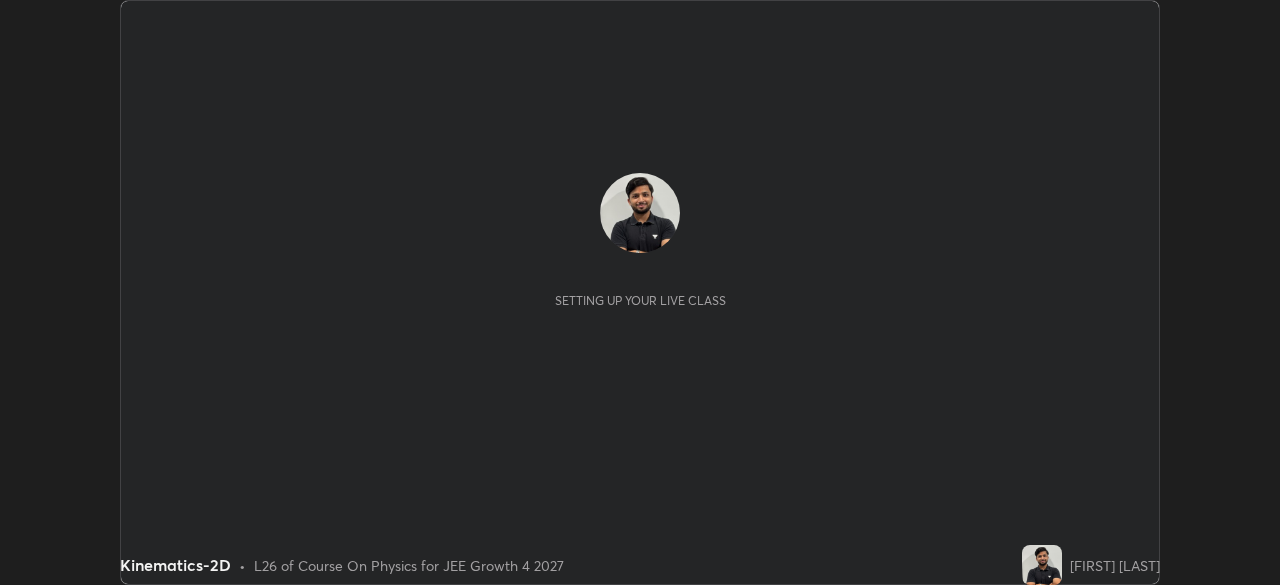 scroll, scrollTop: 0, scrollLeft: 0, axis: both 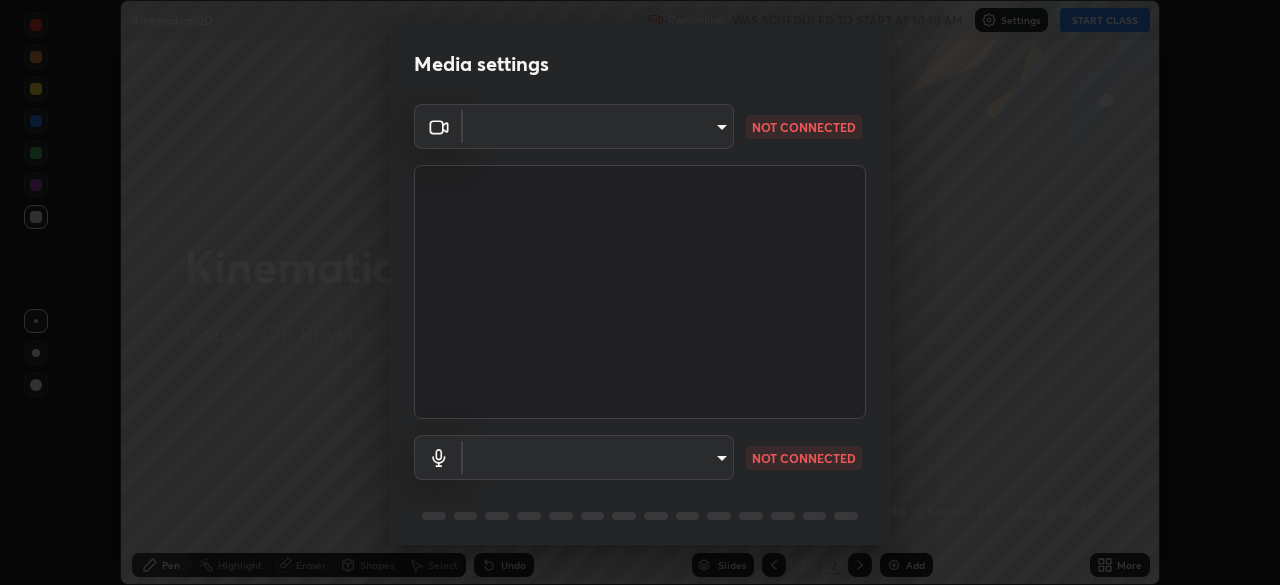 type on "3c1f287fd1873ac4f3146b24511f7a38a42a8d7cba0e87c08ce73e8860c27ac0" 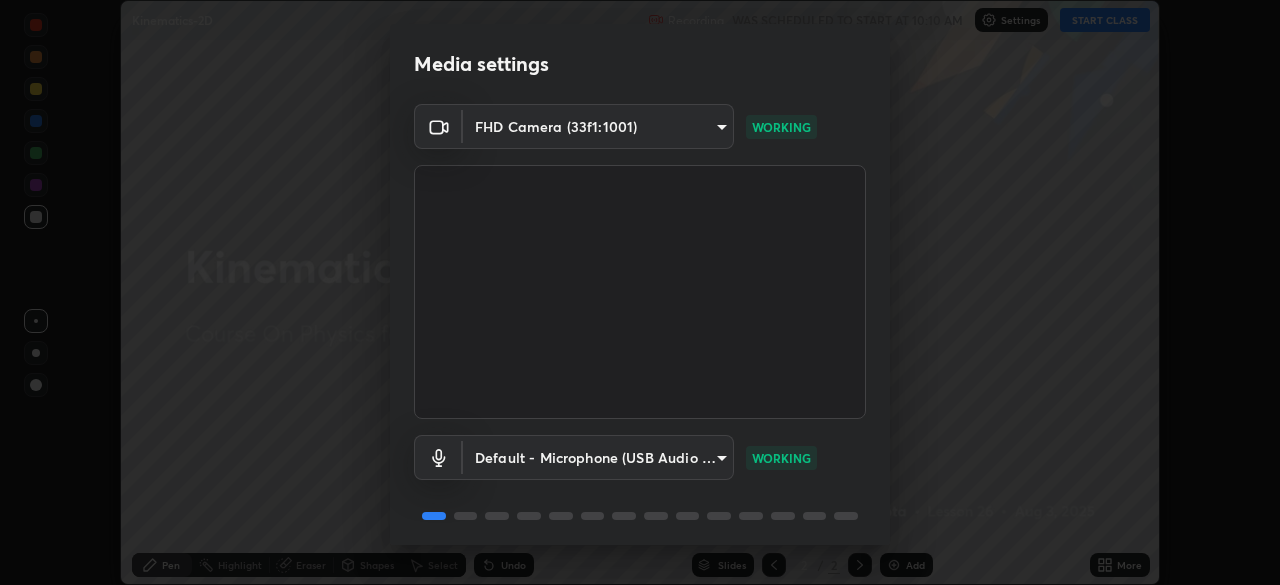 scroll, scrollTop: 71, scrollLeft: 0, axis: vertical 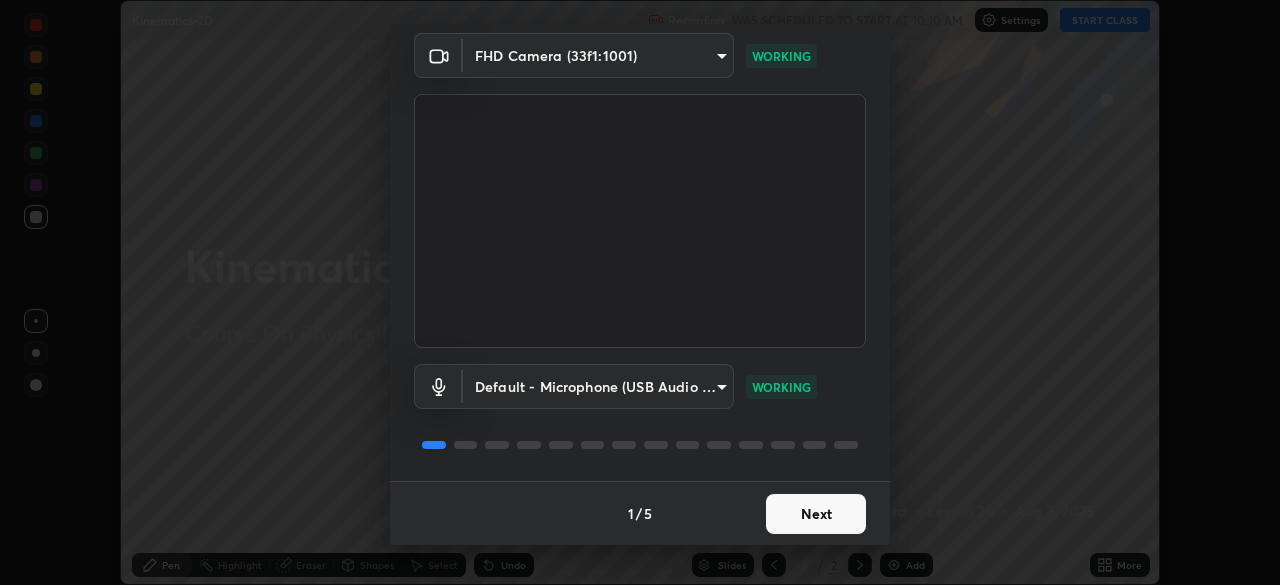 click on "Next" at bounding box center [816, 514] 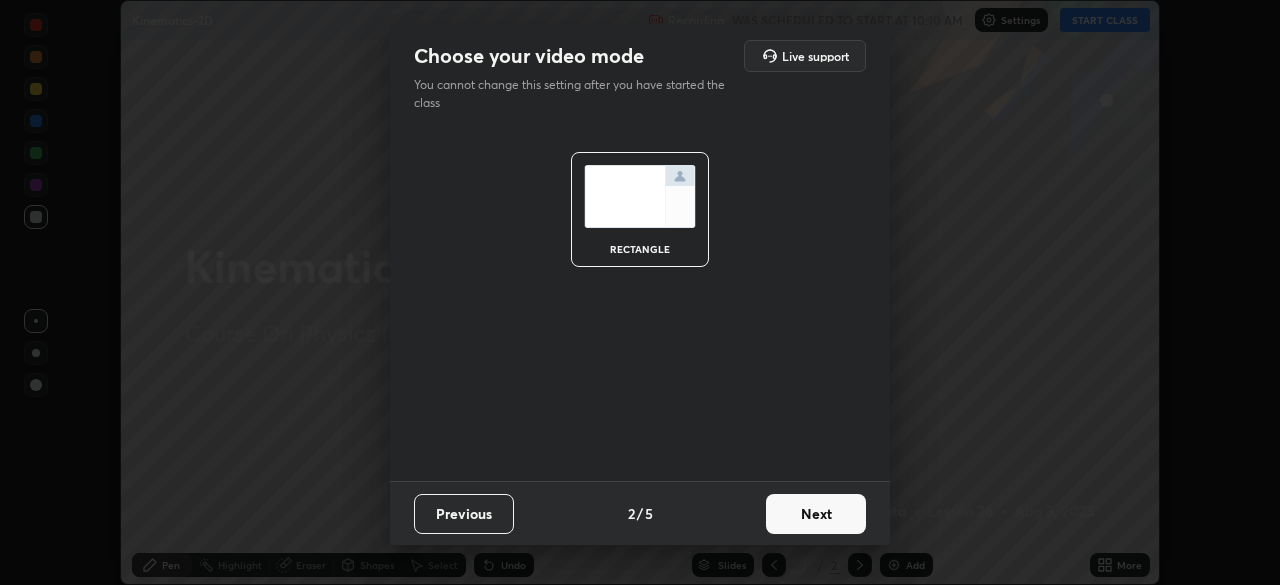 scroll, scrollTop: 0, scrollLeft: 0, axis: both 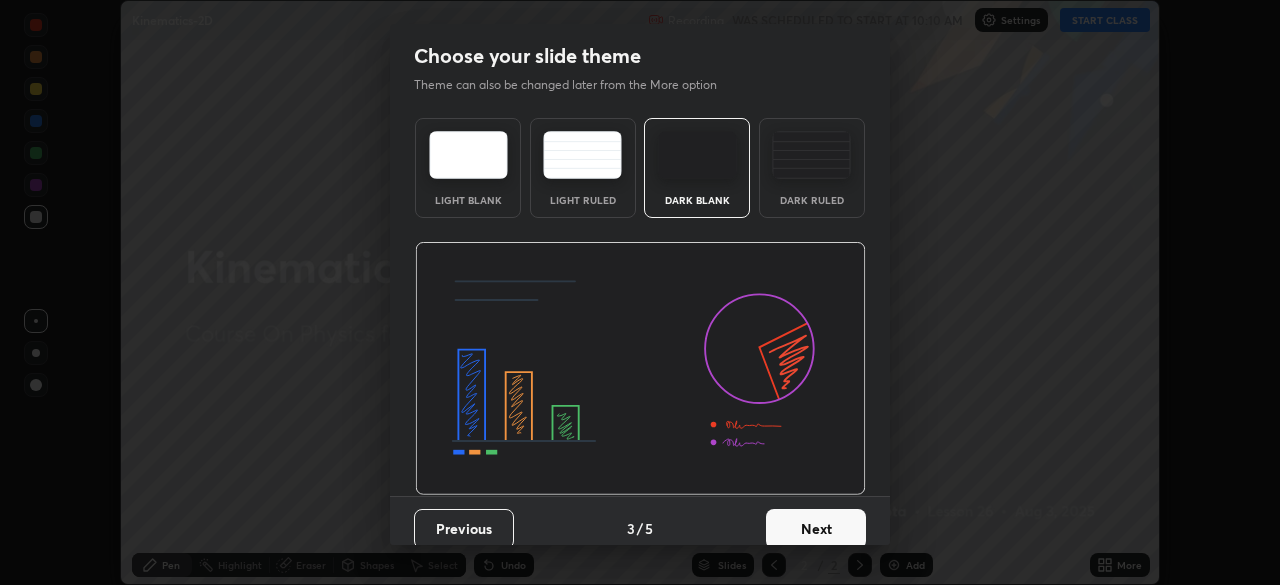 click on "Next" at bounding box center [816, 529] 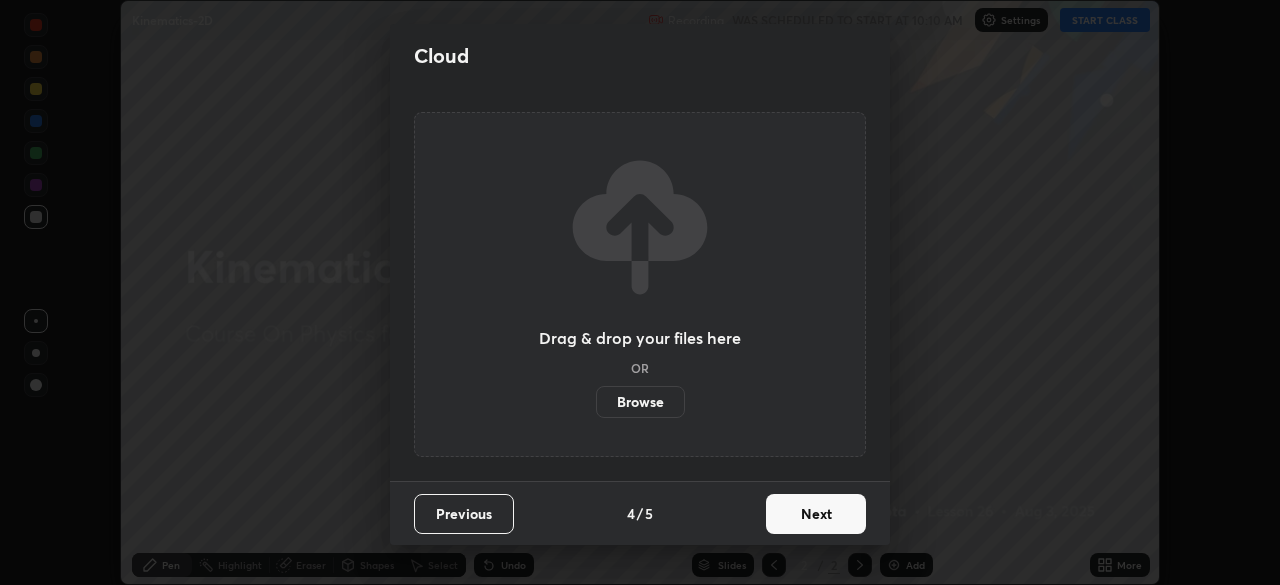 click on "Next" at bounding box center [816, 514] 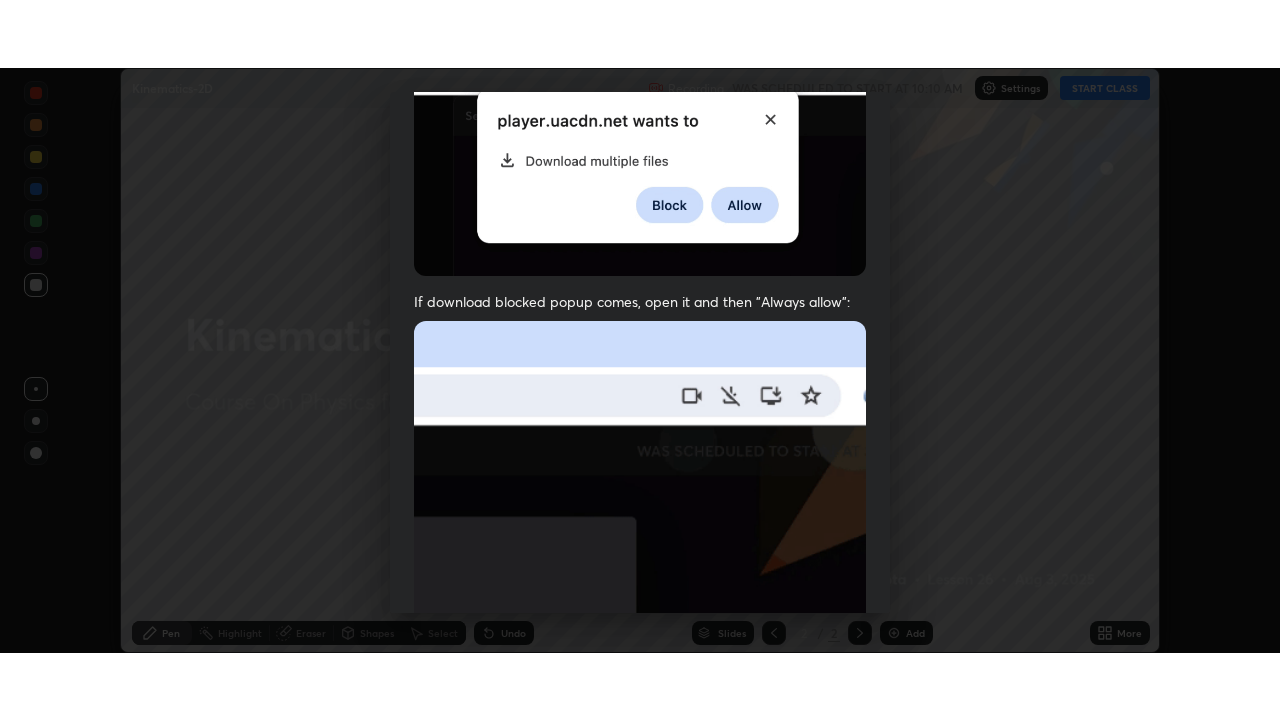scroll, scrollTop: 479, scrollLeft: 0, axis: vertical 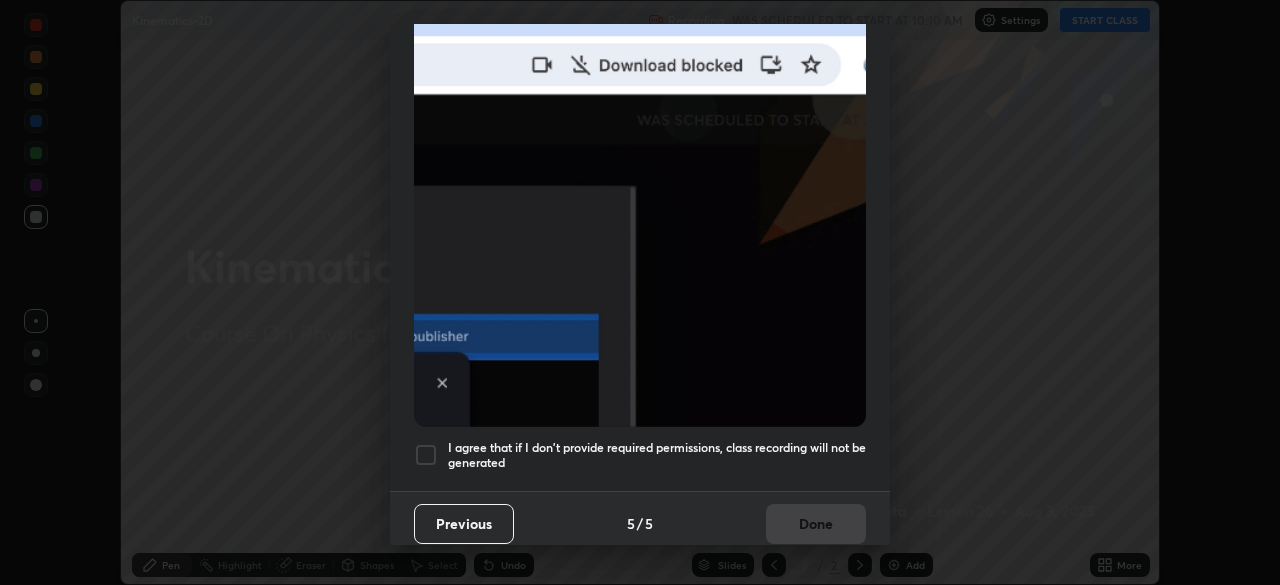 click on "I agree that if I don't provide required permissions, class recording will not be generated" at bounding box center [657, 455] 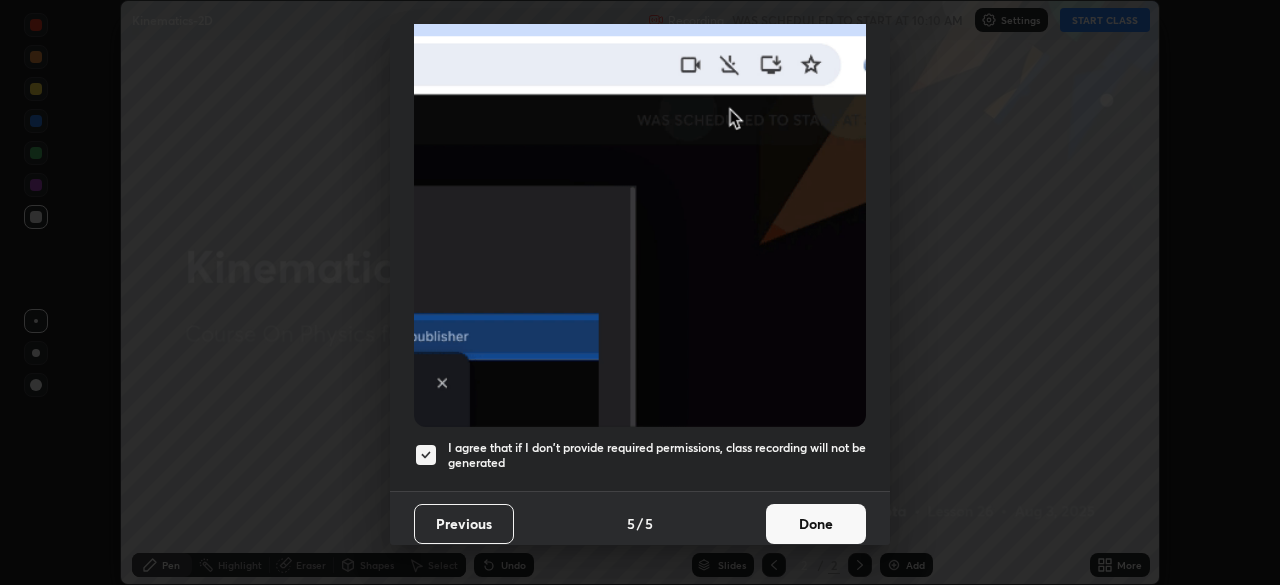 click on "Done" at bounding box center [816, 524] 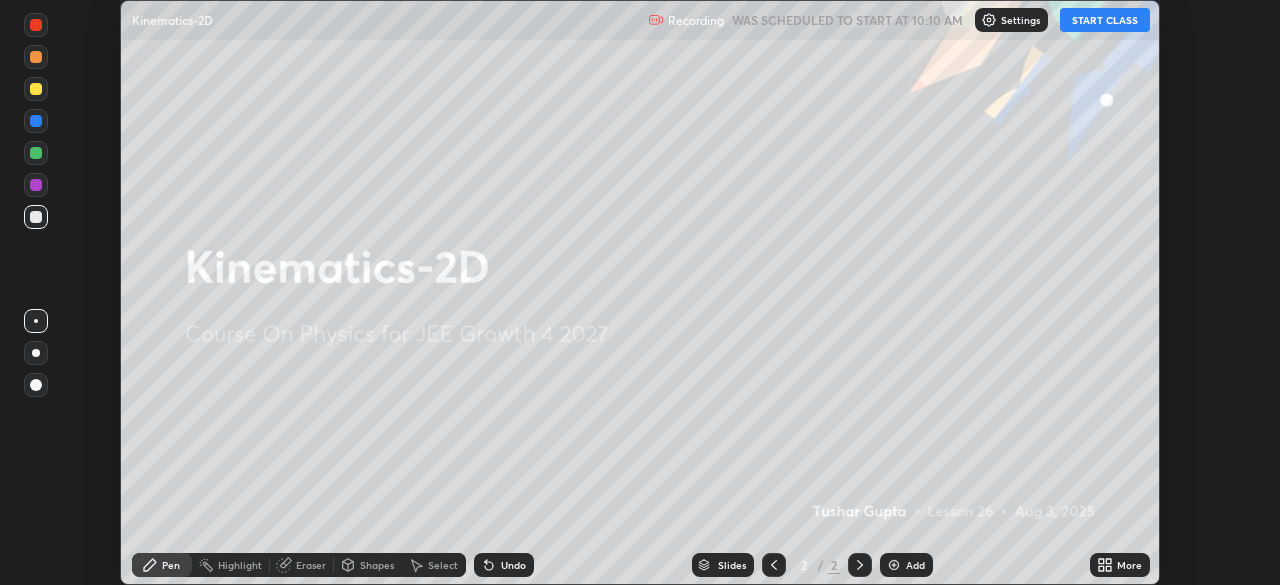 click on "START CLASS" at bounding box center (1105, 20) 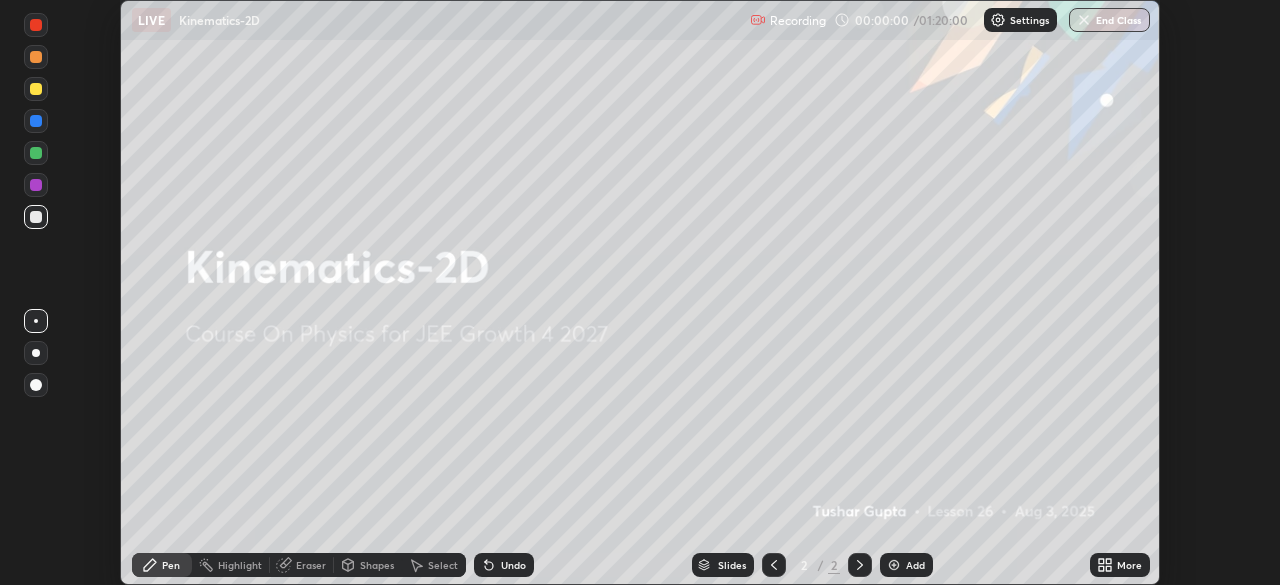 click 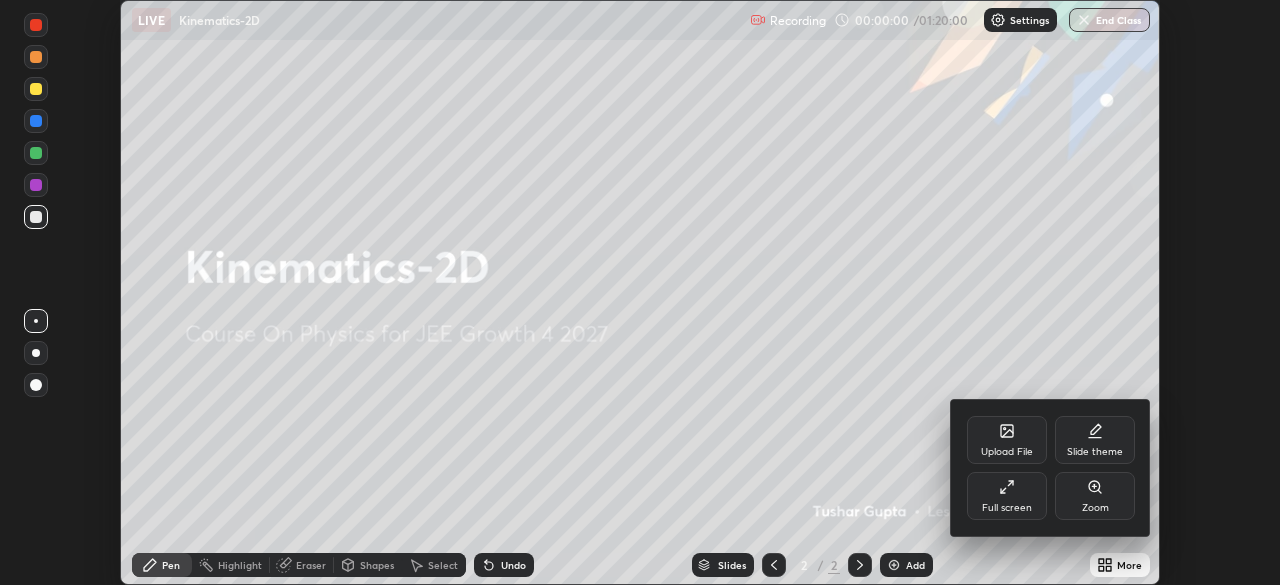 click 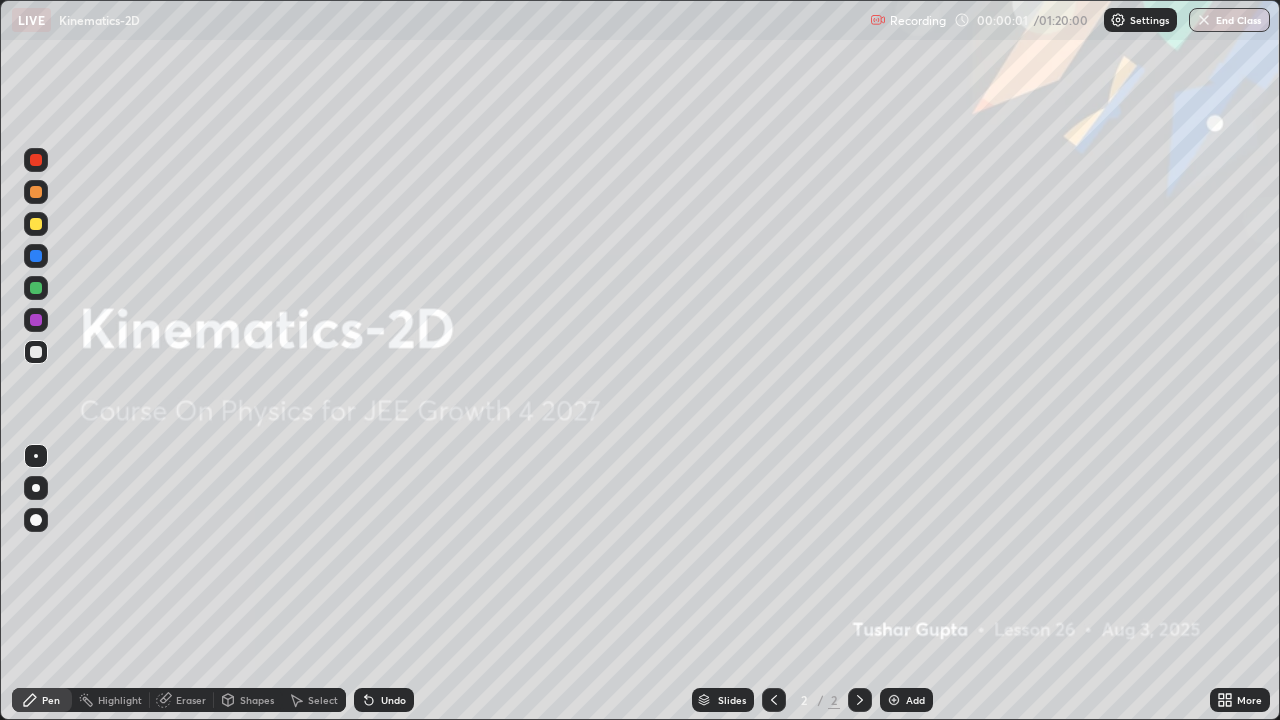 scroll, scrollTop: 99280, scrollLeft: 98720, axis: both 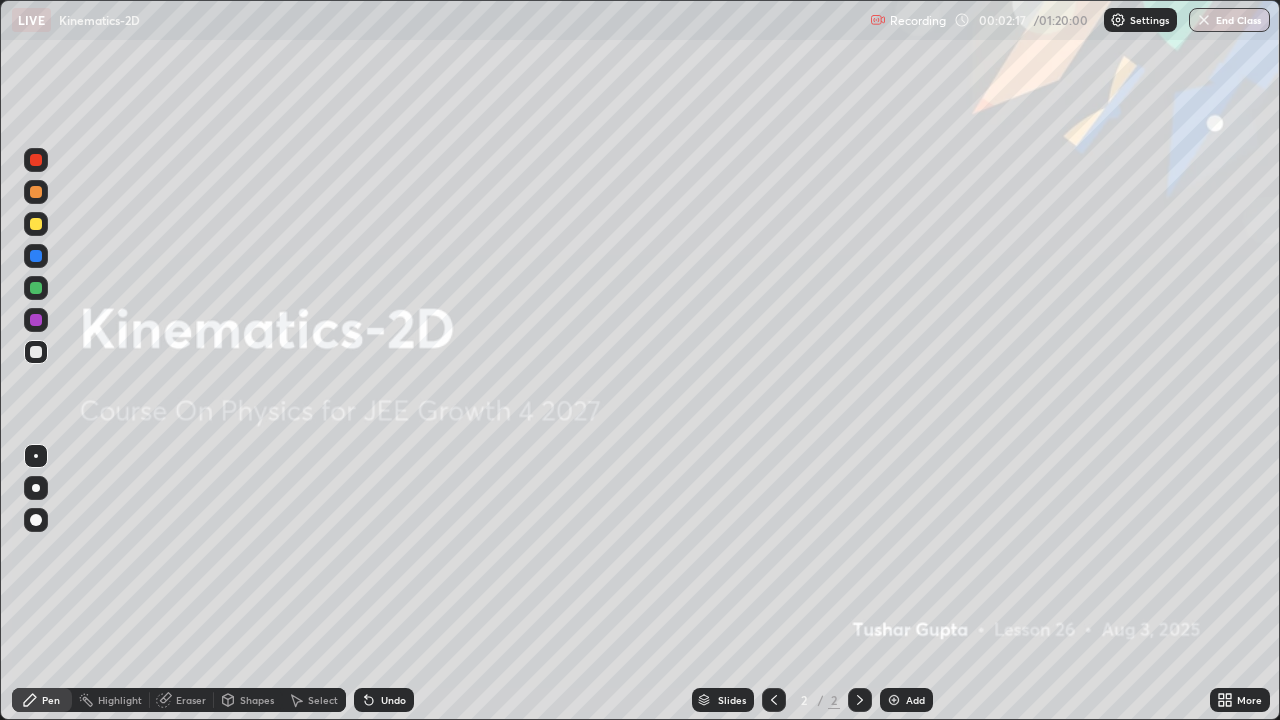 click on "Add" at bounding box center [906, 700] 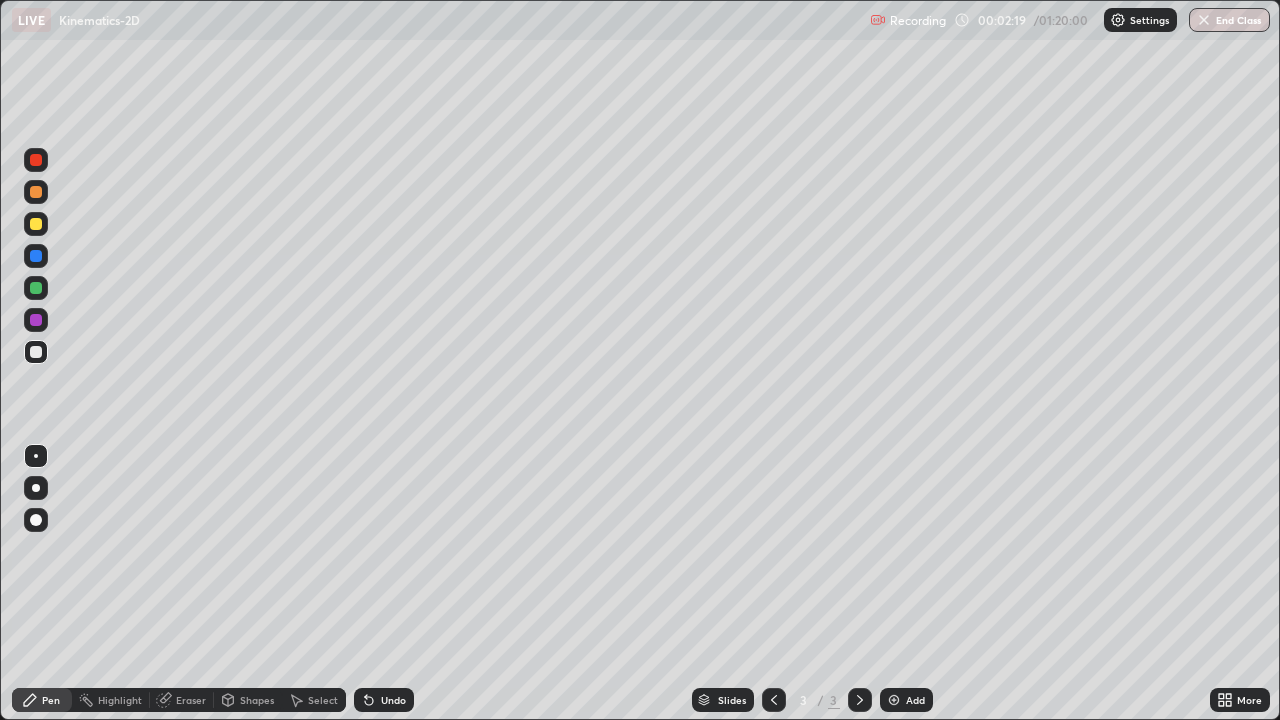 click at bounding box center [36, 352] 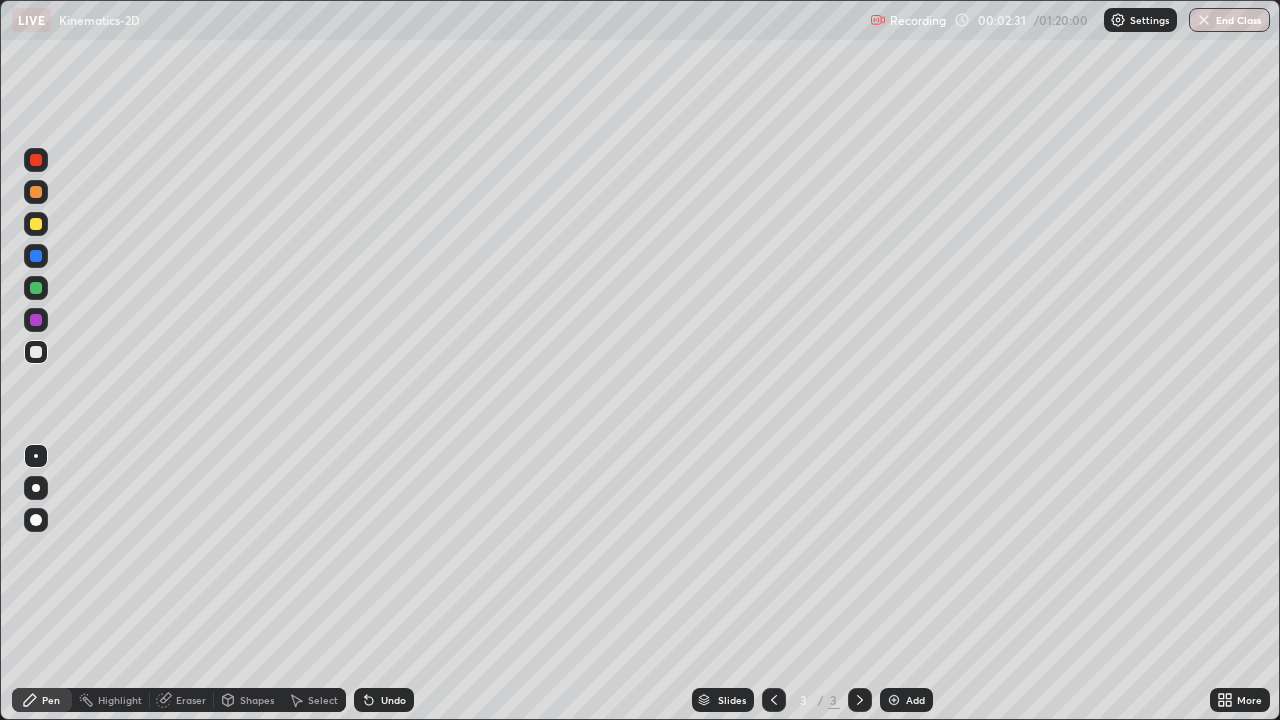 click 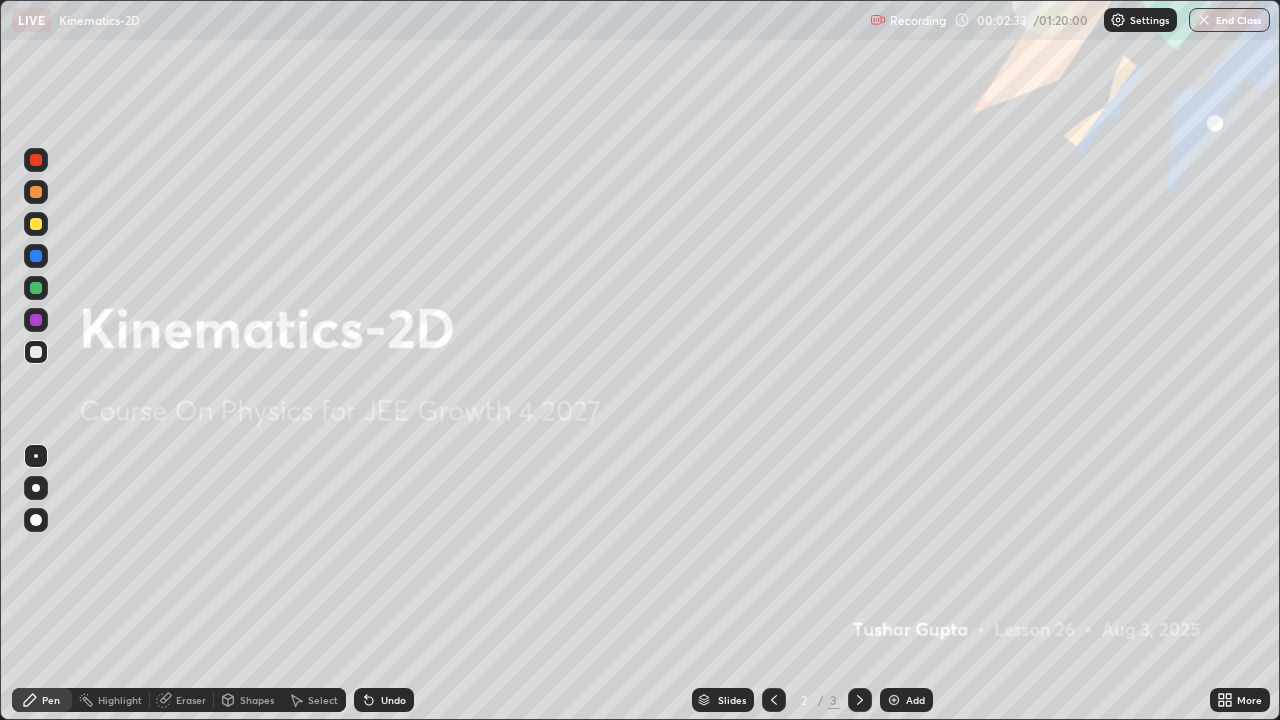 click at bounding box center [860, 700] 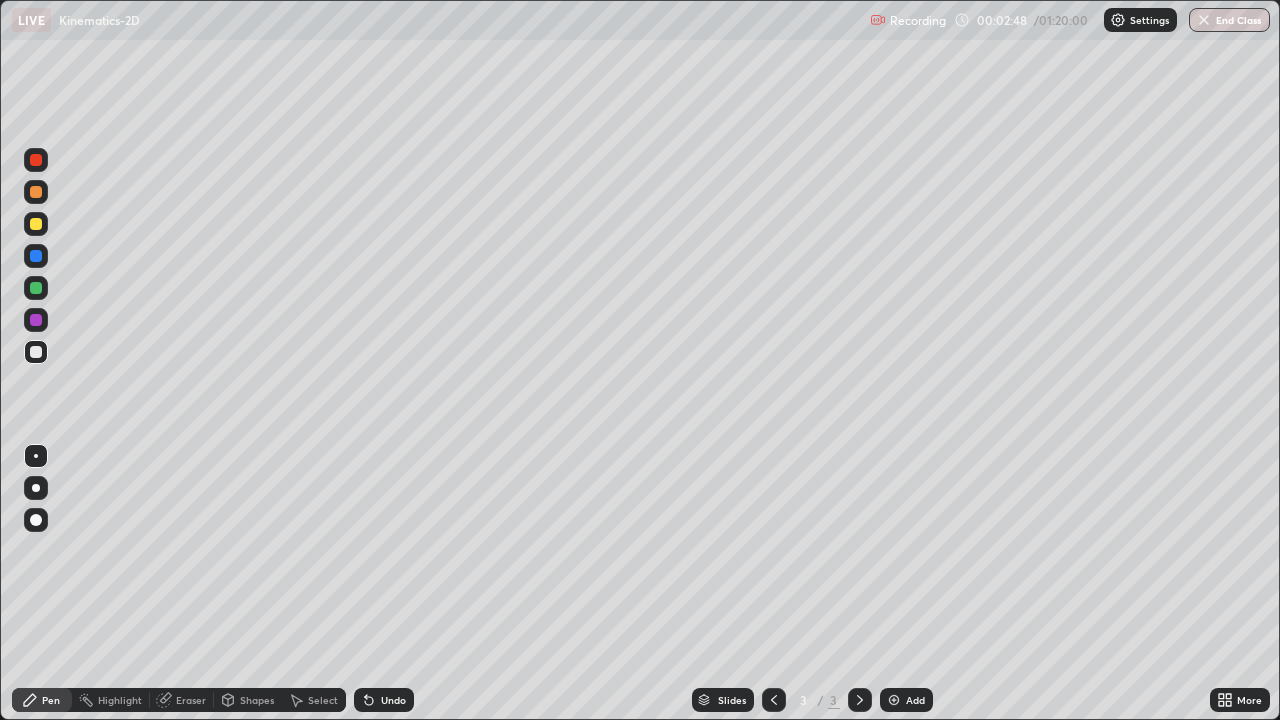 click on "Shapes" at bounding box center [248, 700] 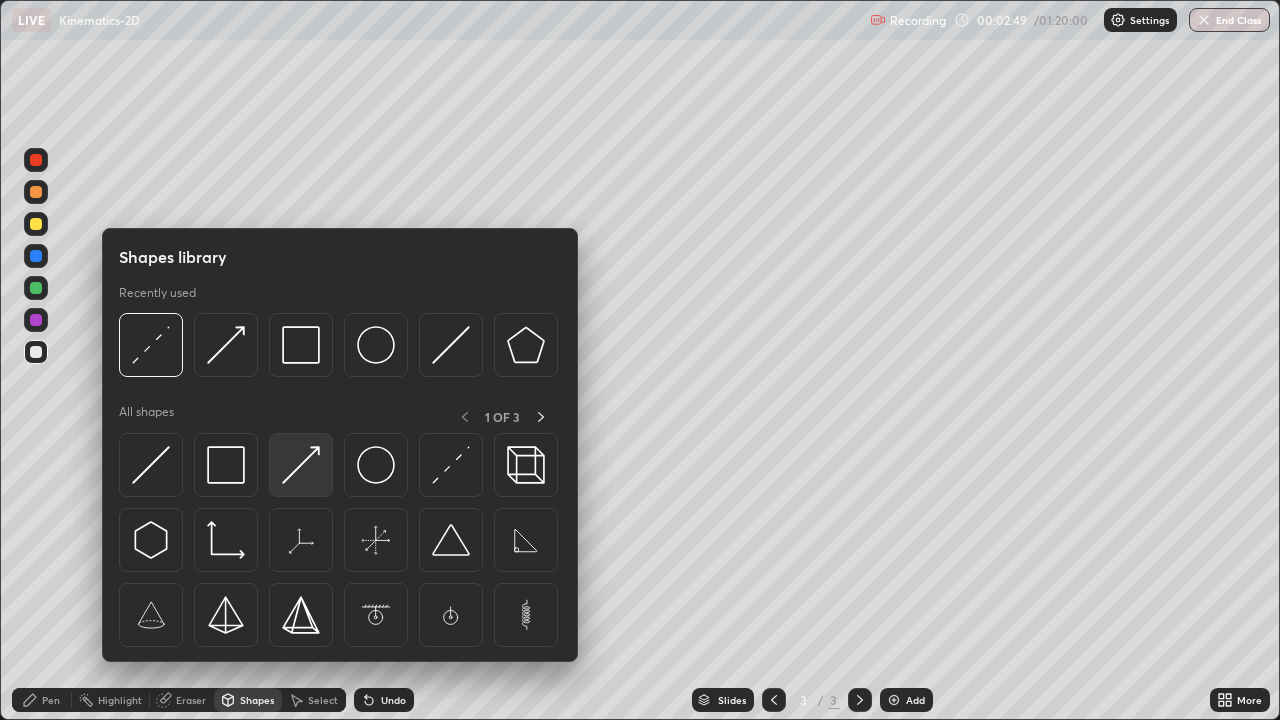 click at bounding box center [301, 465] 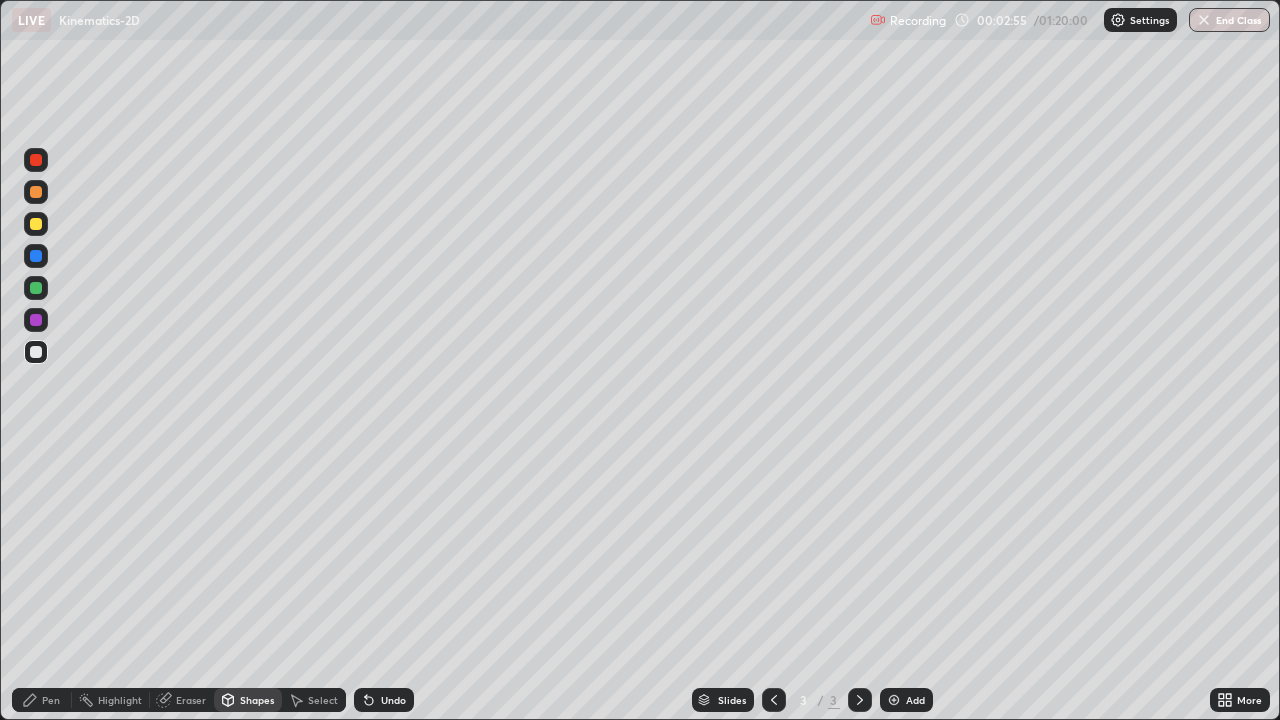 click on "Pen" at bounding box center (51, 700) 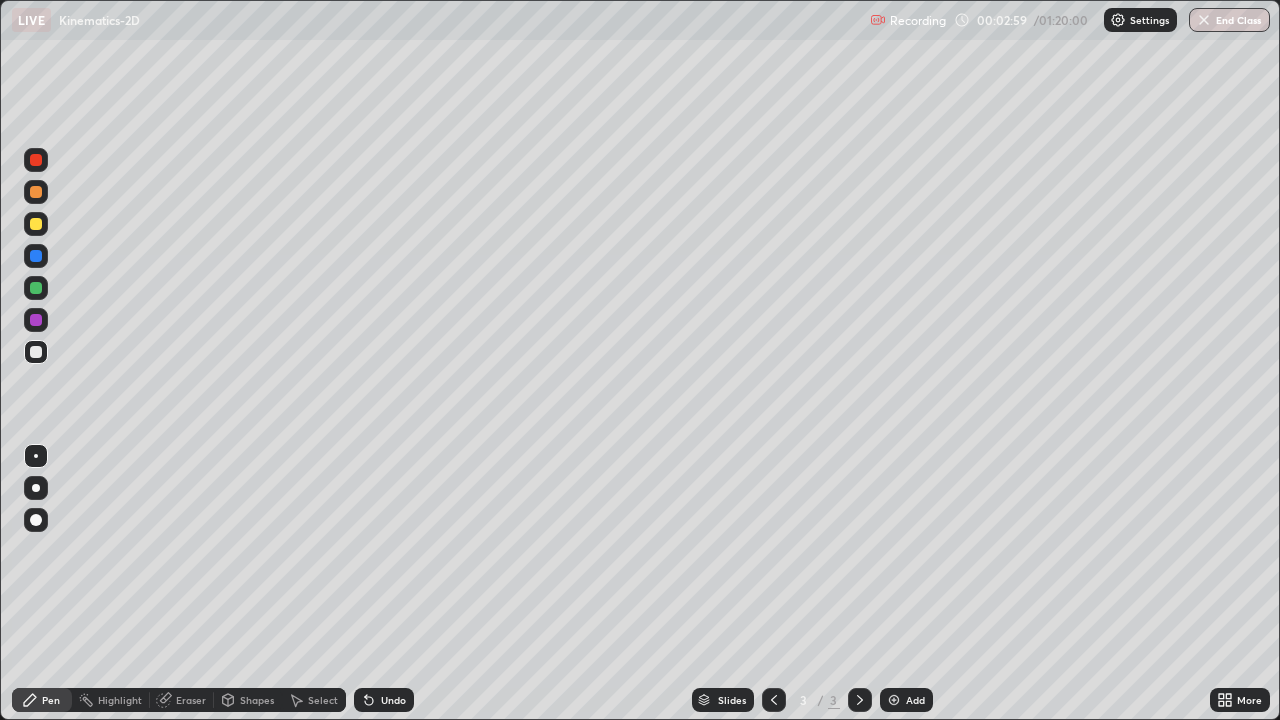 click on "Highlight" at bounding box center (120, 700) 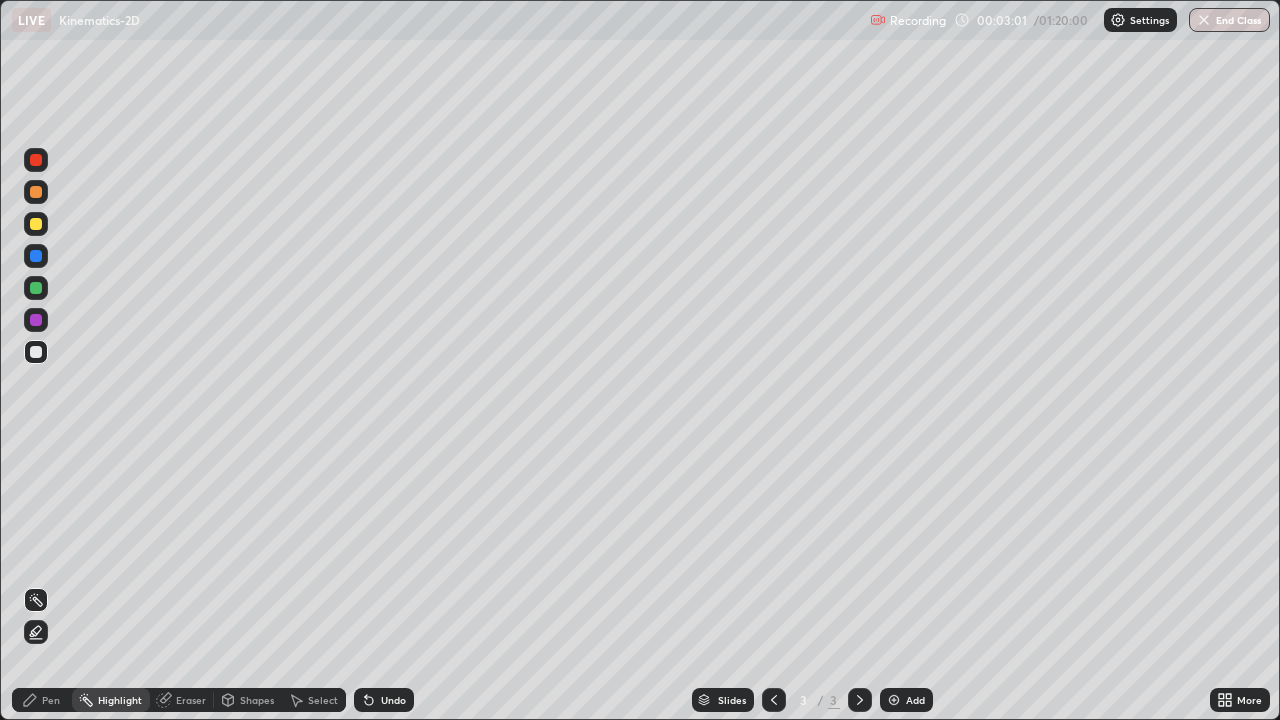 click at bounding box center (36, 224) 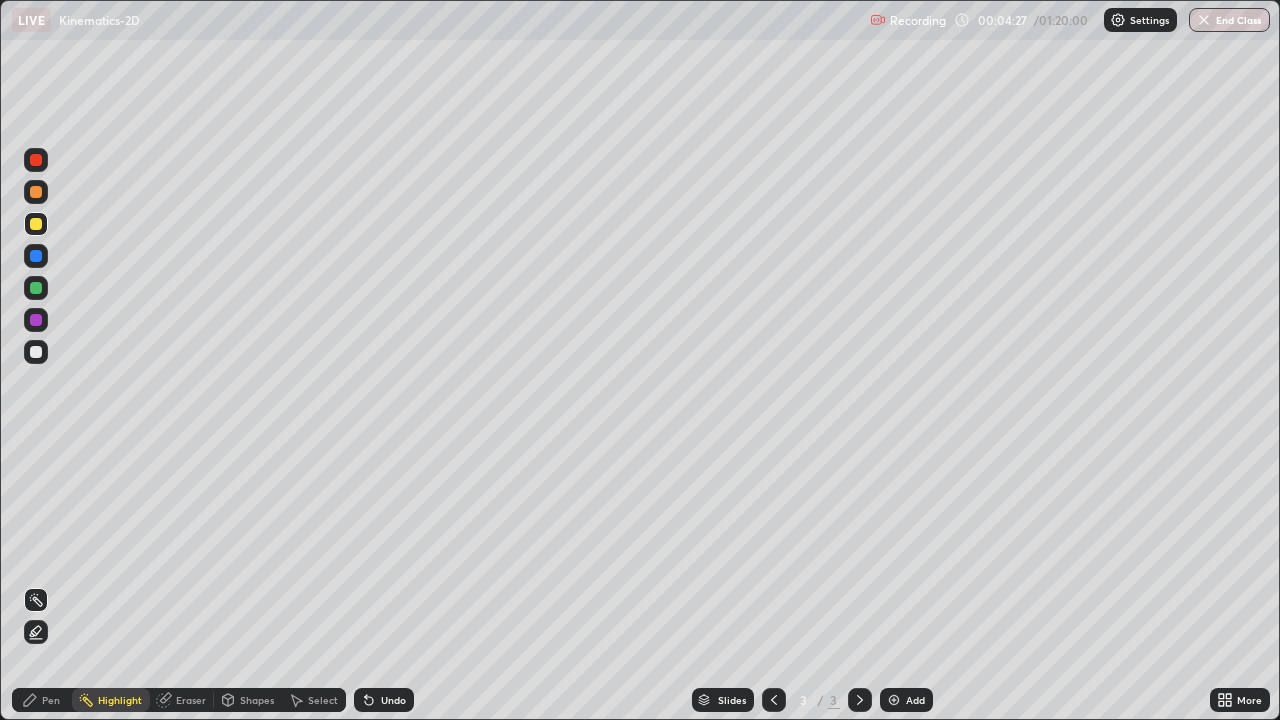 click on "Pen" at bounding box center (51, 700) 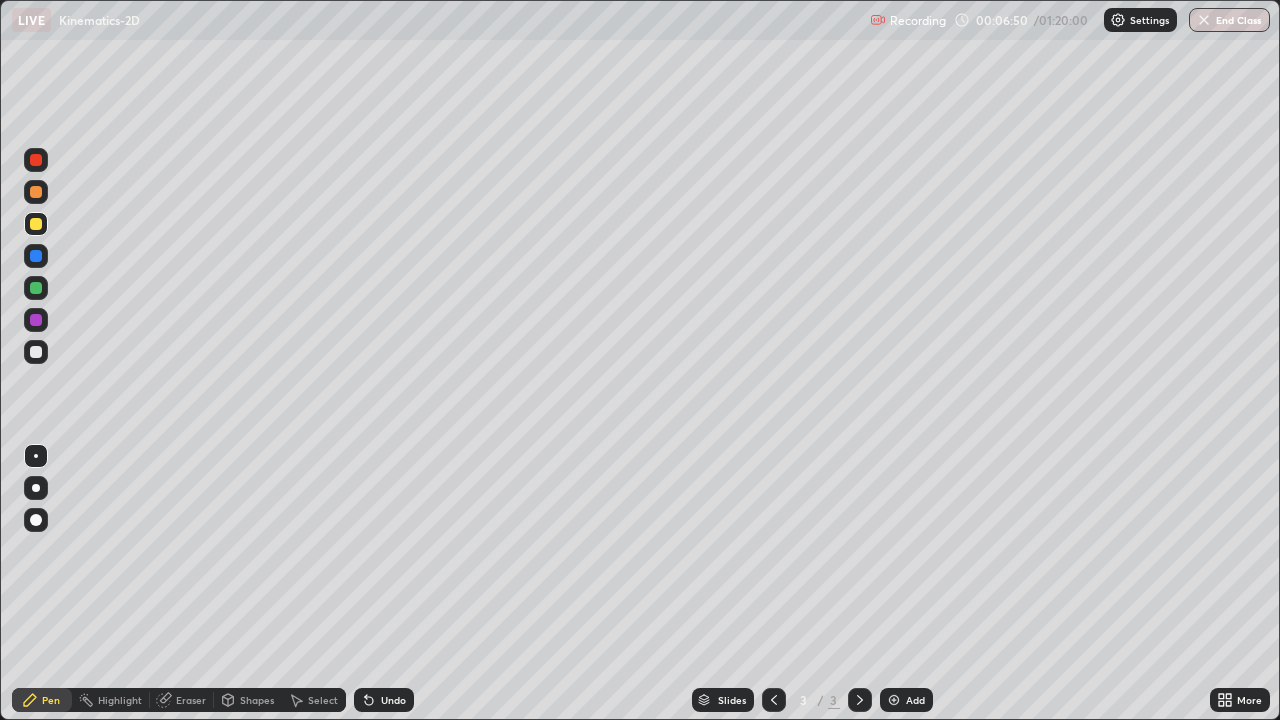 click at bounding box center (36, 192) 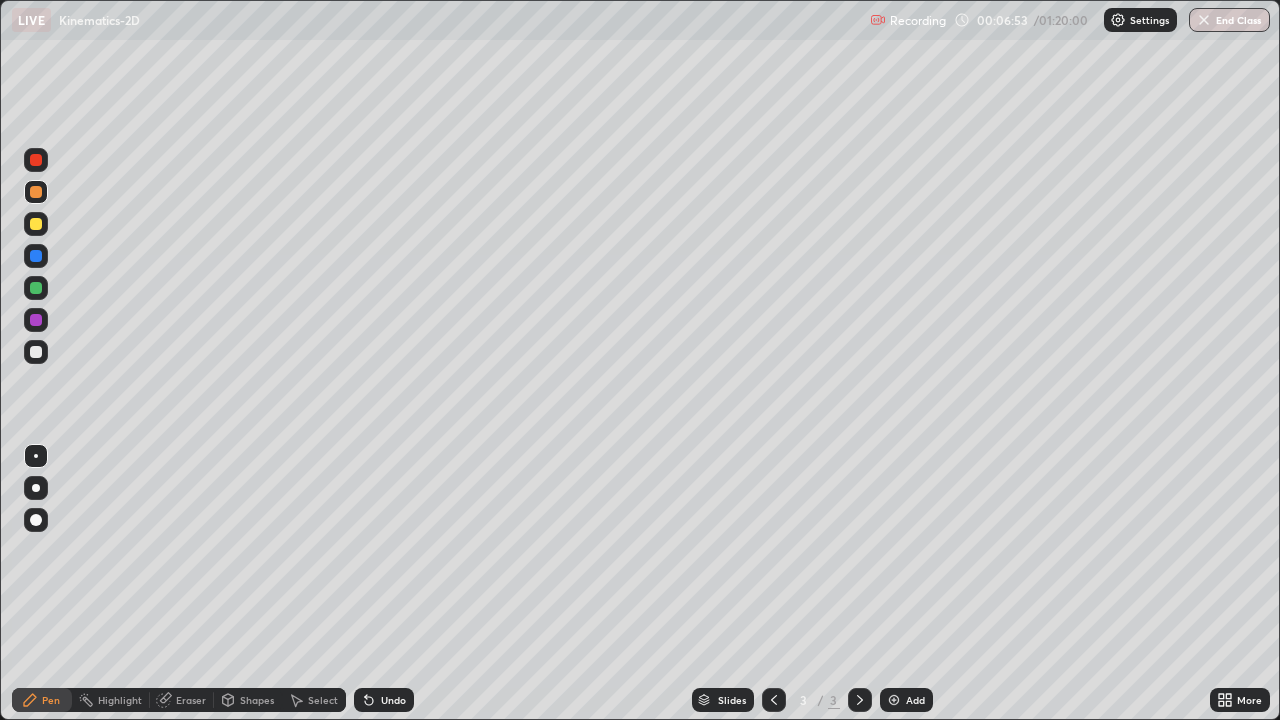 click on "Shapes" at bounding box center [248, 700] 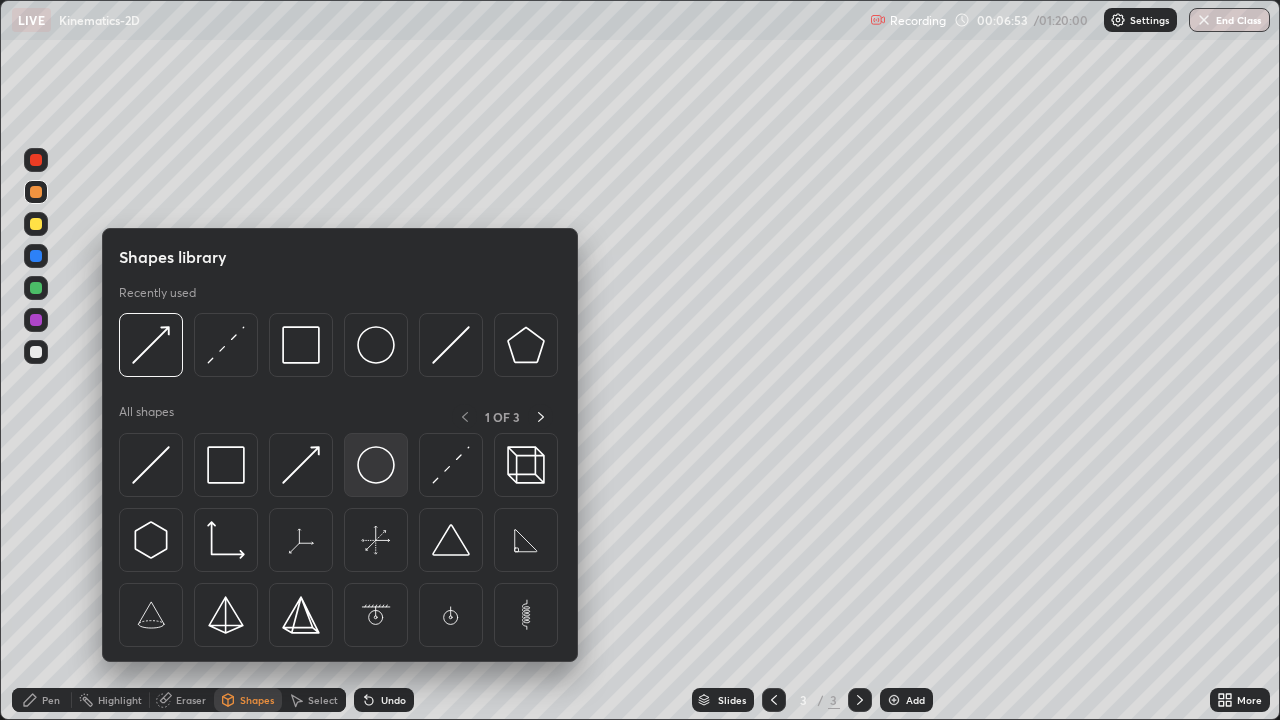 click at bounding box center [376, 465] 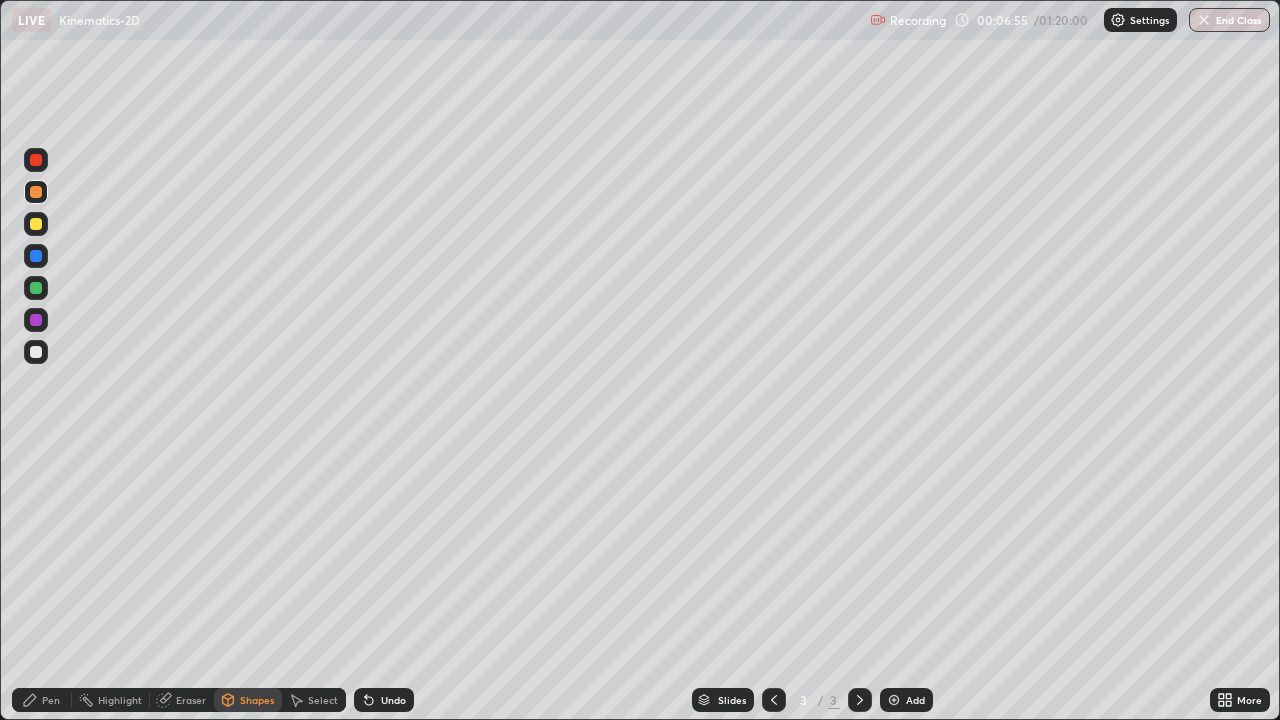 click at bounding box center [36, 160] 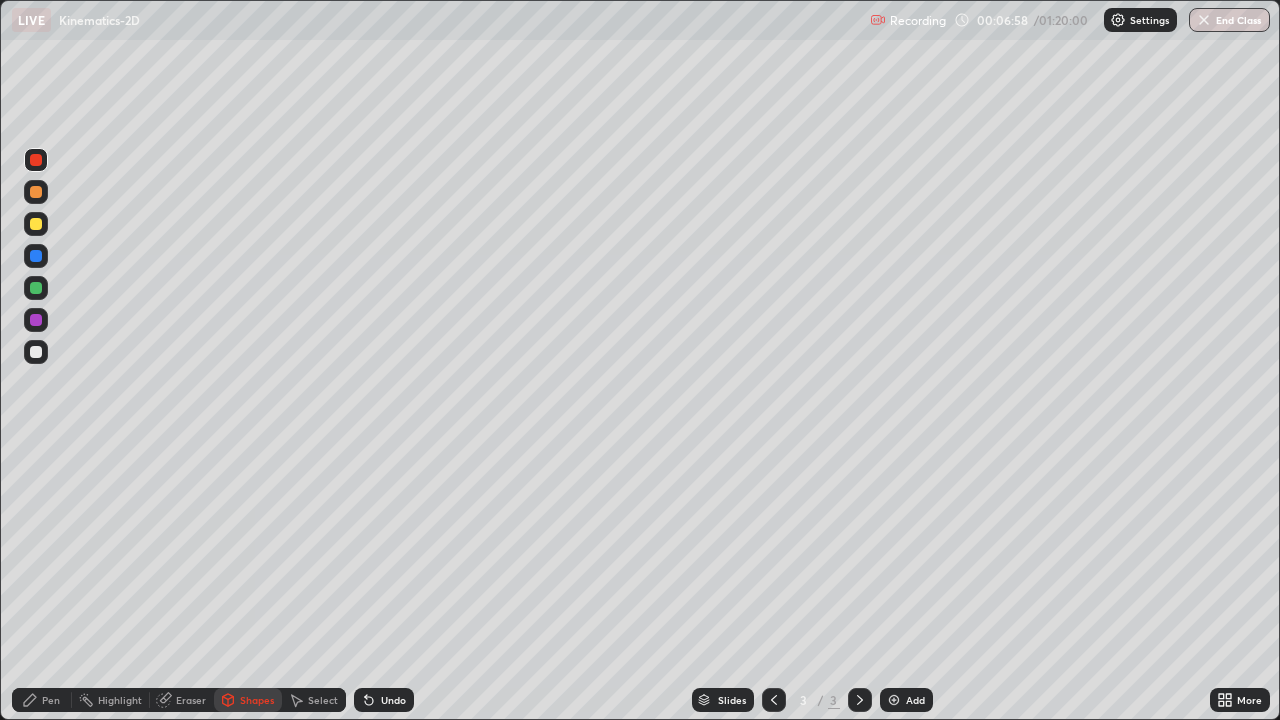 click on "Pen" at bounding box center (51, 700) 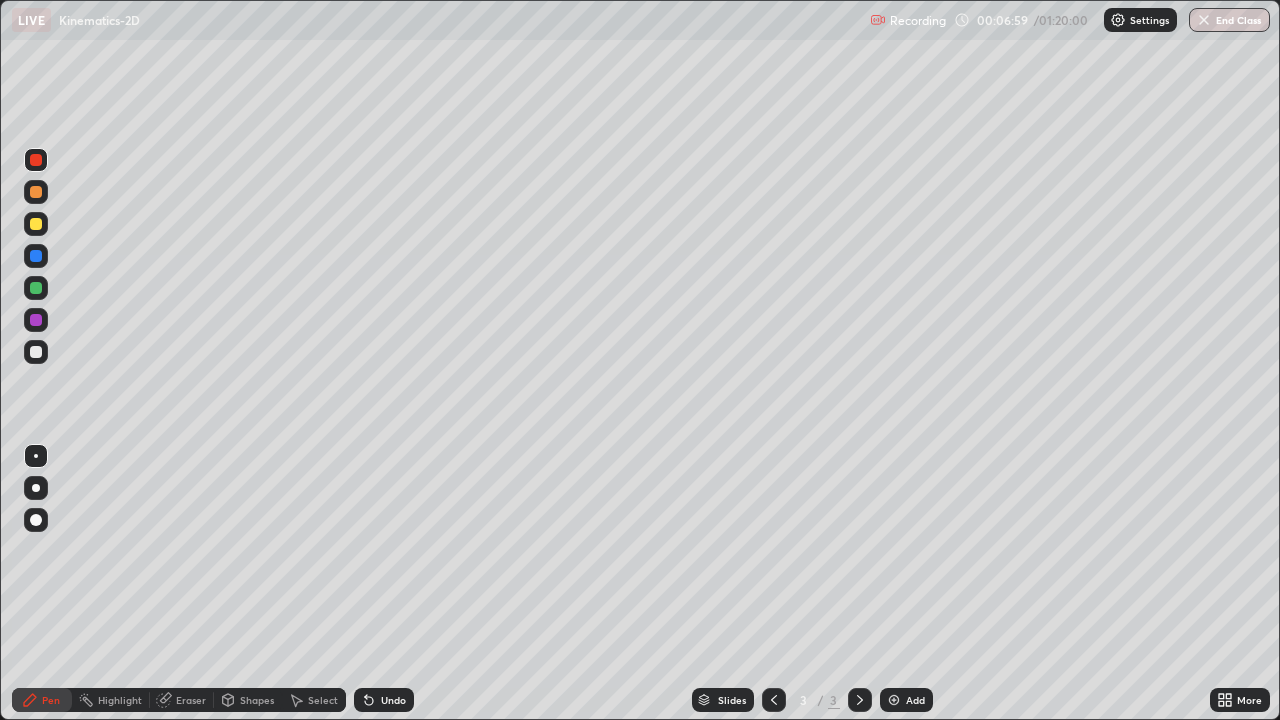 click on "Highlight" at bounding box center (120, 700) 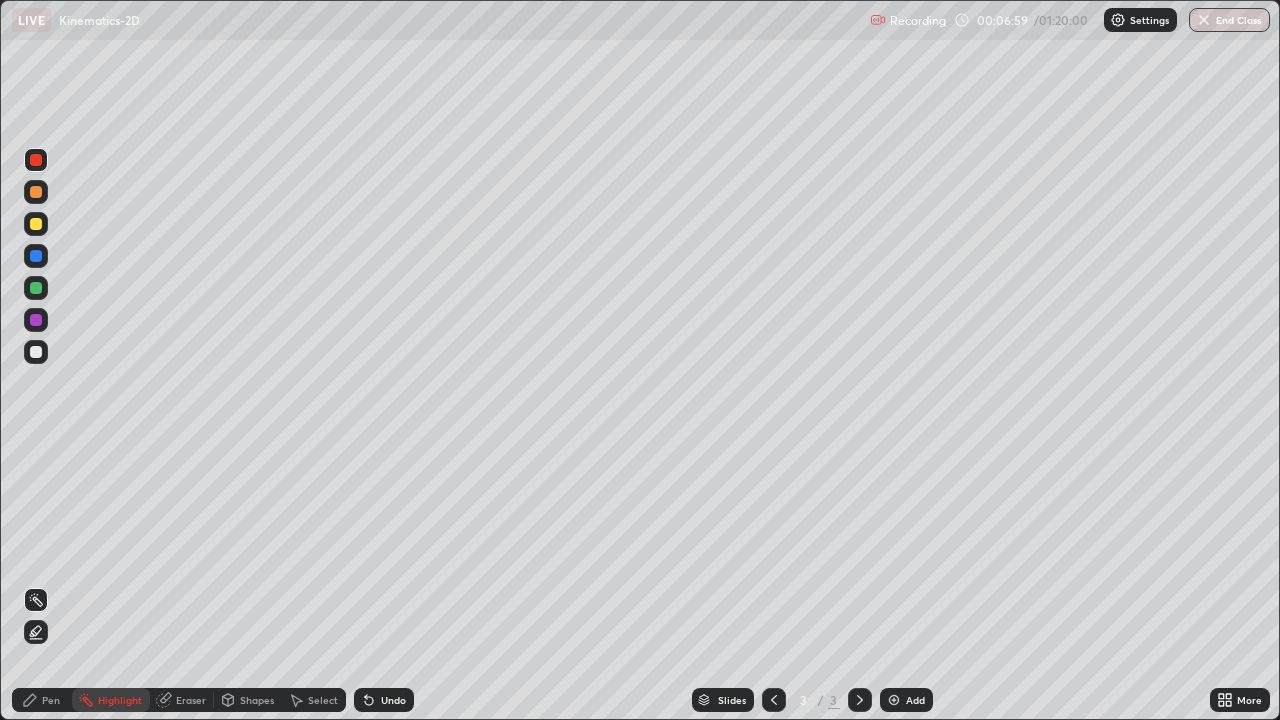 click 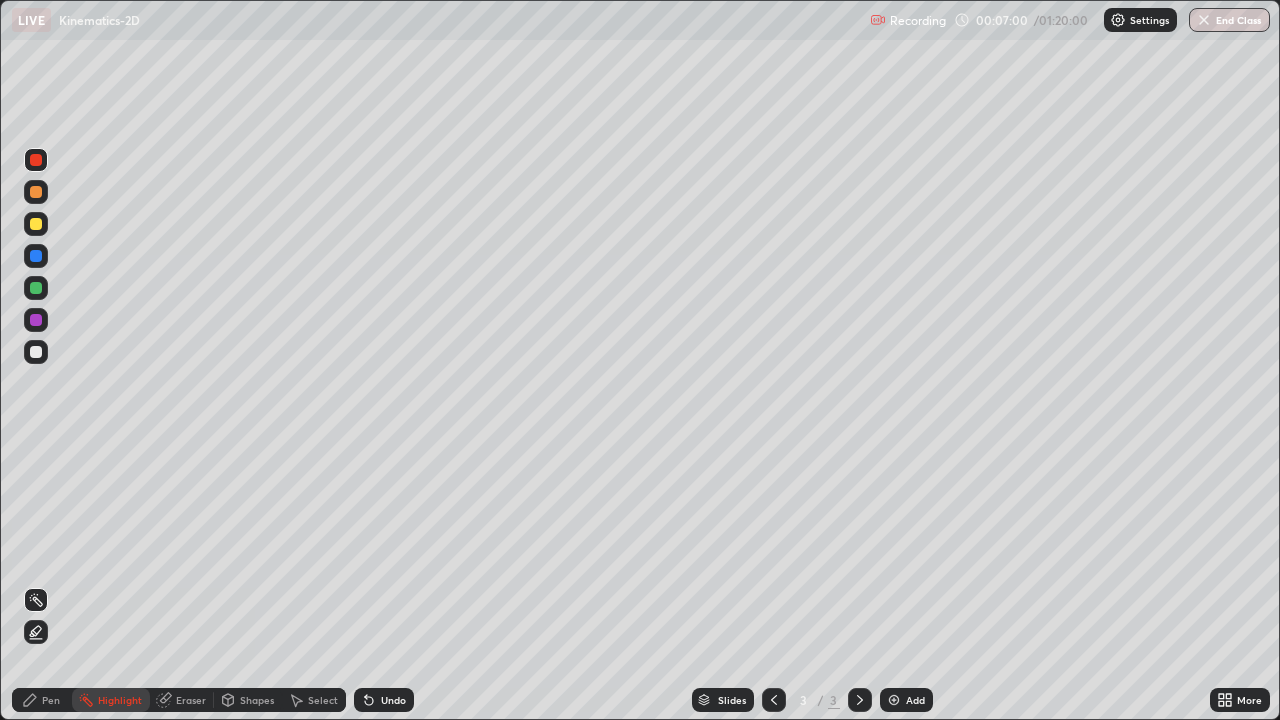 click 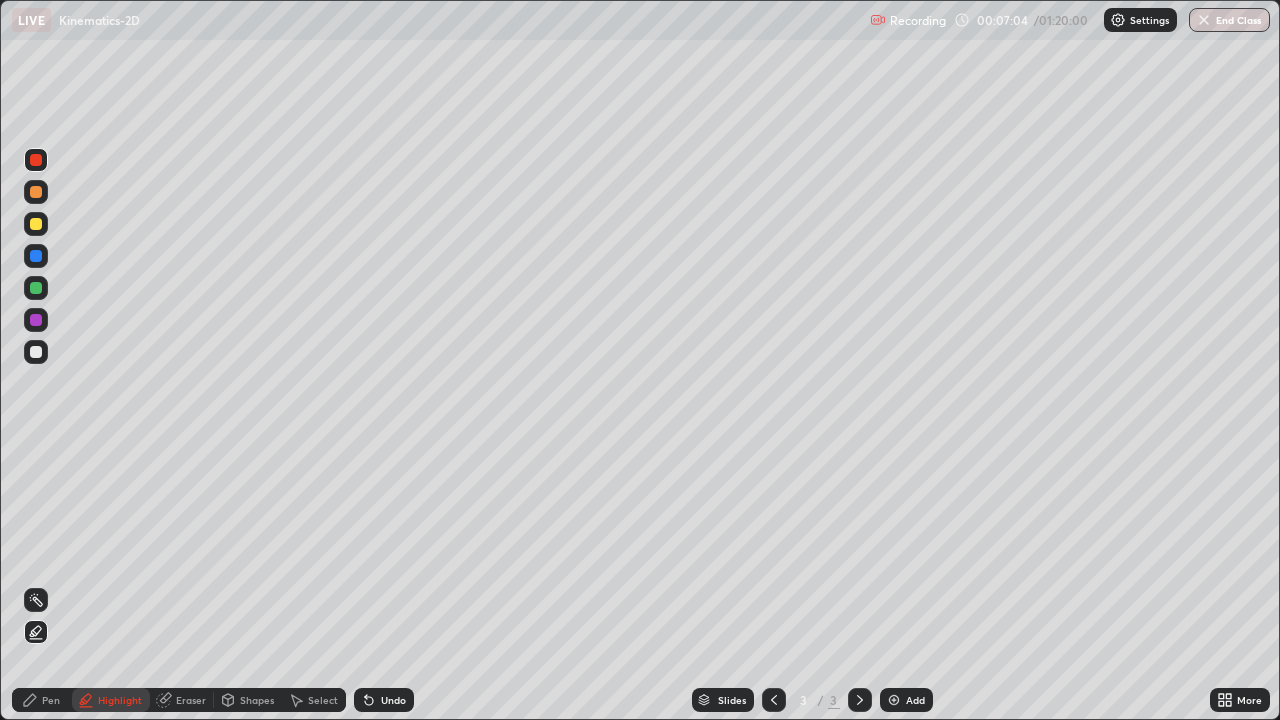 click on "Pen" at bounding box center (42, 700) 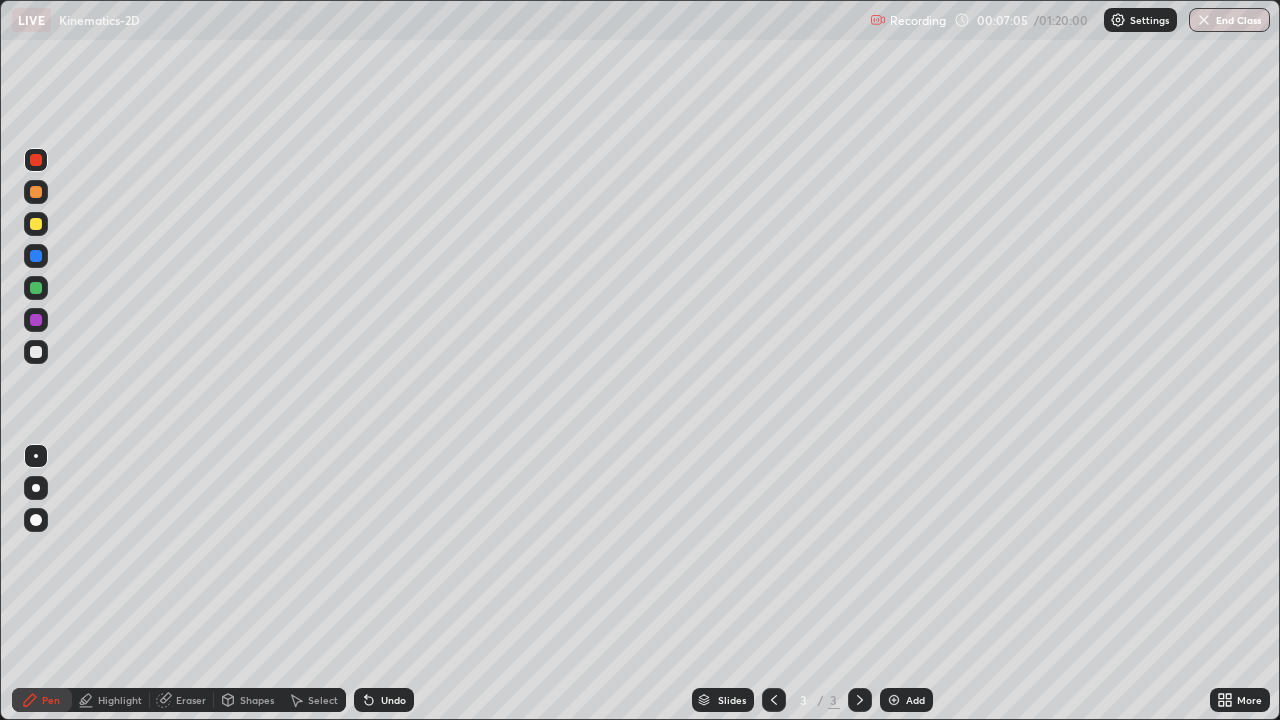 click at bounding box center [36, 352] 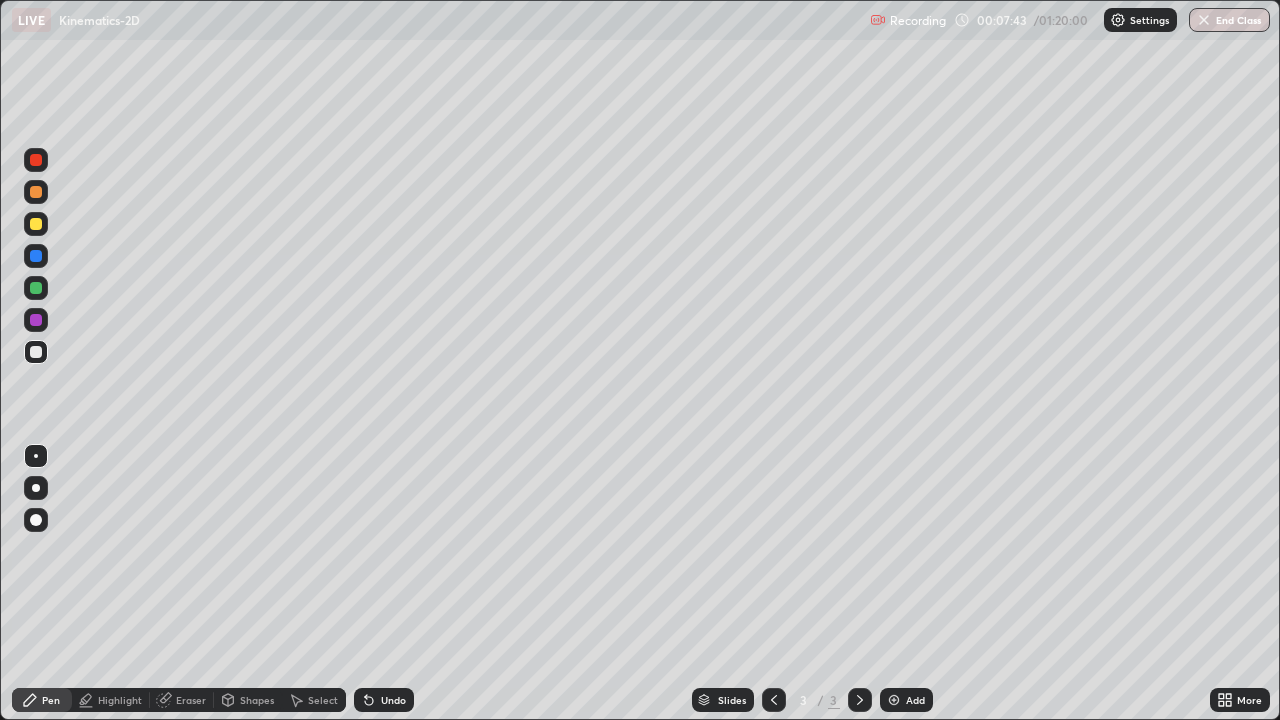 click at bounding box center [36, 352] 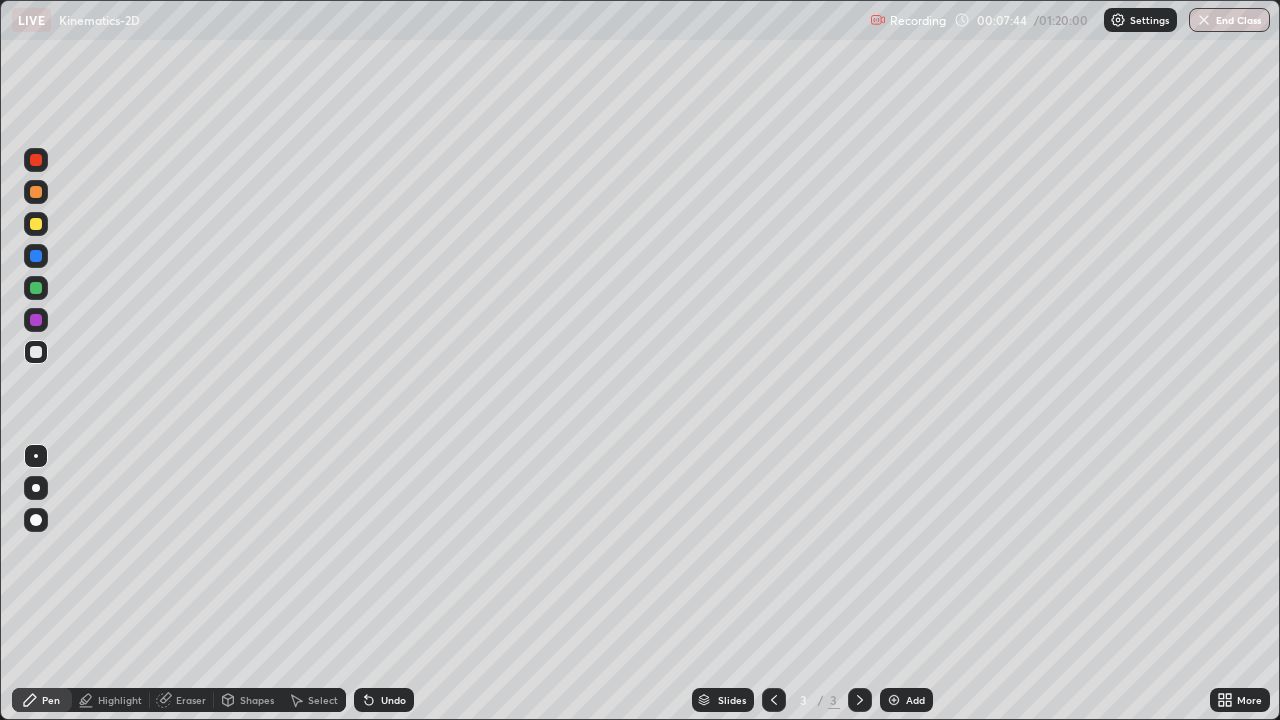 click at bounding box center [36, 320] 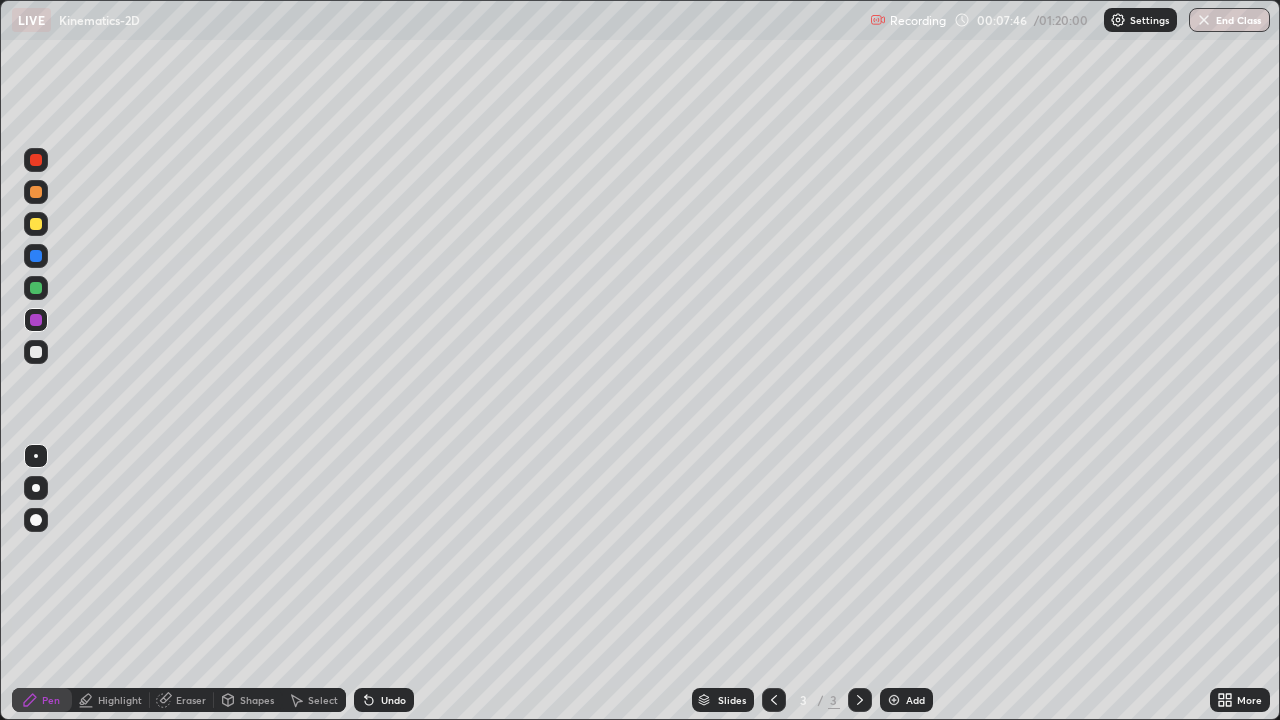 click on "Highlight" at bounding box center (111, 700) 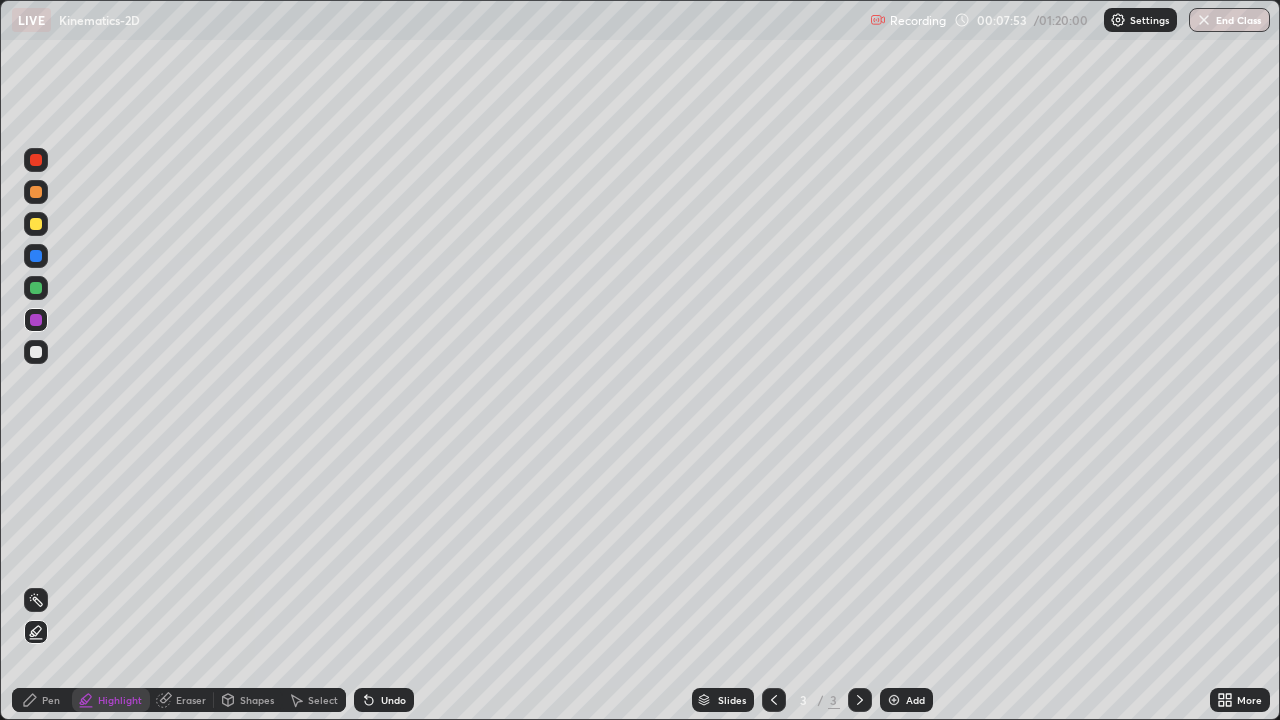click on "Undo" at bounding box center [384, 700] 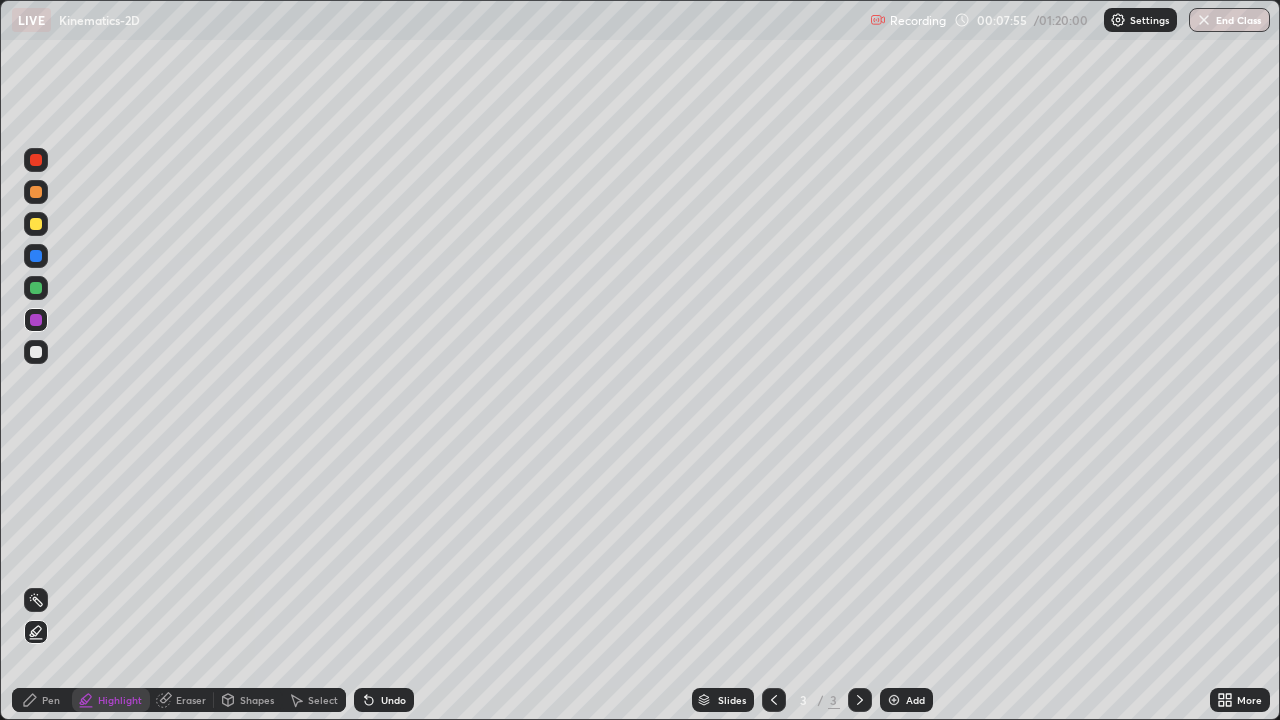 click on "Pen" at bounding box center (51, 700) 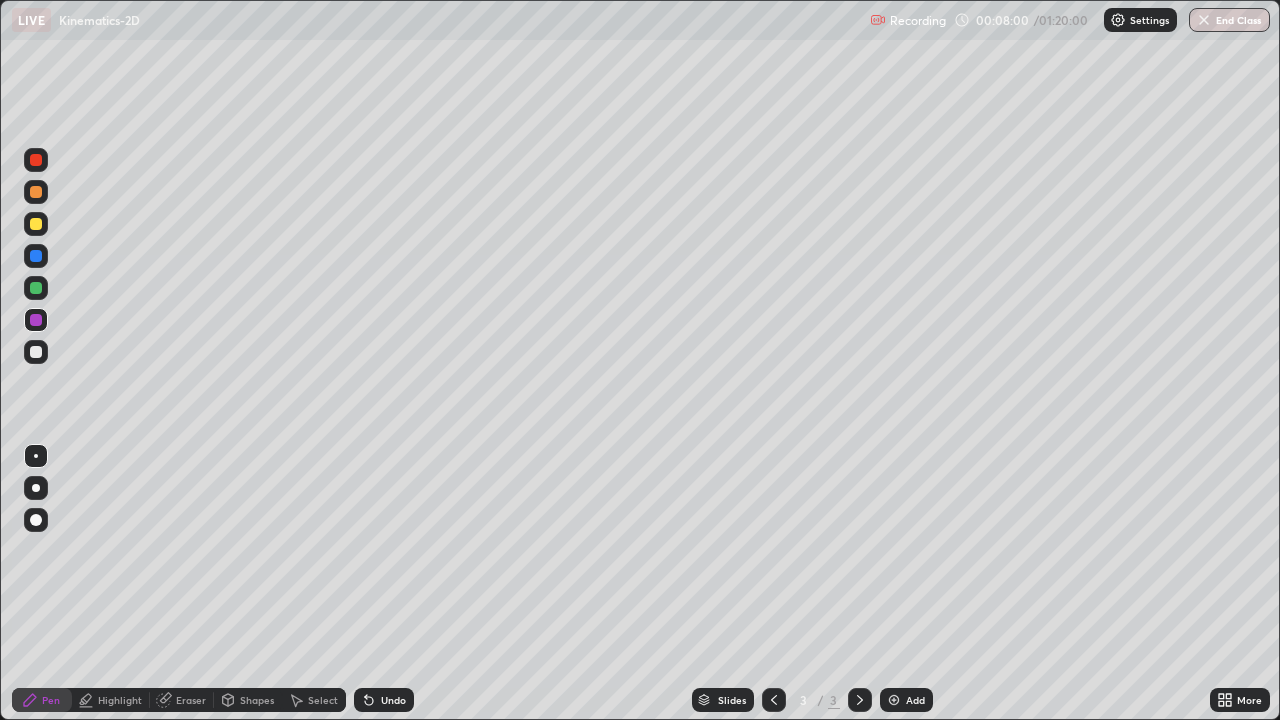 click 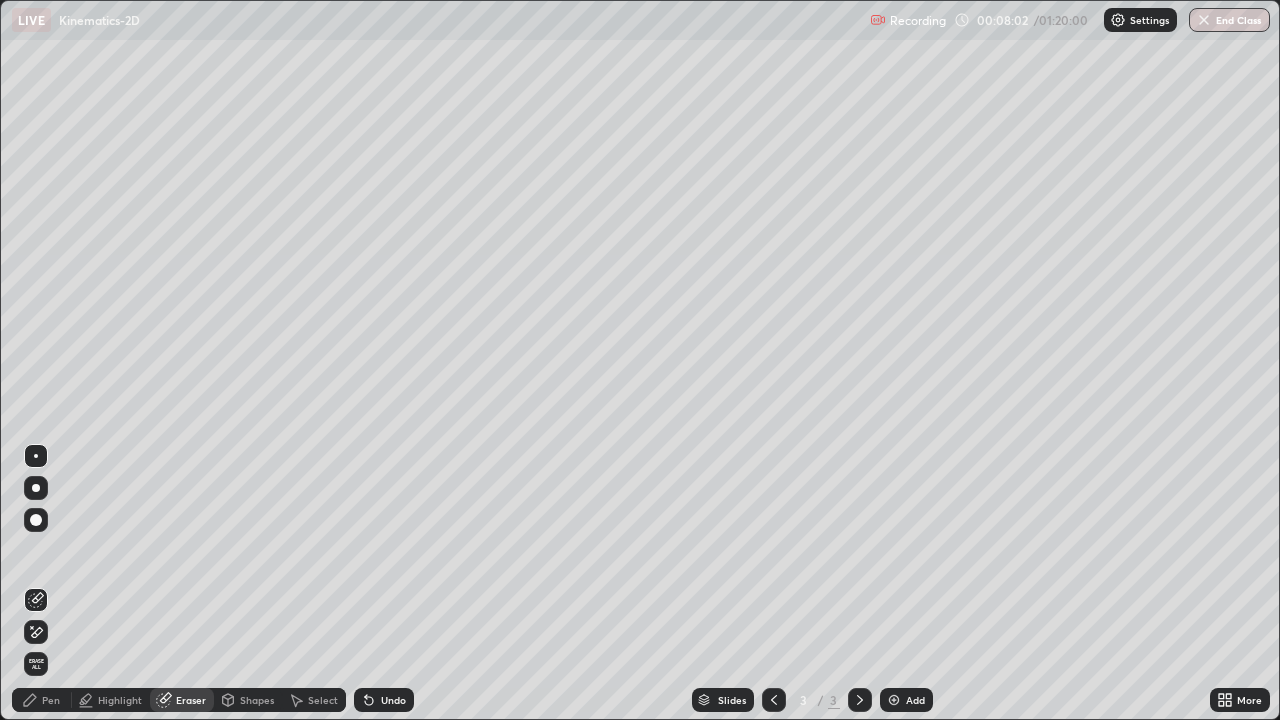 click 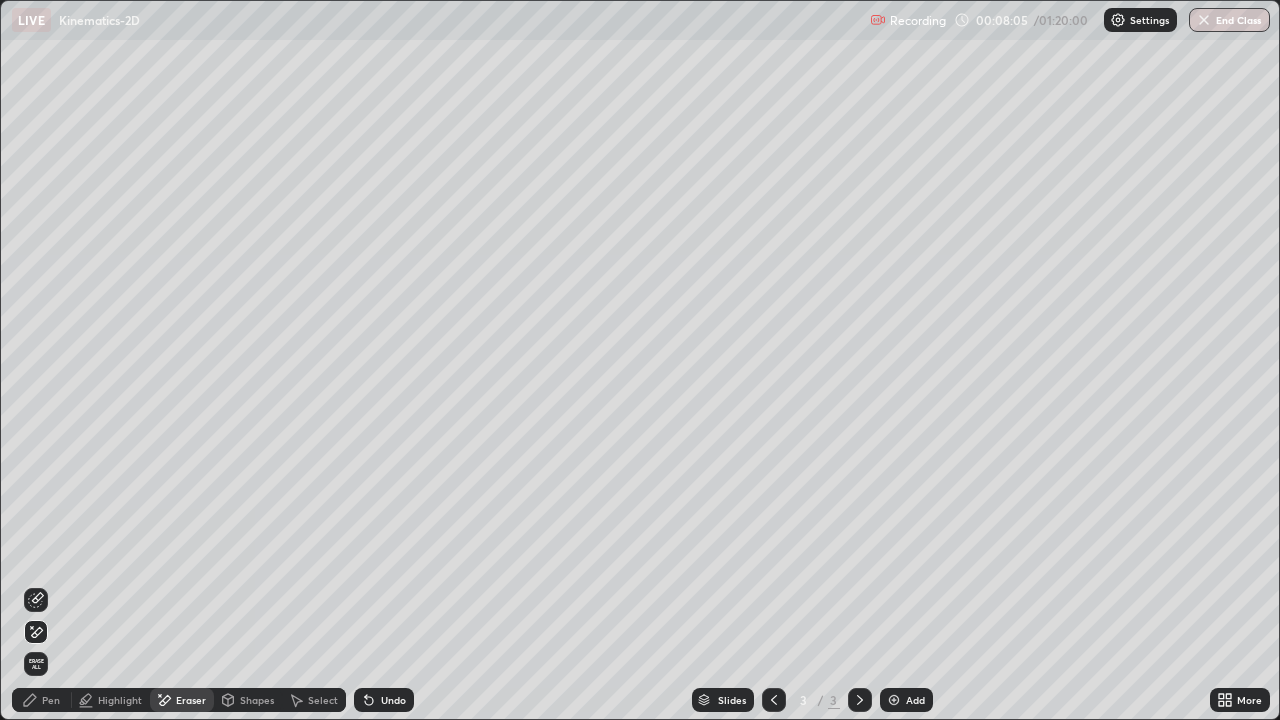 click on "Pen" at bounding box center (51, 700) 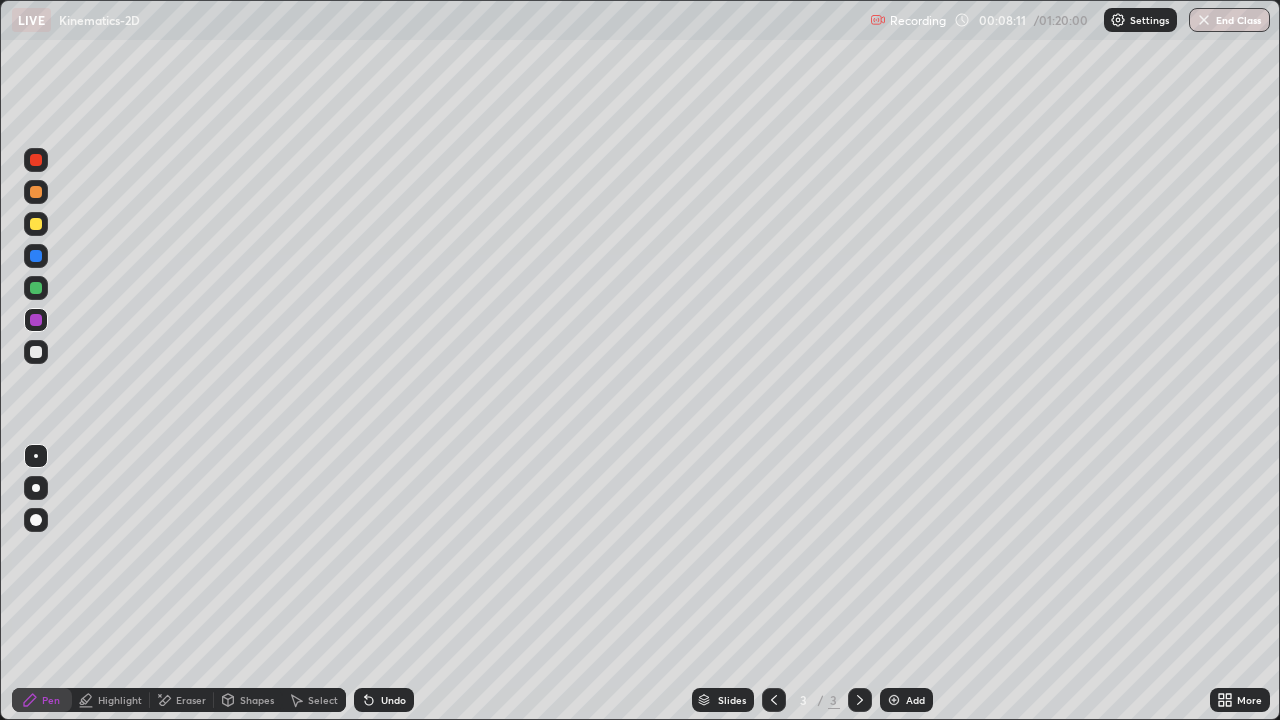 click at bounding box center [36, 352] 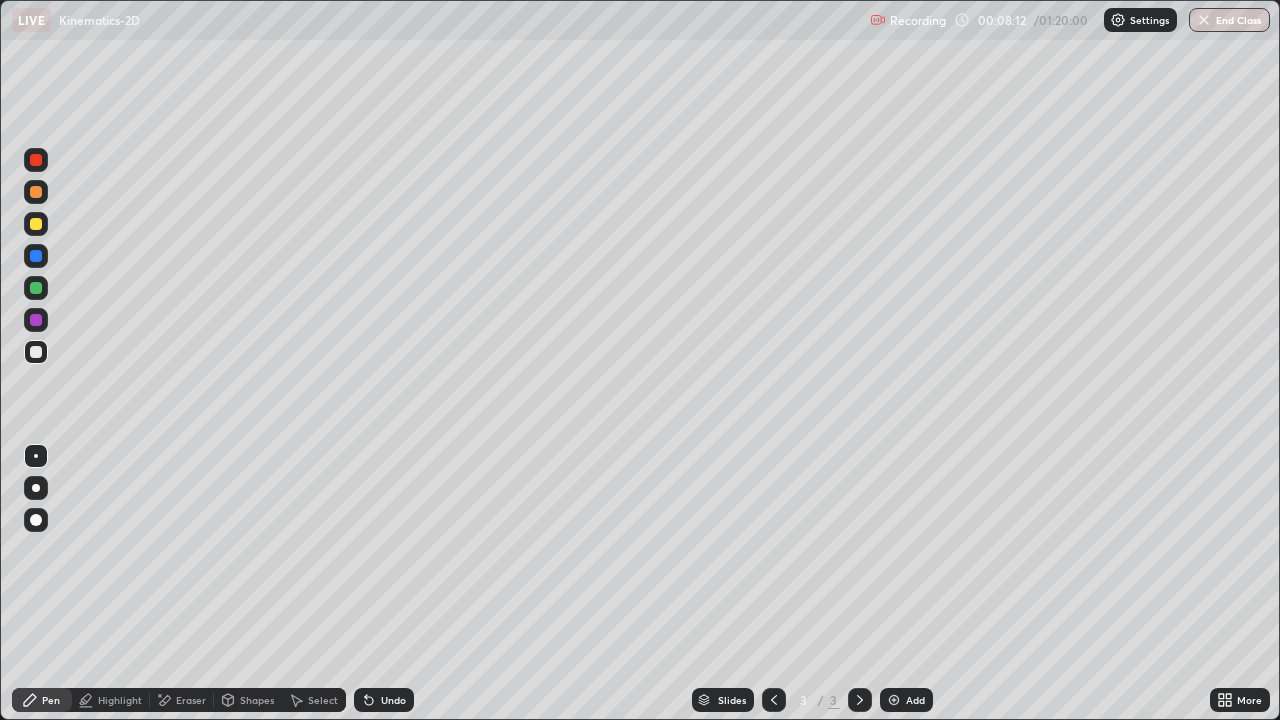 click 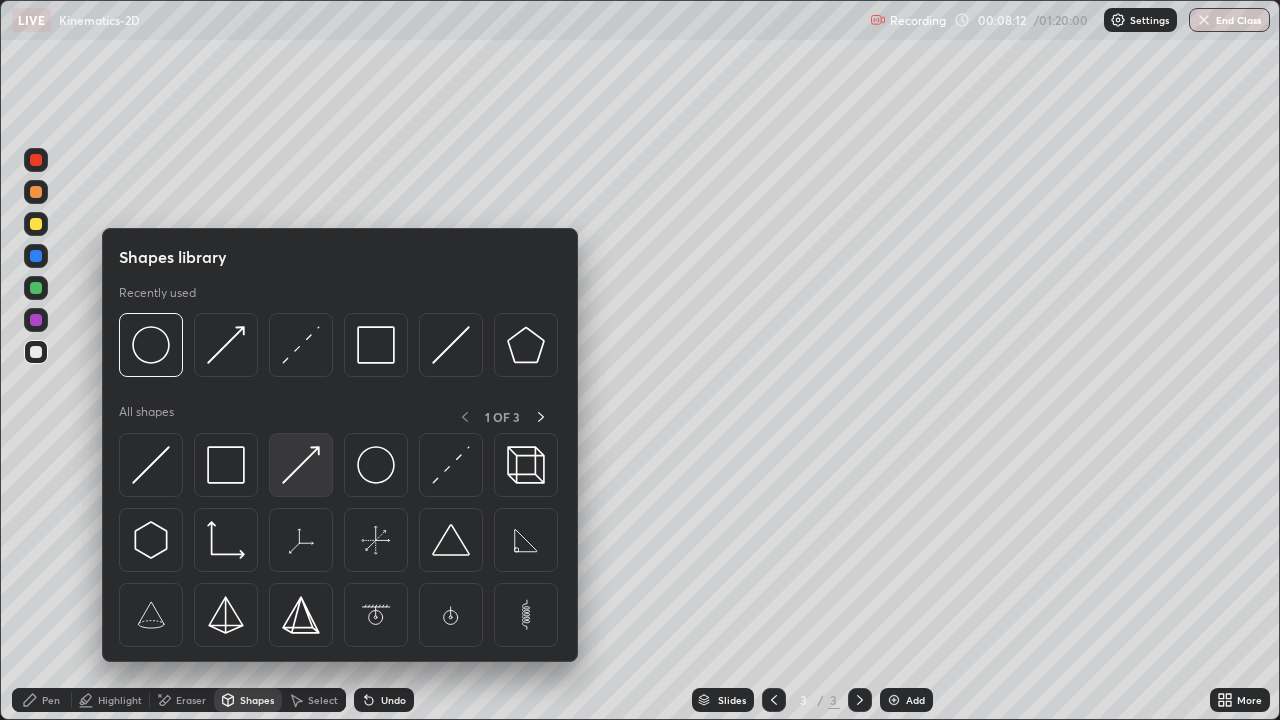 click at bounding box center (301, 465) 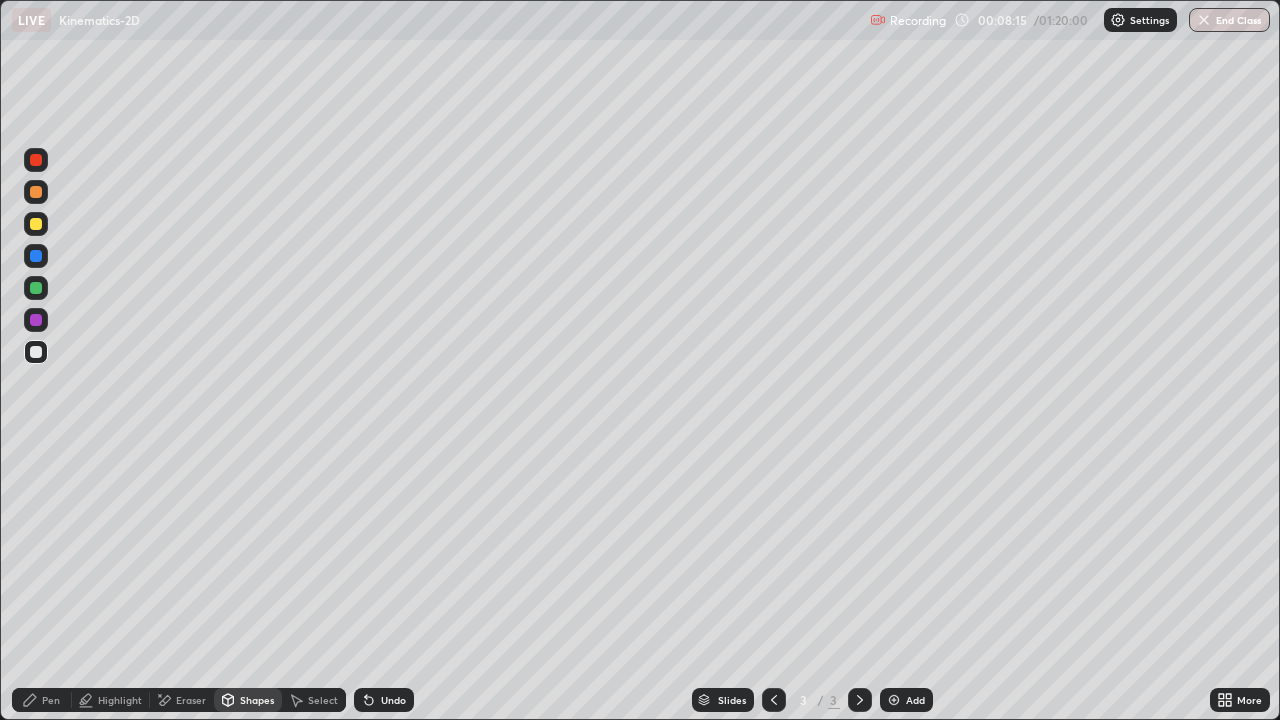 click on "Pen" at bounding box center [42, 700] 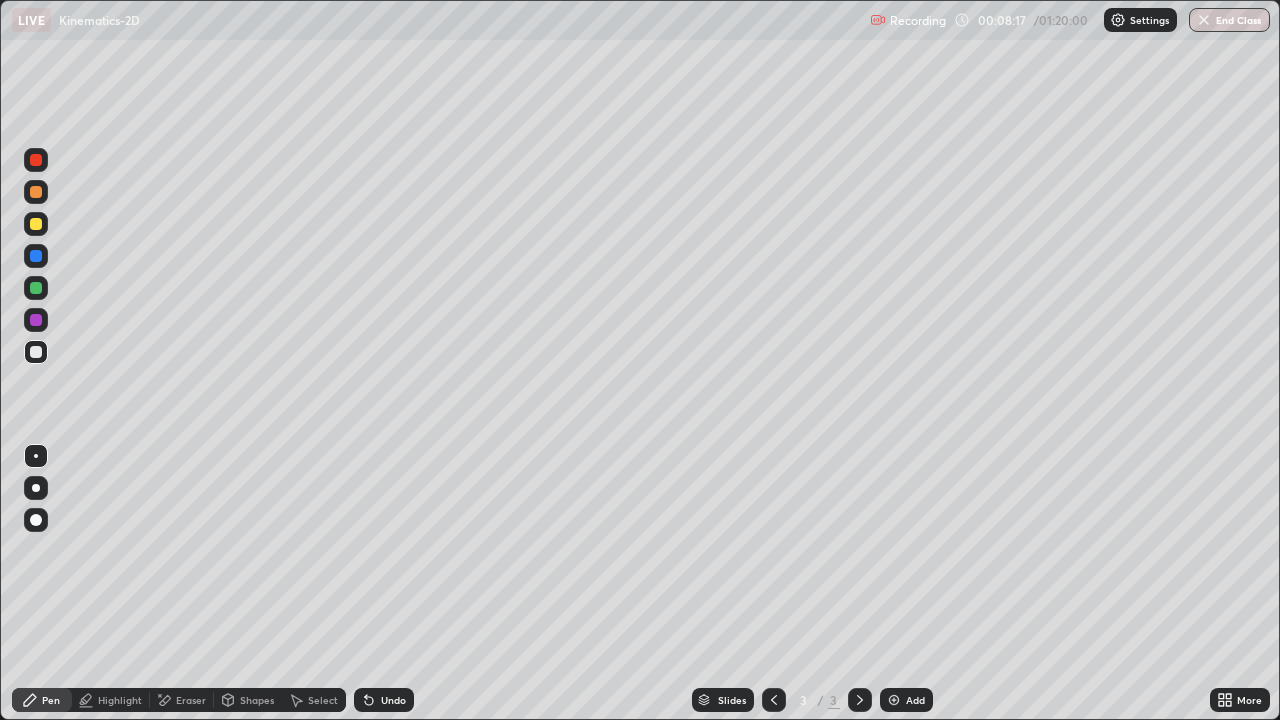 click 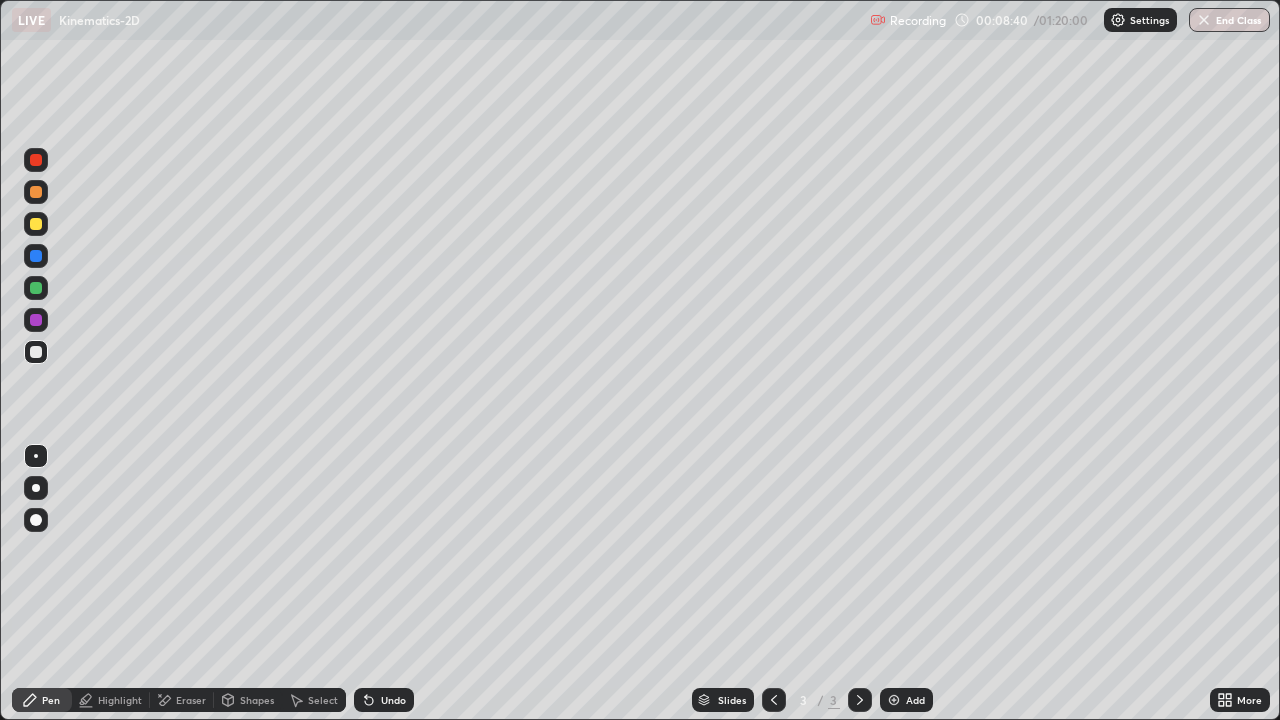 click at bounding box center [36, 224] 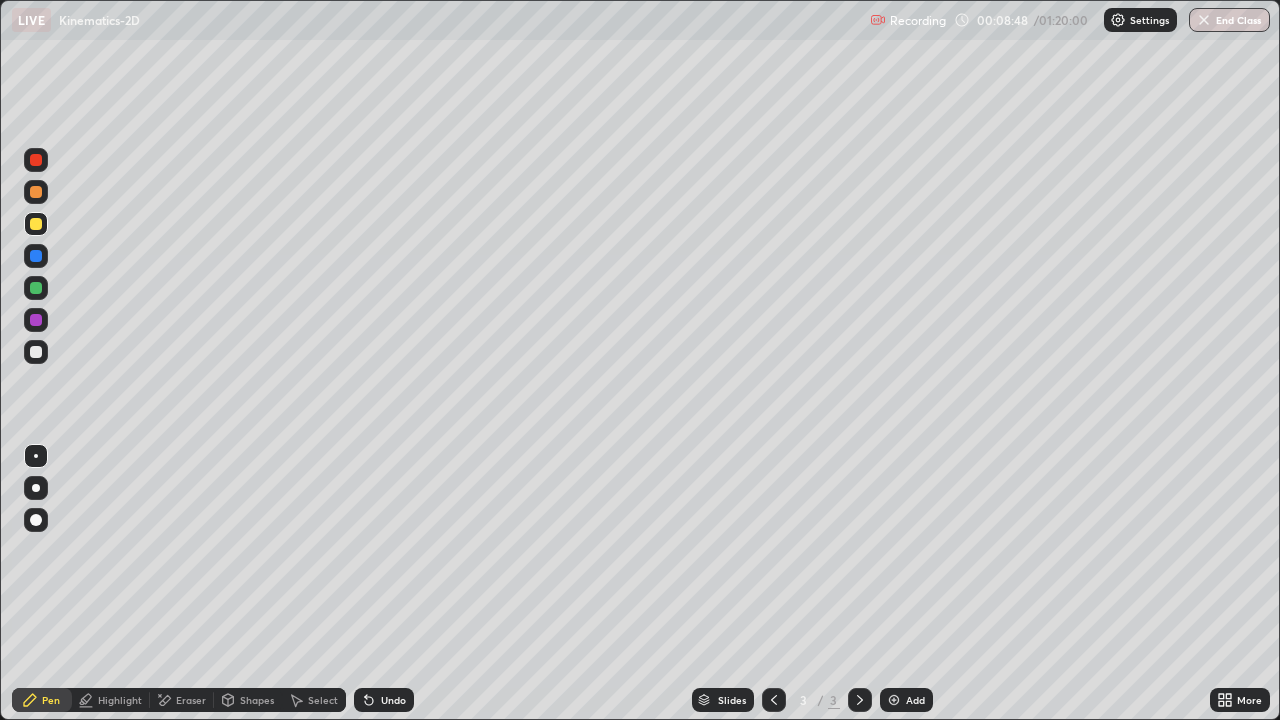 click on "Undo" at bounding box center (384, 700) 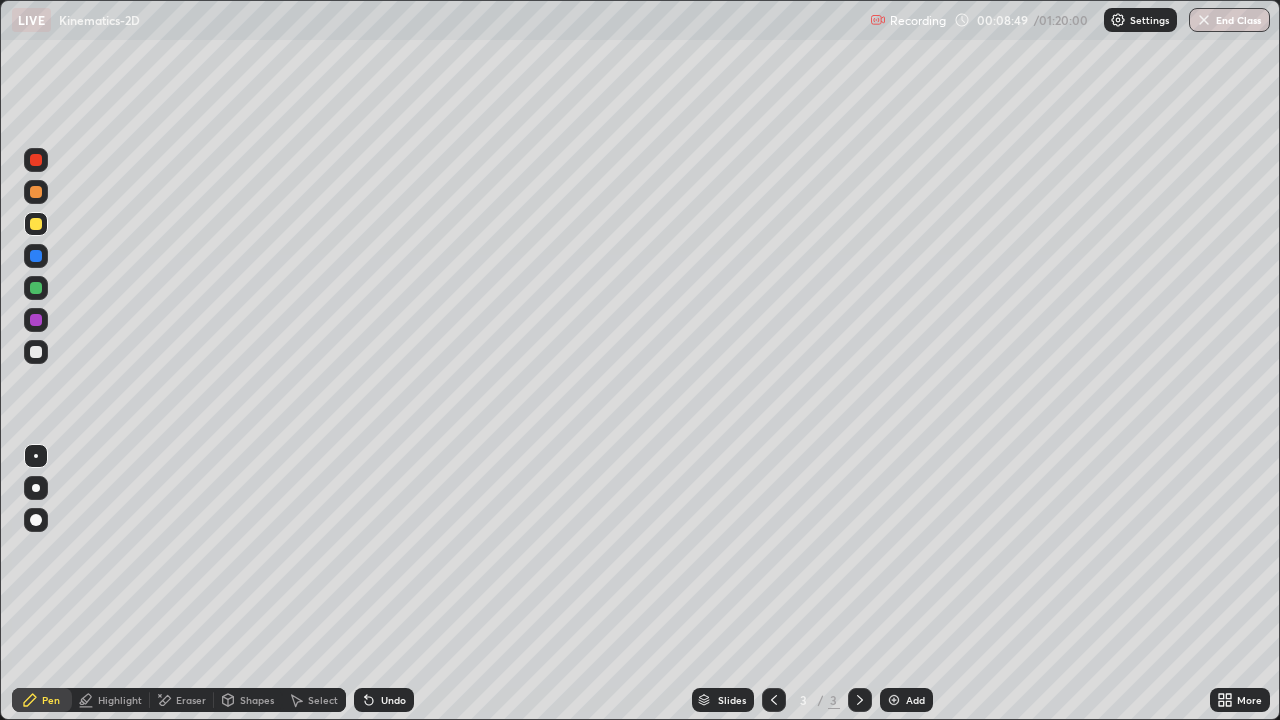 click on "Undo" at bounding box center (384, 700) 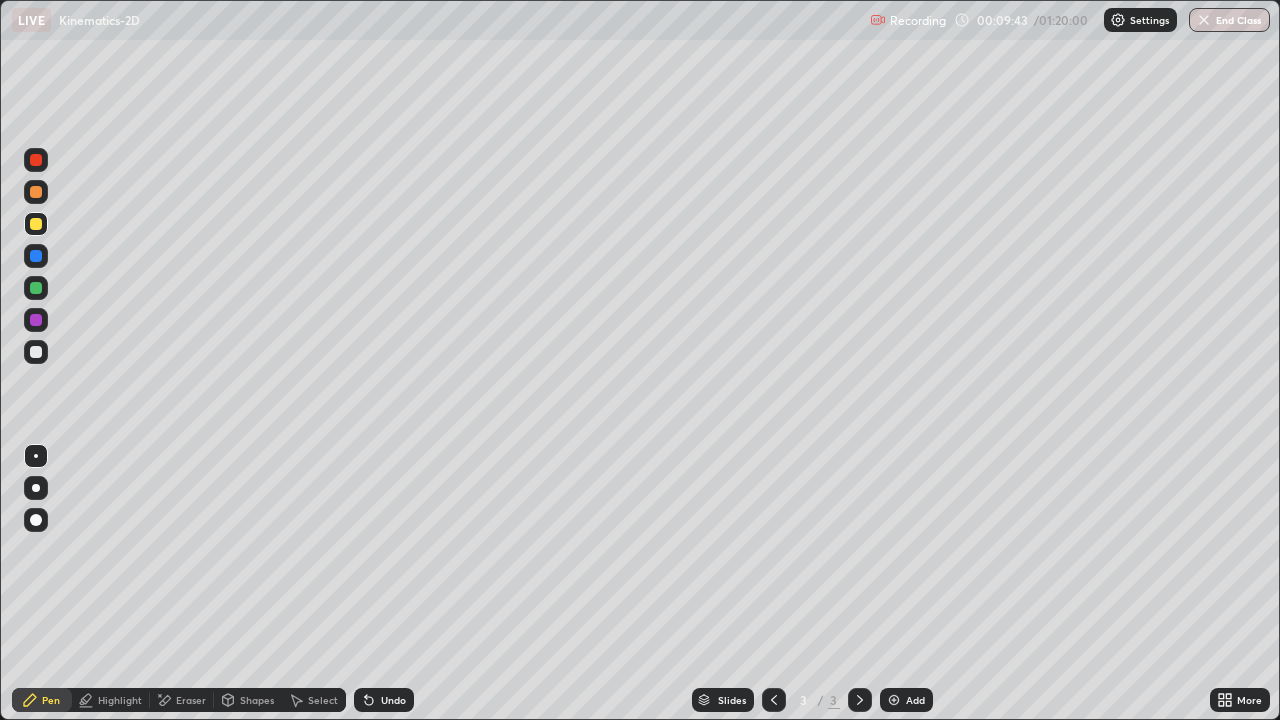 click on "Add" at bounding box center (906, 700) 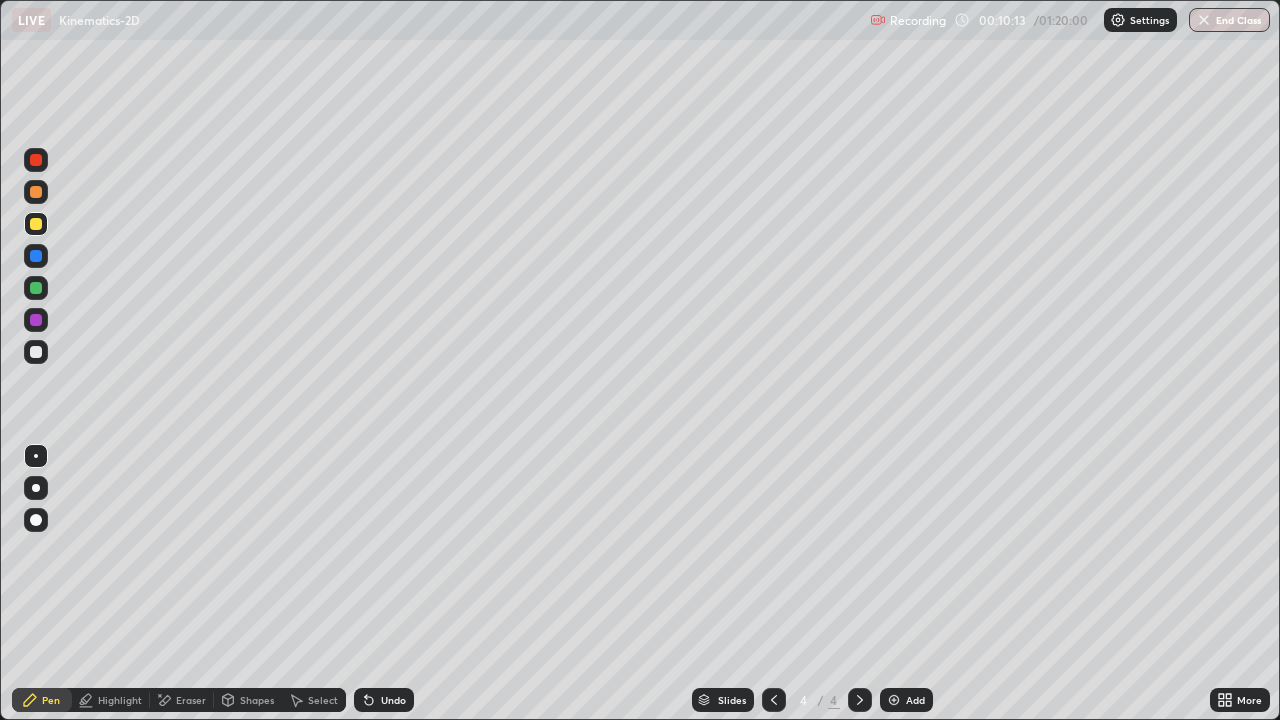 click 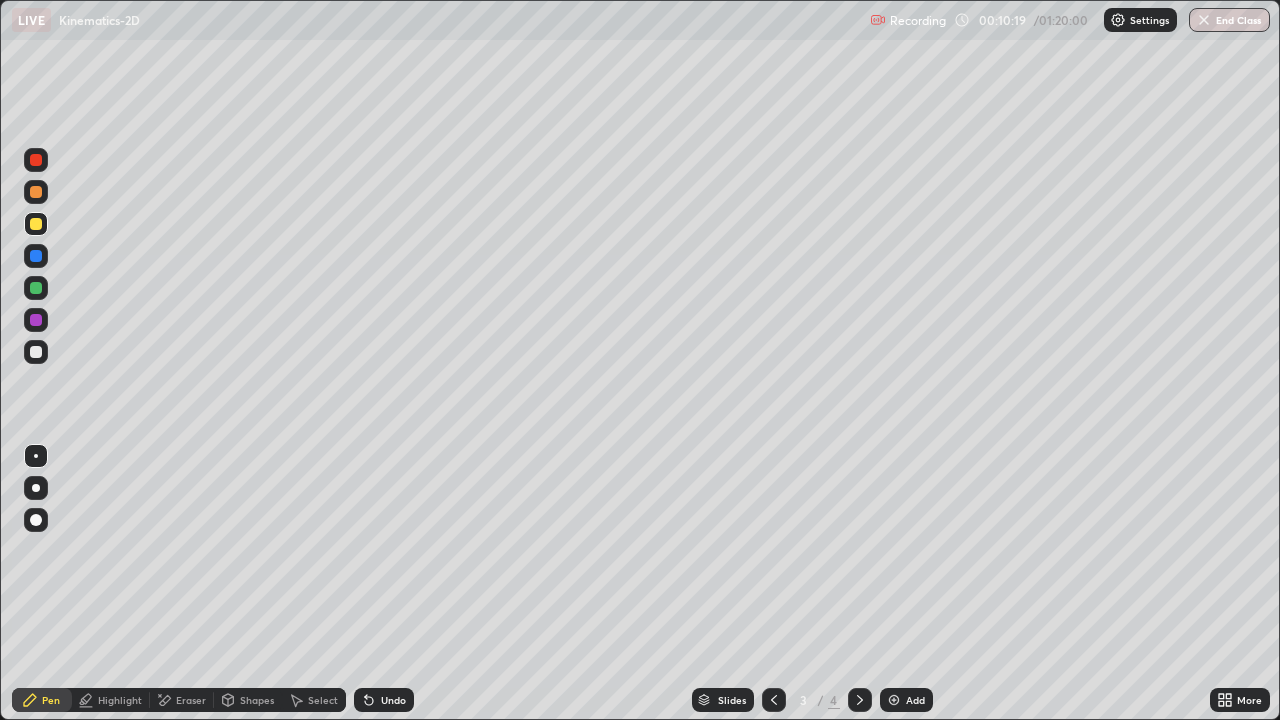 click at bounding box center [36, 352] 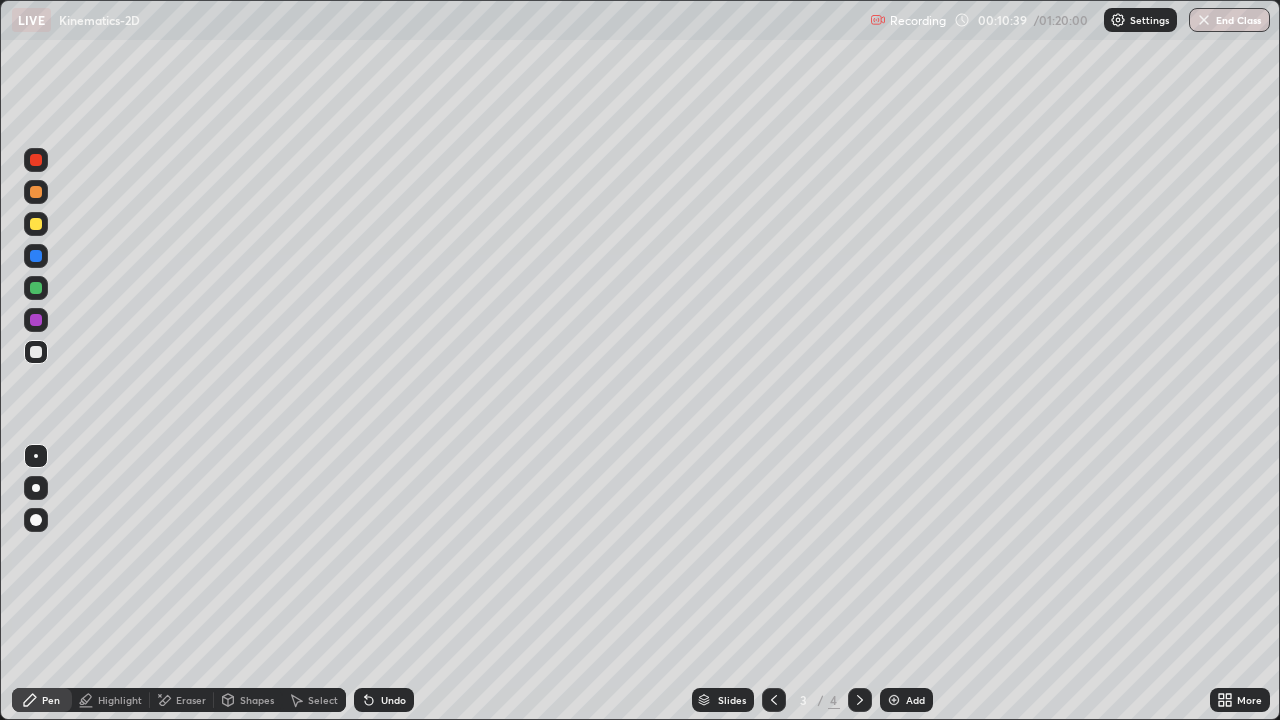 click on "Undo" at bounding box center (393, 700) 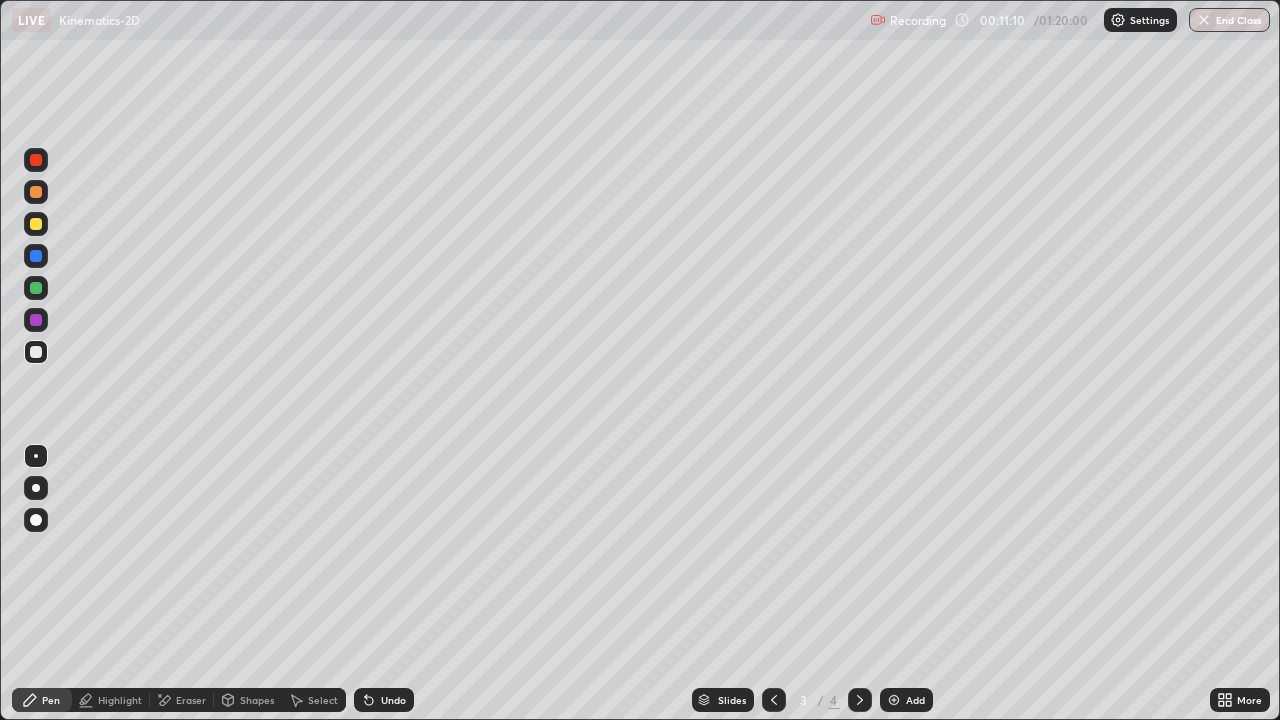 click at bounding box center [36, 224] 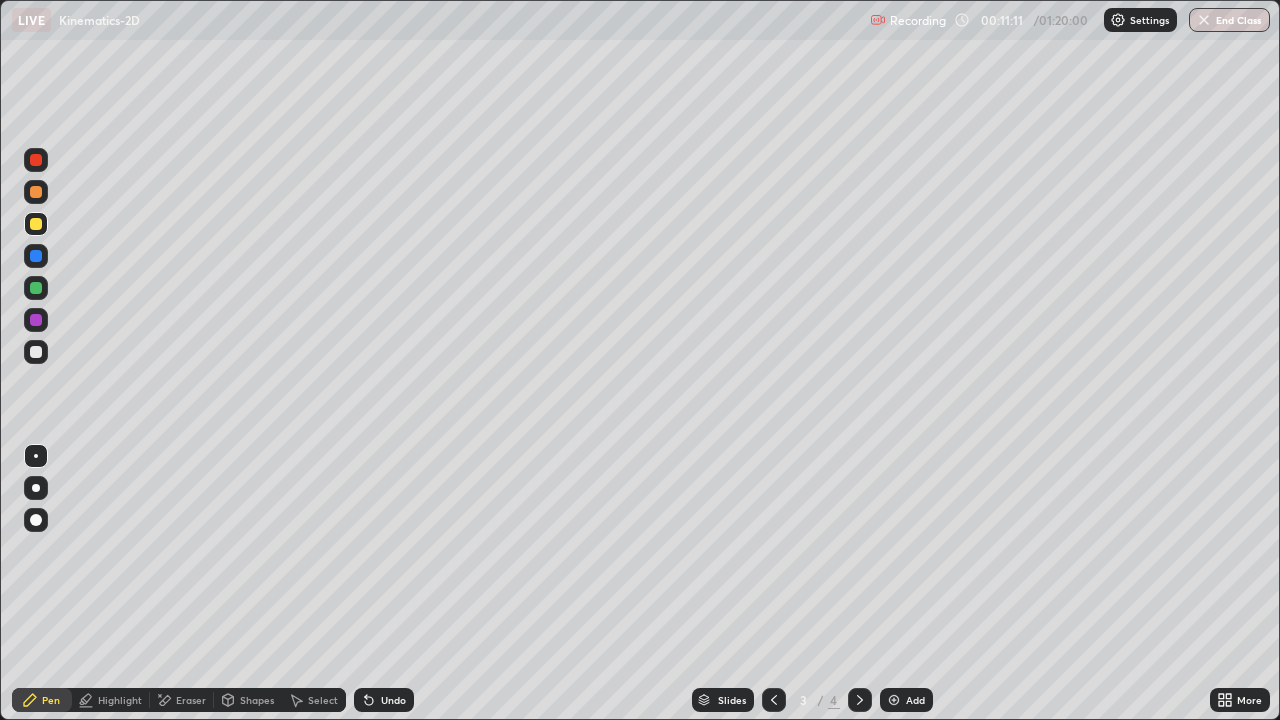 click at bounding box center [36, 288] 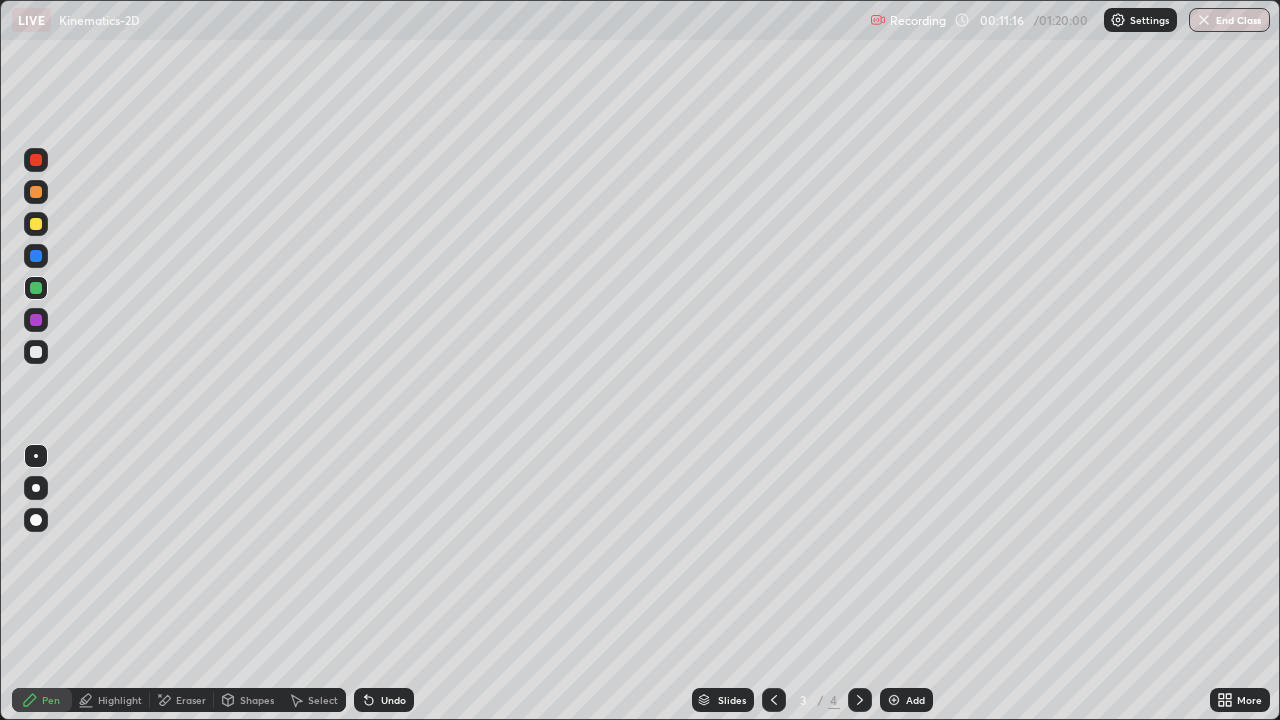 click on "Undo" at bounding box center (384, 700) 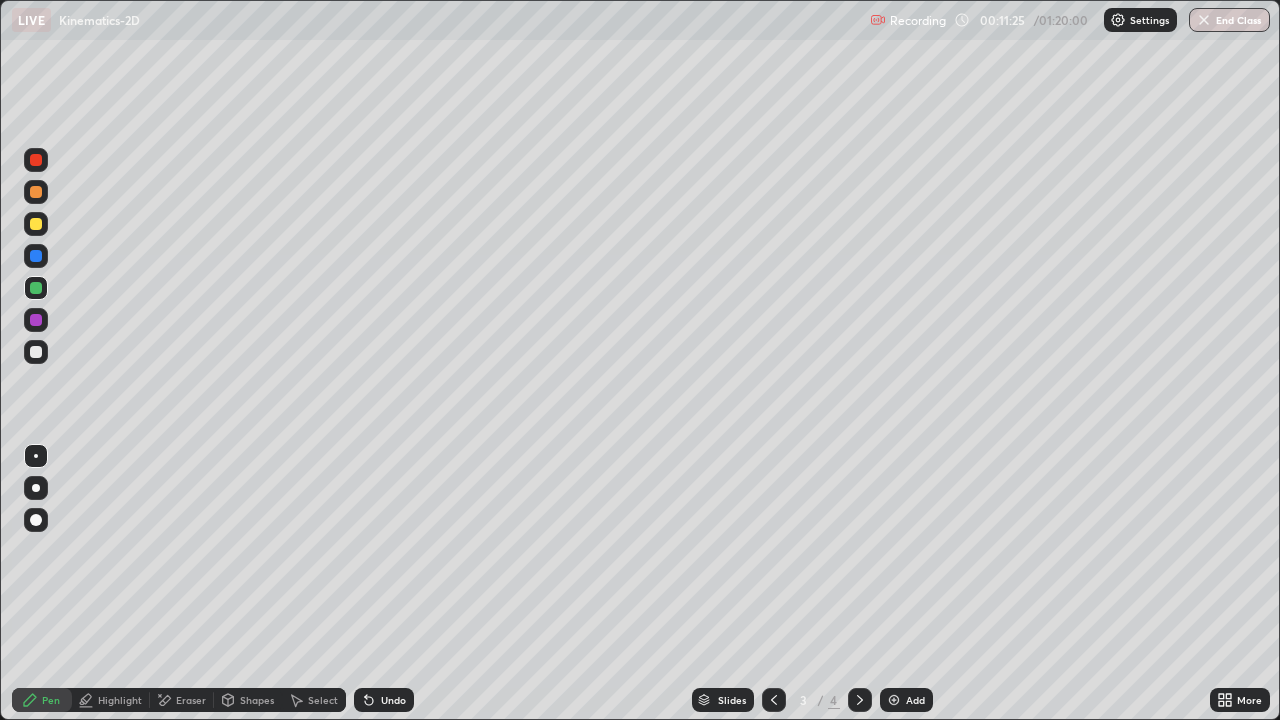 click 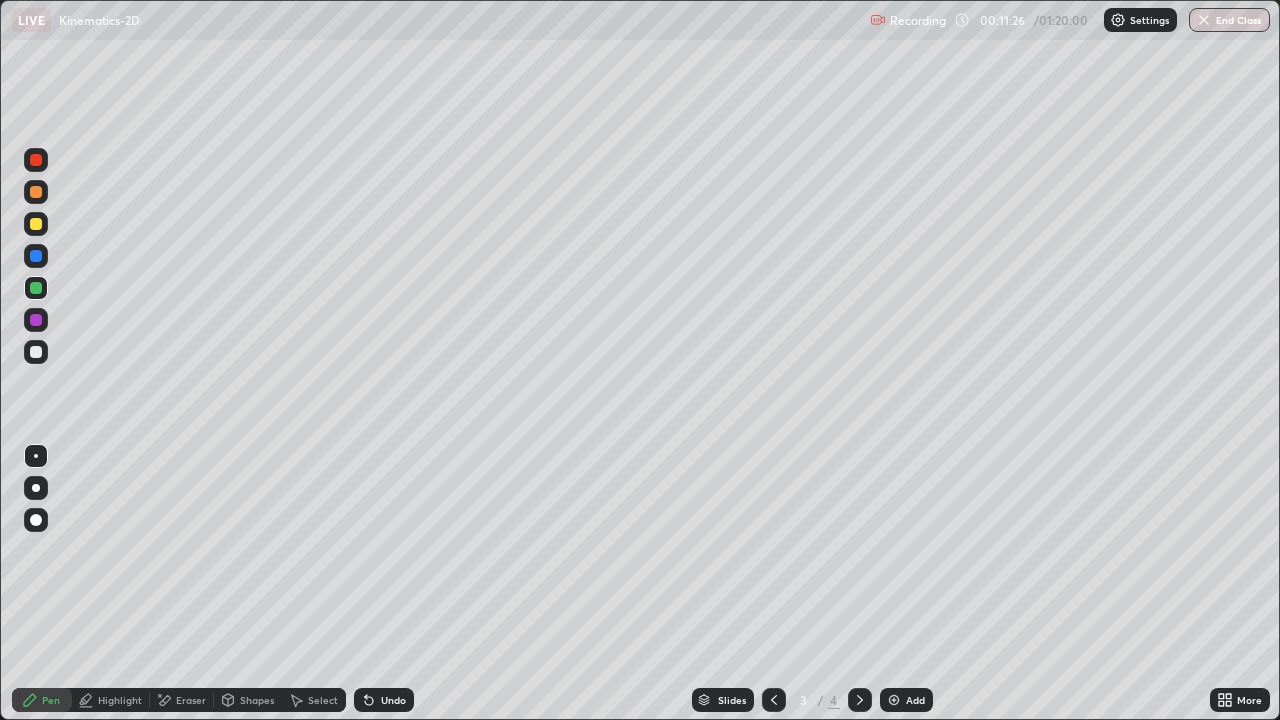click 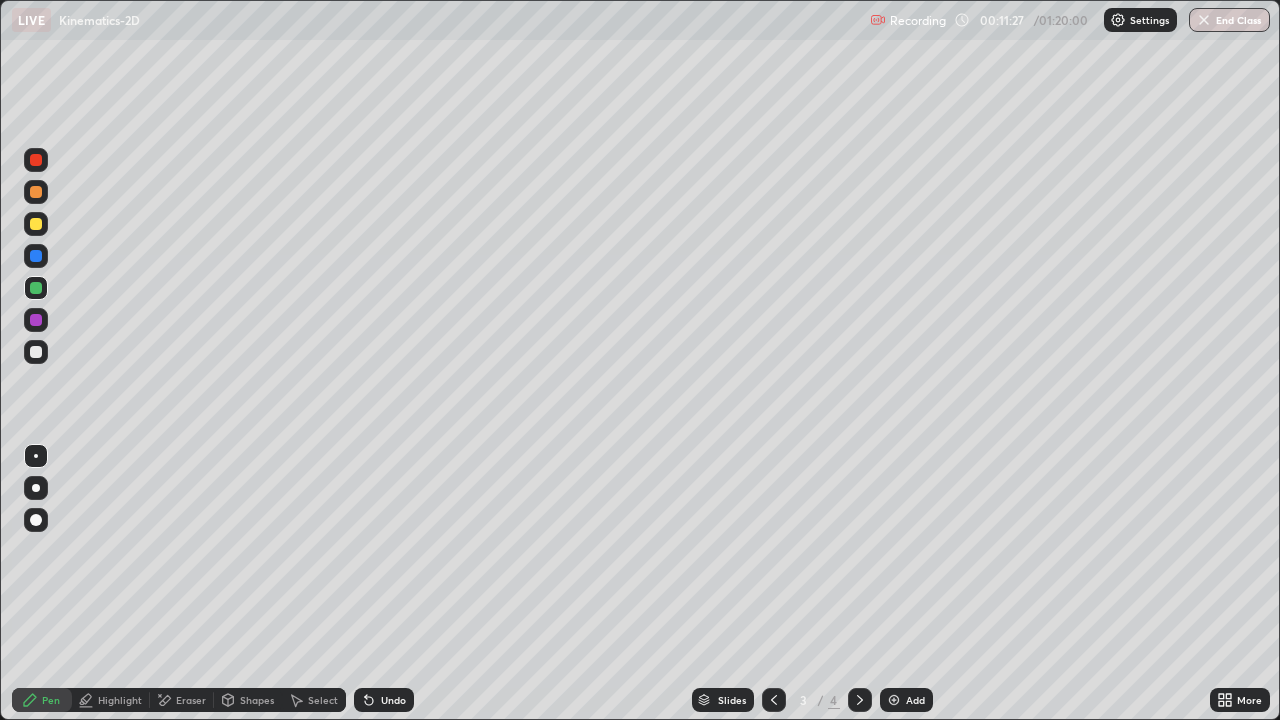 click 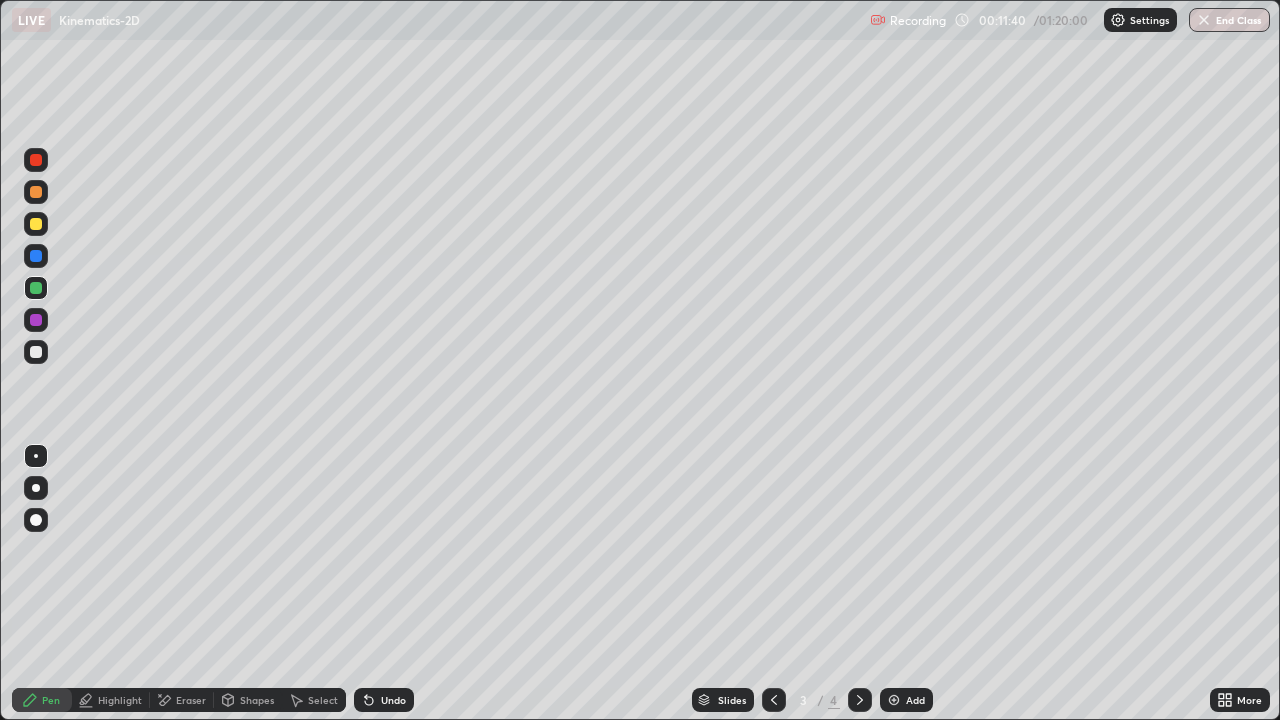 click on "Add" at bounding box center [906, 700] 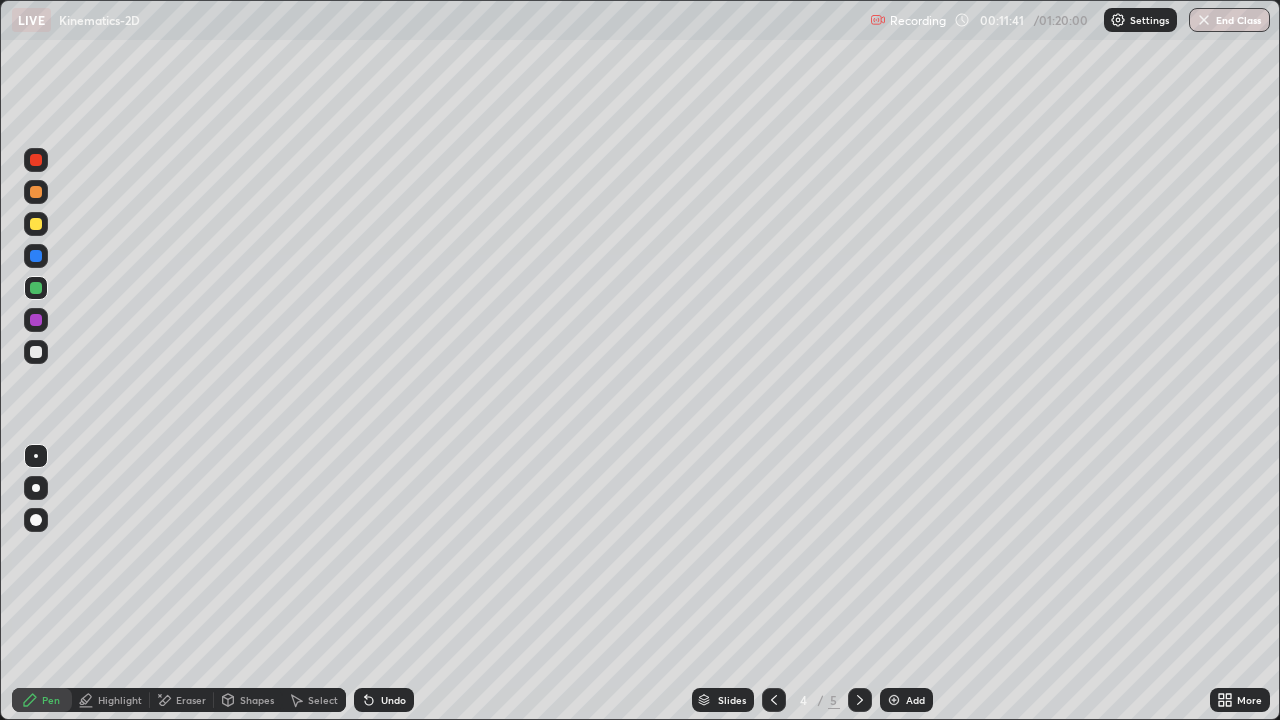 click at bounding box center [36, 352] 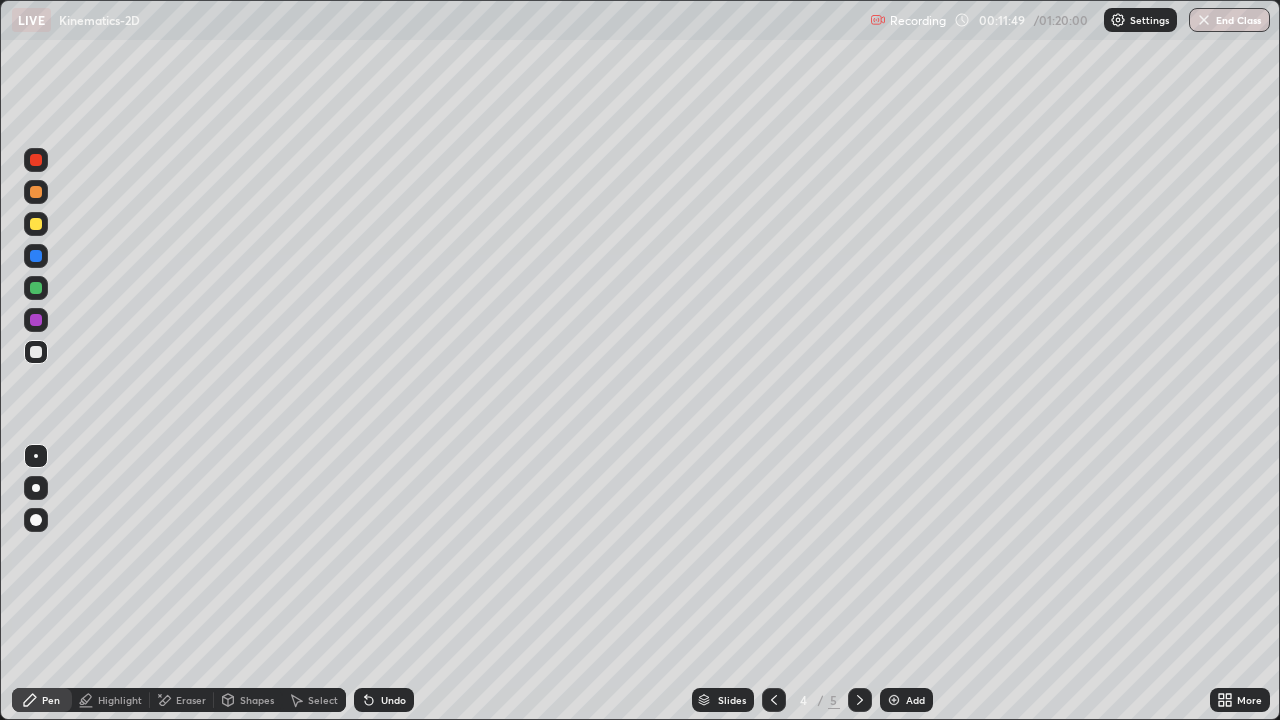 click on "Undo" at bounding box center [393, 700] 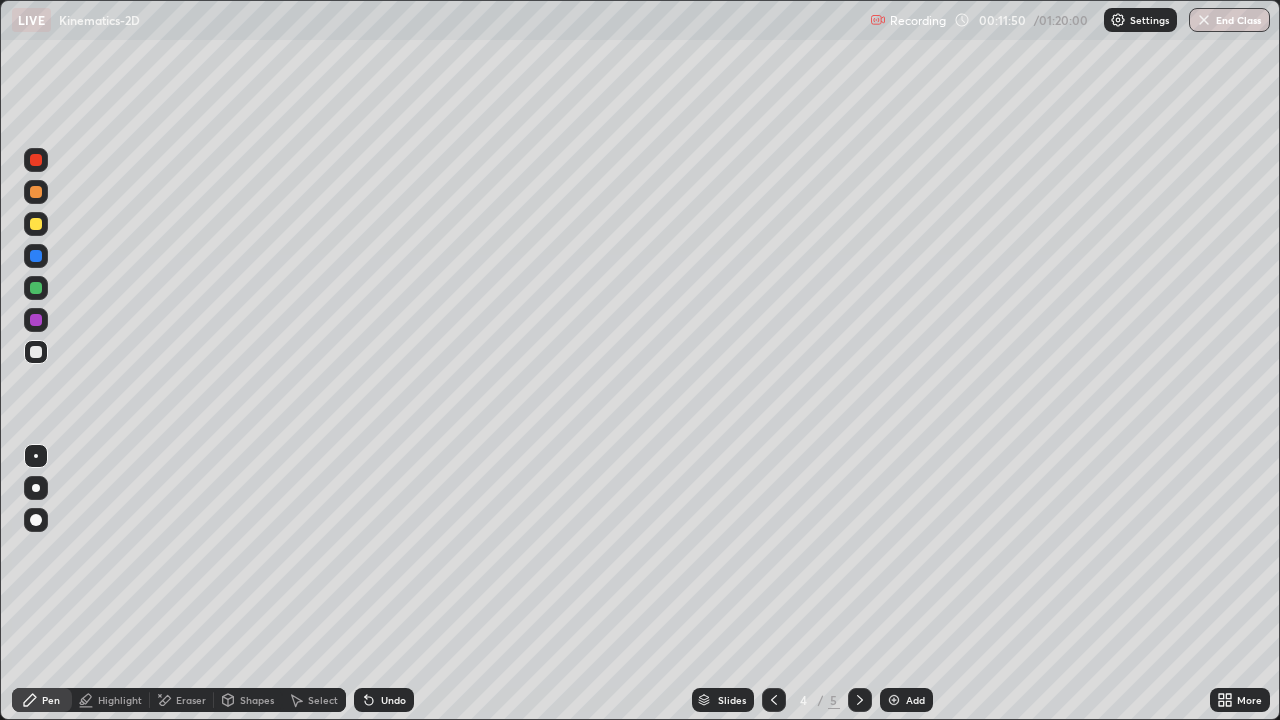click on "Undo" at bounding box center (384, 700) 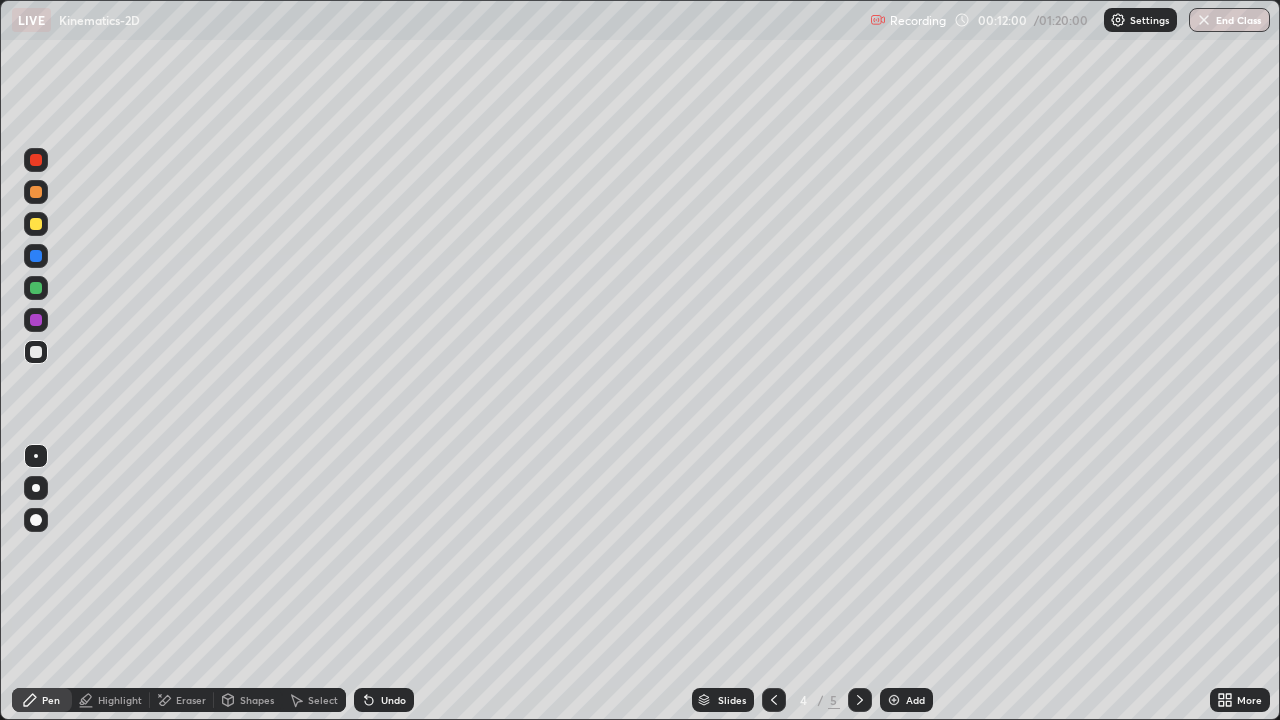 click 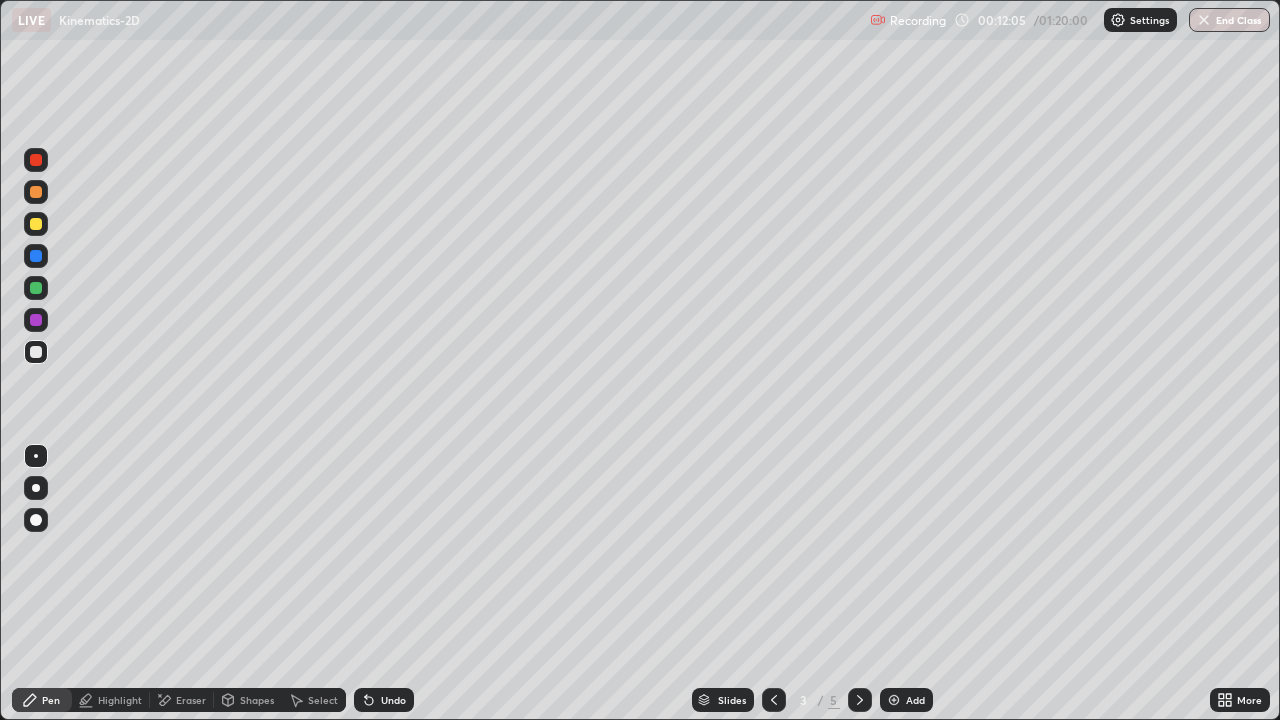click 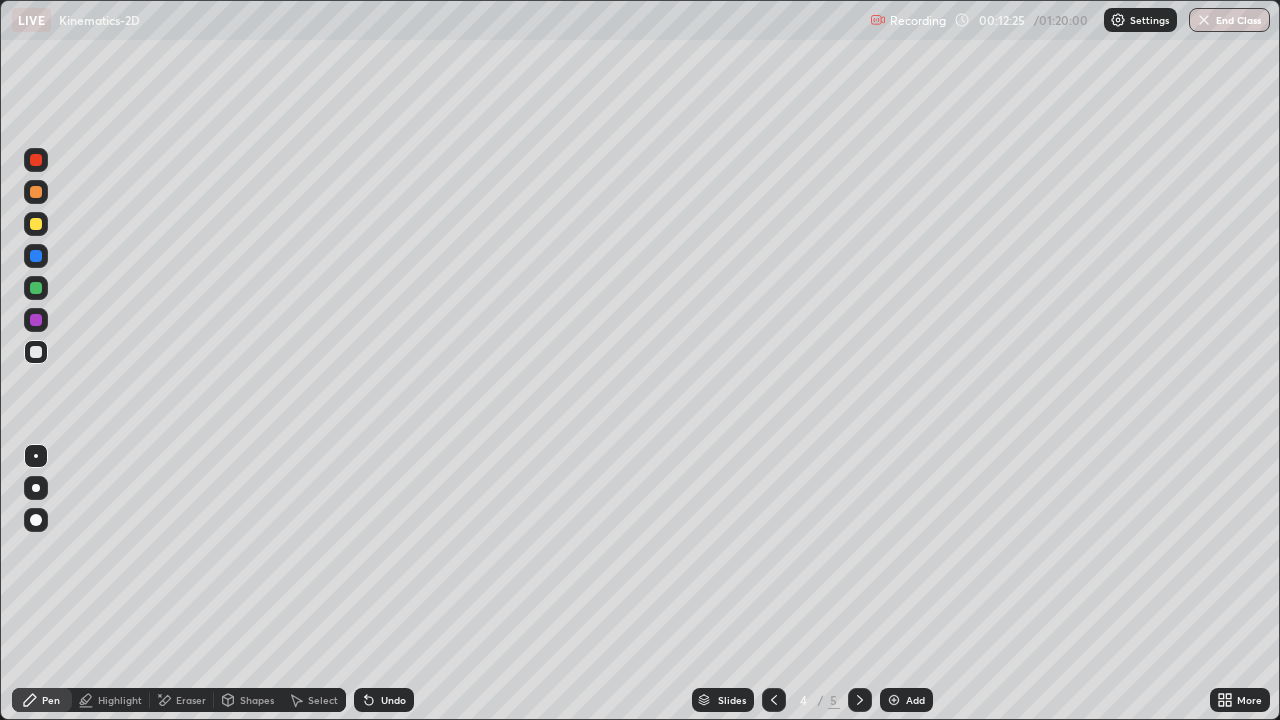 click 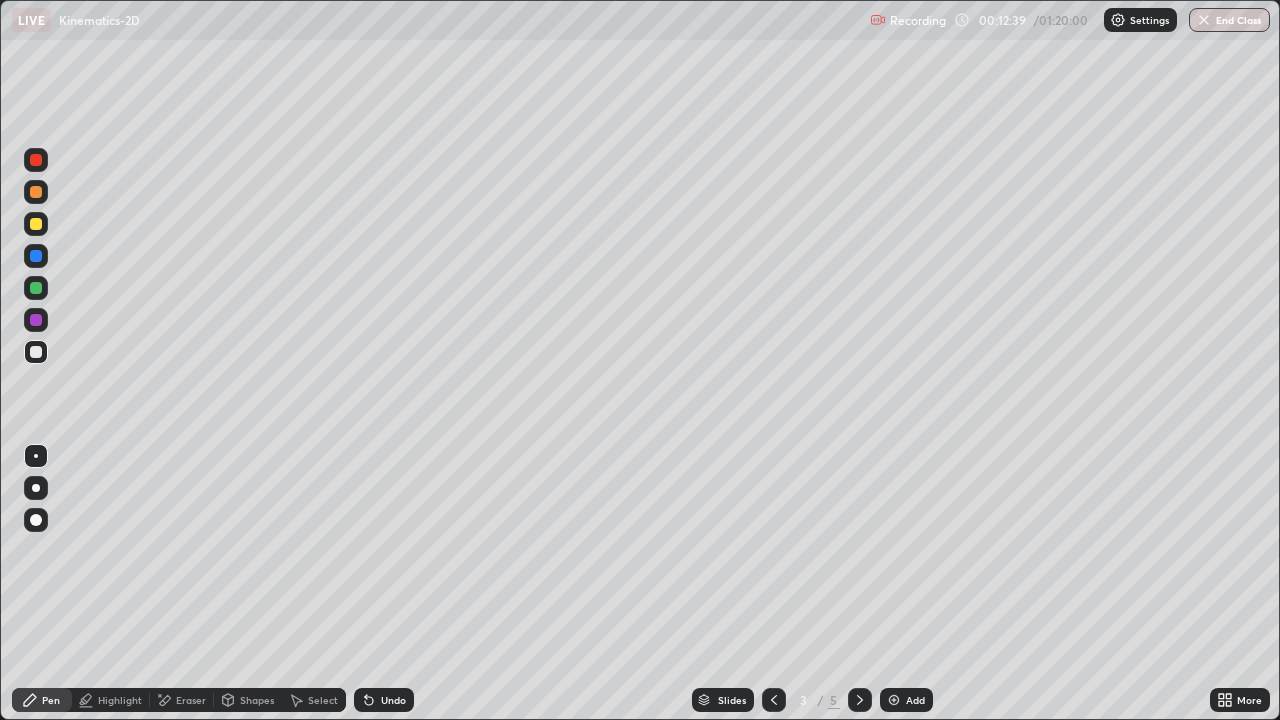 click 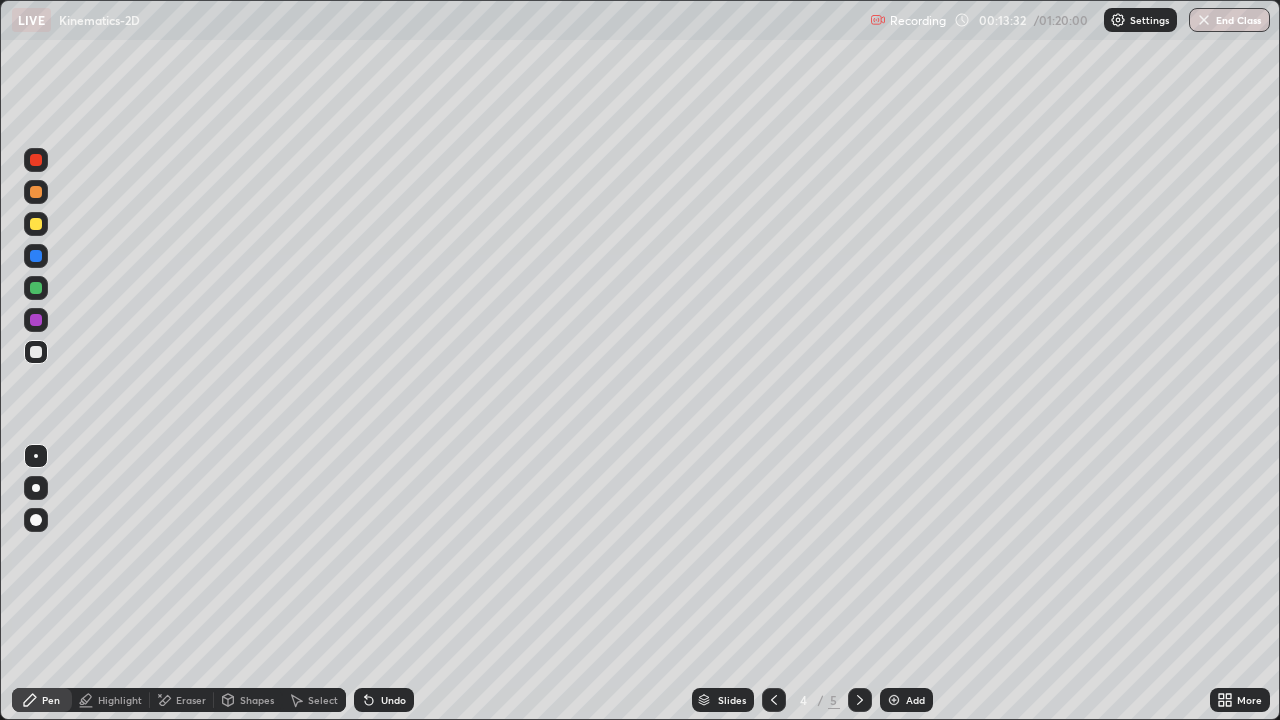 click 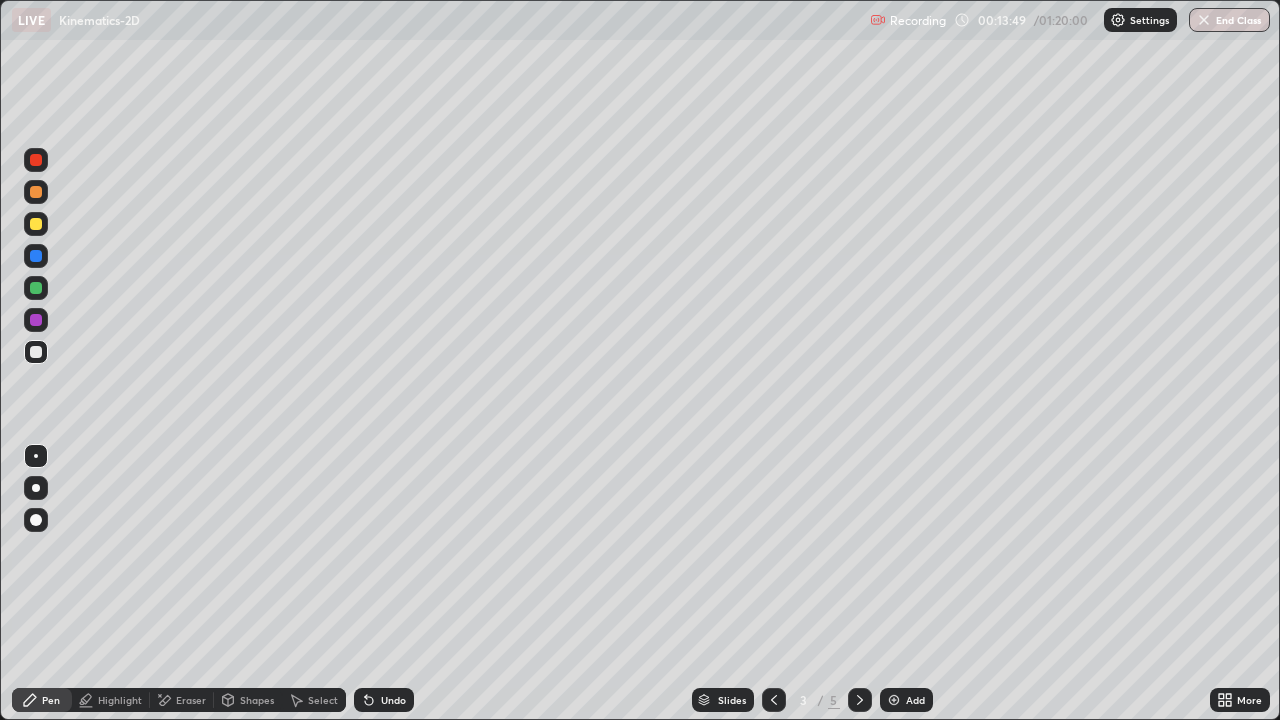 click at bounding box center [860, 700] 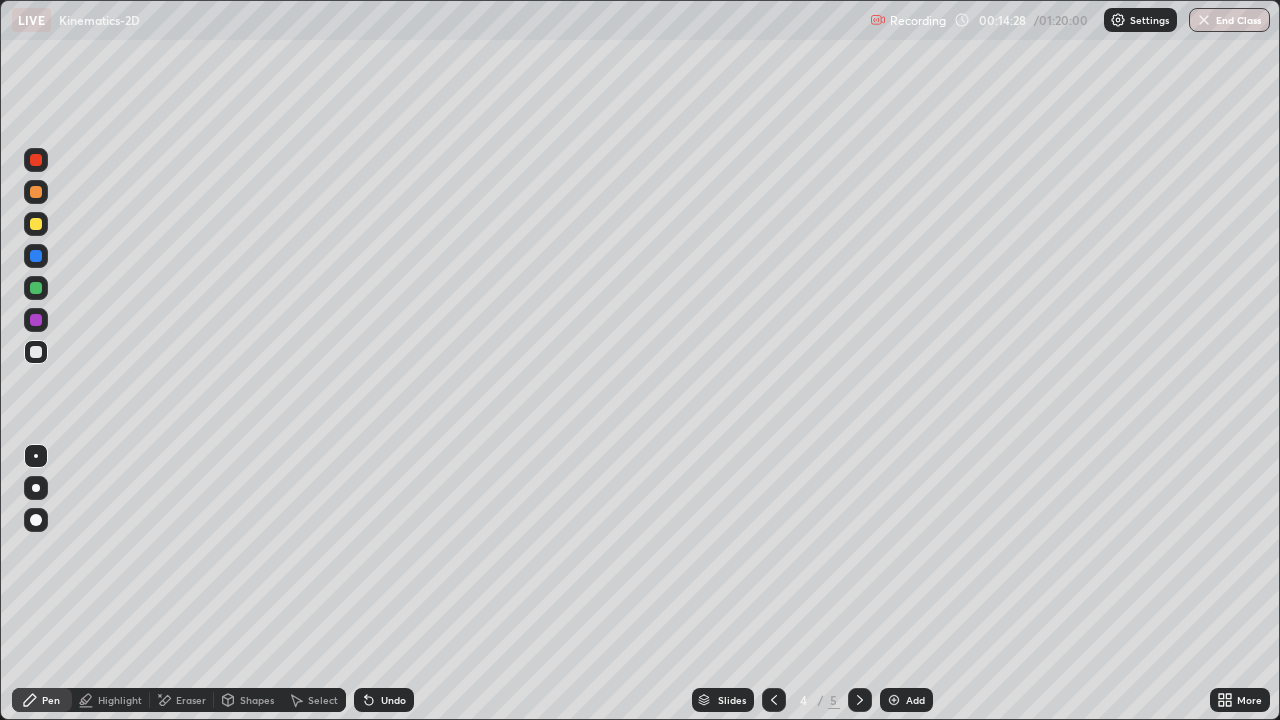 click on "Highlight" at bounding box center [120, 700] 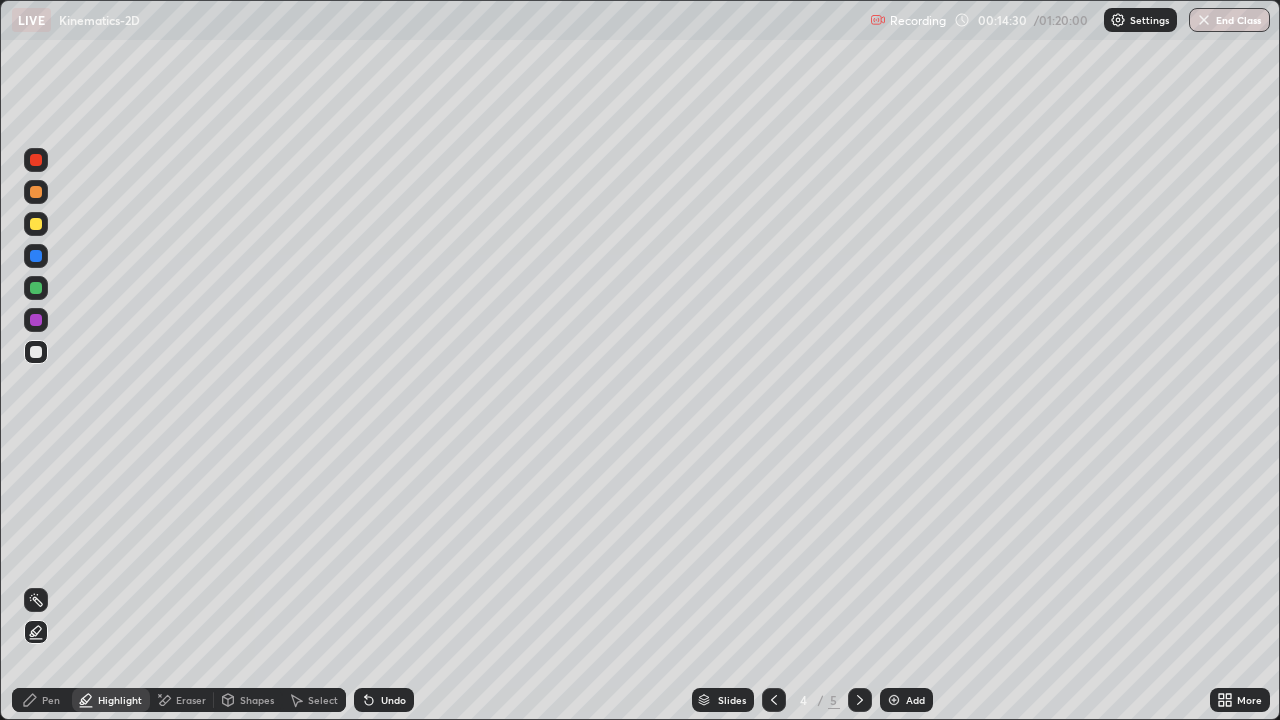 click at bounding box center [36, 160] 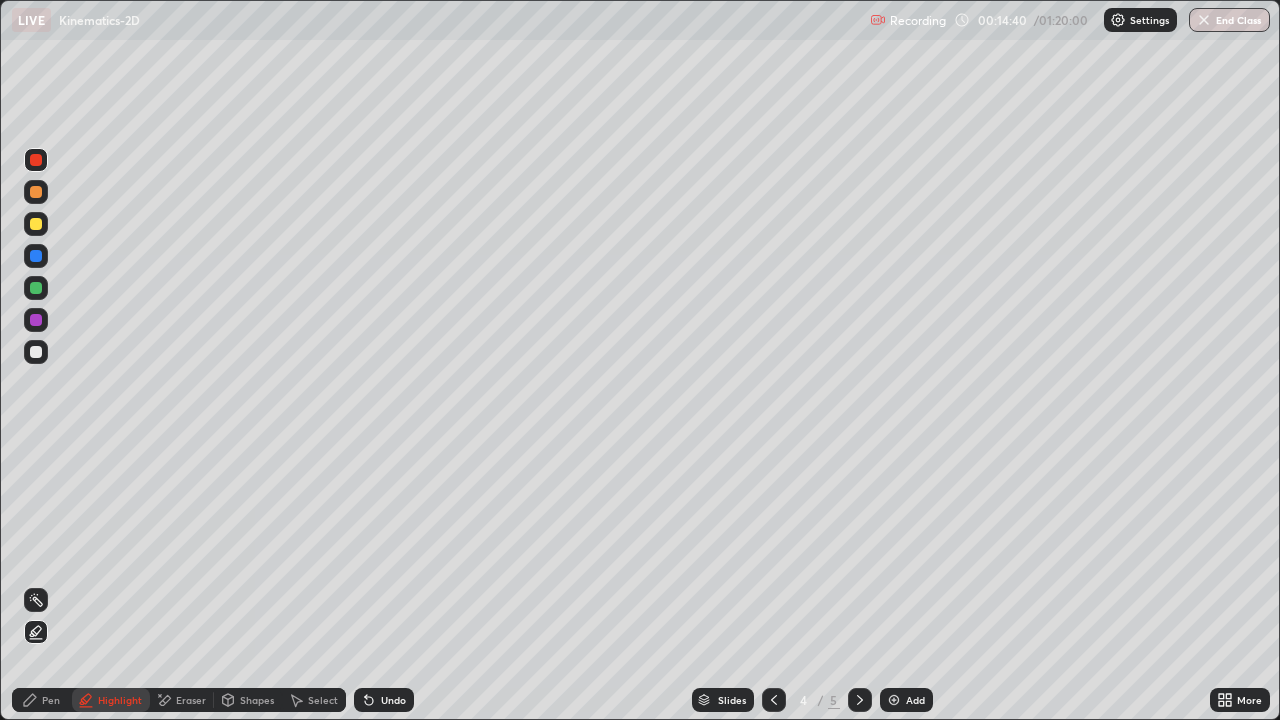 click on "Pen" at bounding box center (51, 700) 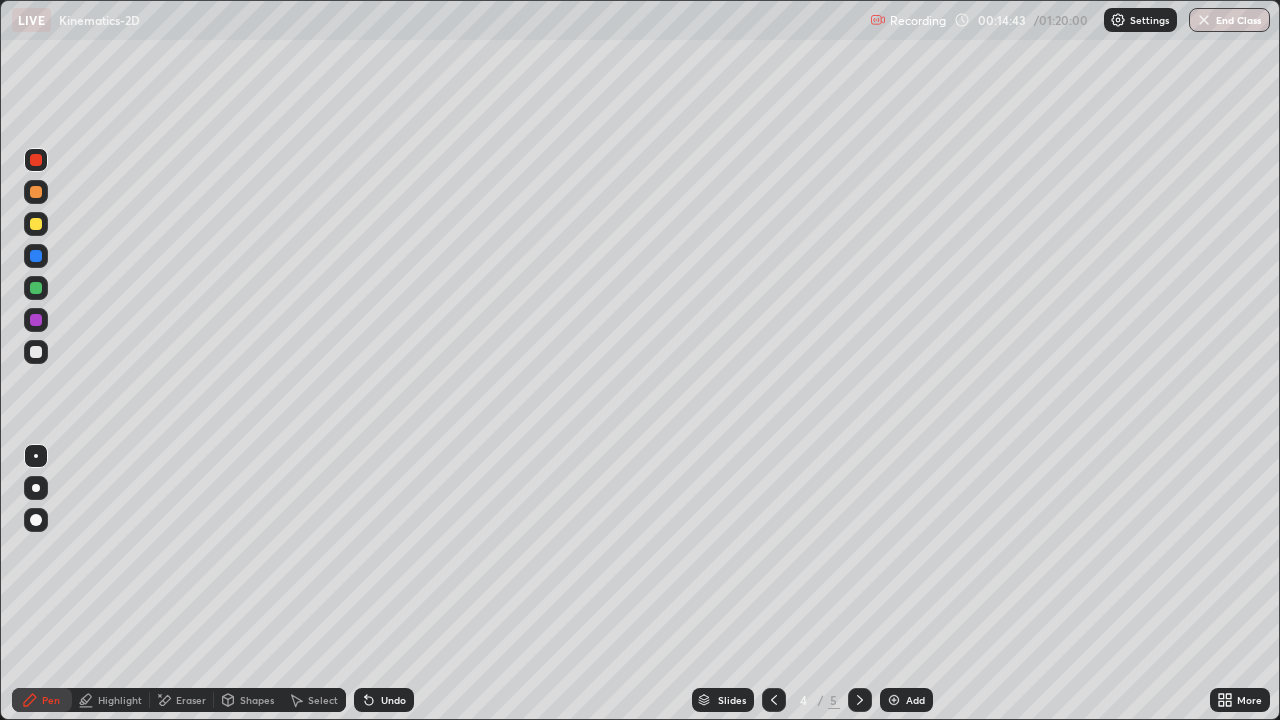 click on "Add" at bounding box center [906, 700] 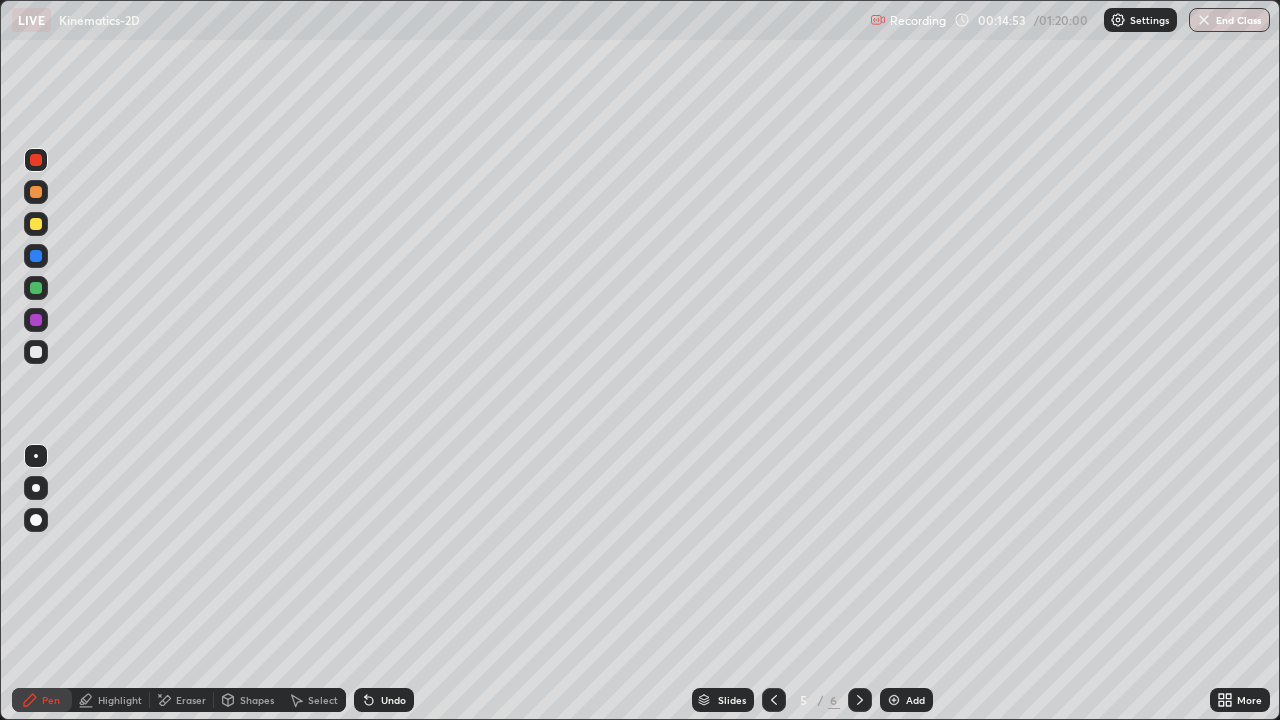 click on "Eraser" at bounding box center [191, 700] 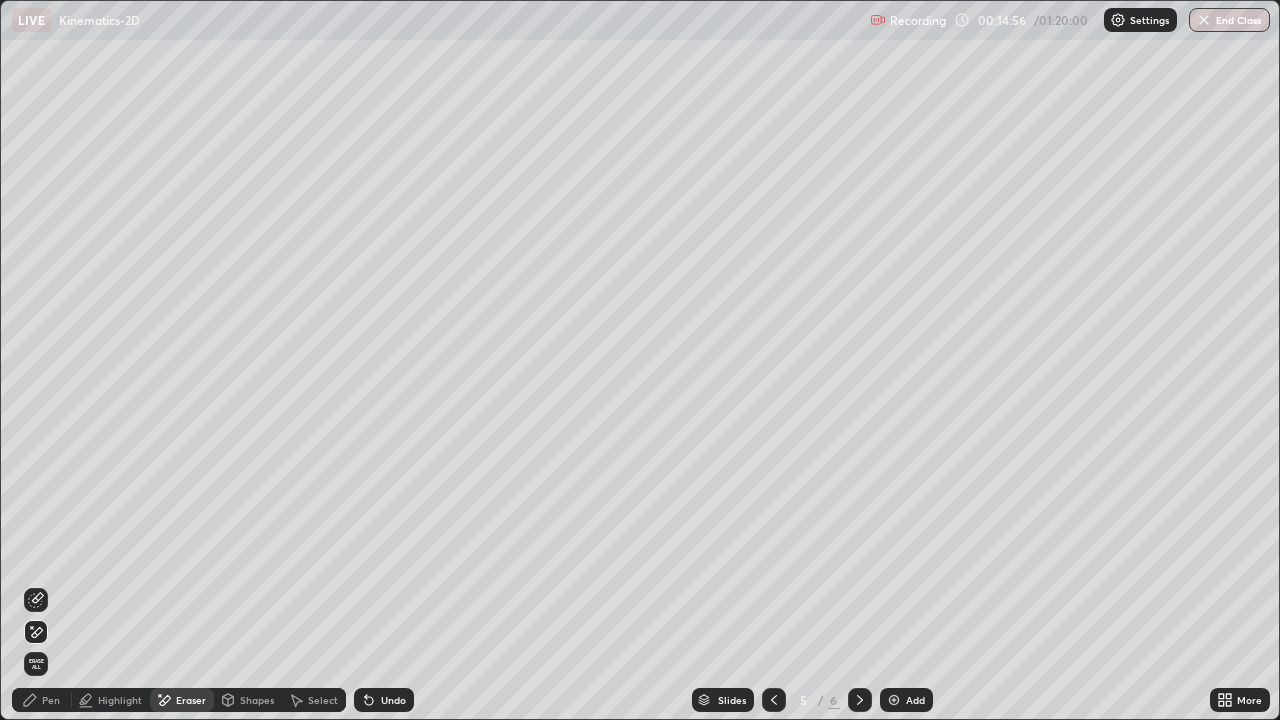 click on "Pen" at bounding box center [51, 700] 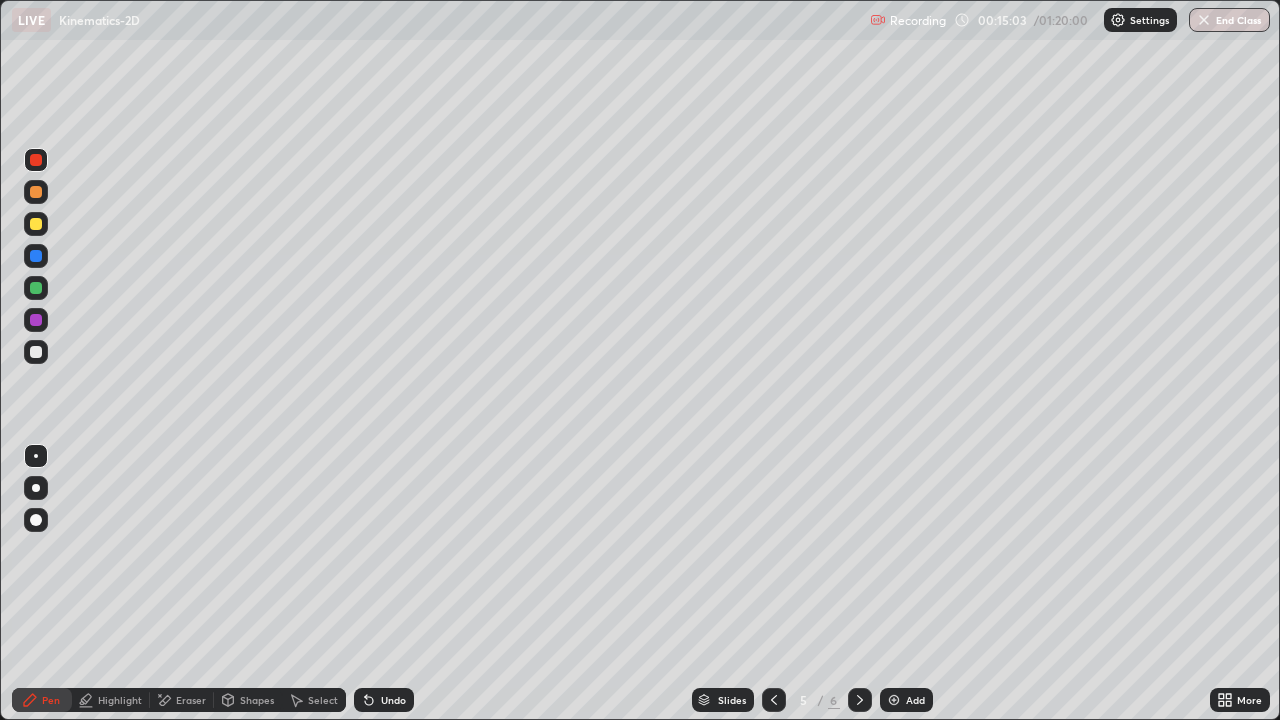 click at bounding box center (36, 352) 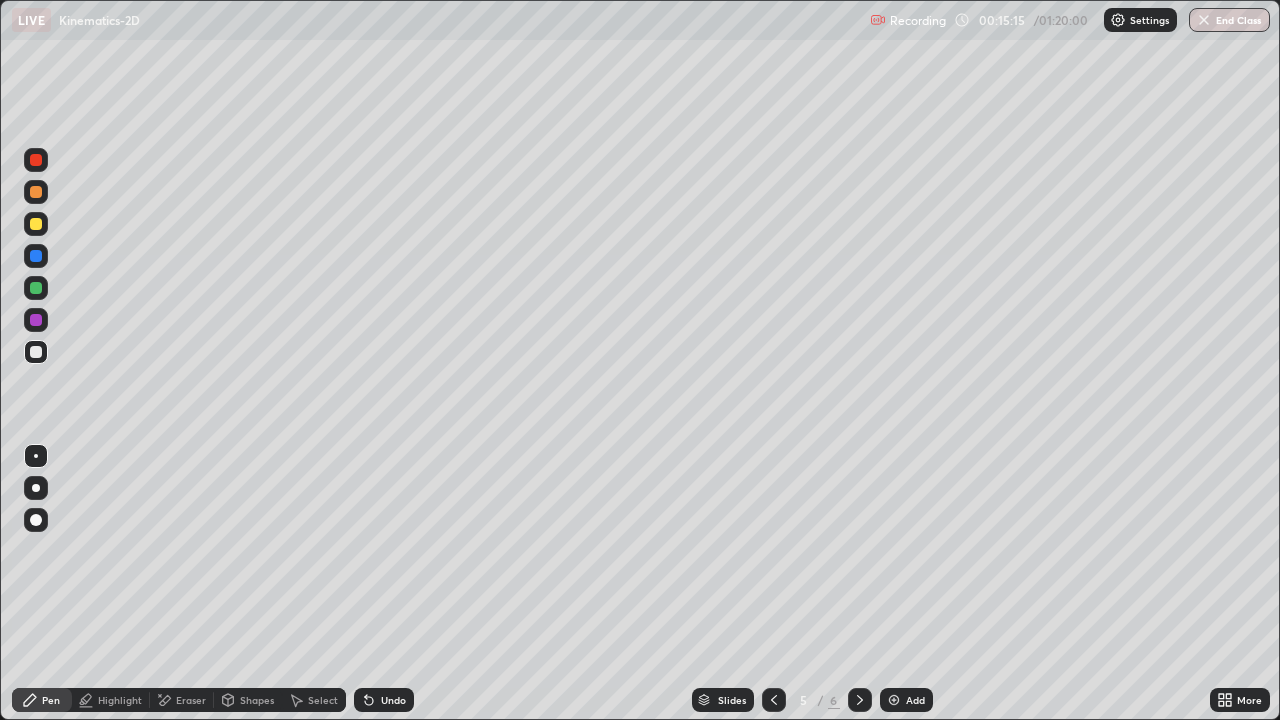 click 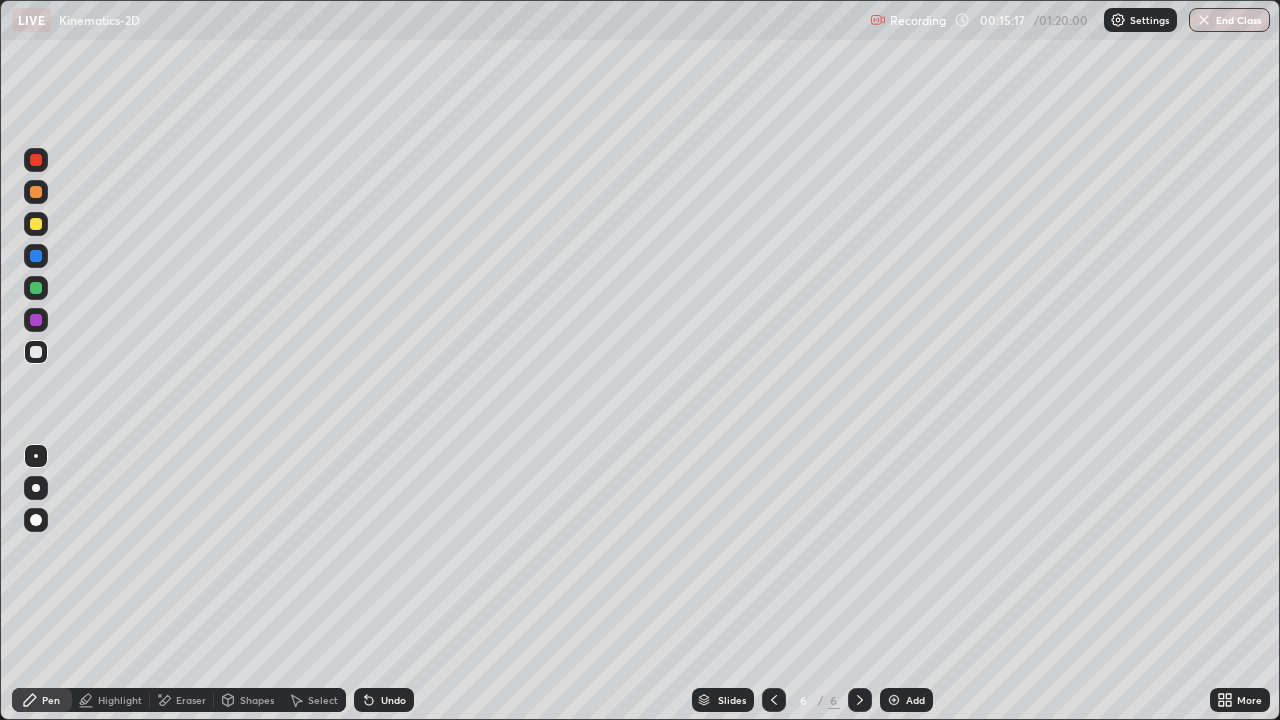 click 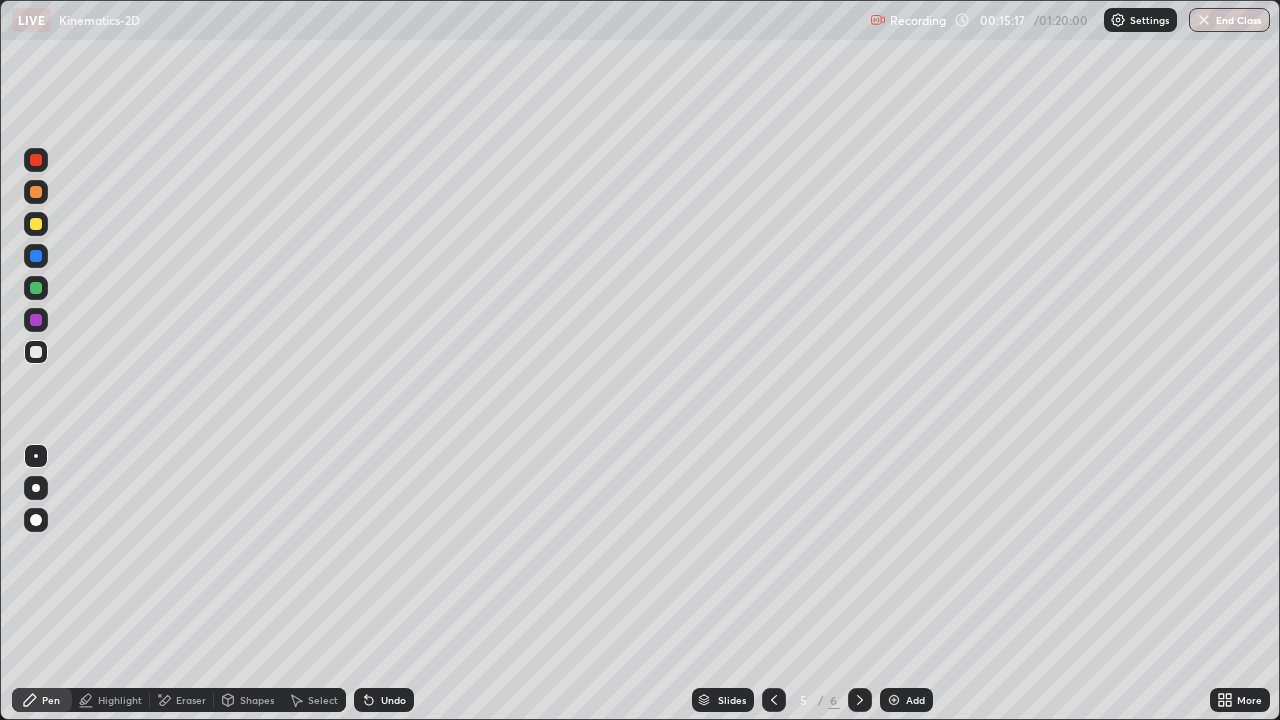 click 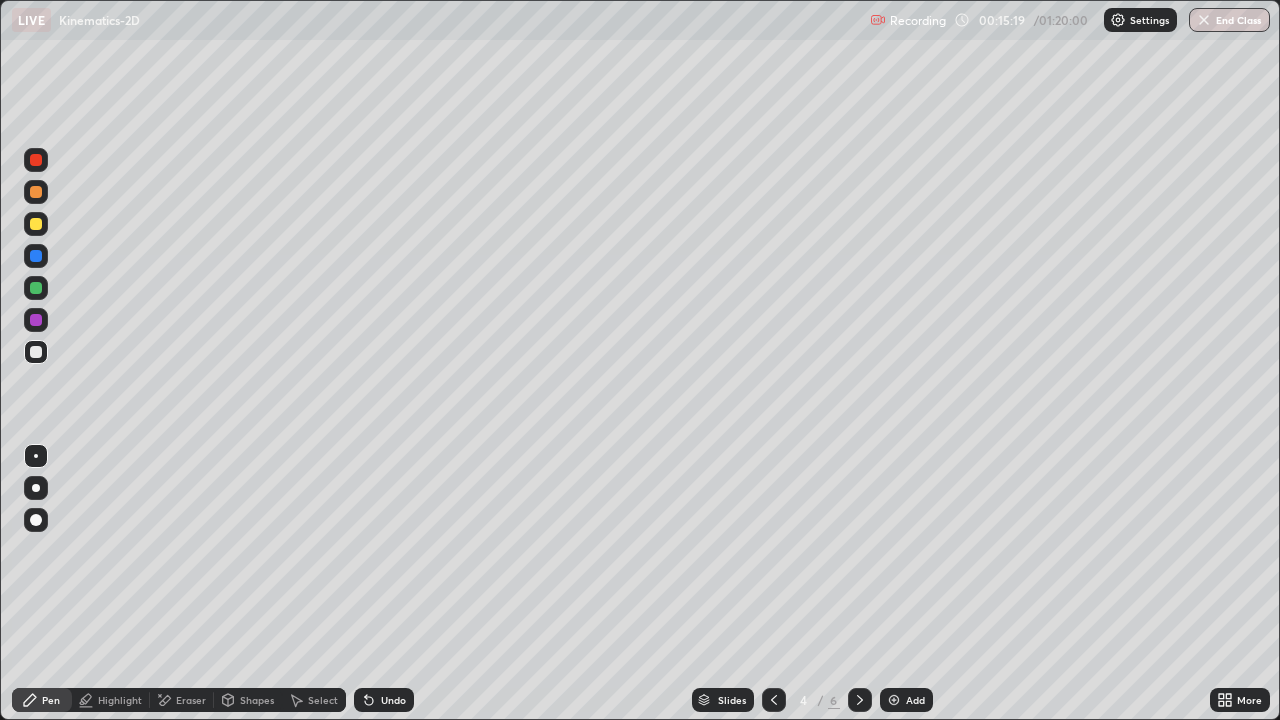 click 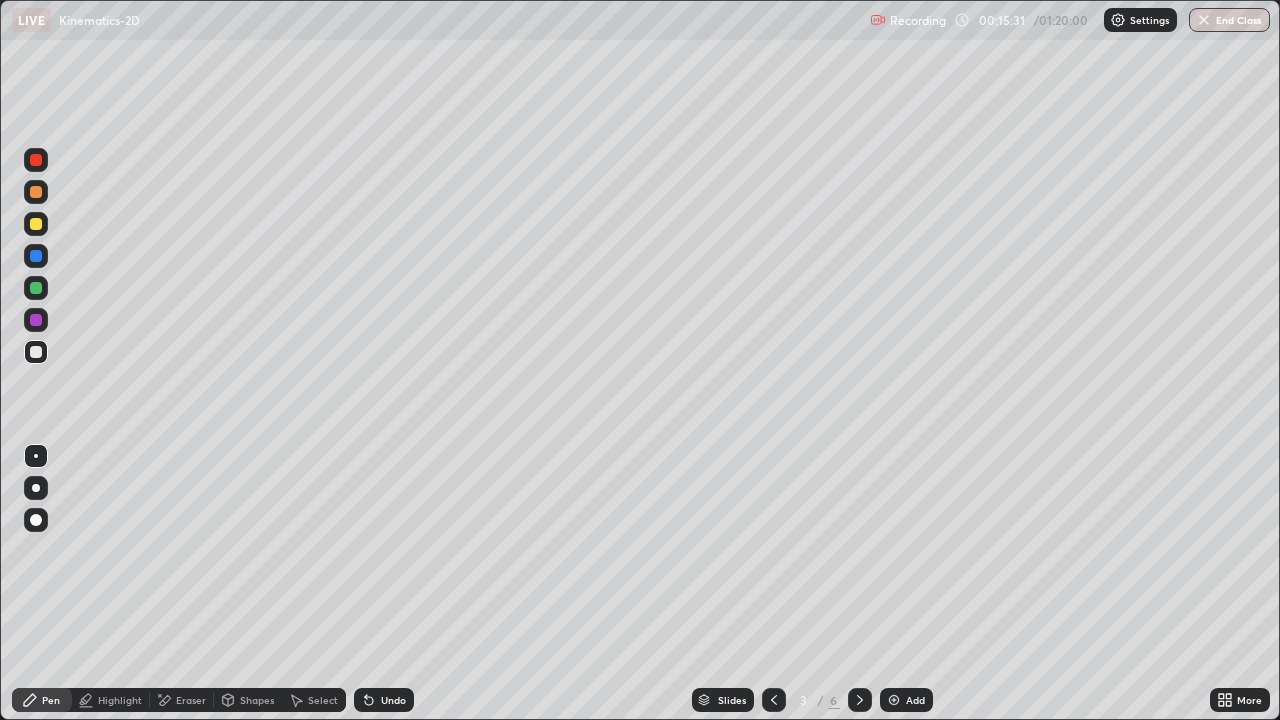 click at bounding box center [860, 700] 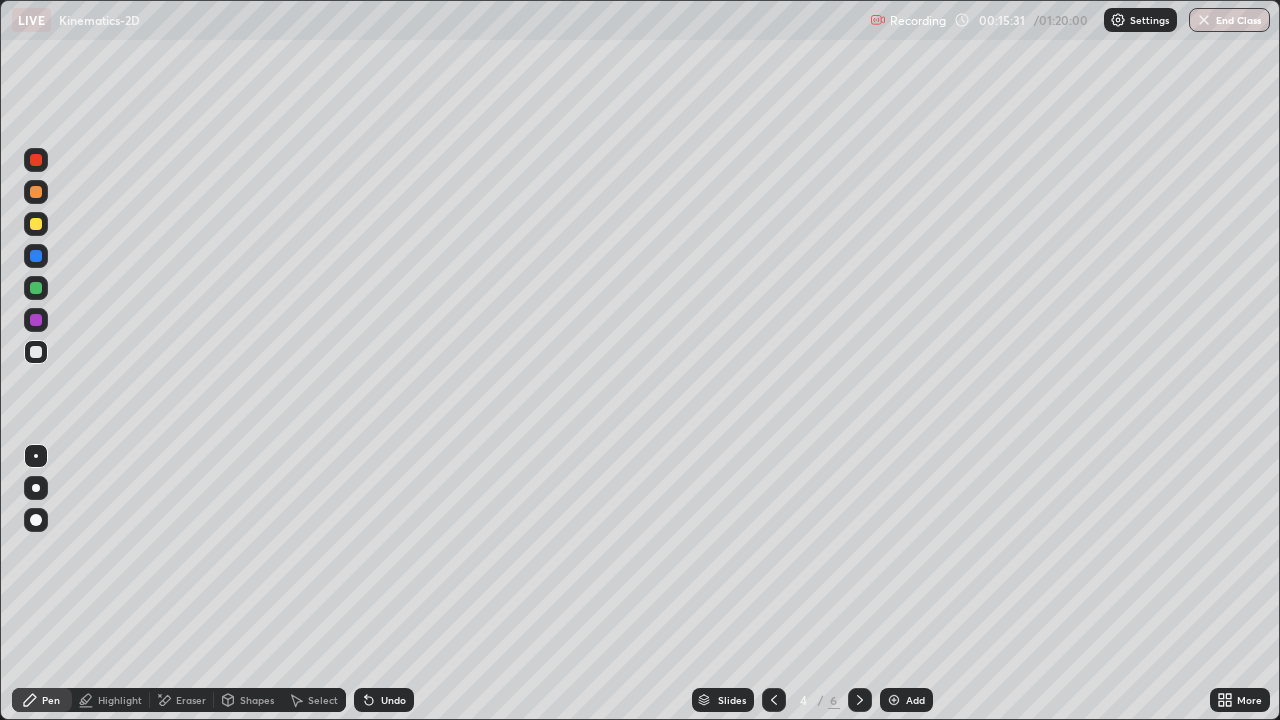 click 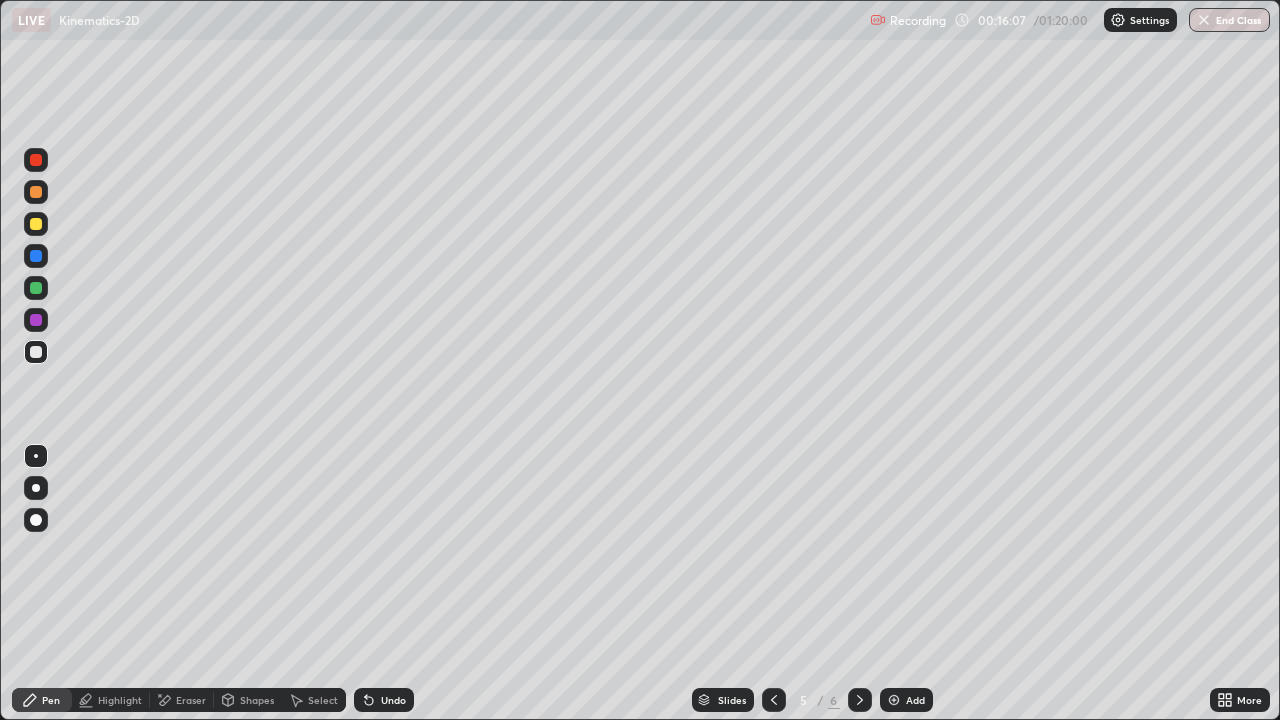 click on "Undo" at bounding box center [384, 700] 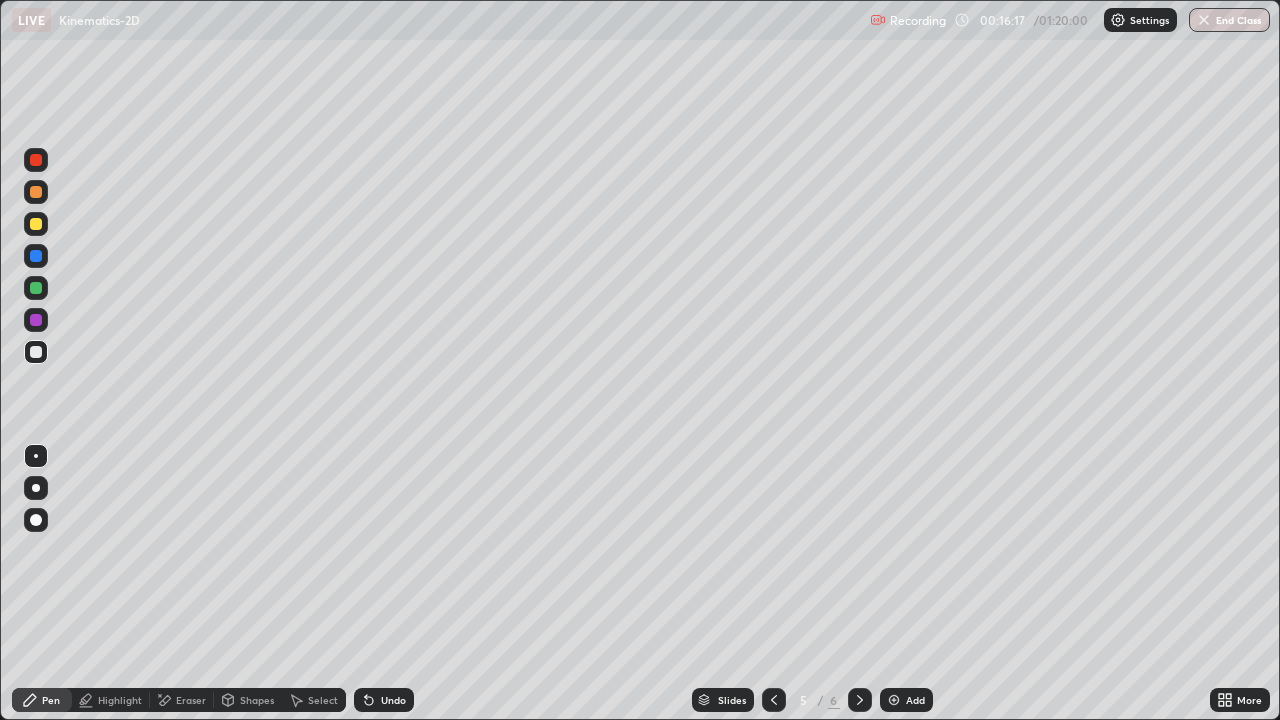click 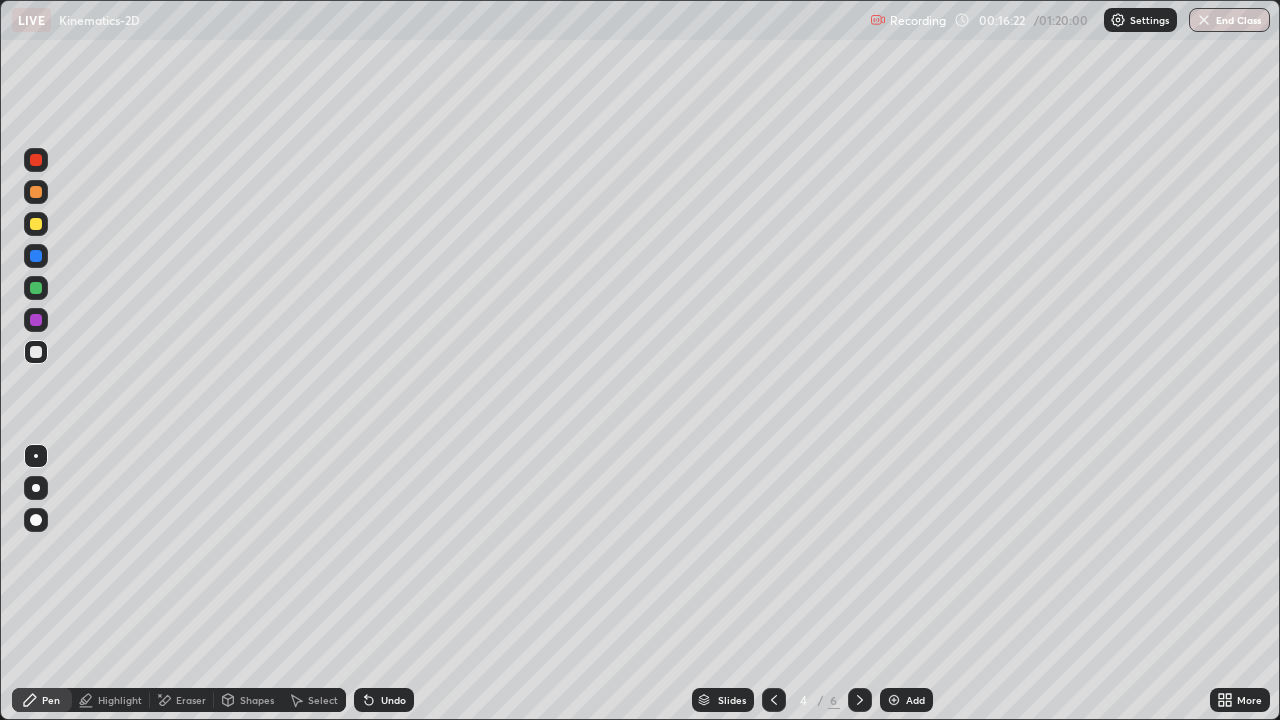 click 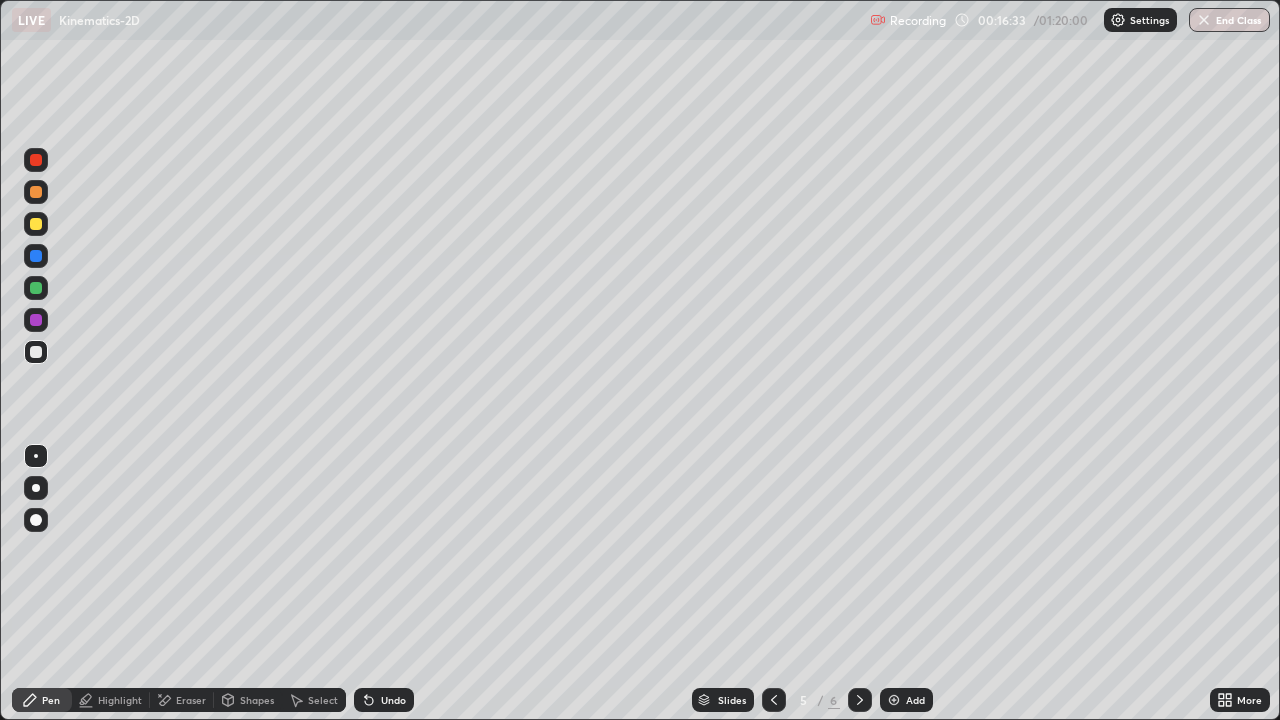 click on "Undo" at bounding box center (393, 700) 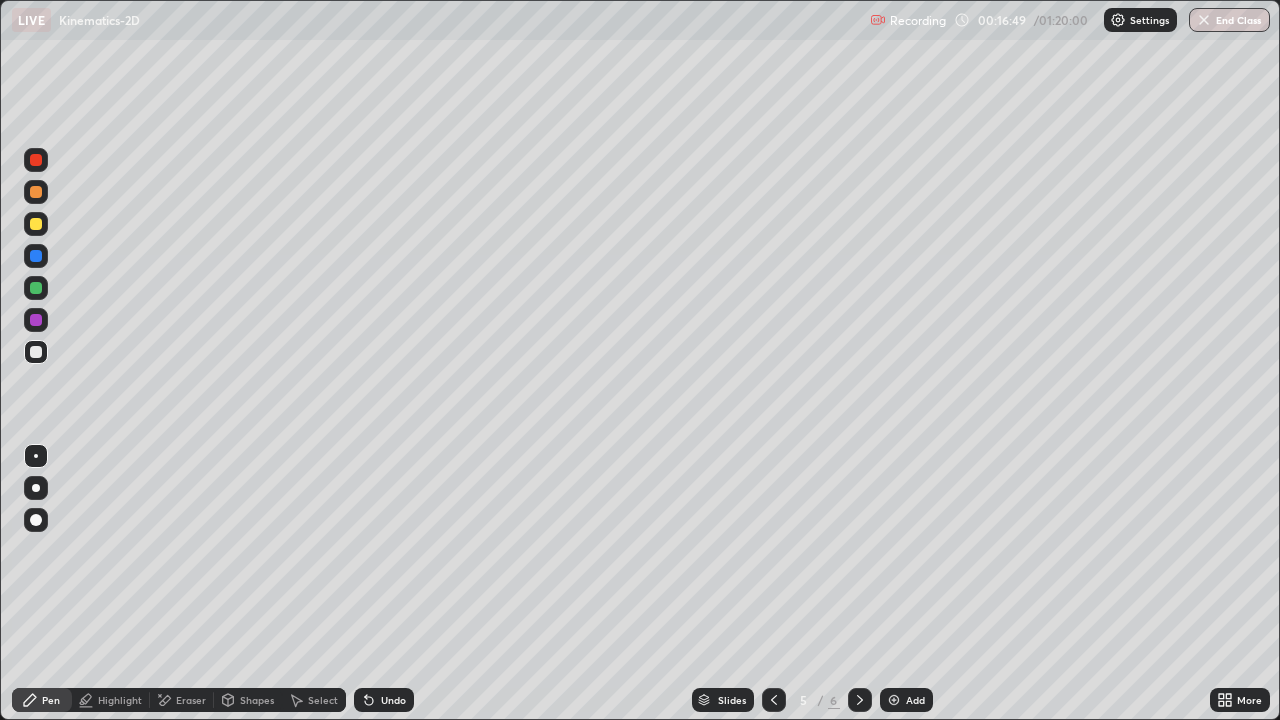 click on "Undo" at bounding box center (384, 700) 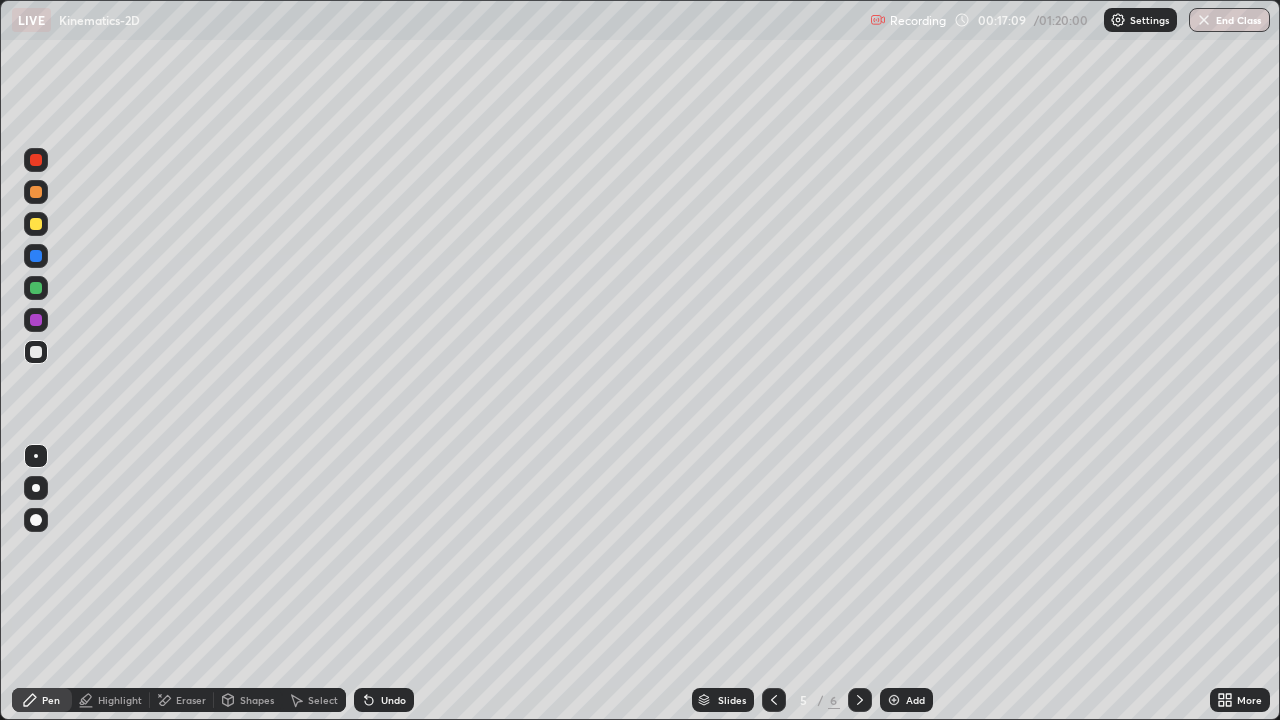 click 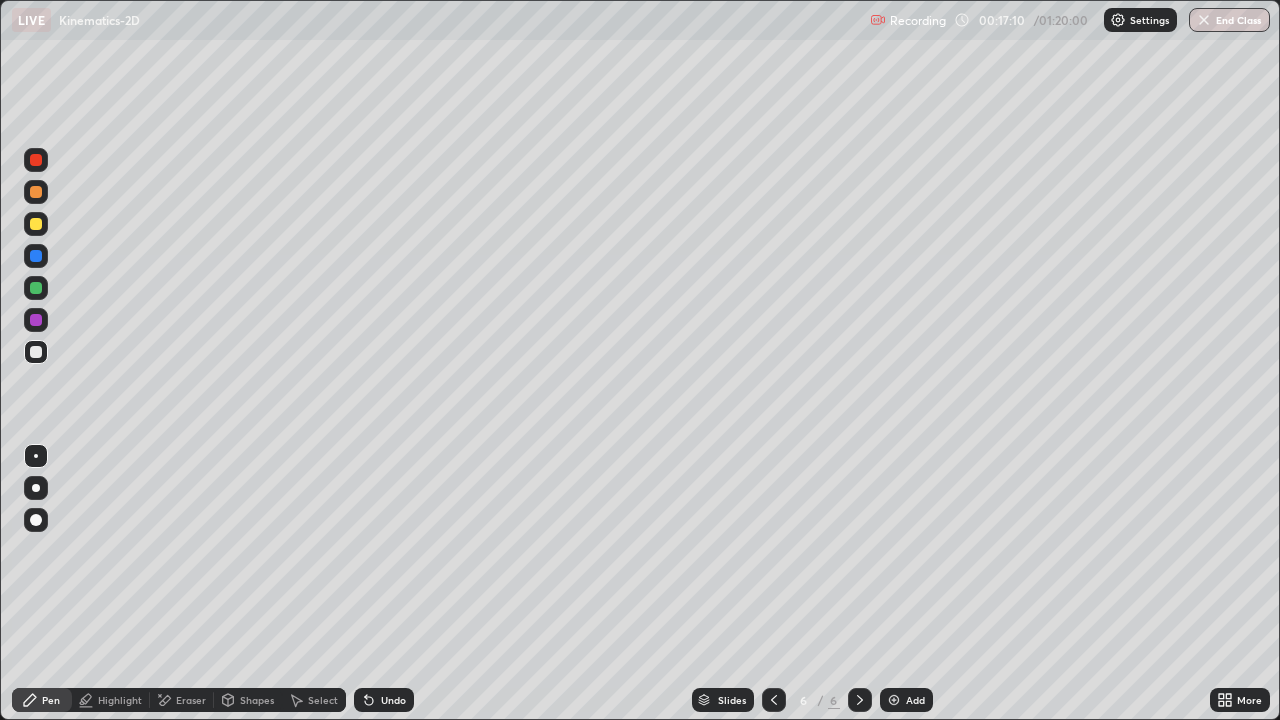 click 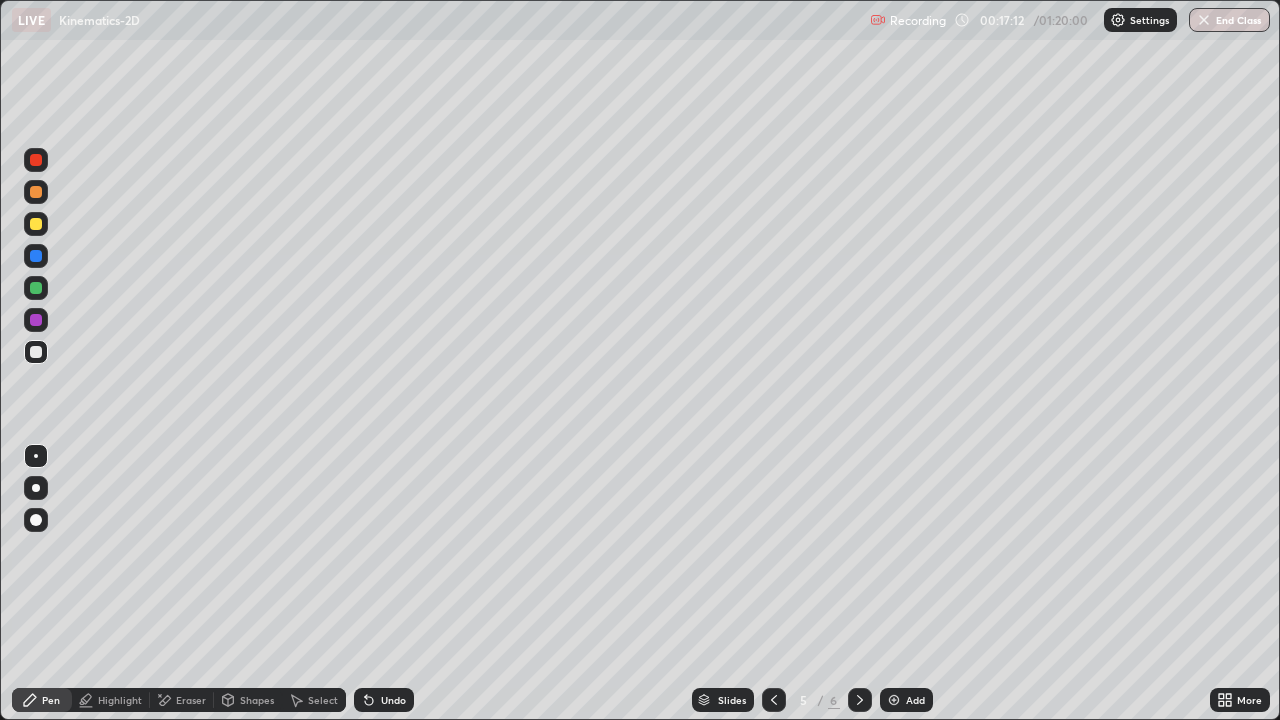 click 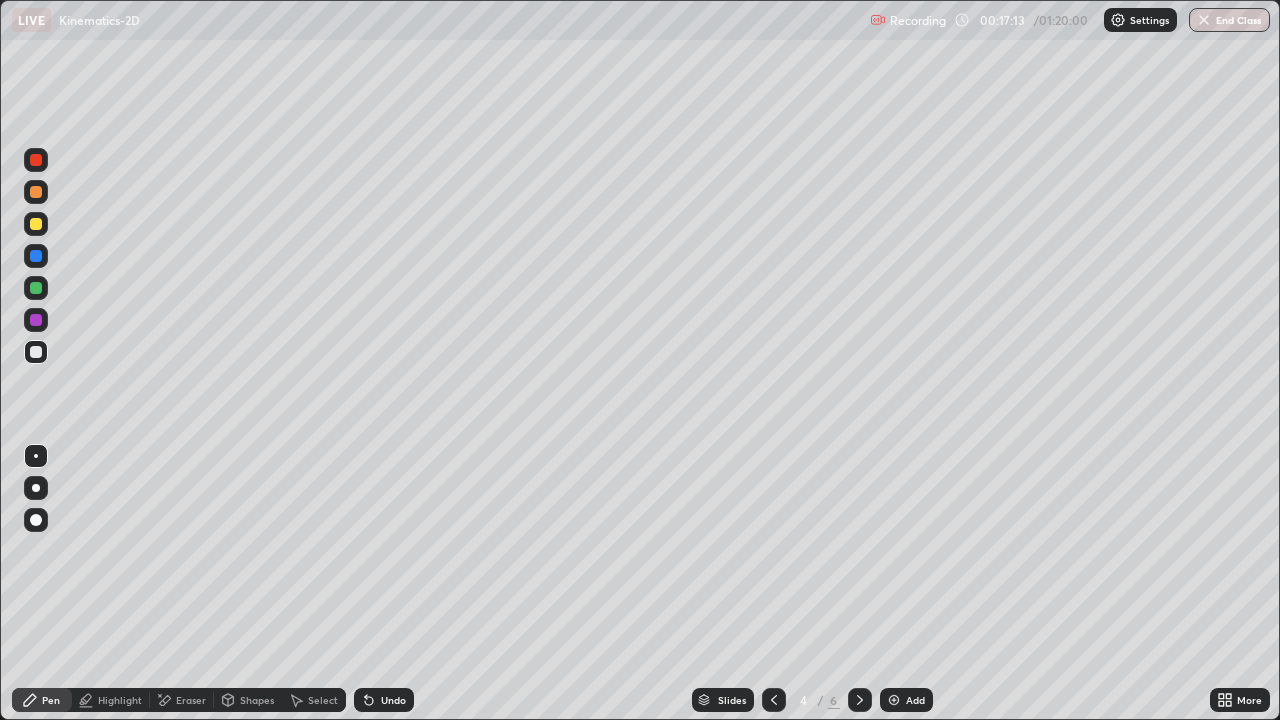click 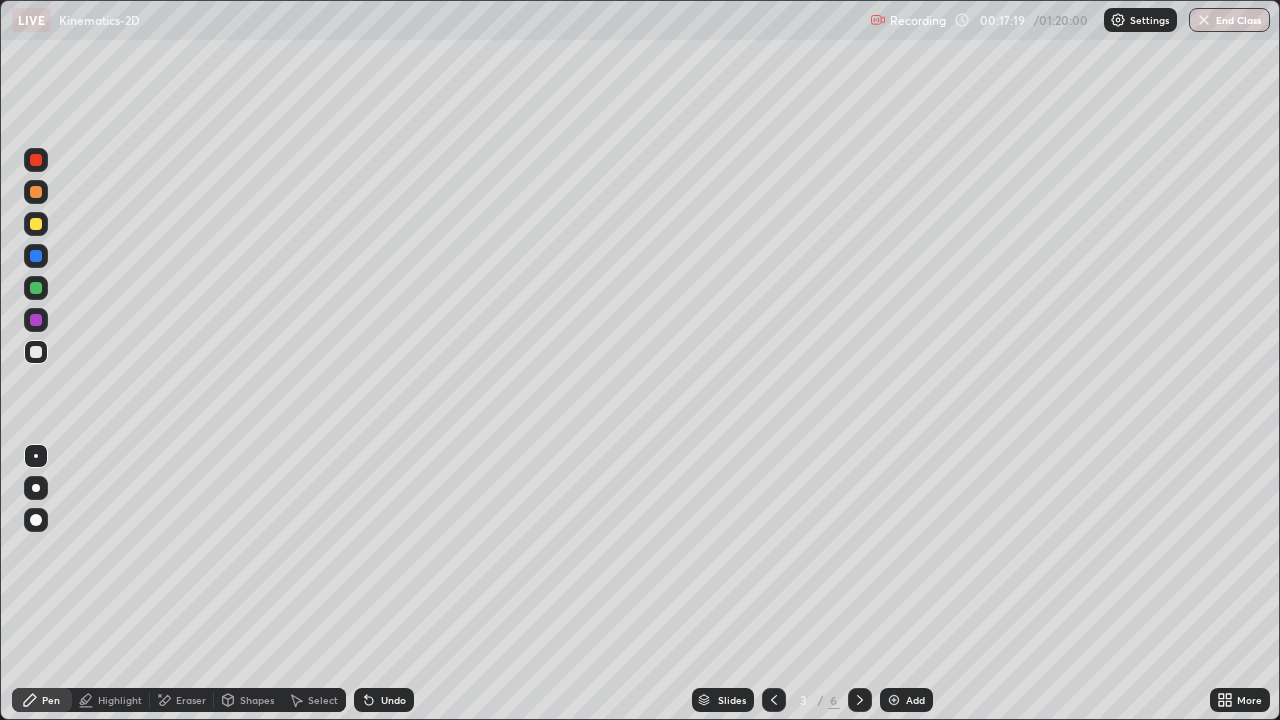 click 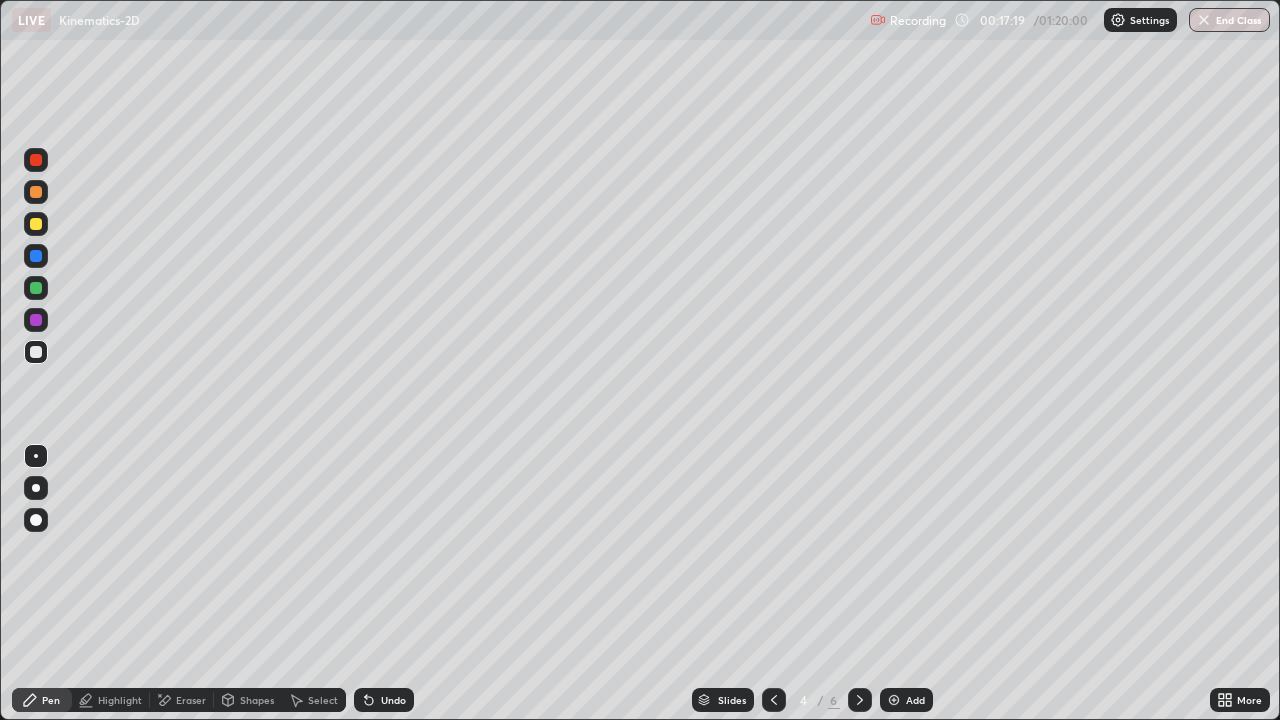 click 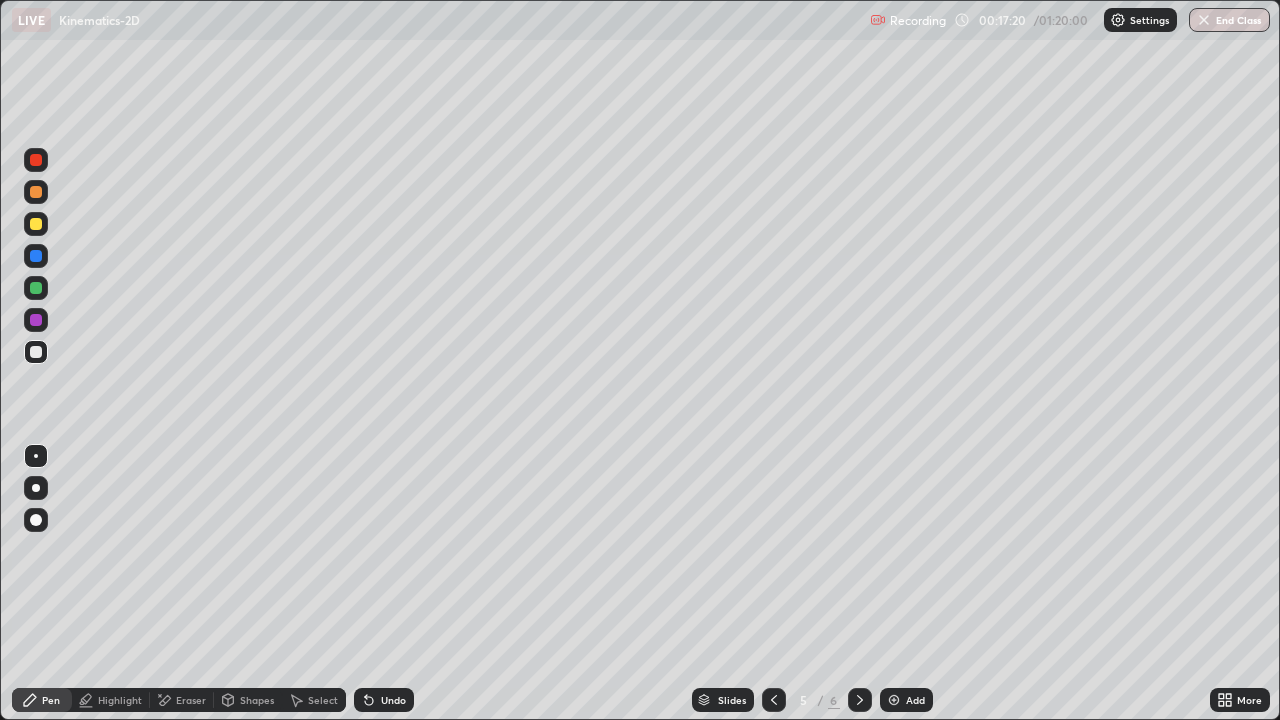click 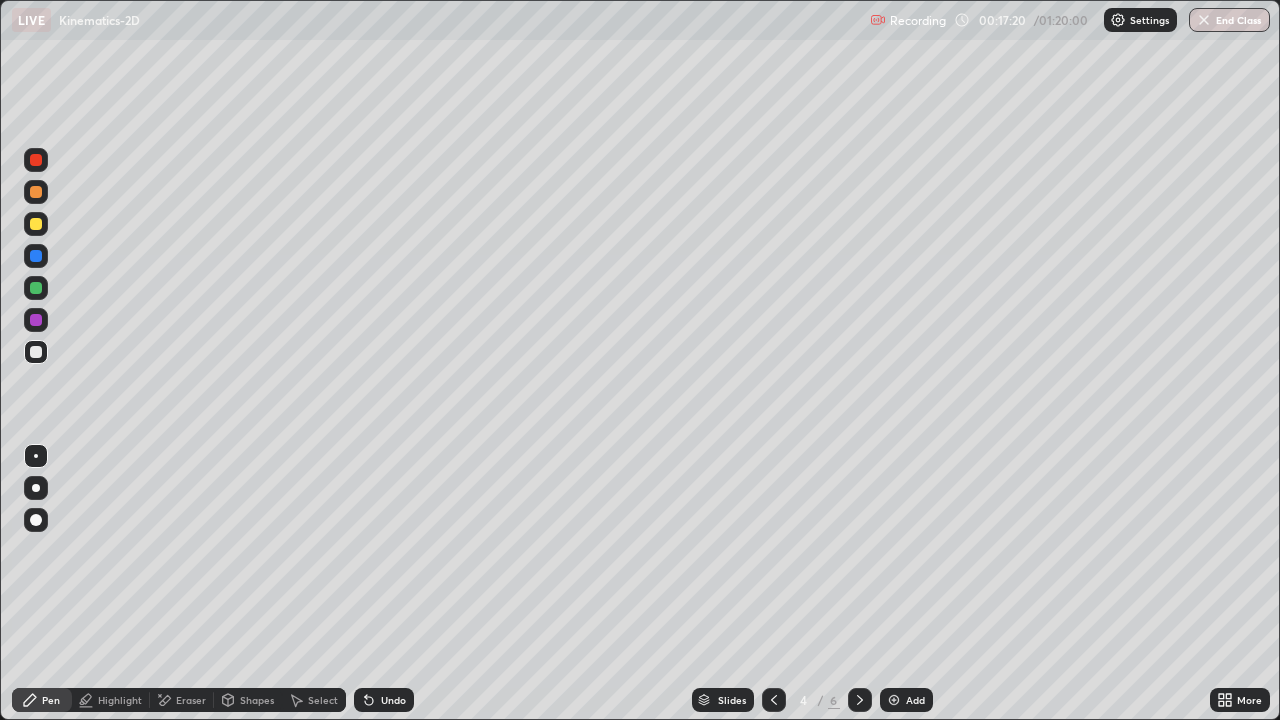 click 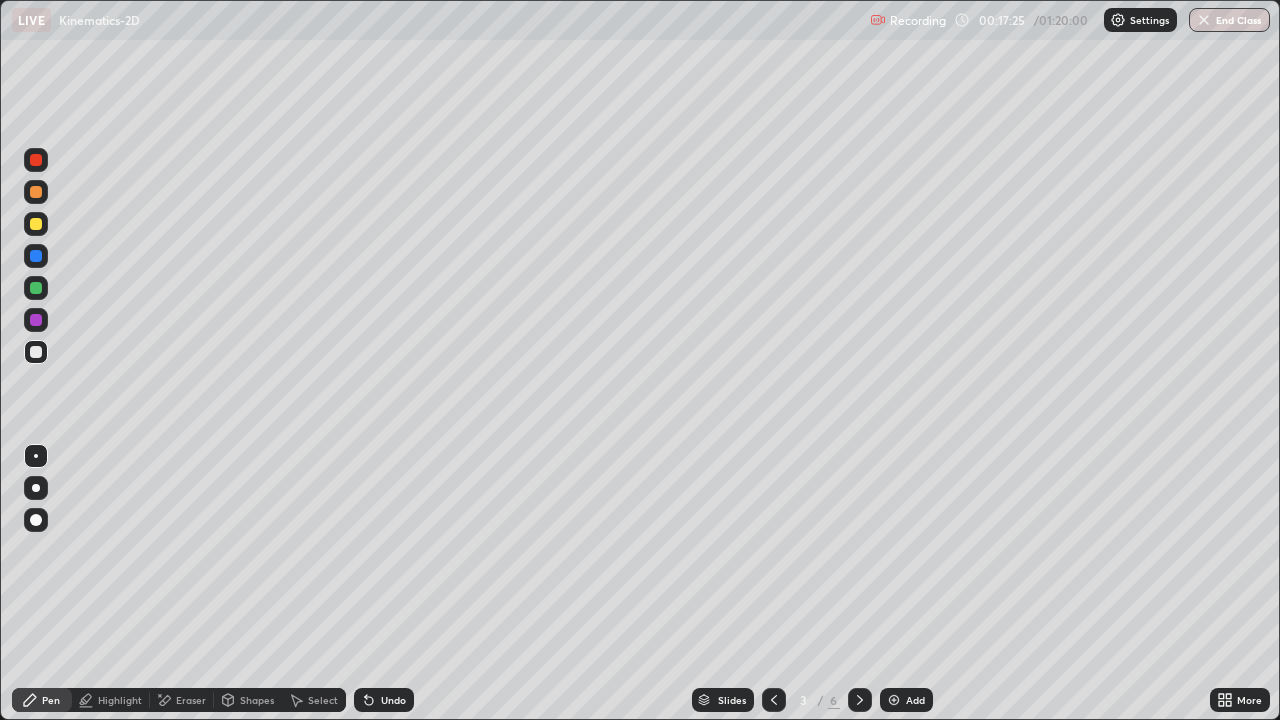 click at bounding box center [860, 700] 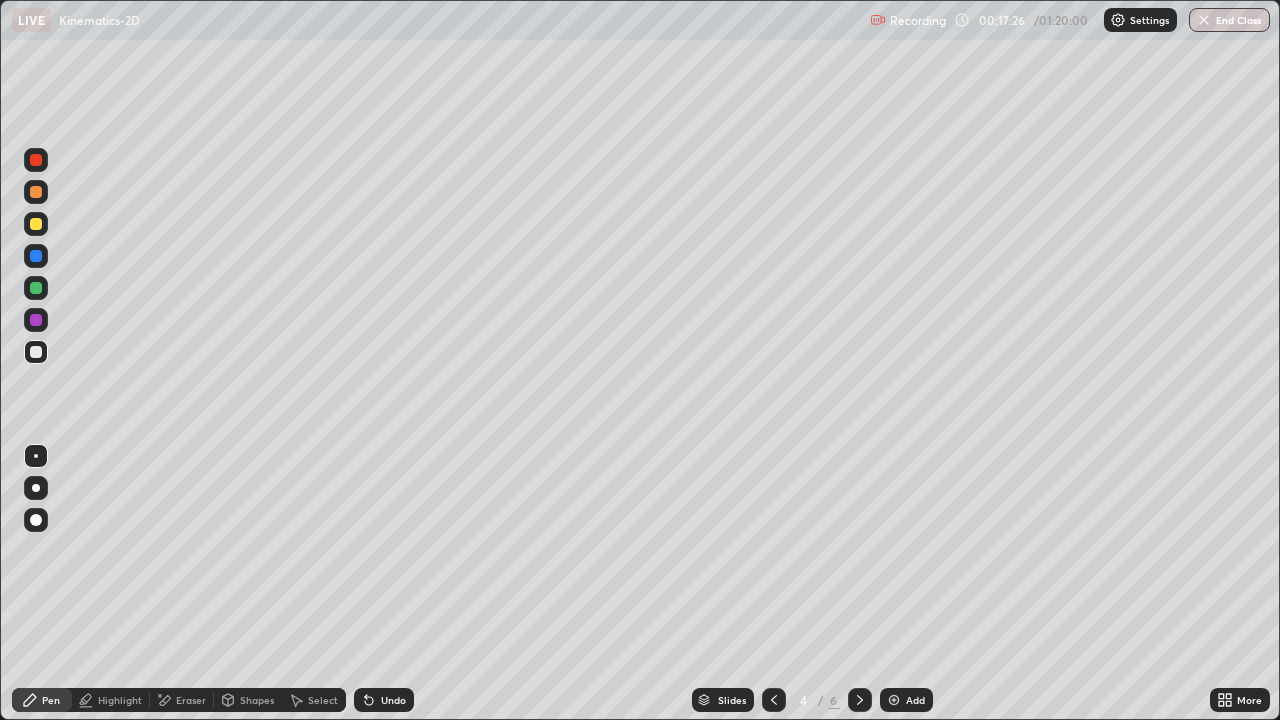 click at bounding box center [860, 700] 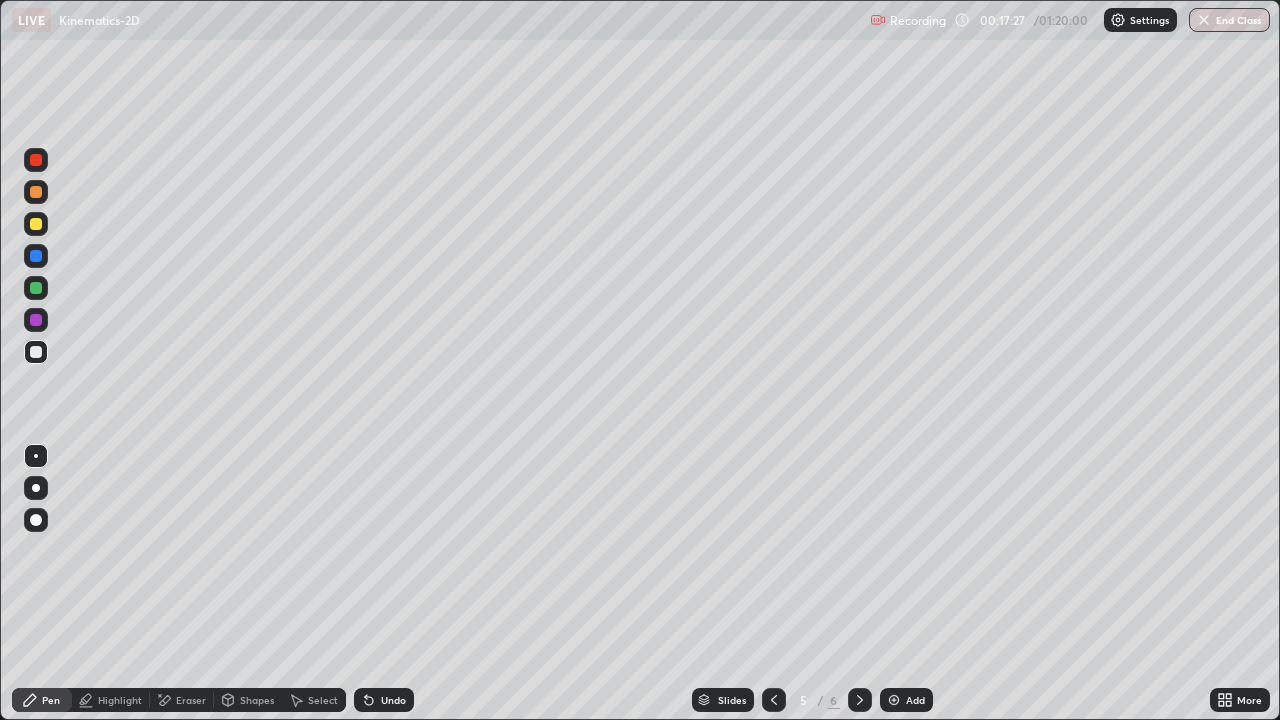 click 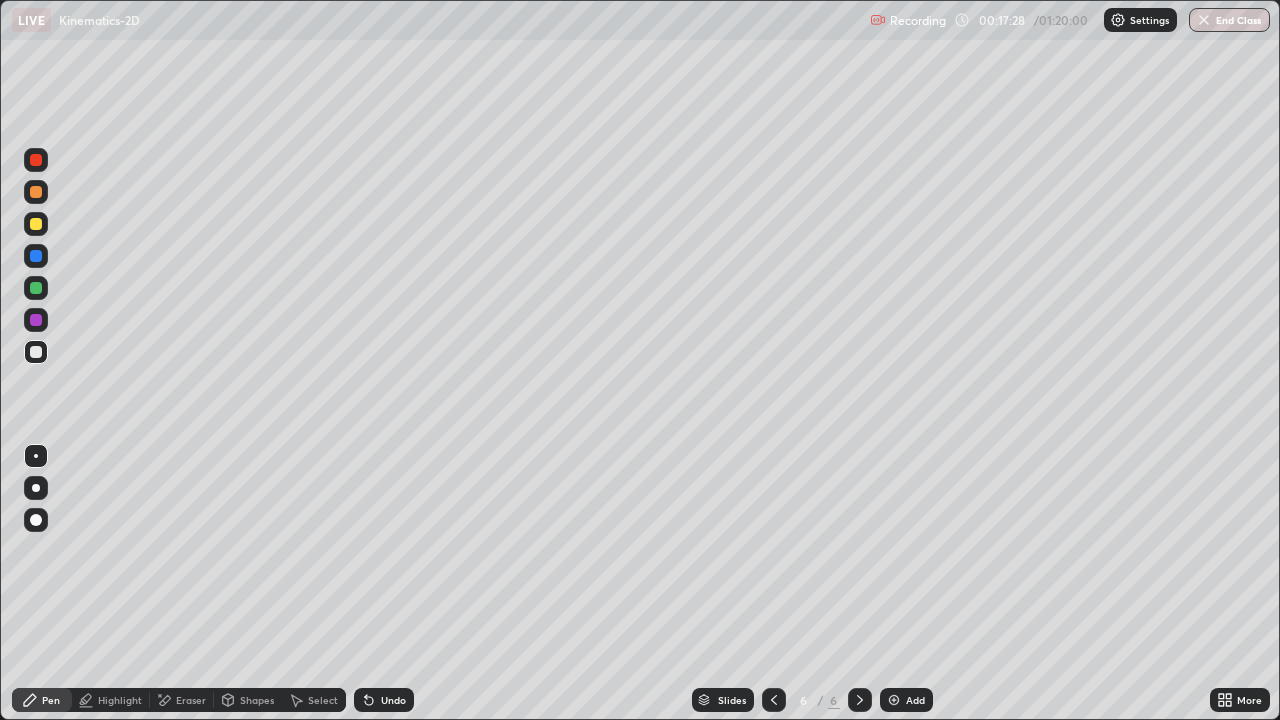 click 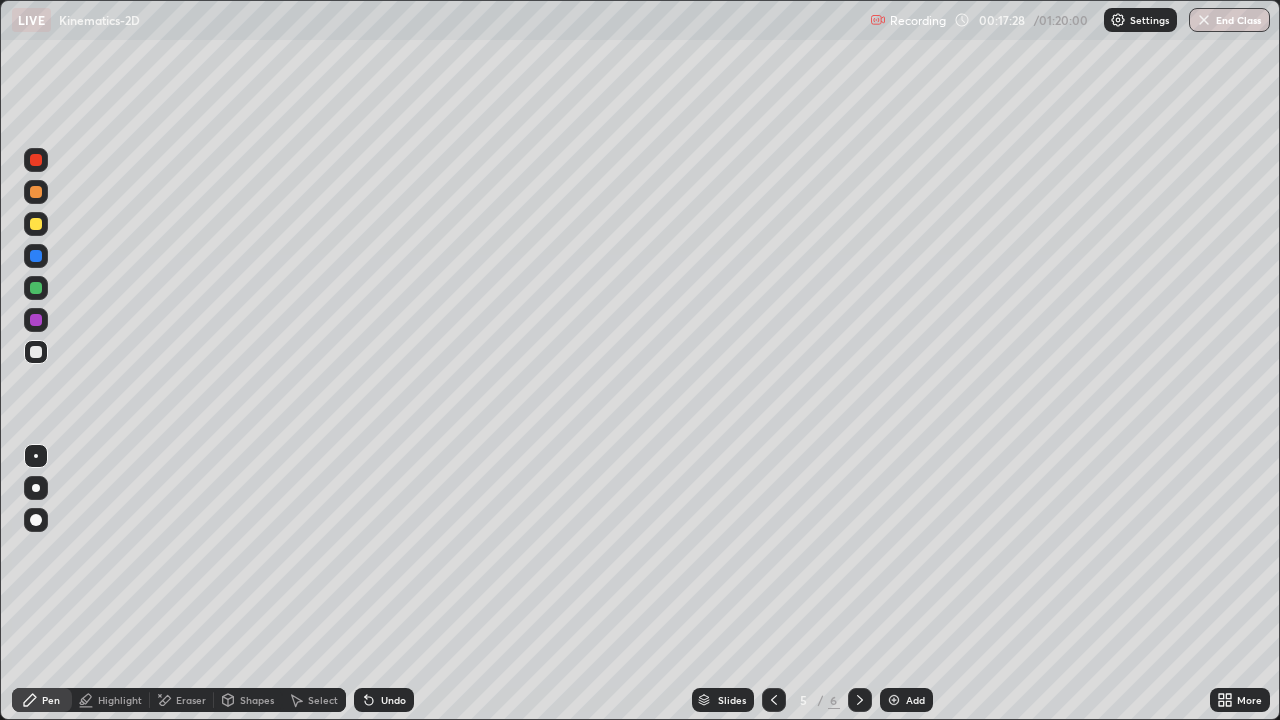 click at bounding box center (894, 700) 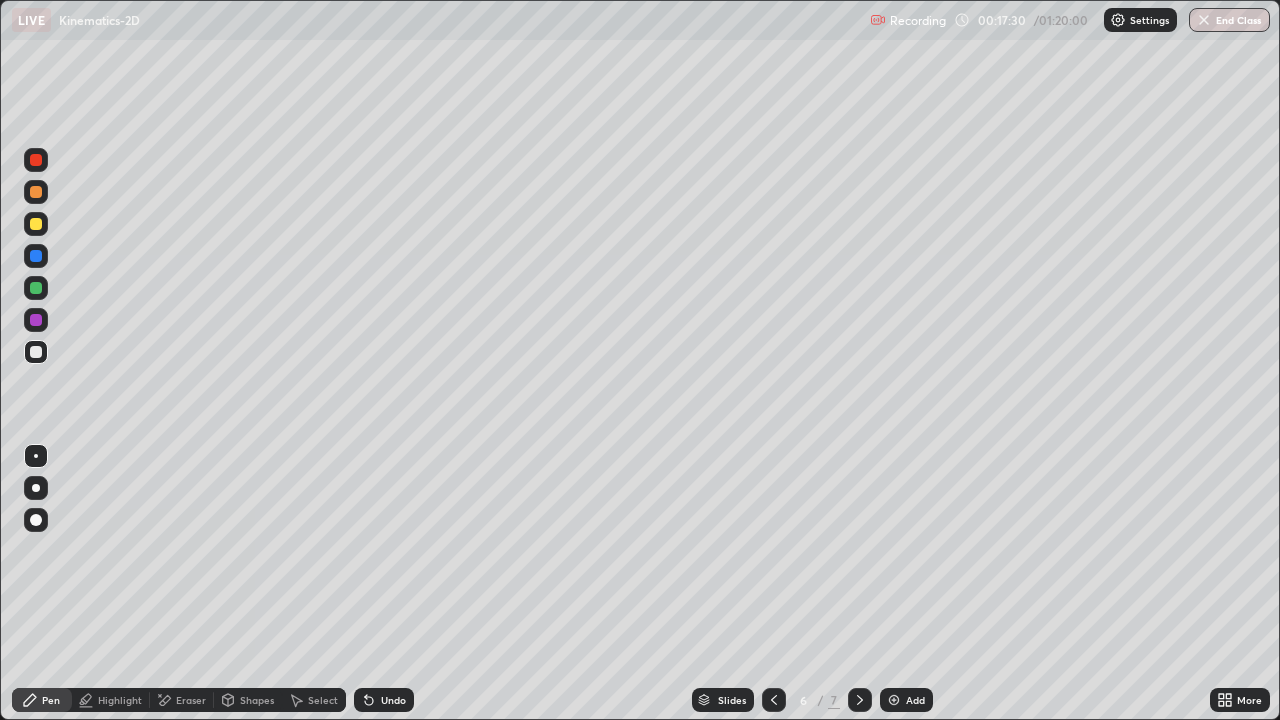 click at bounding box center [36, 224] 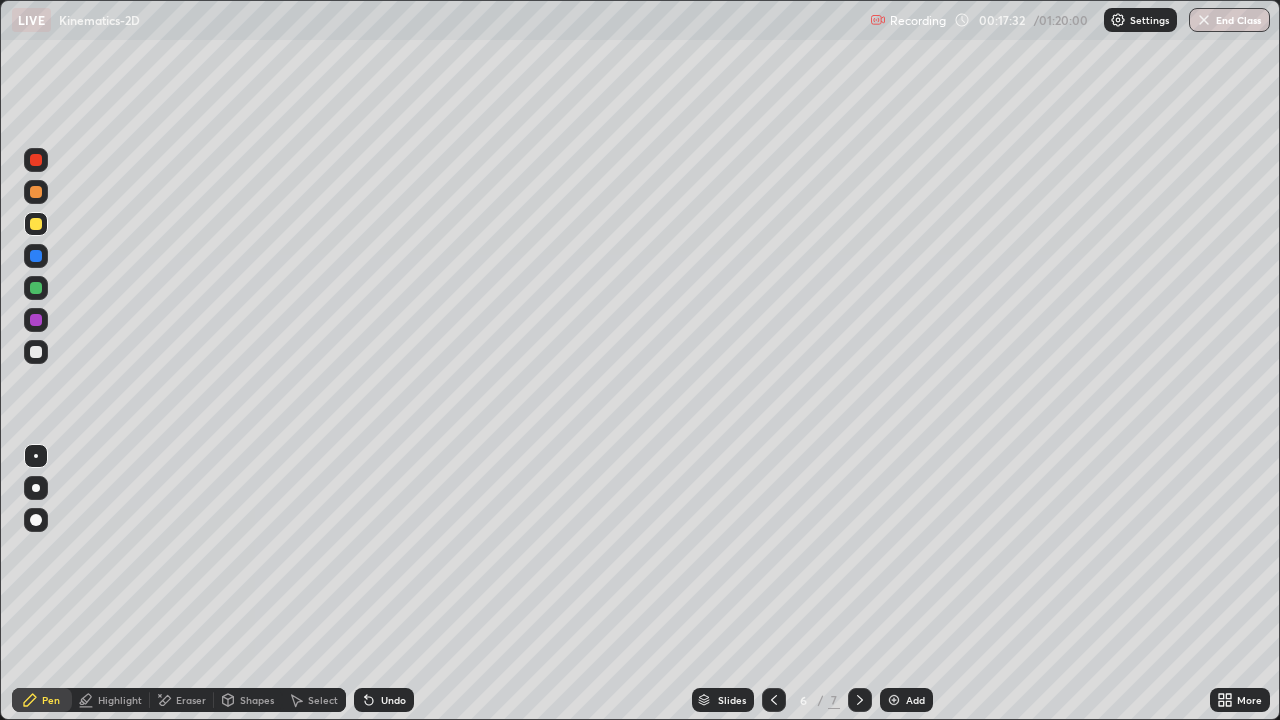 click 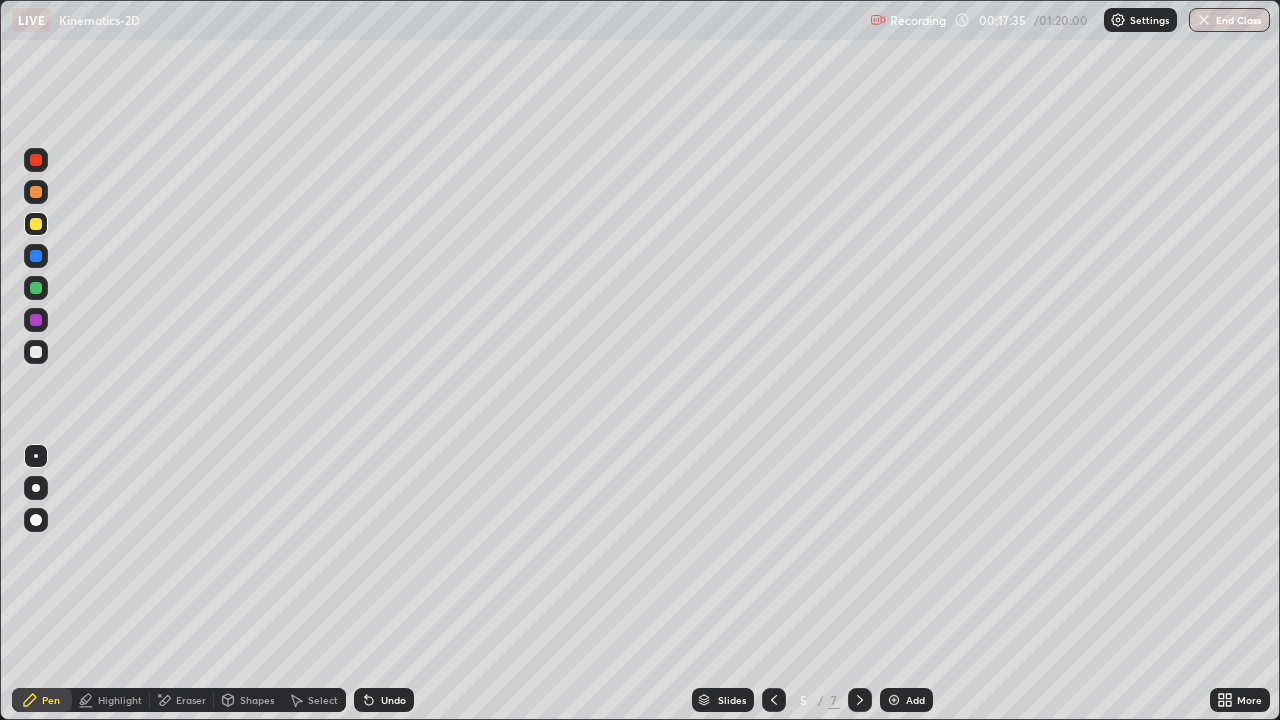 click 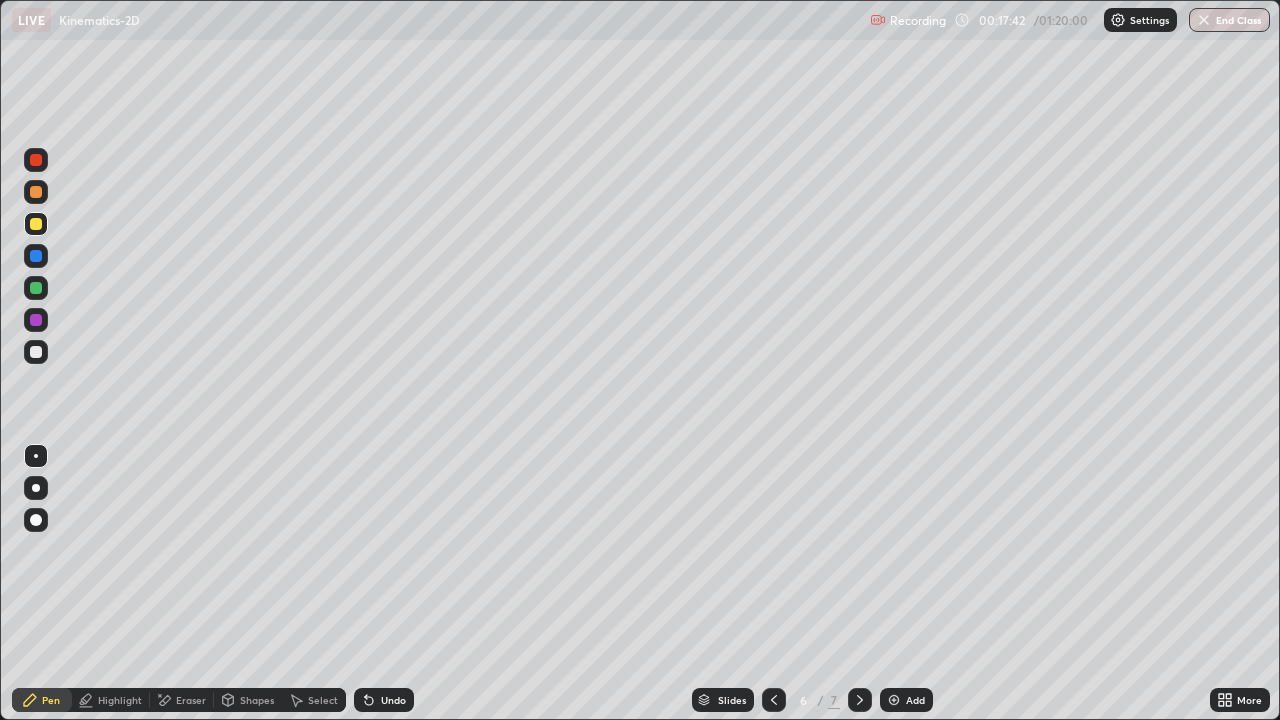 click on "Undo" at bounding box center (384, 700) 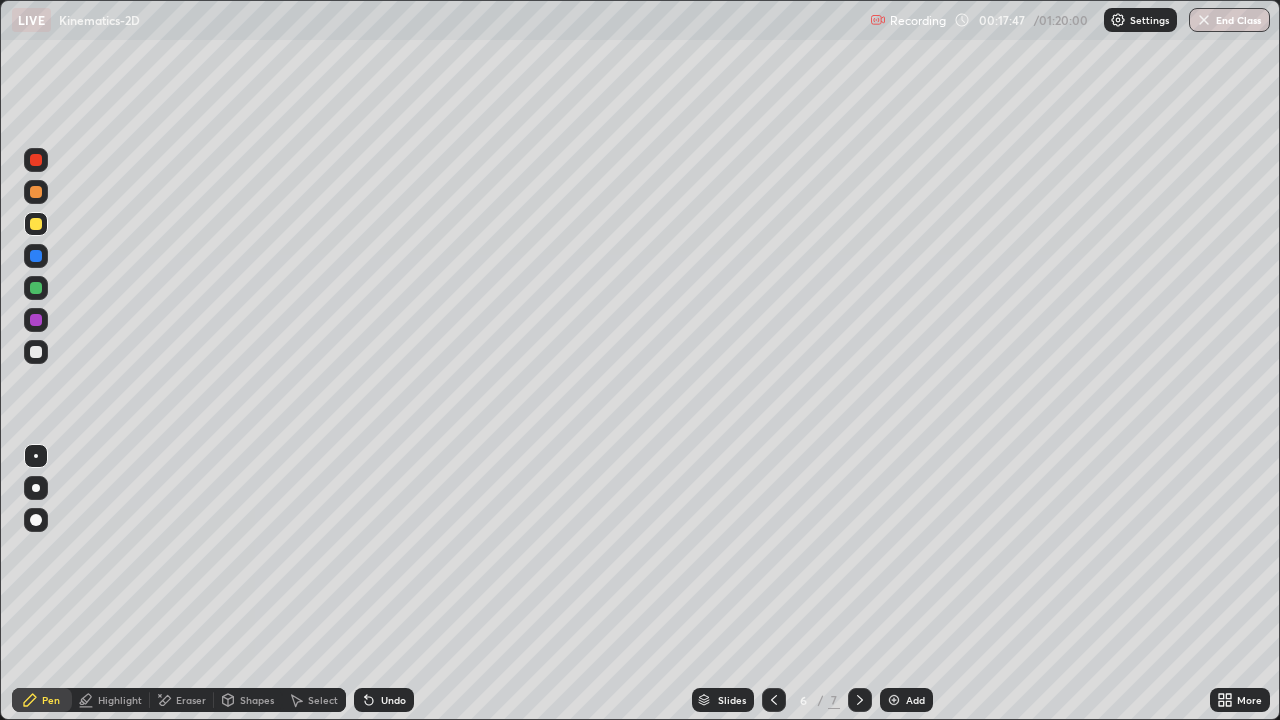click on "Undo" at bounding box center [384, 700] 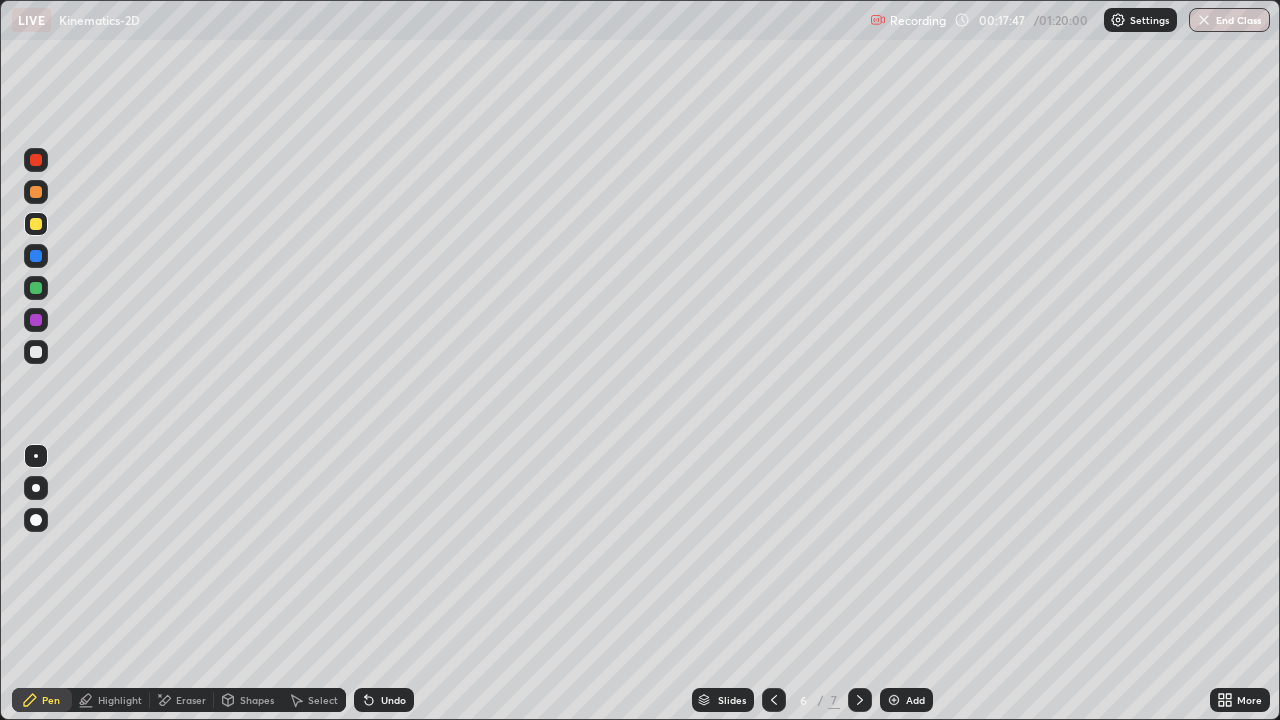 click on "Undo" at bounding box center (384, 700) 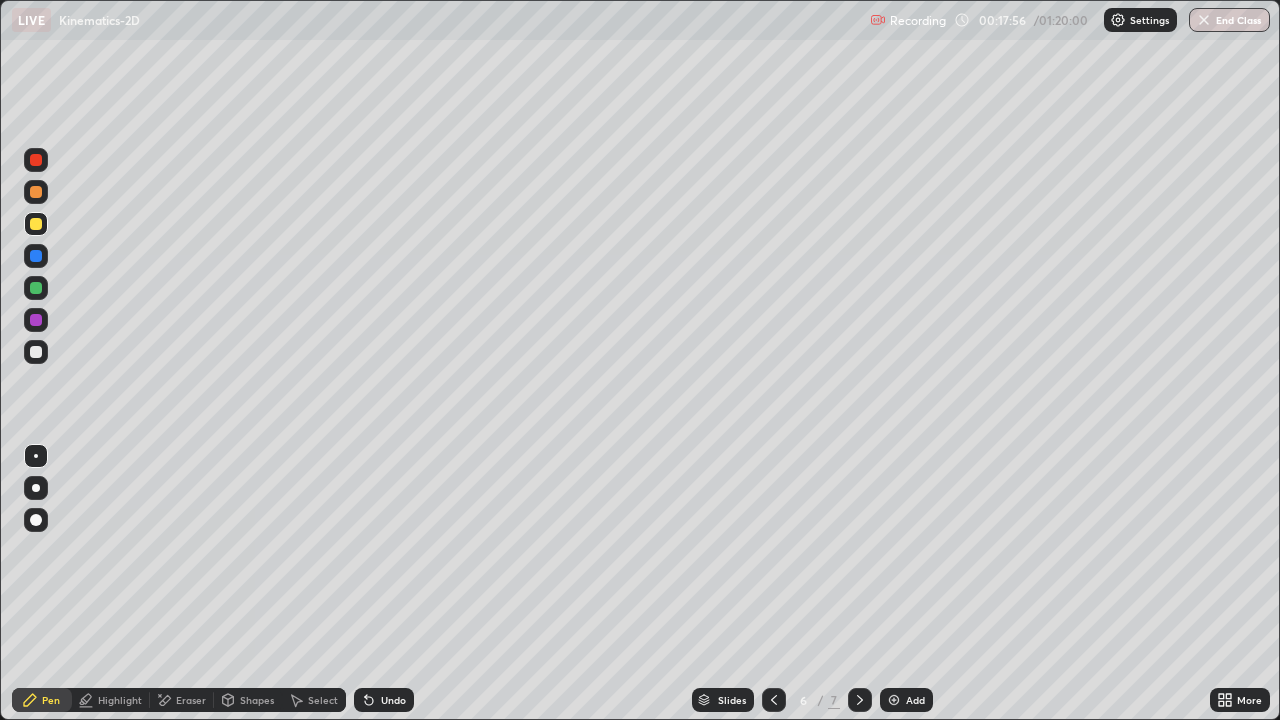 click on "Undo" at bounding box center (393, 700) 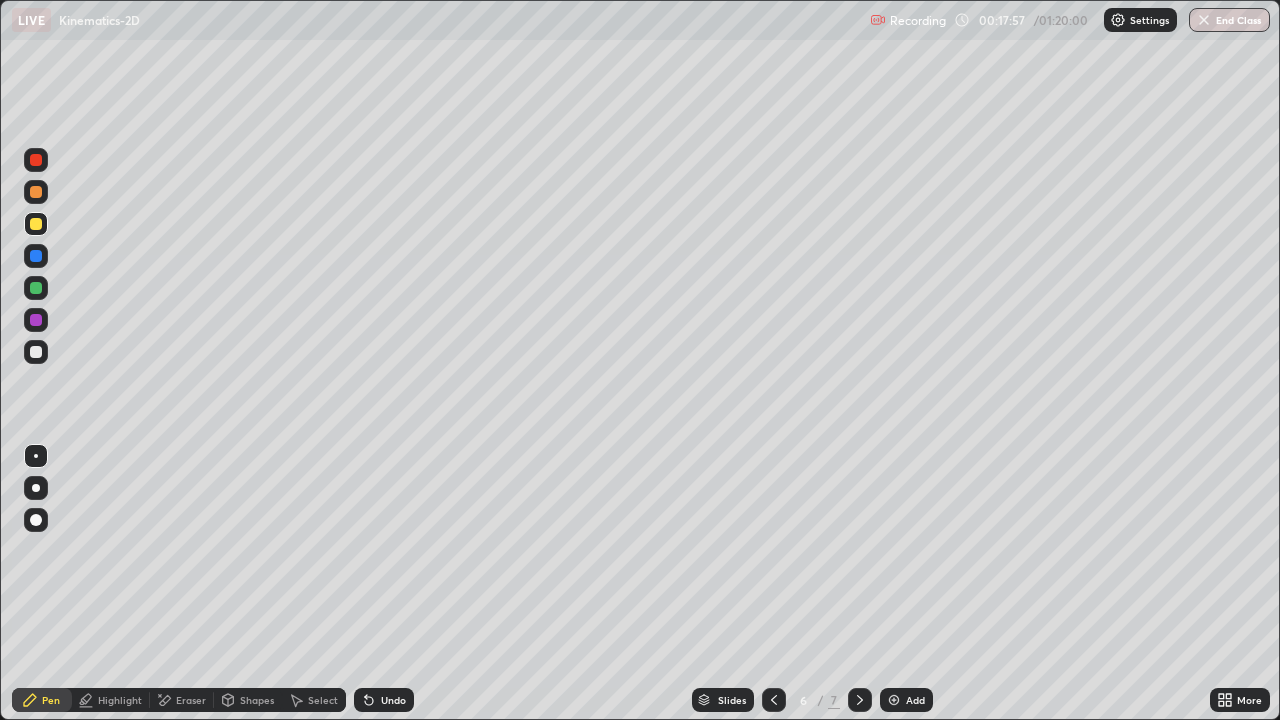 click on "Undo" at bounding box center [393, 700] 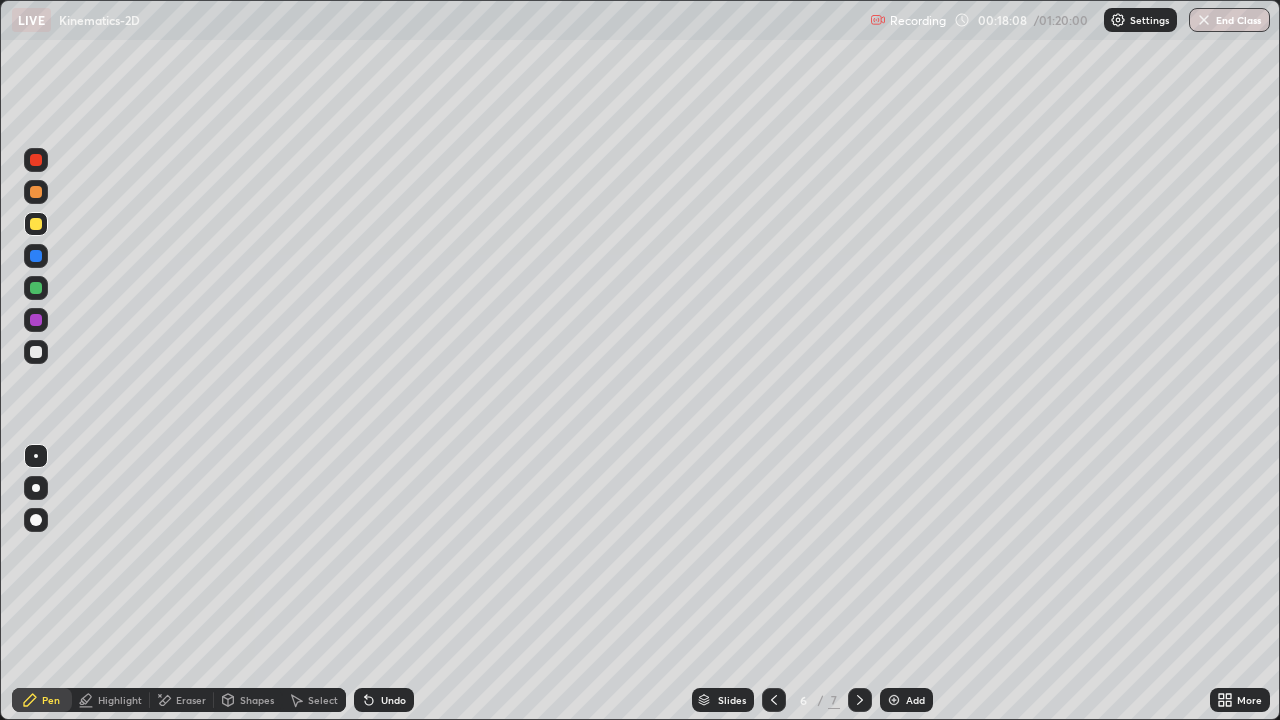 click 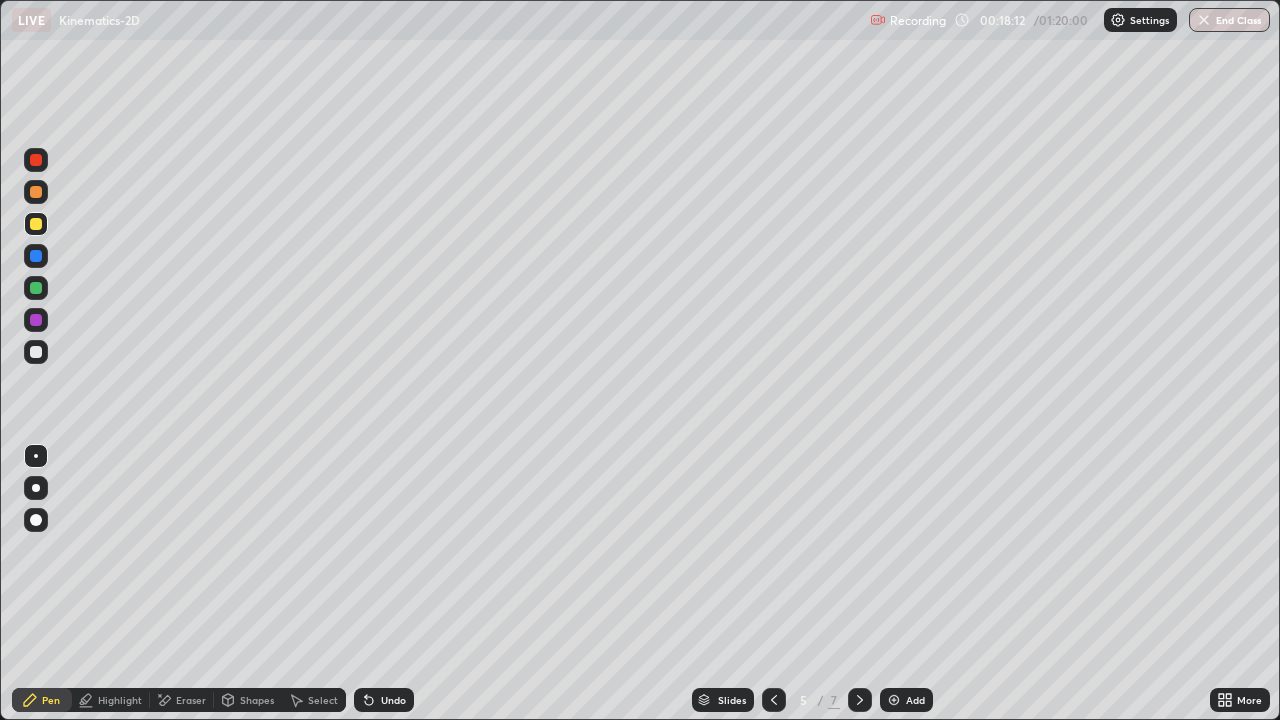 click 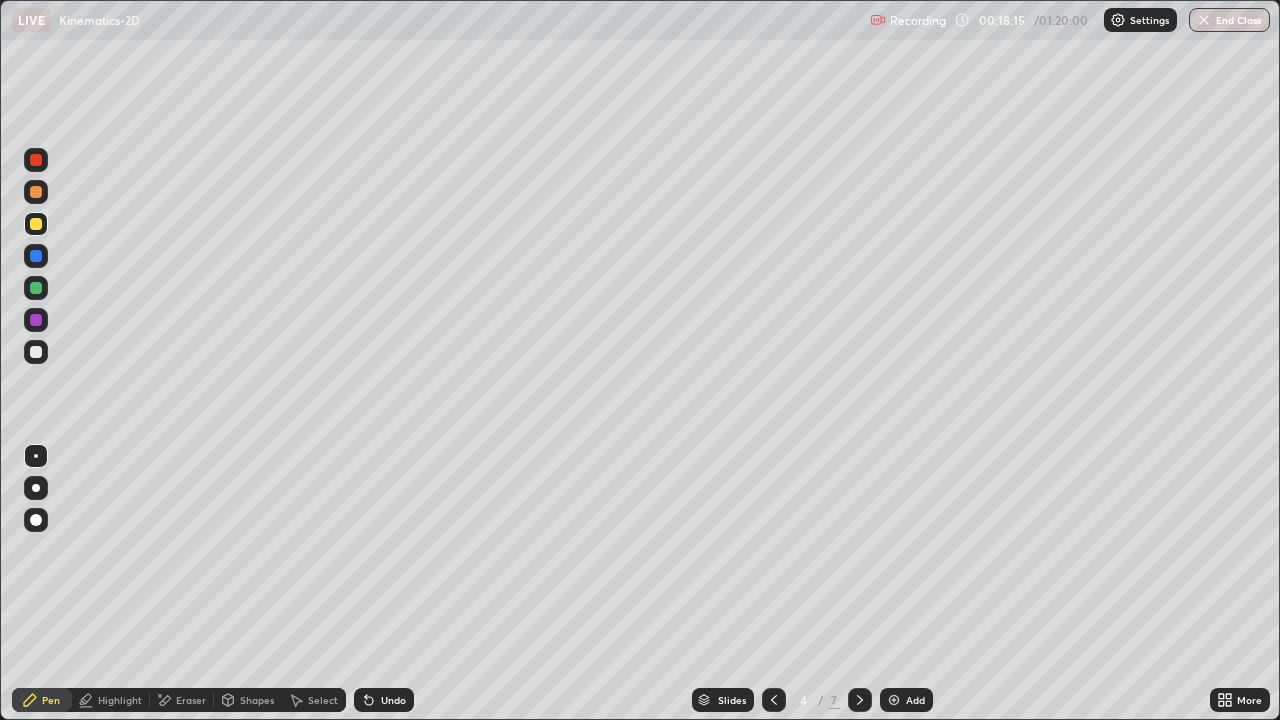 click 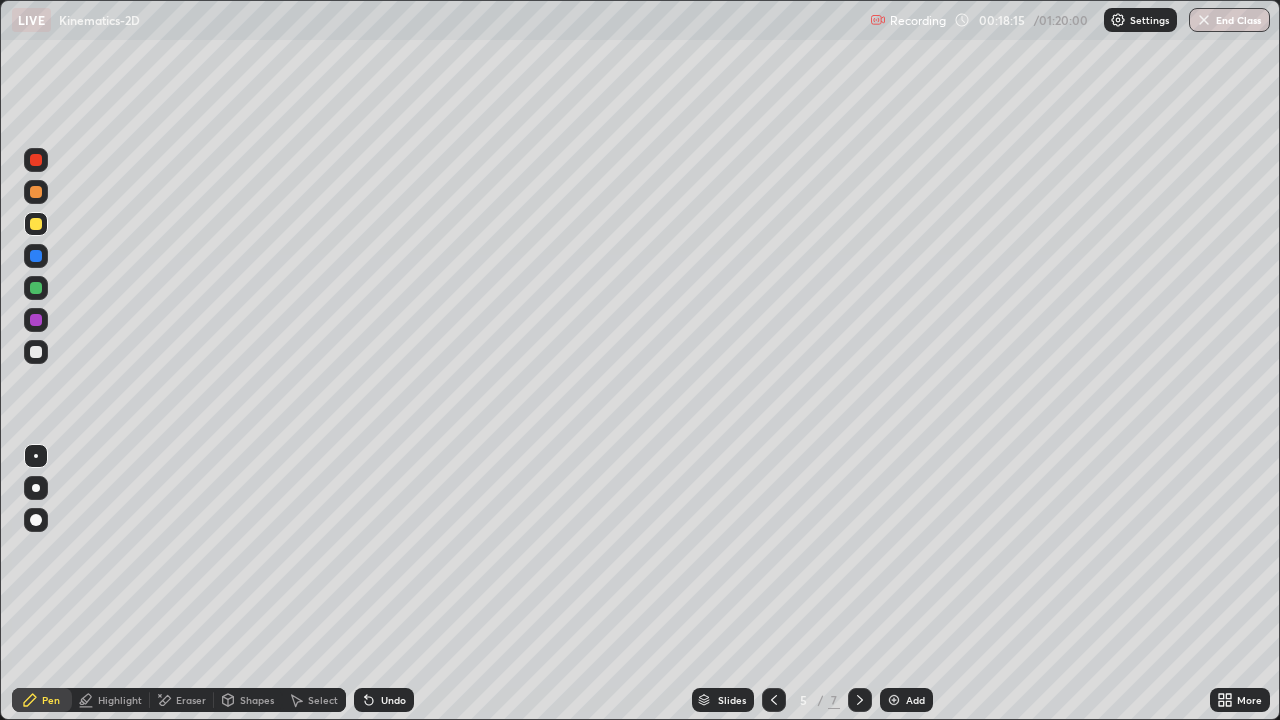 click at bounding box center [860, 700] 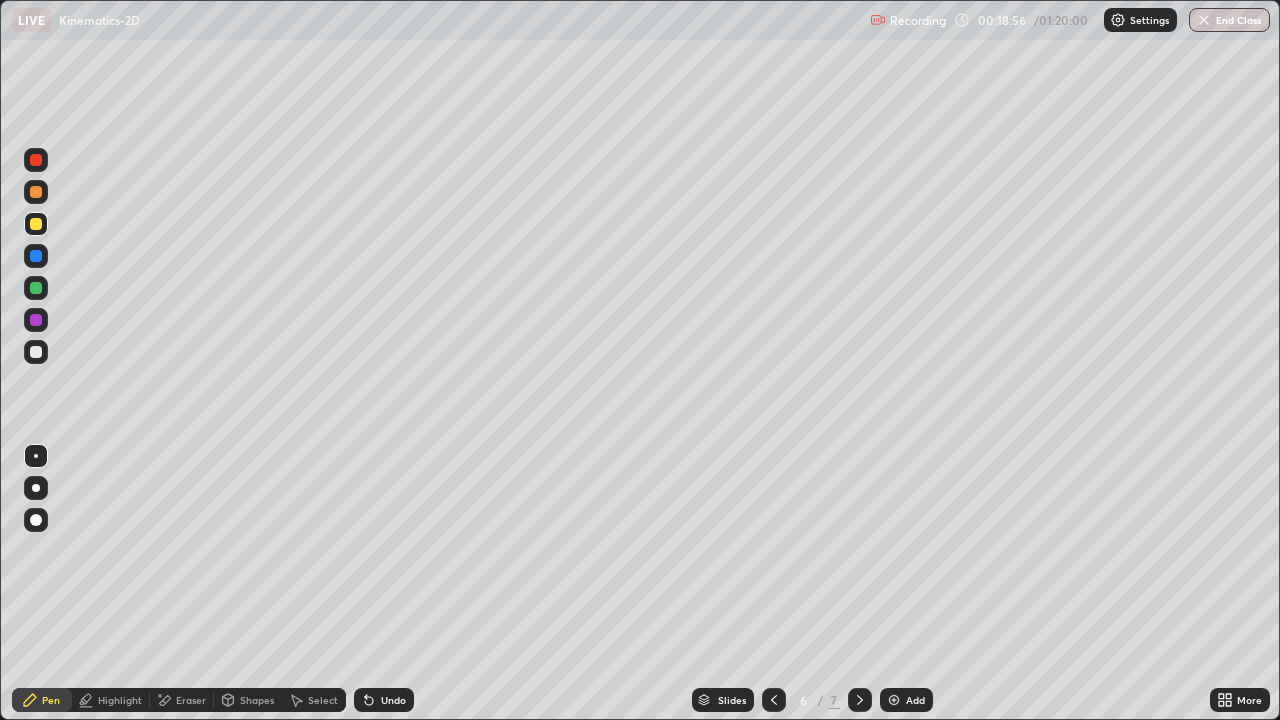 click at bounding box center (774, 700) 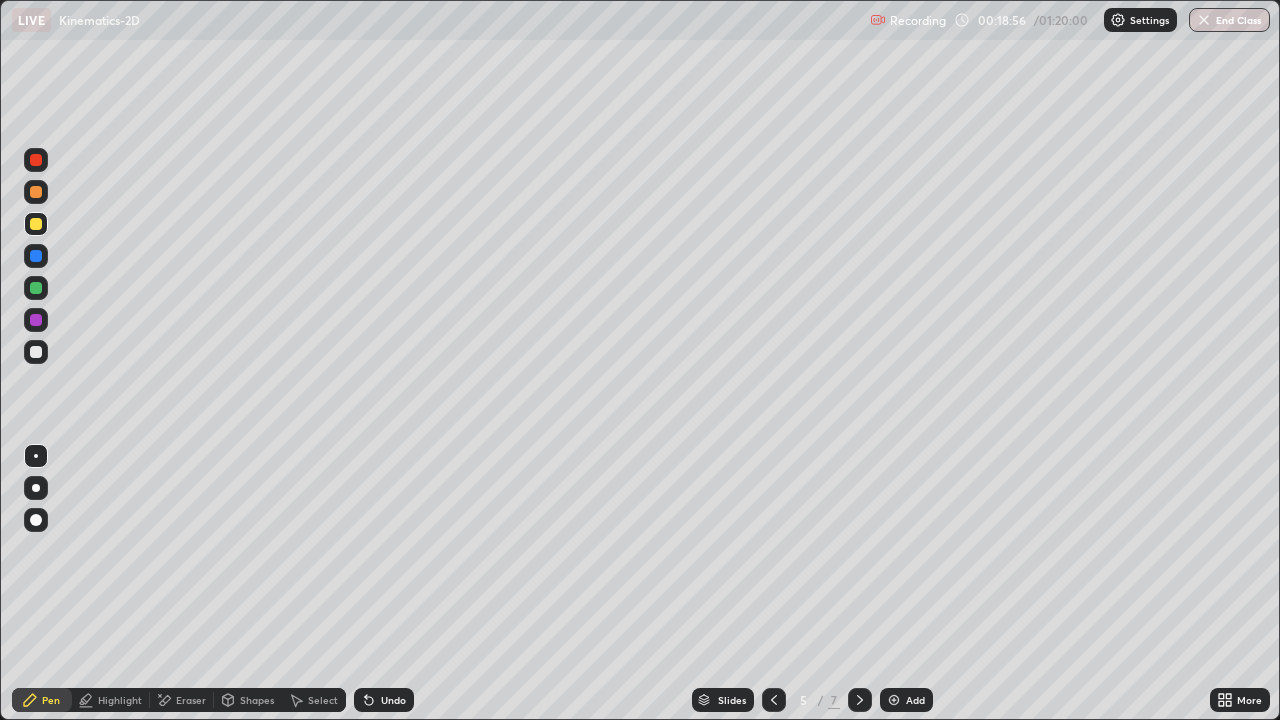 click on "5" at bounding box center (804, 700) 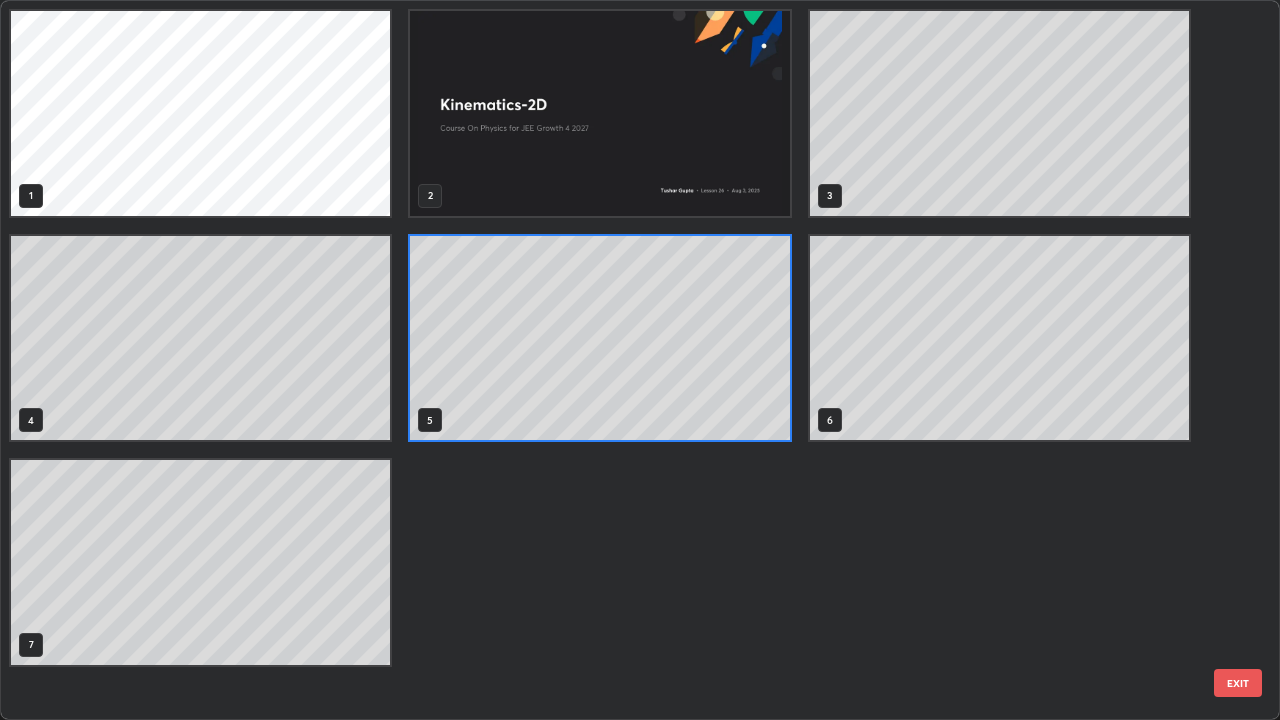 scroll, scrollTop: 7, scrollLeft: 11, axis: both 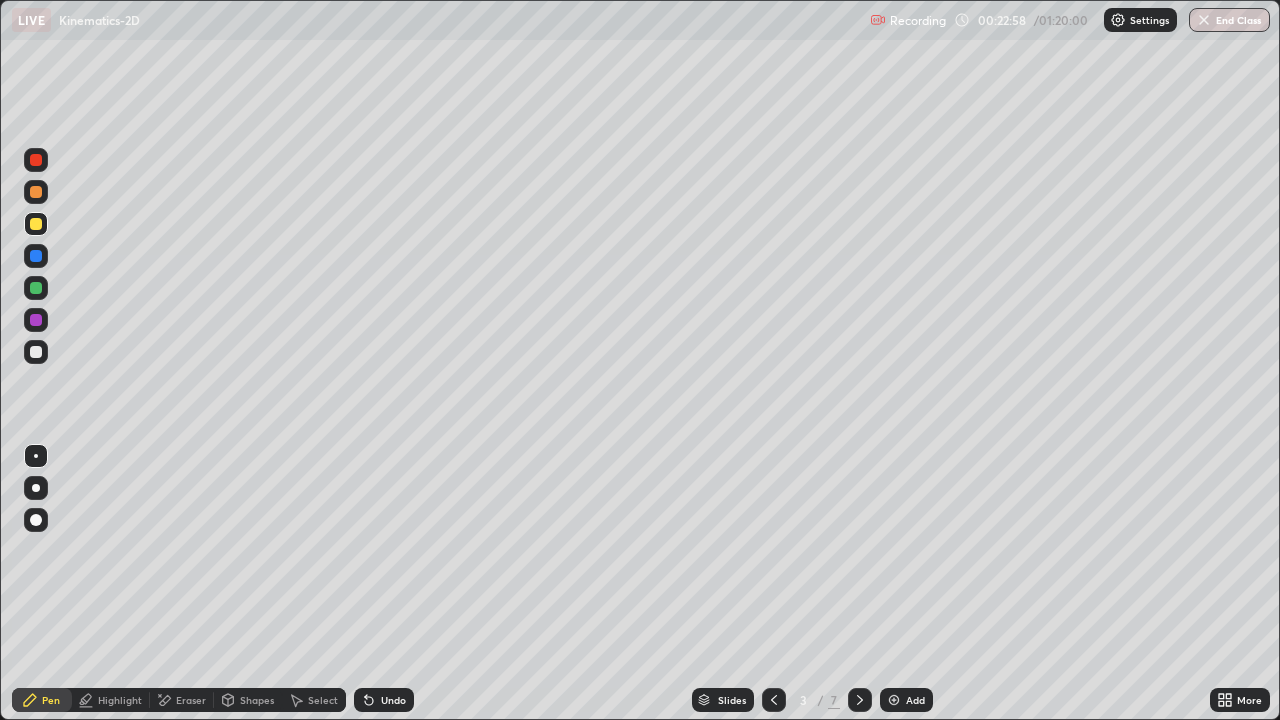 click at bounding box center (860, 700) 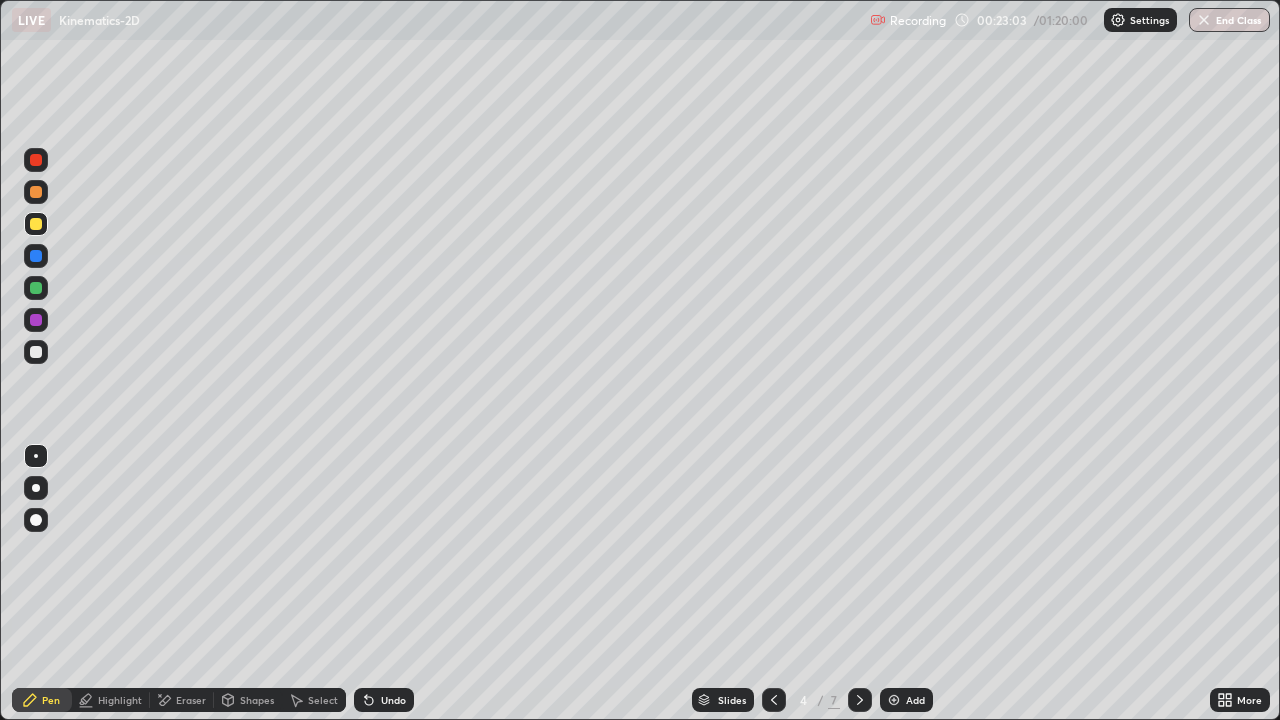 click 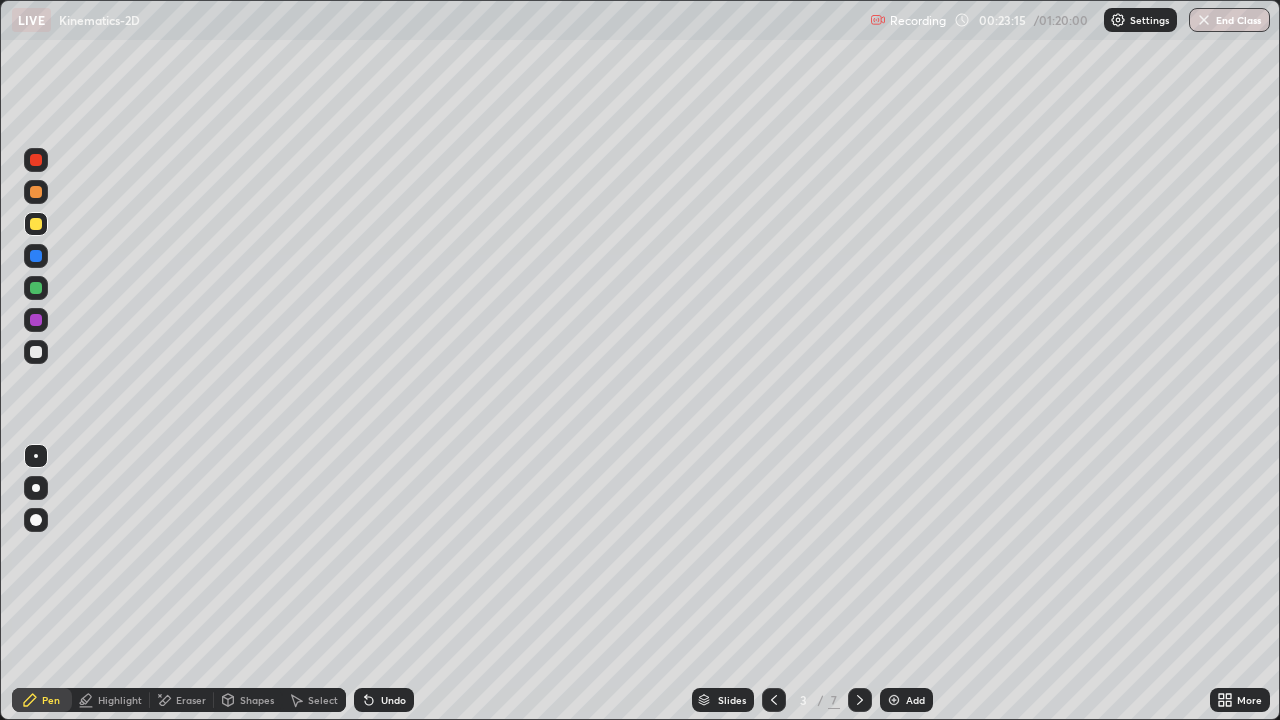 click on "Undo" at bounding box center (393, 700) 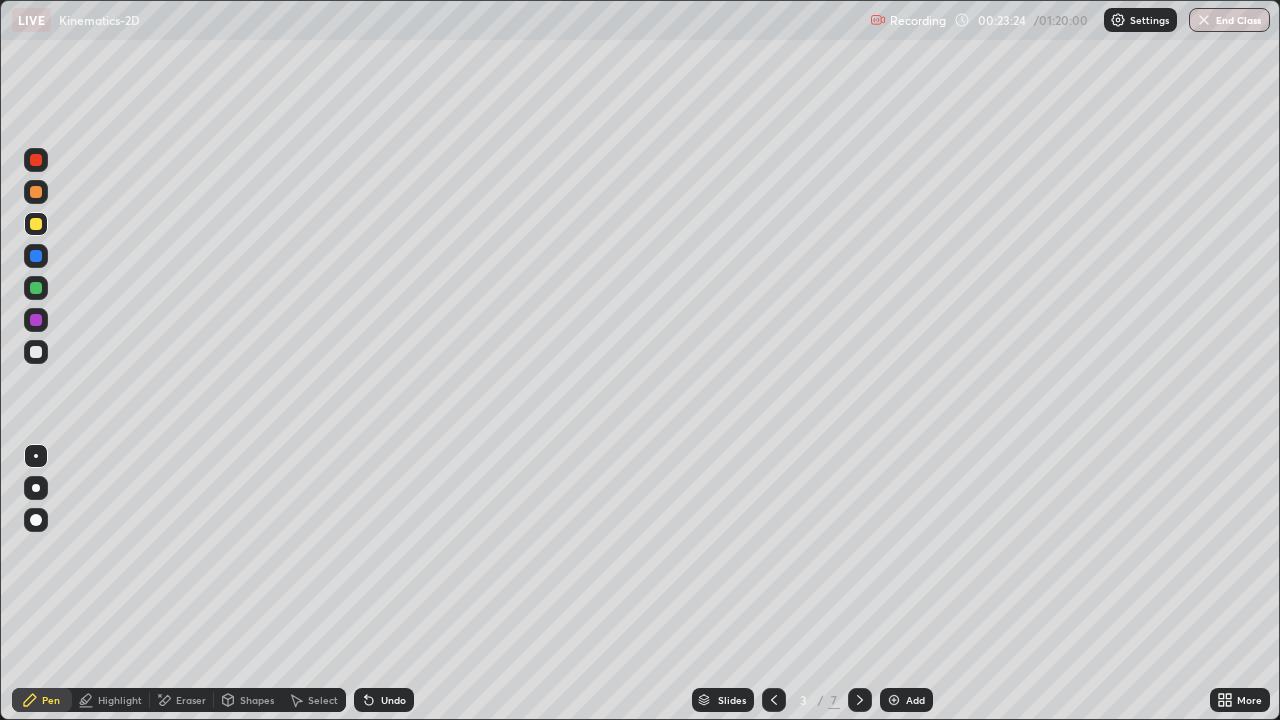 click 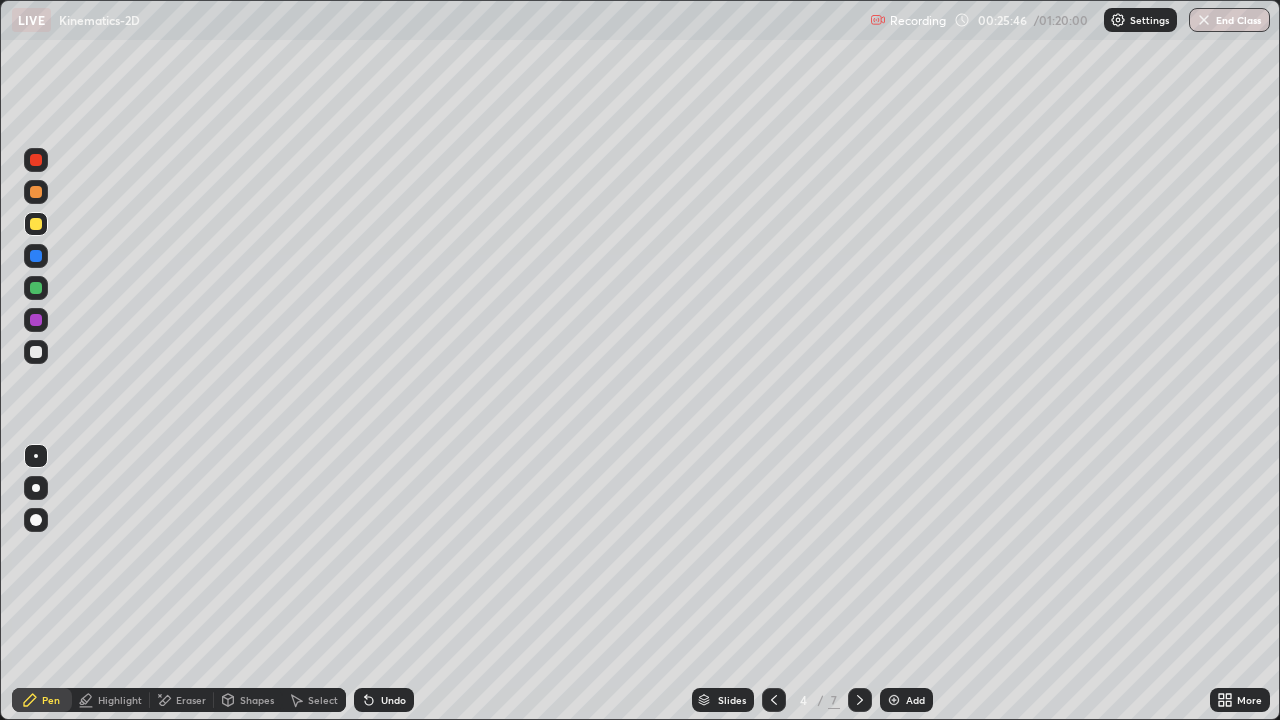 click 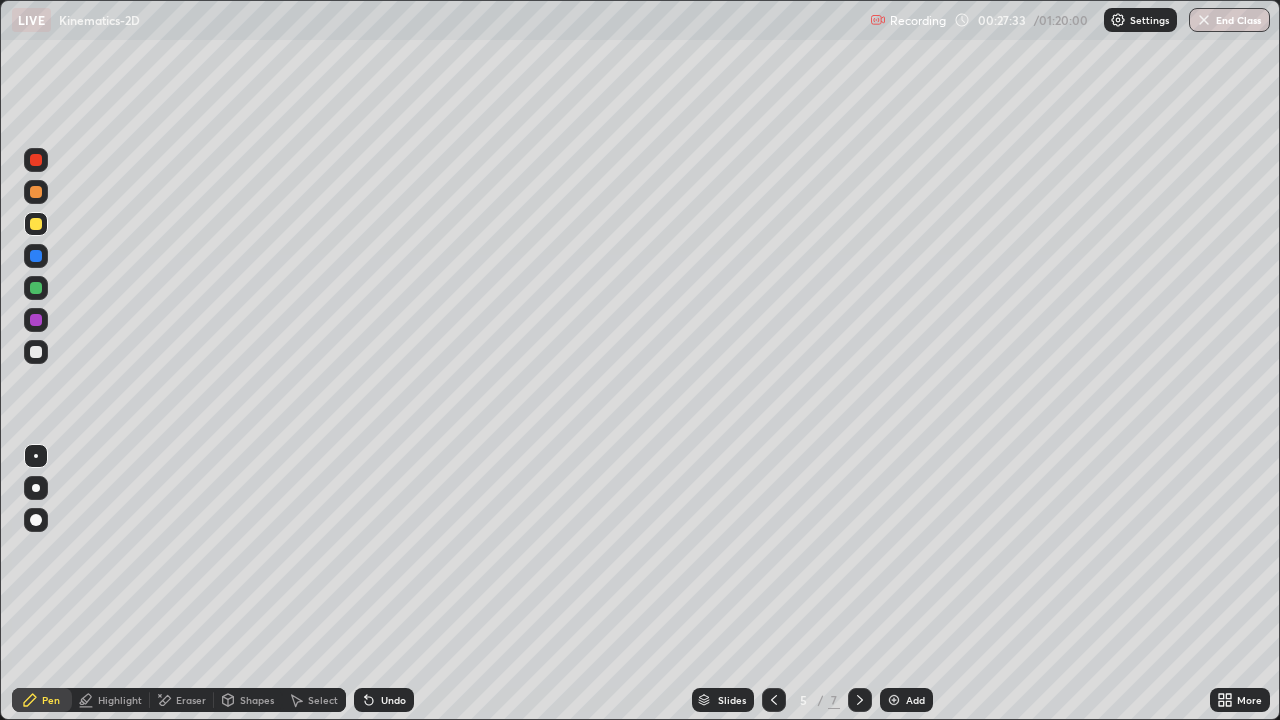 click 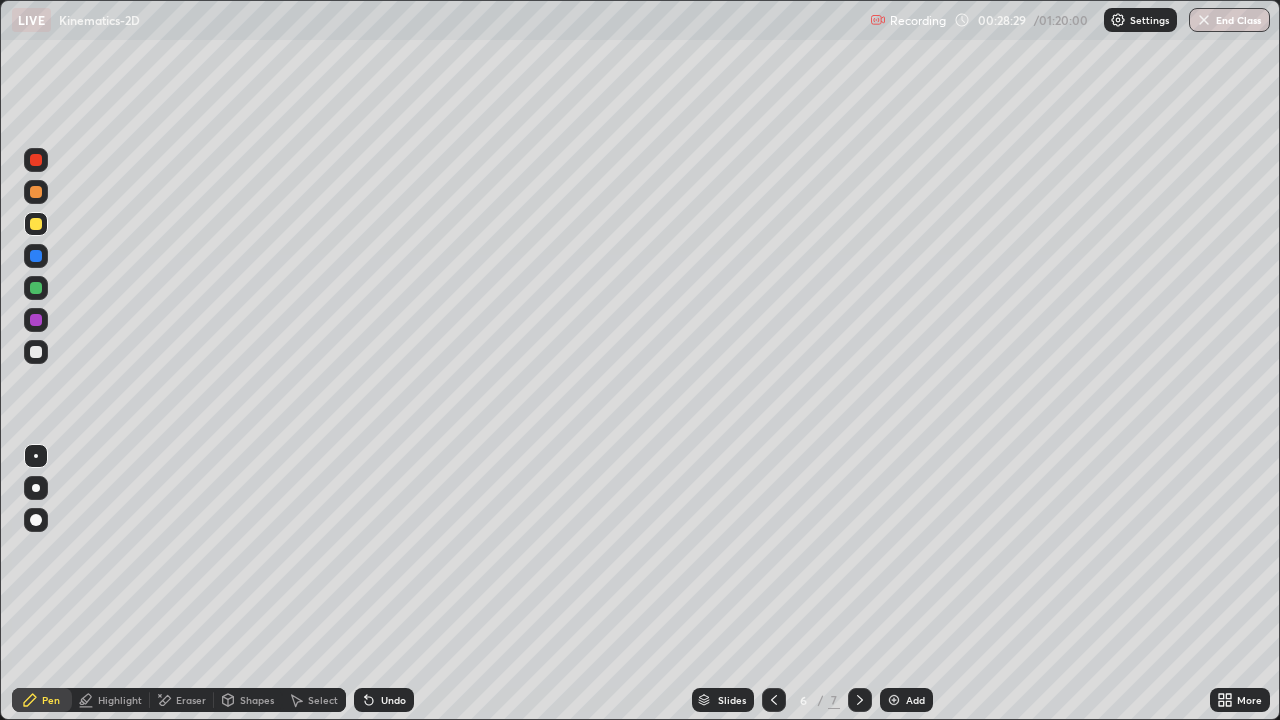 click 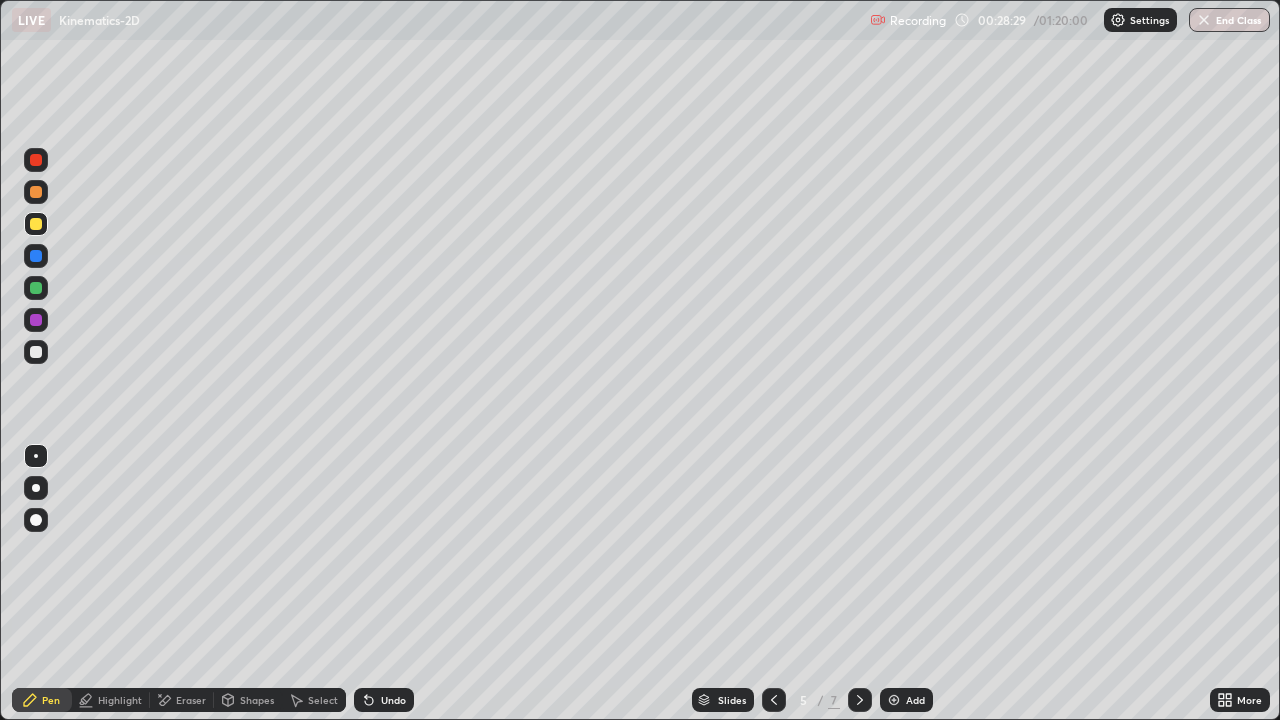 click at bounding box center [774, 700] 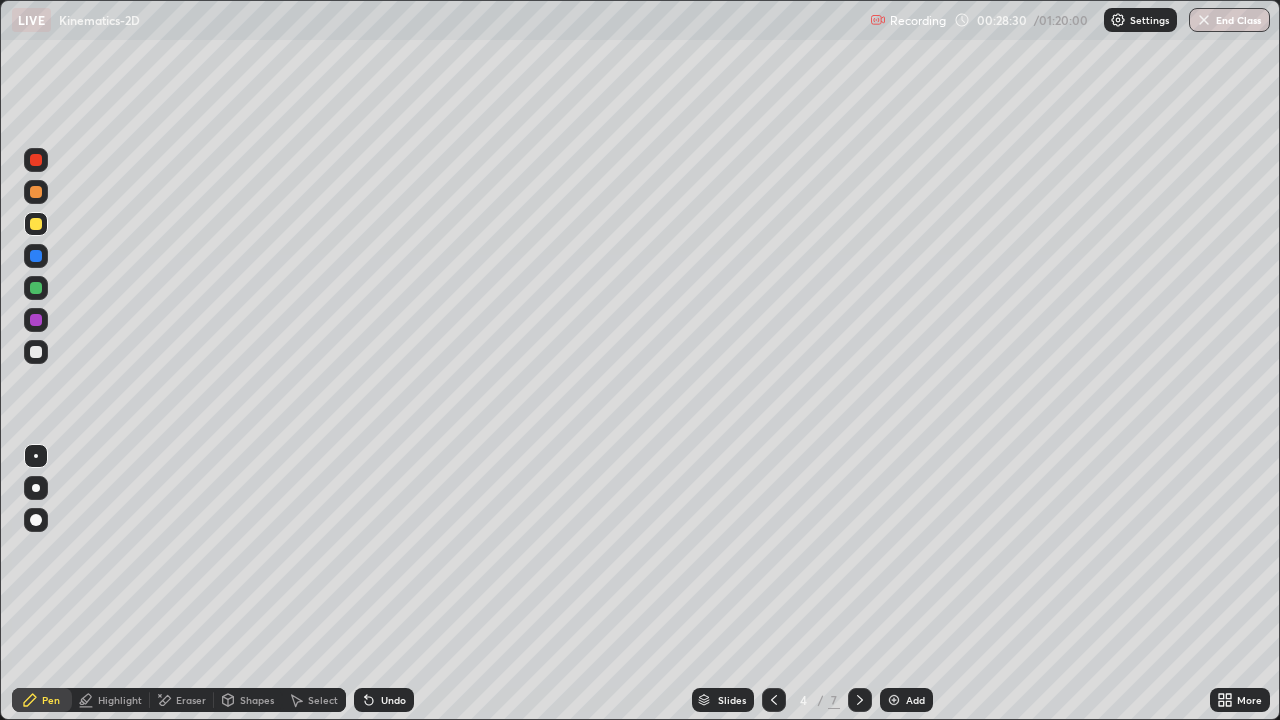click at bounding box center (774, 700) 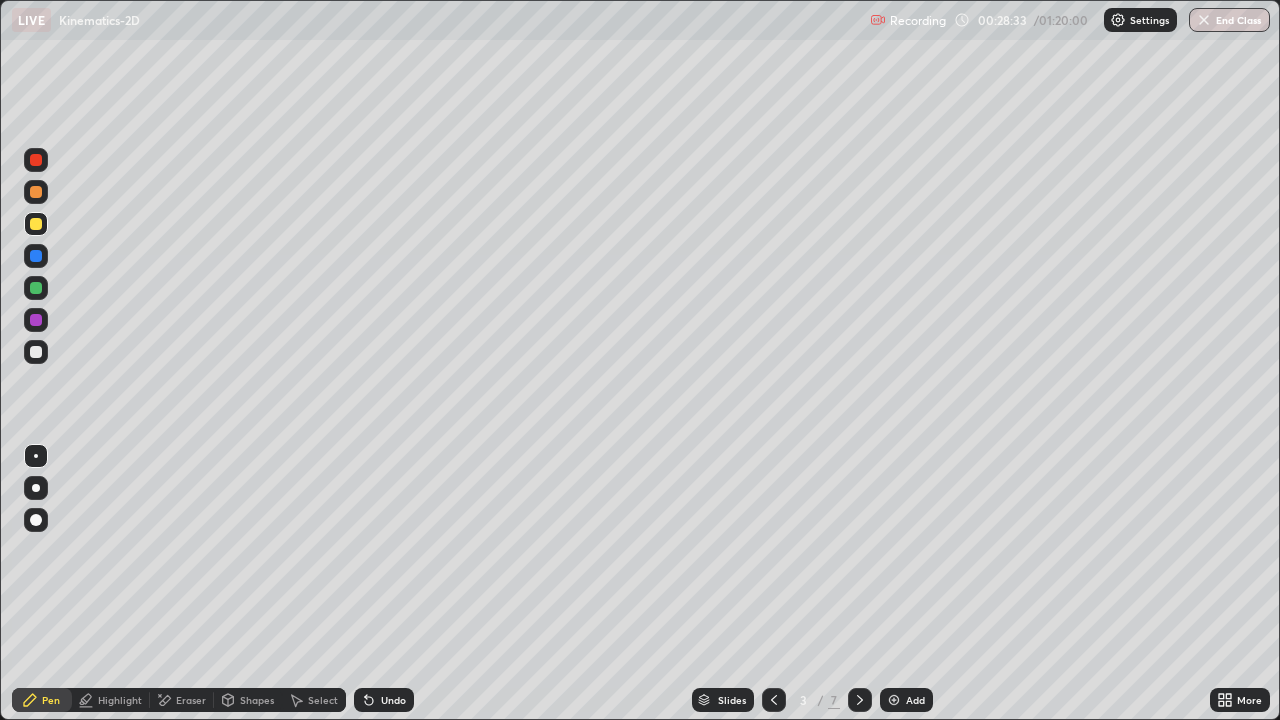 click on "Highlight" at bounding box center (120, 700) 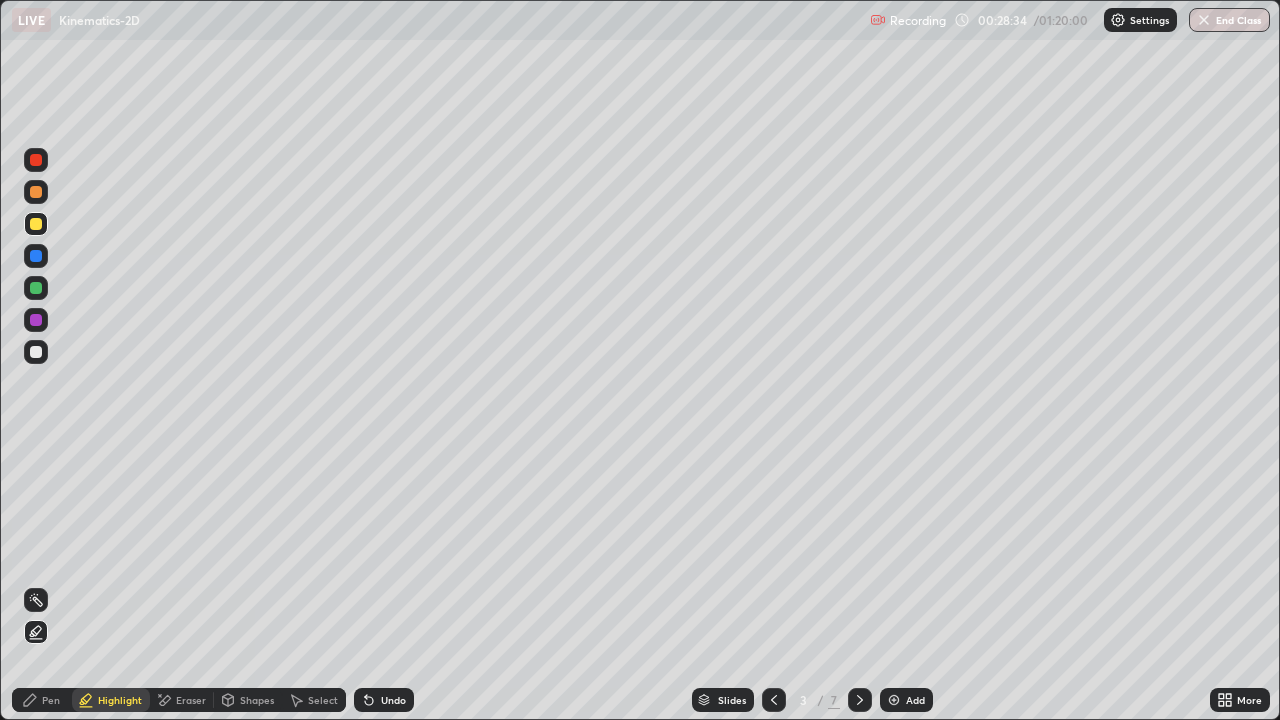 click 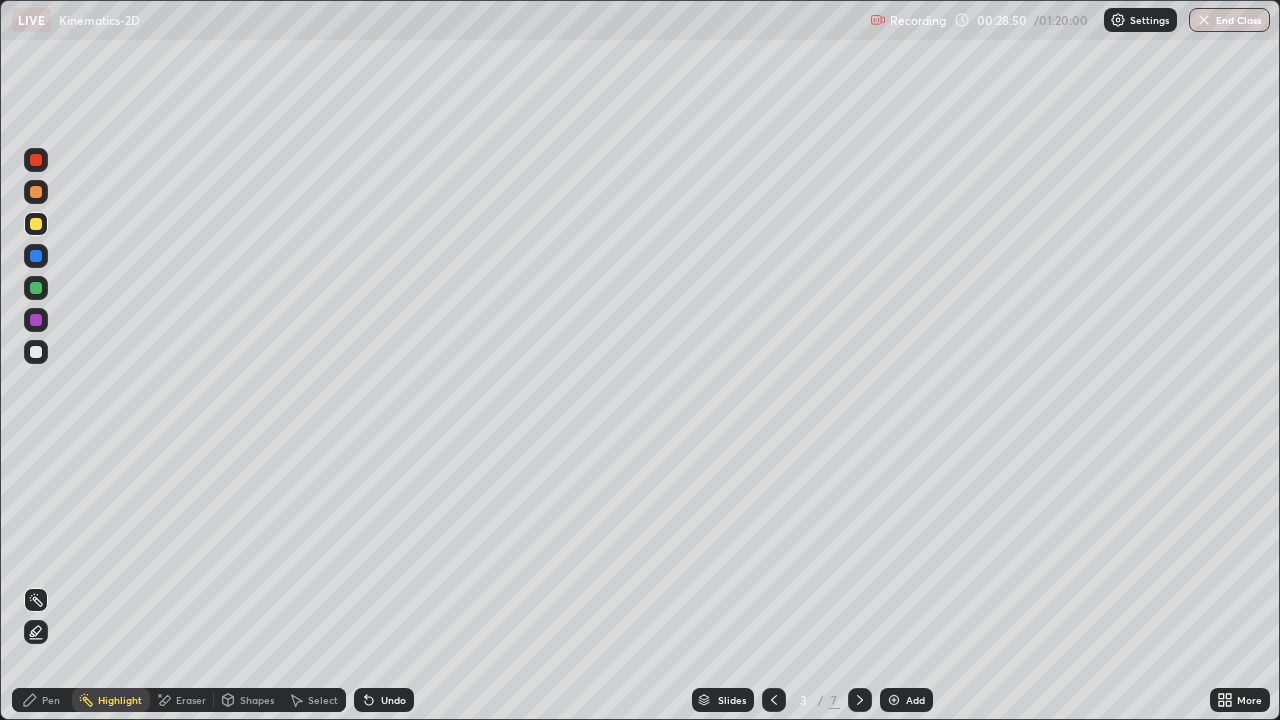 click at bounding box center (860, 700) 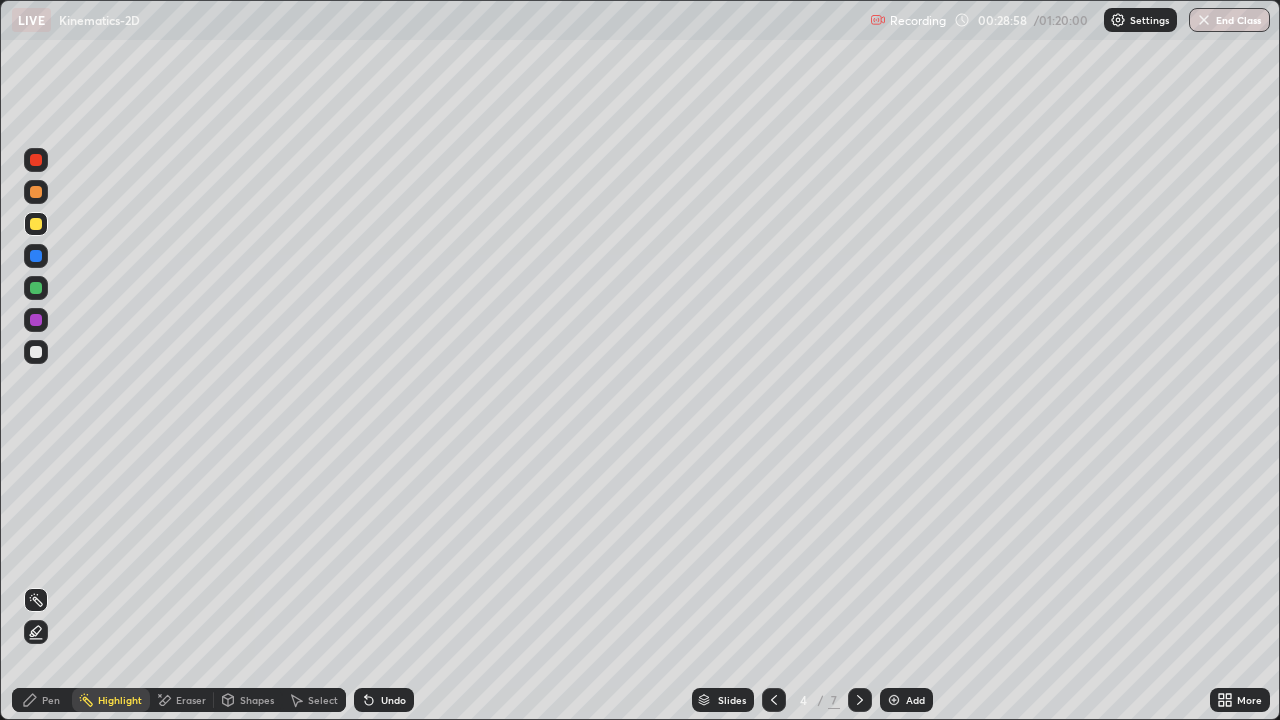 click 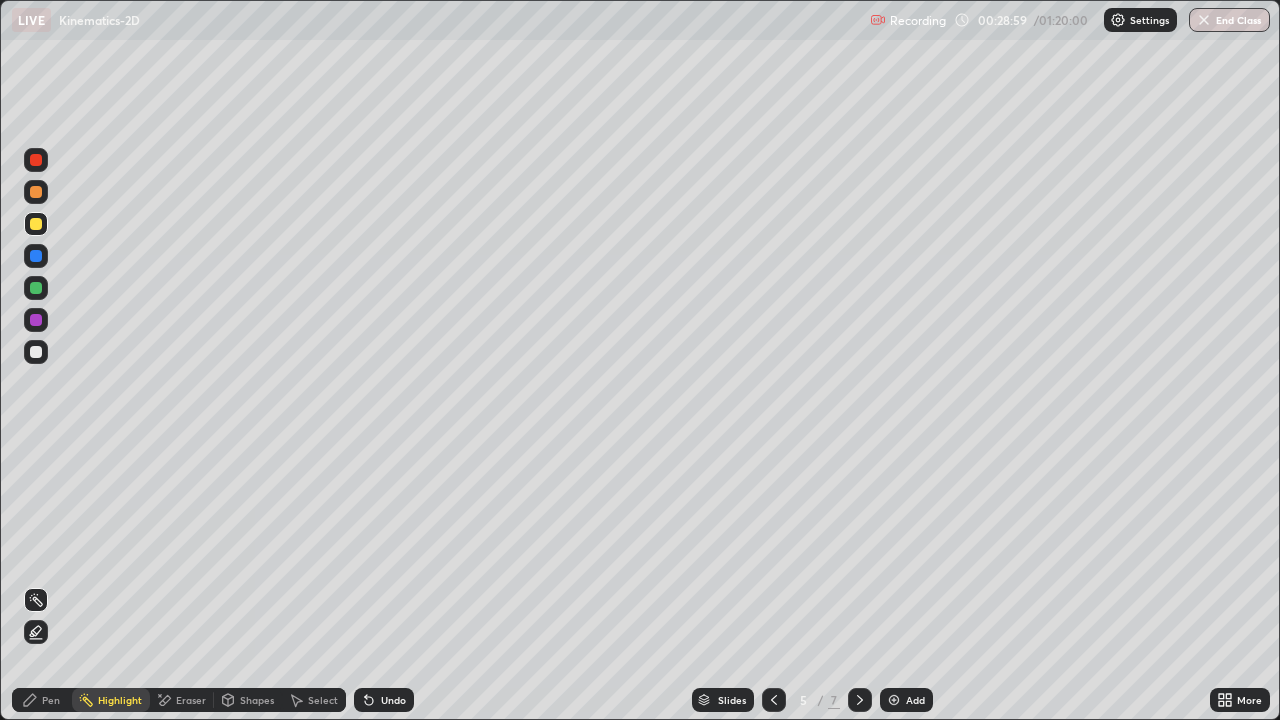 click 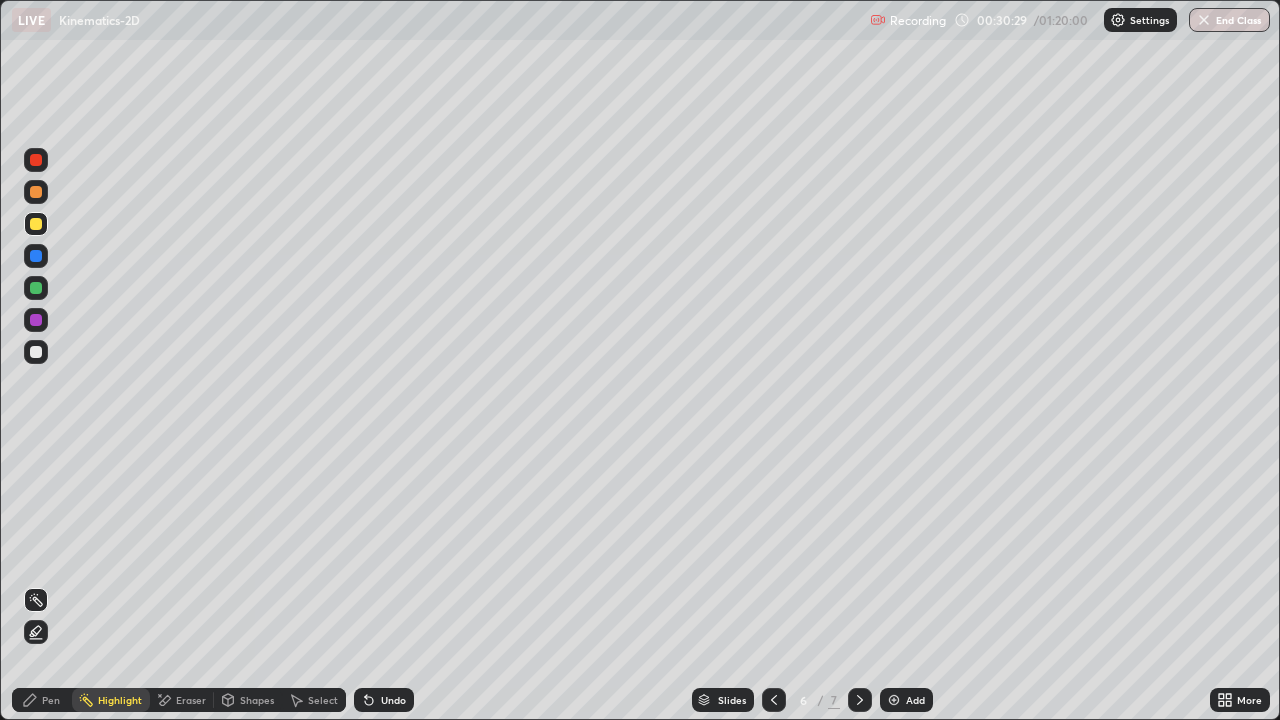 click 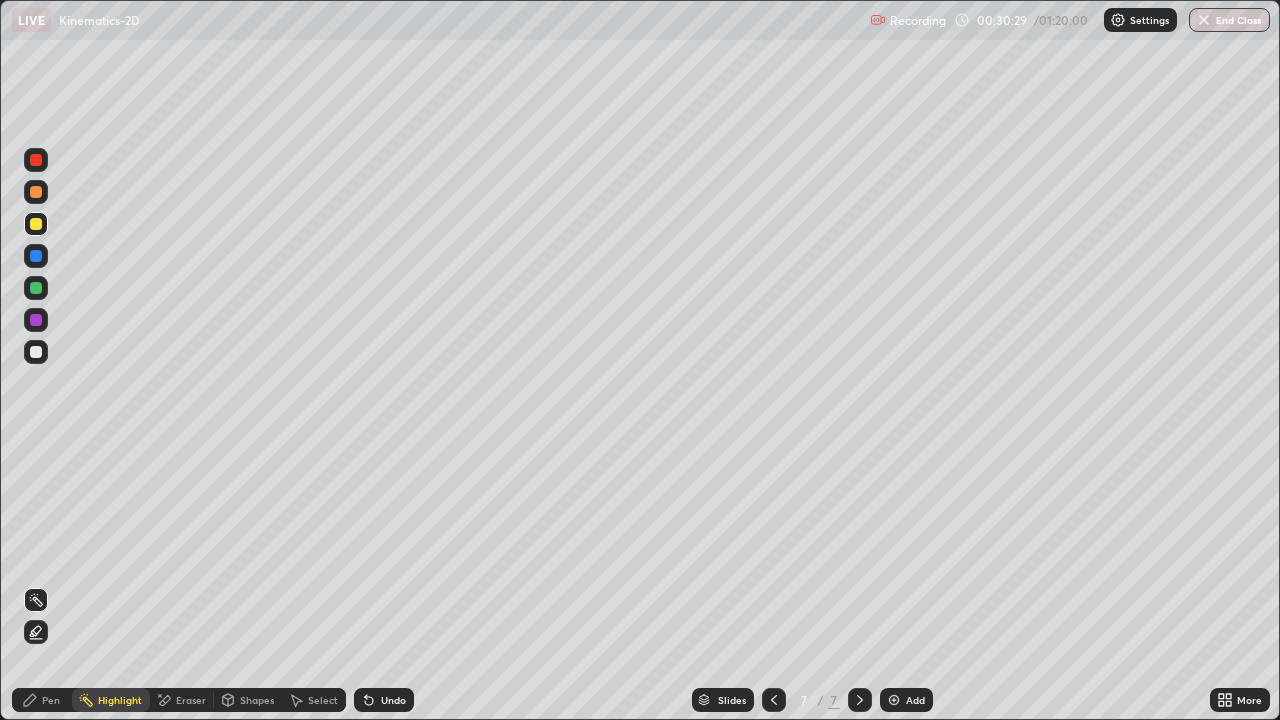 click on "Add" at bounding box center [915, 700] 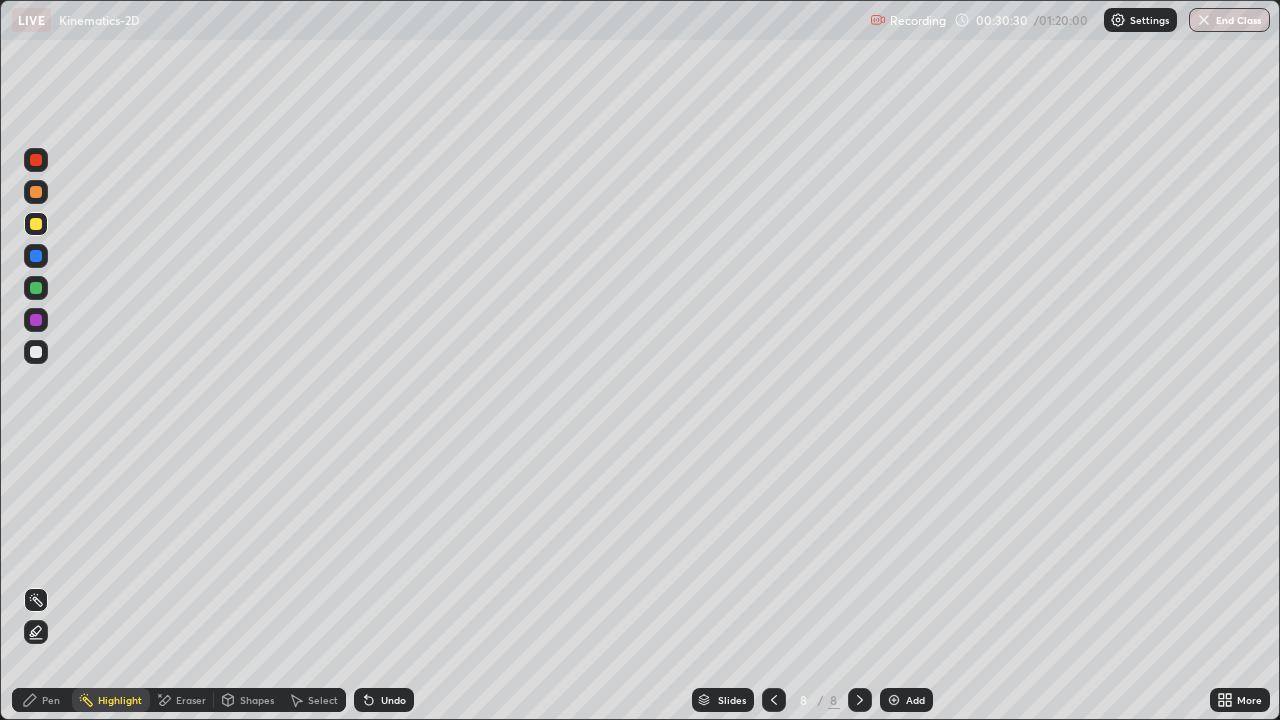 click on "Pen" at bounding box center [51, 700] 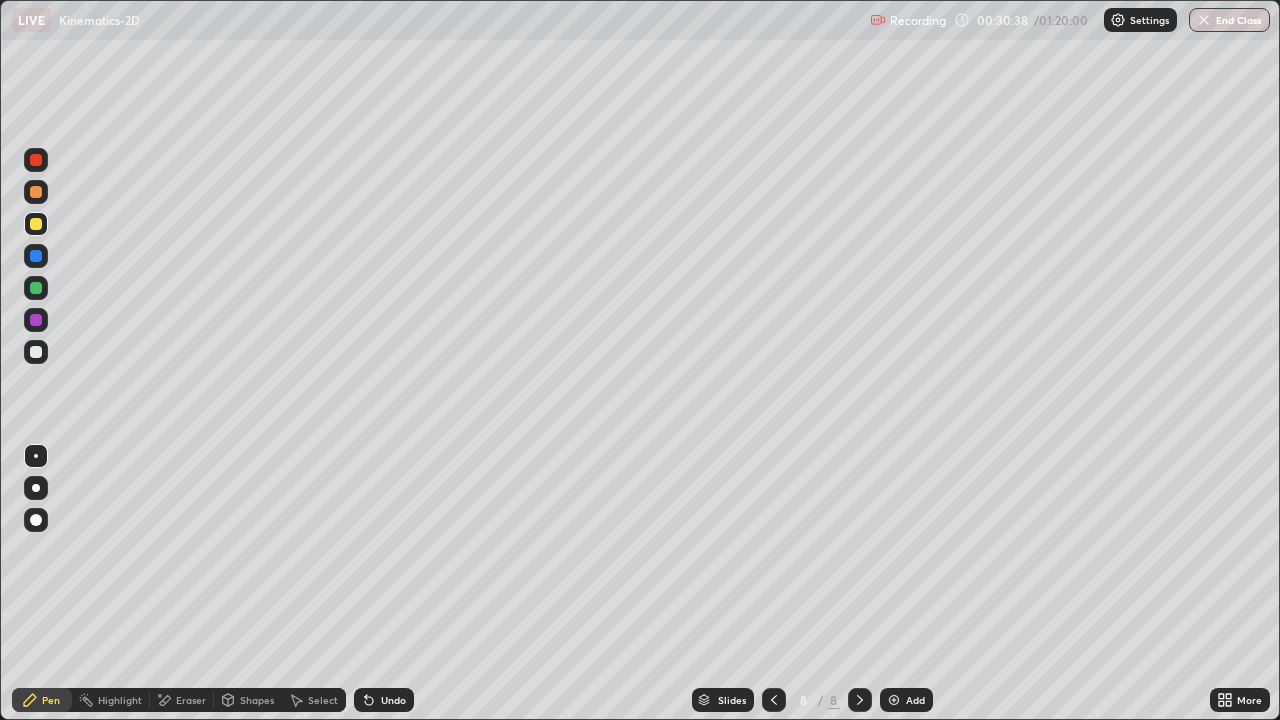 click on "Undo" at bounding box center (384, 700) 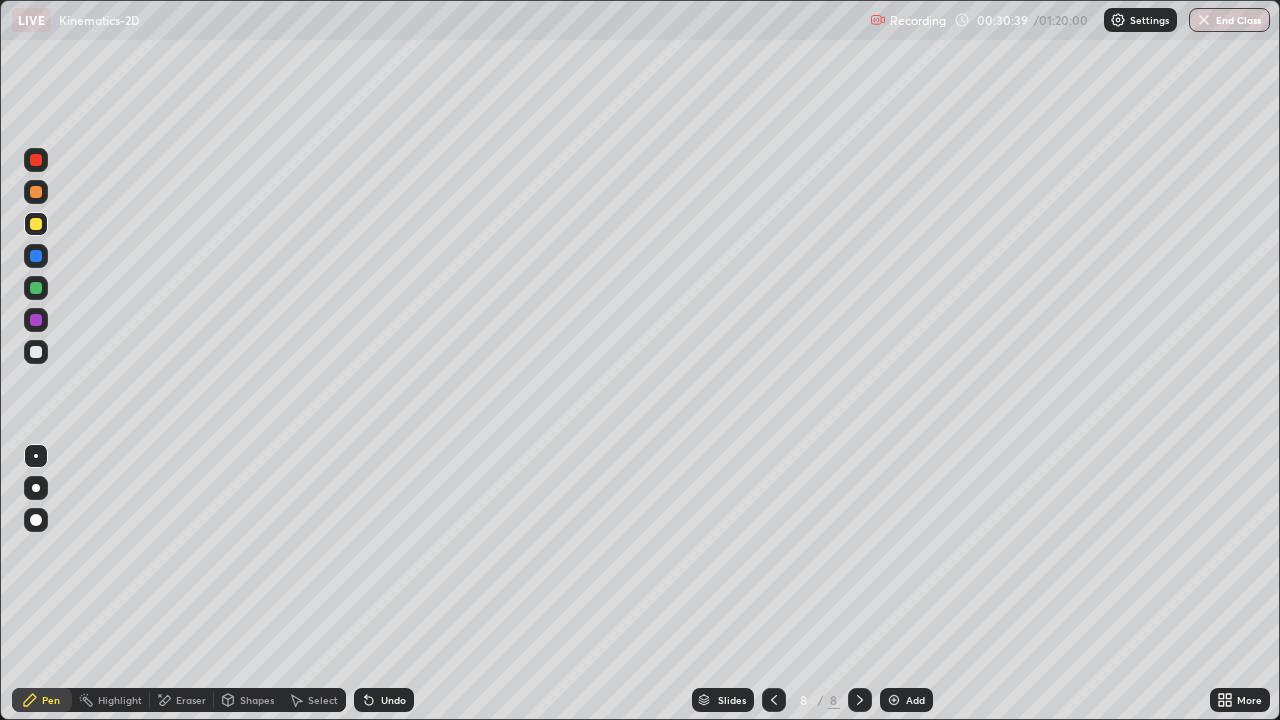 click on "Undo" at bounding box center (393, 700) 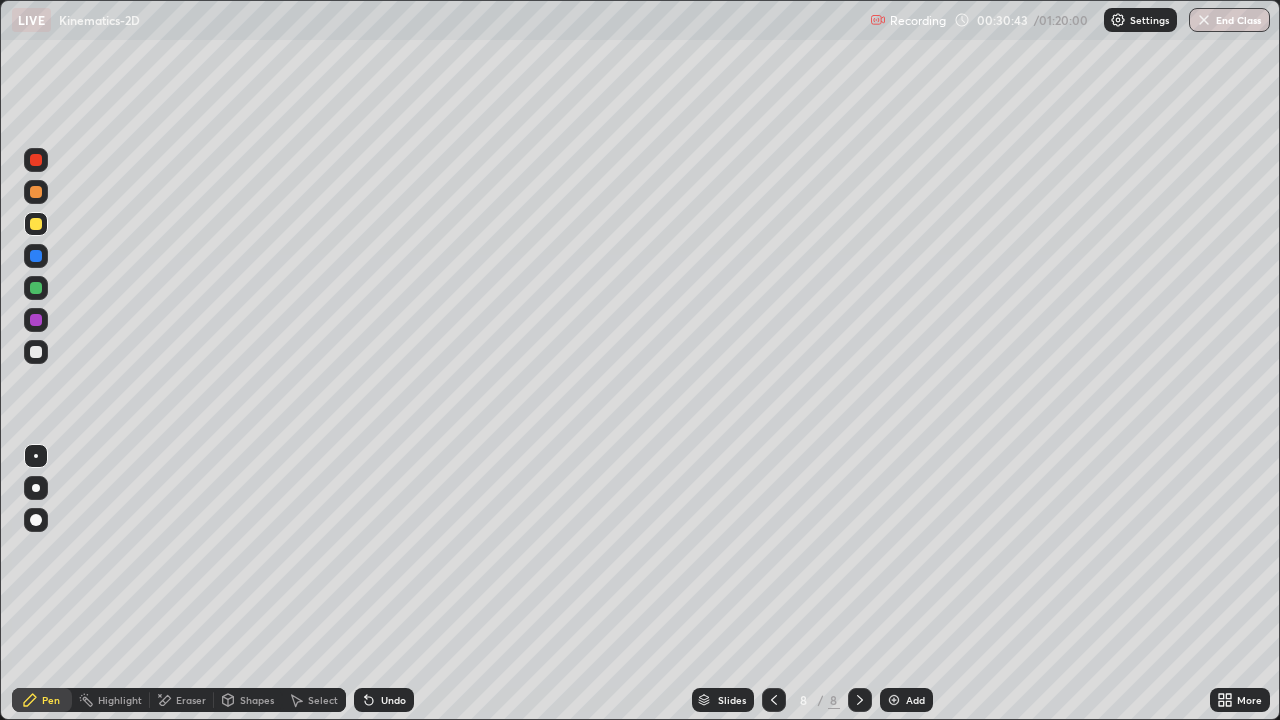 click on "Undo" at bounding box center (393, 700) 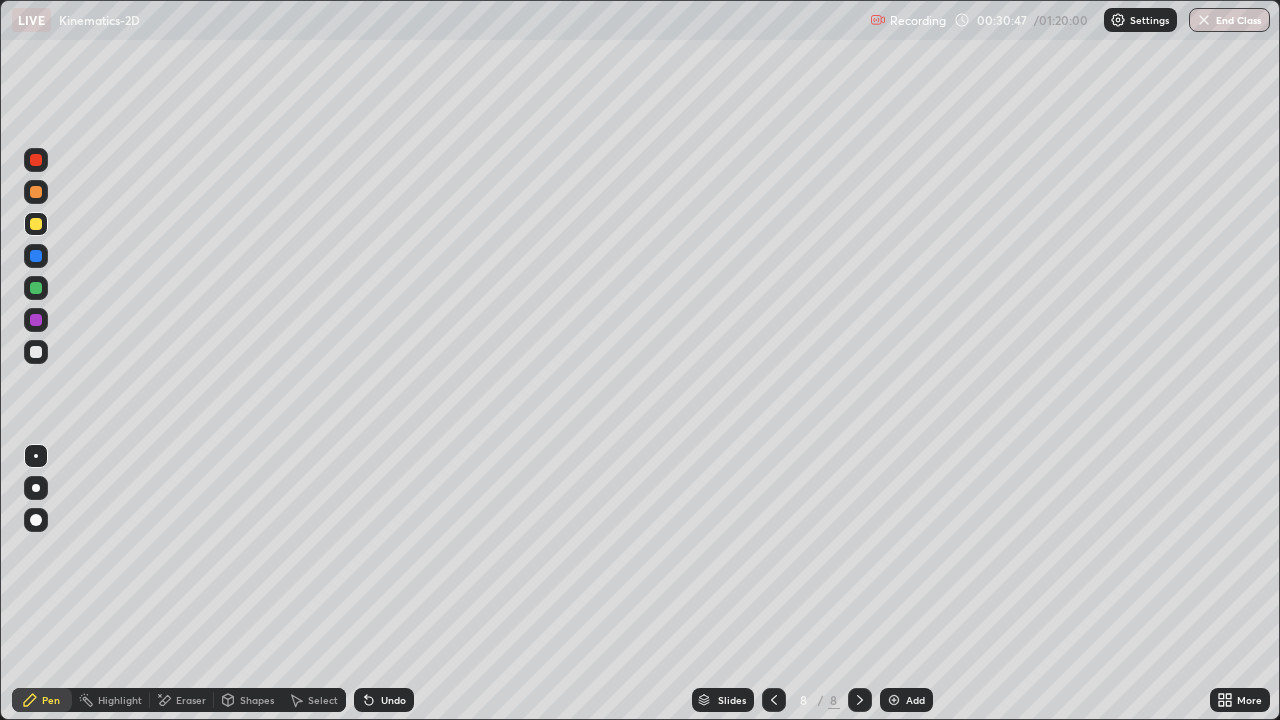 click at bounding box center [36, 352] 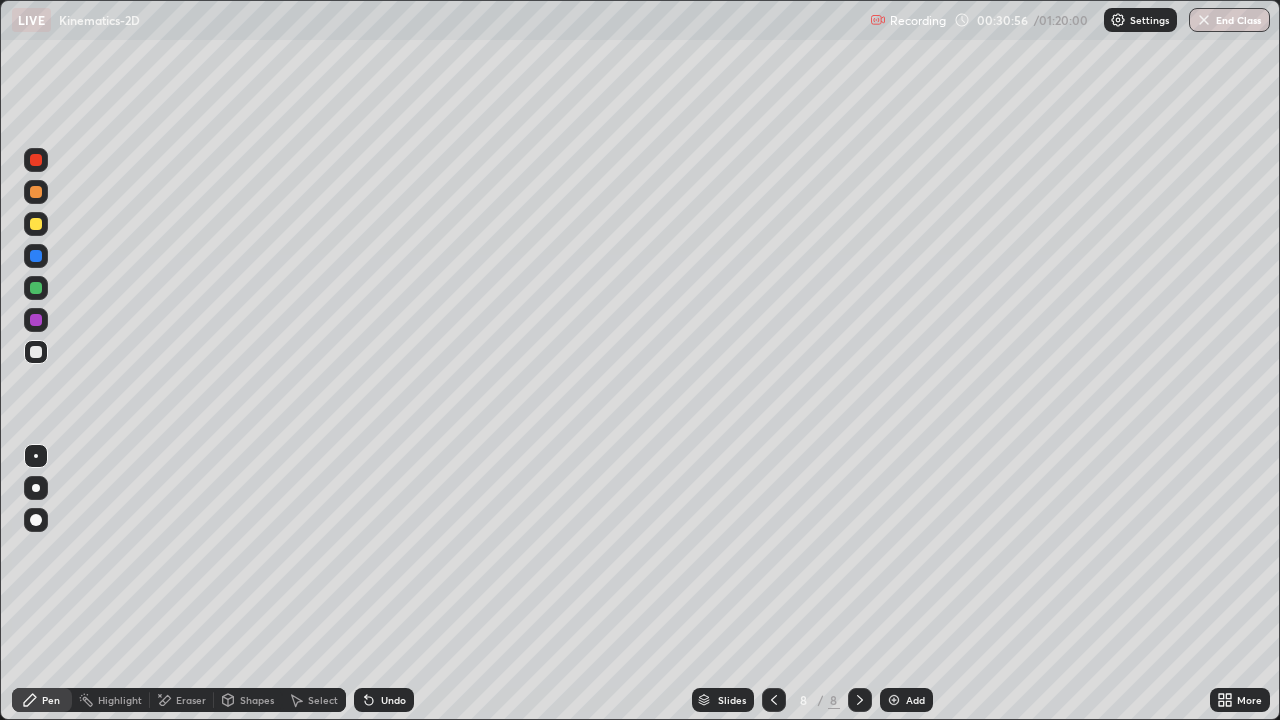 click on "Undo" at bounding box center [393, 700] 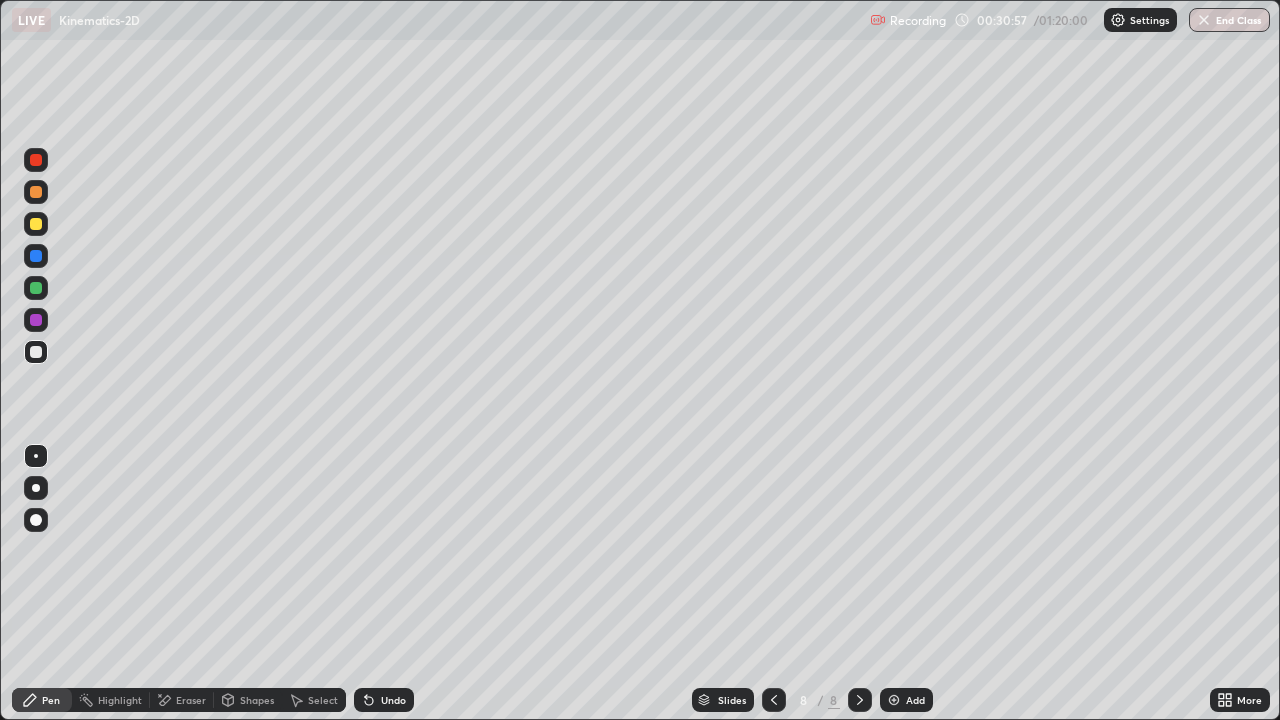 click on "Undo" at bounding box center (384, 700) 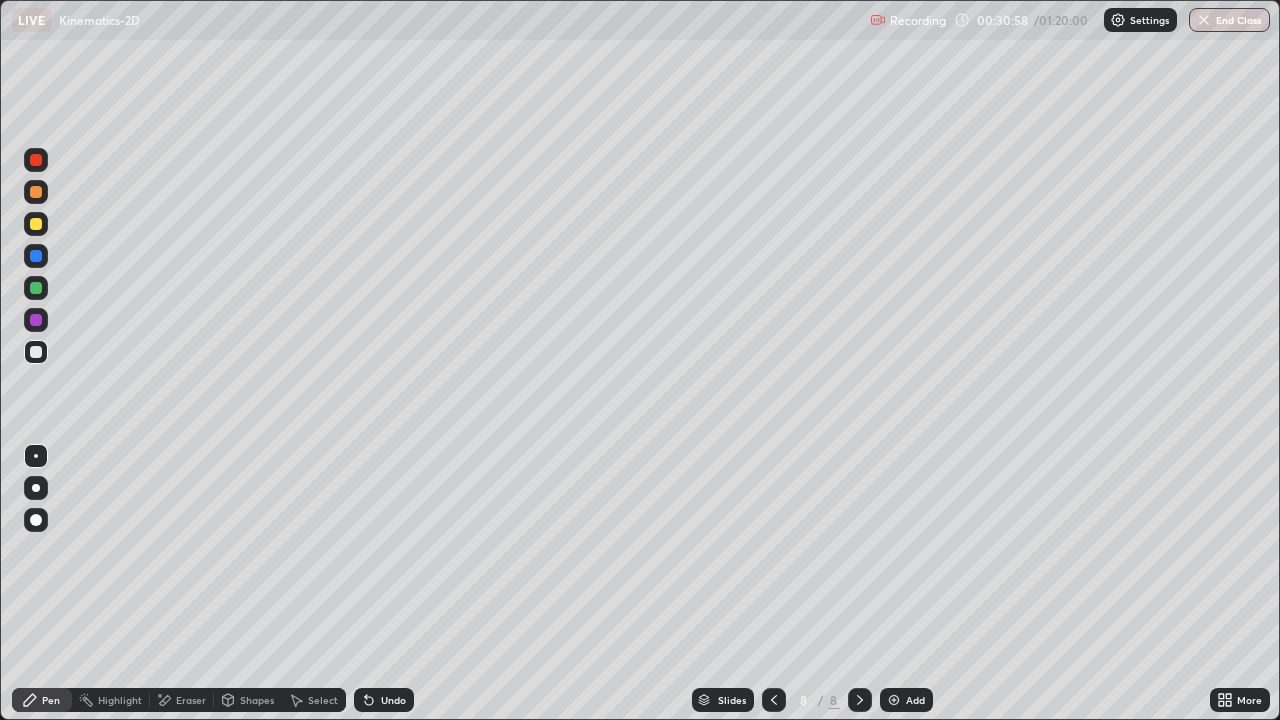click on "Undo" at bounding box center [384, 700] 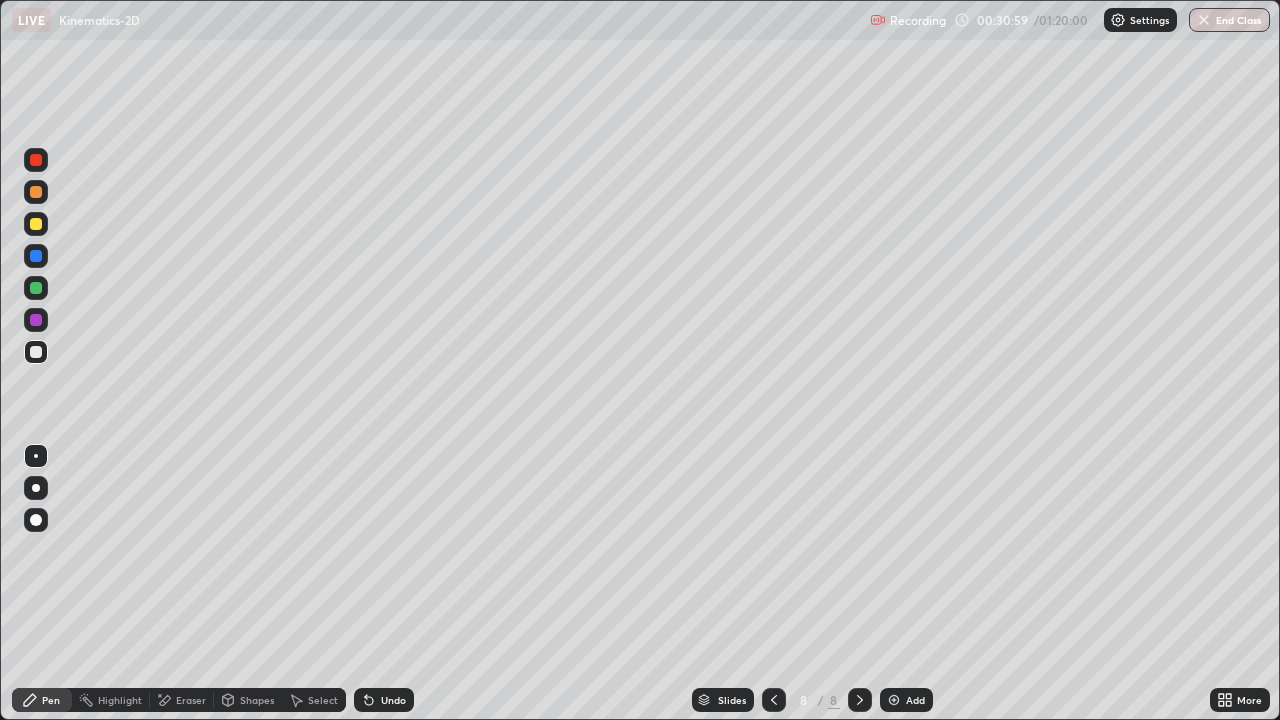 click on "Undo" at bounding box center (384, 700) 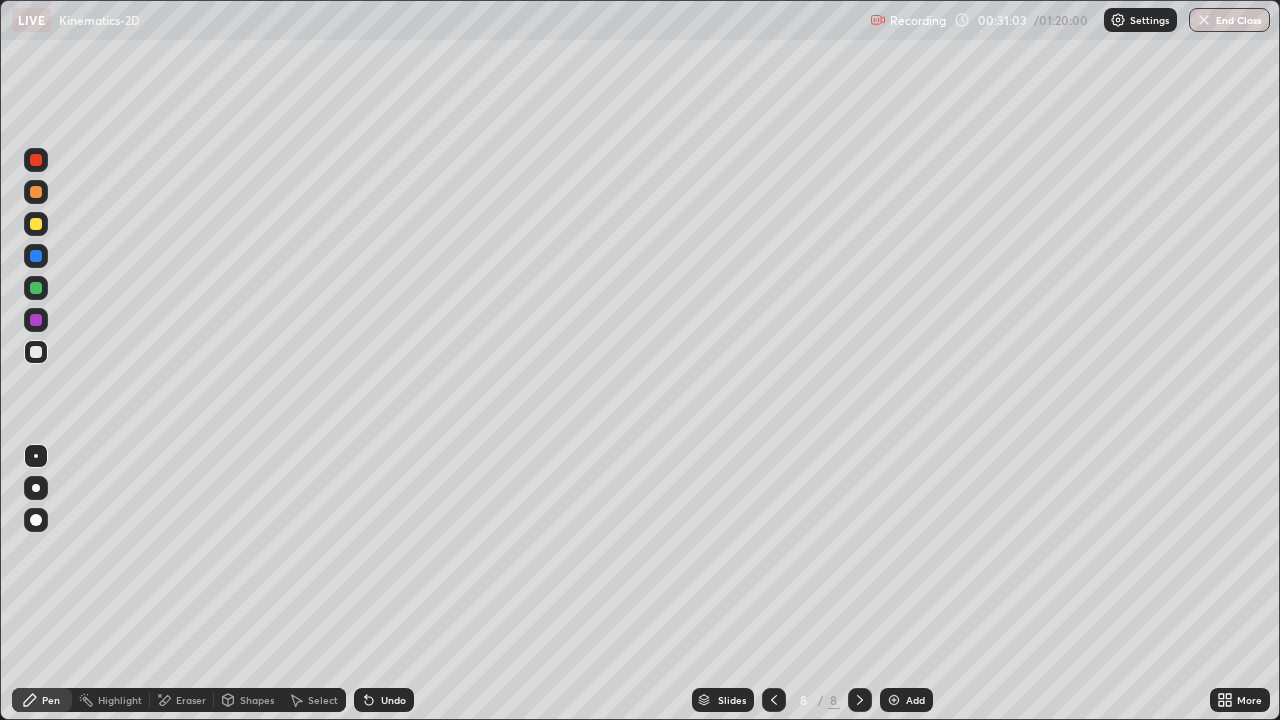 click on "Undo" at bounding box center [393, 700] 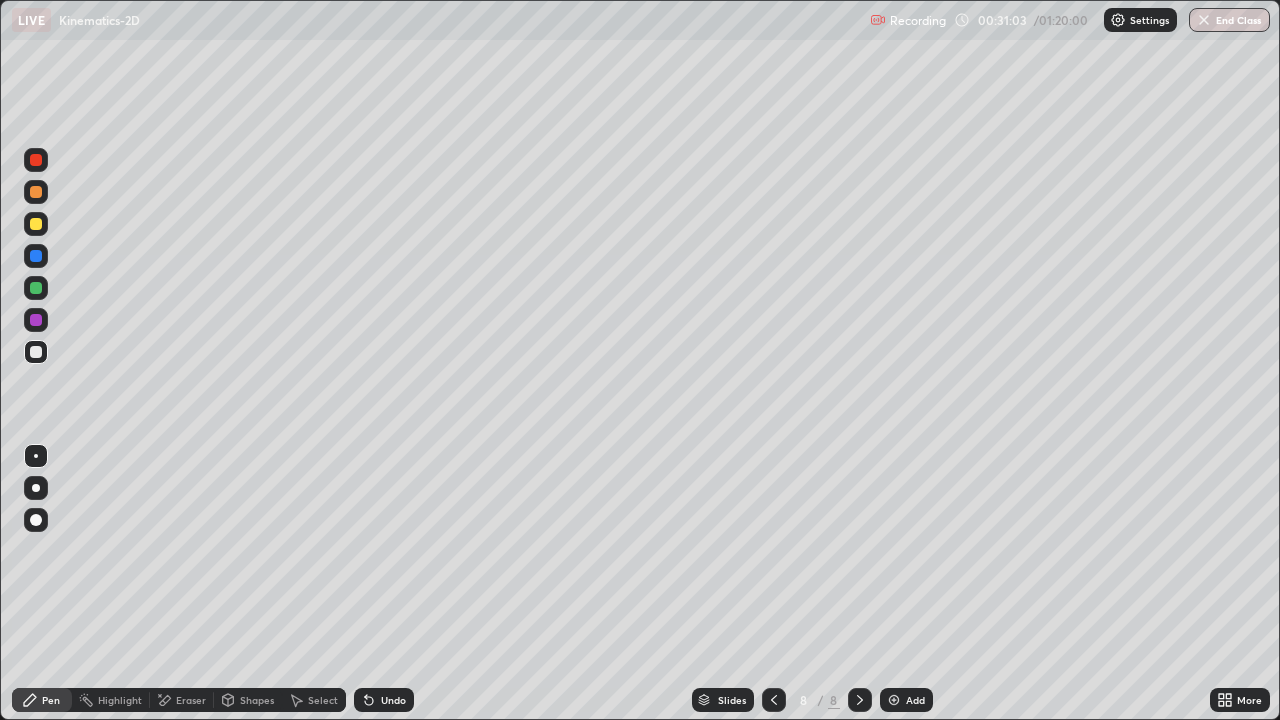 click on "Undo" at bounding box center [384, 700] 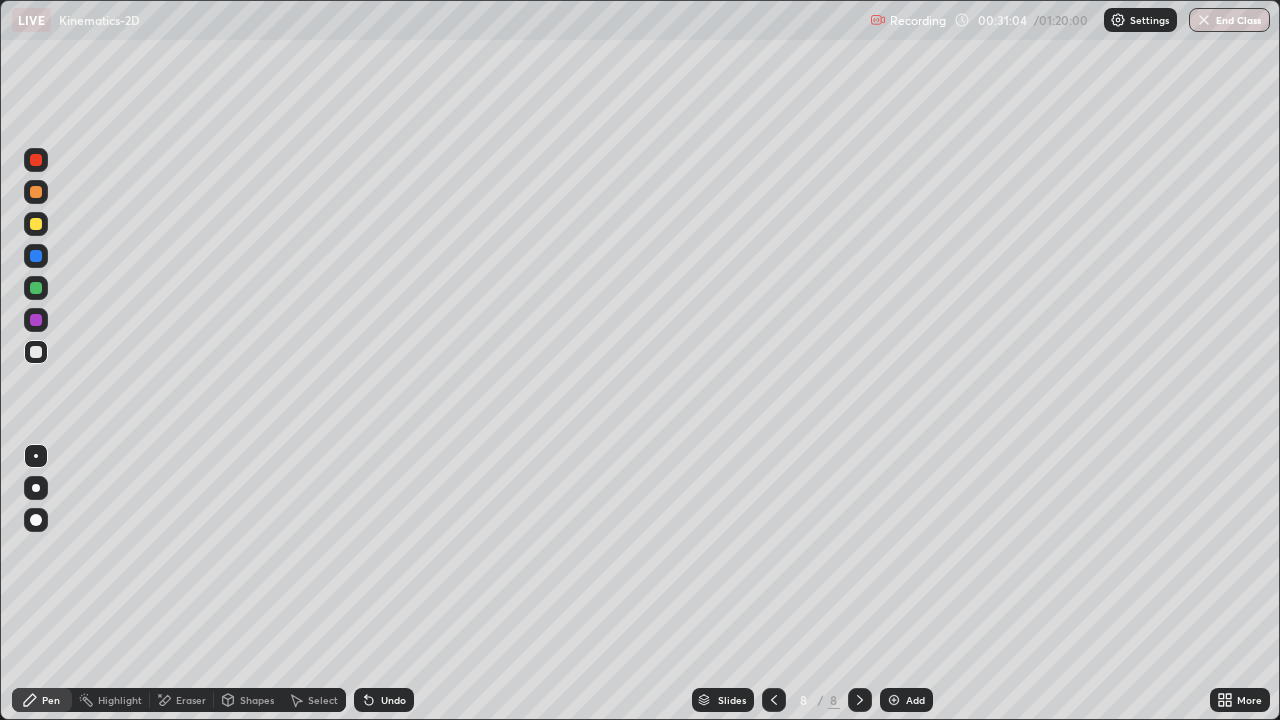 click on "Undo" at bounding box center [384, 700] 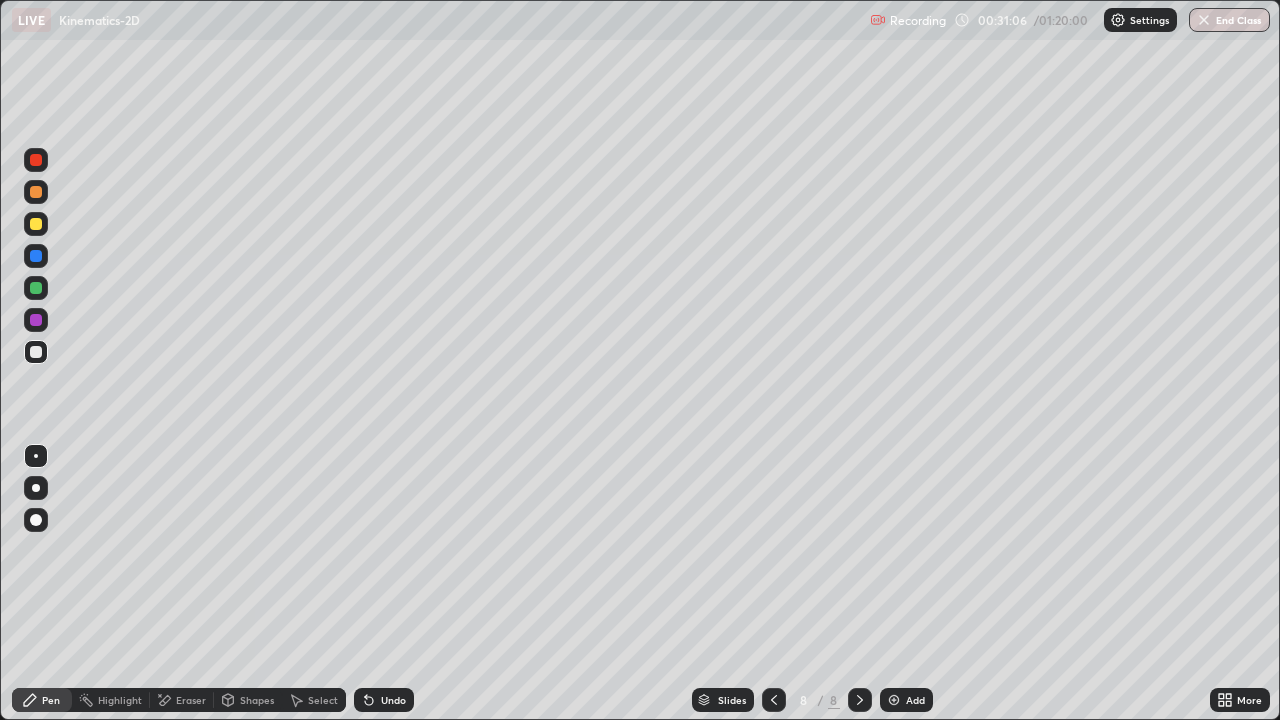 click on "Undo" at bounding box center [393, 700] 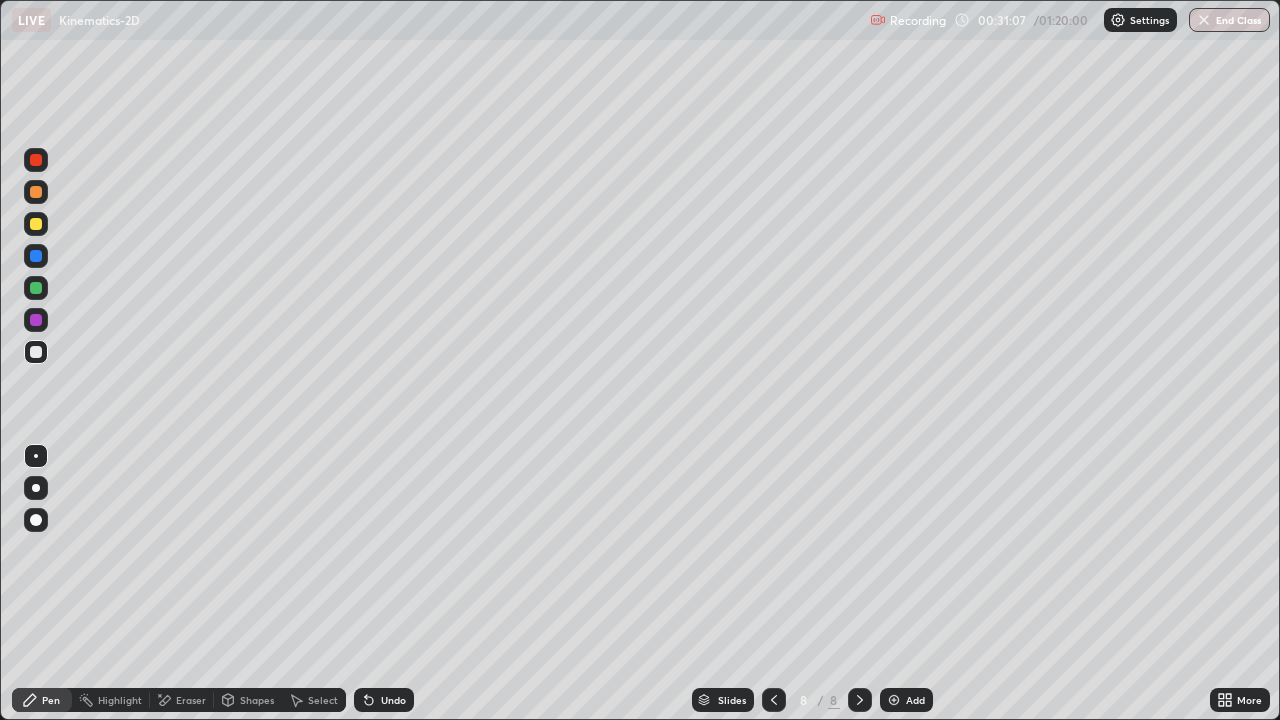 click on "Shapes" at bounding box center (257, 700) 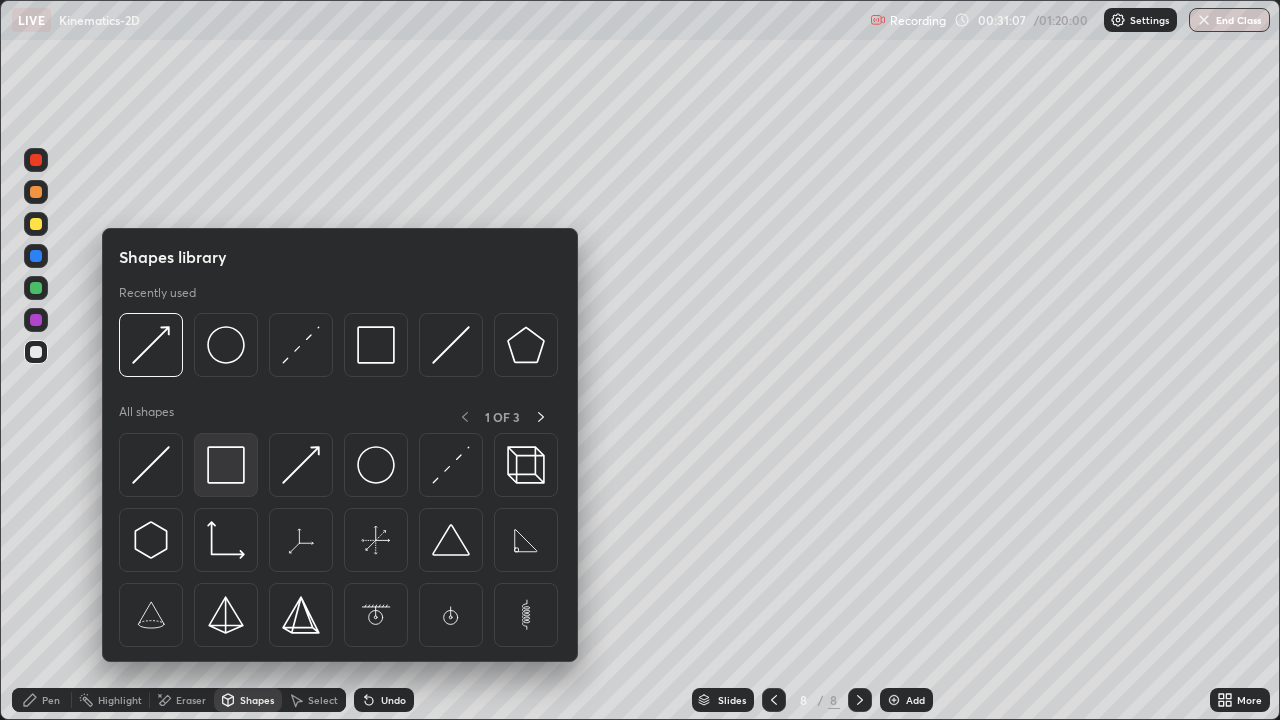 click at bounding box center (226, 465) 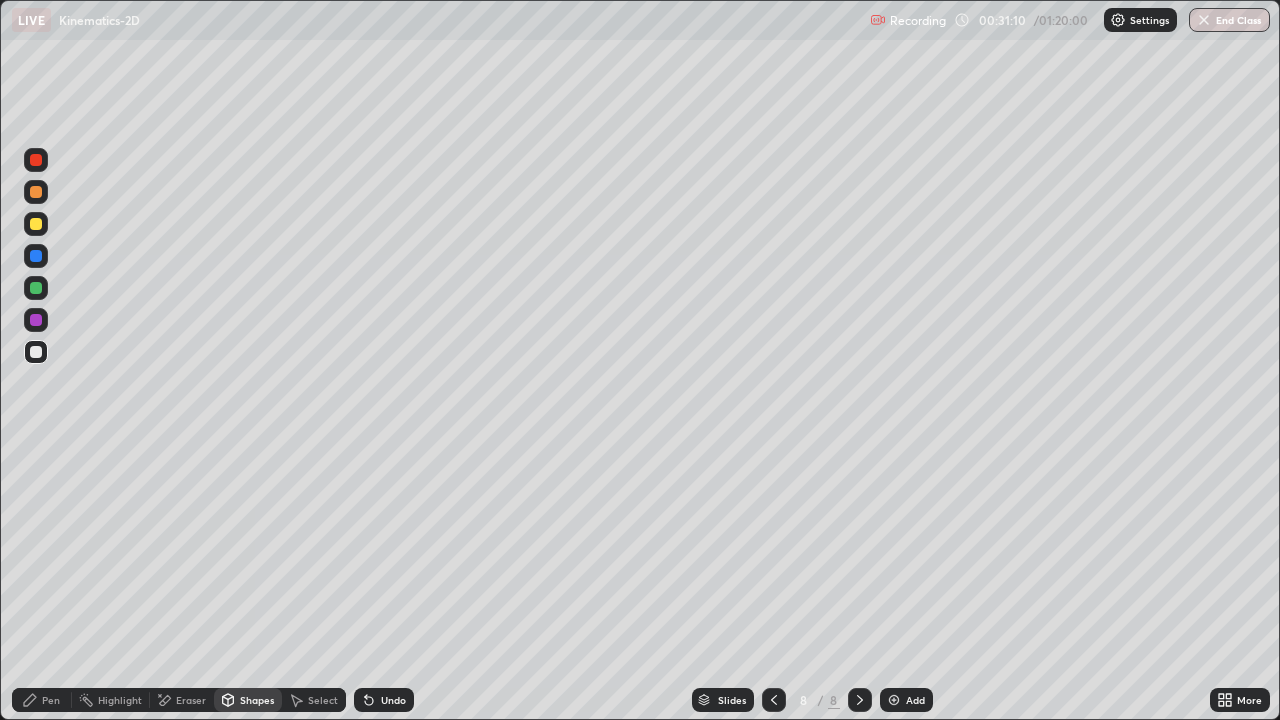 click on "Pen" at bounding box center (51, 700) 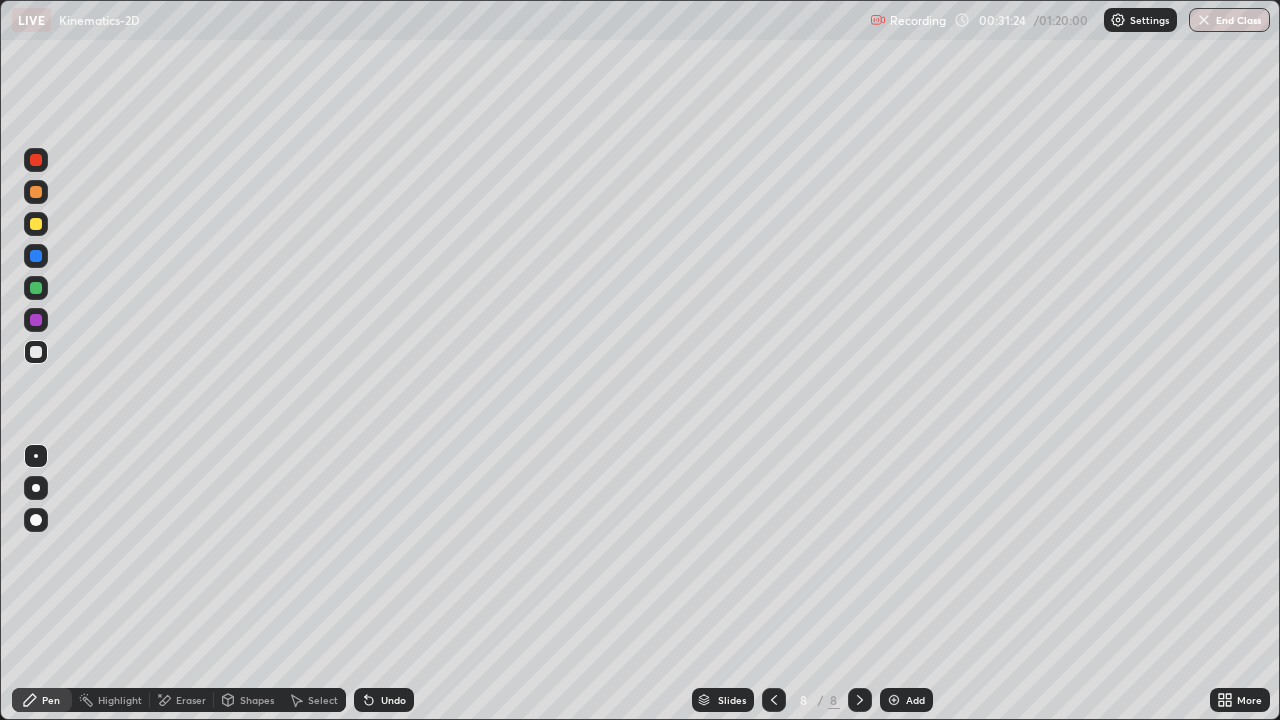 click at bounding box center [36, 224] 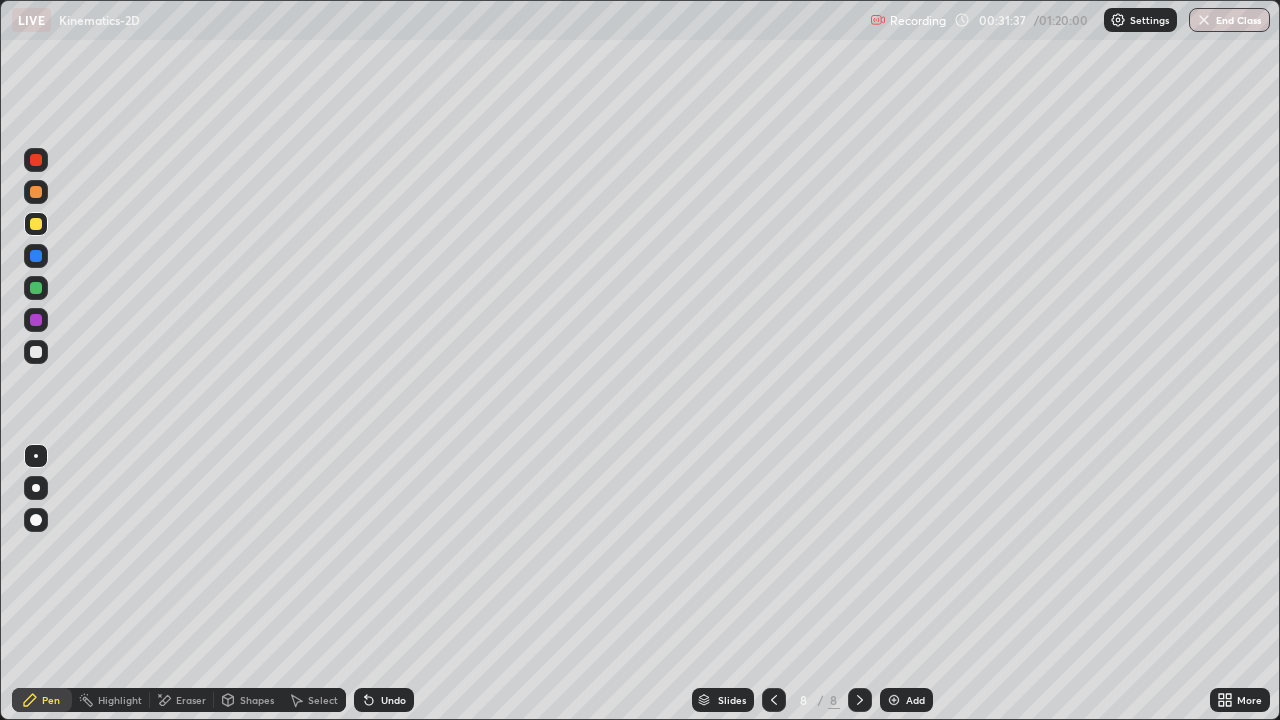 click at bounding box center (36, 288) 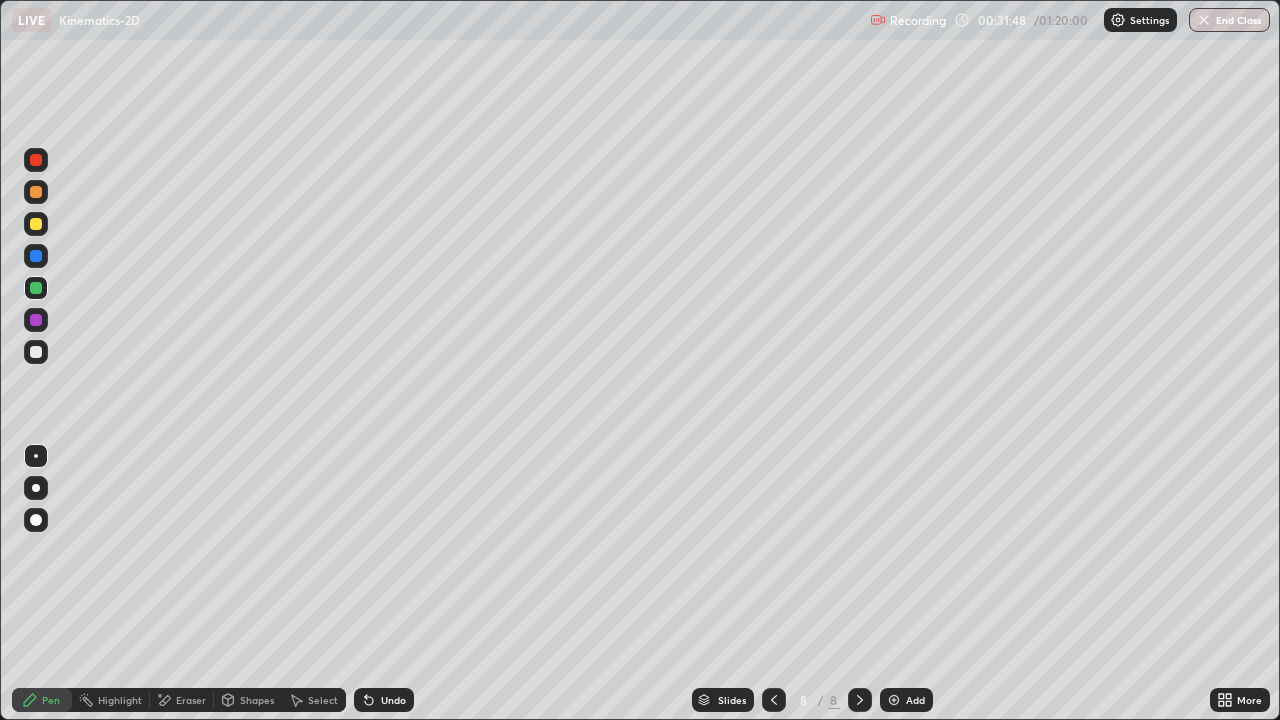 click at bounding box center [36, 224] 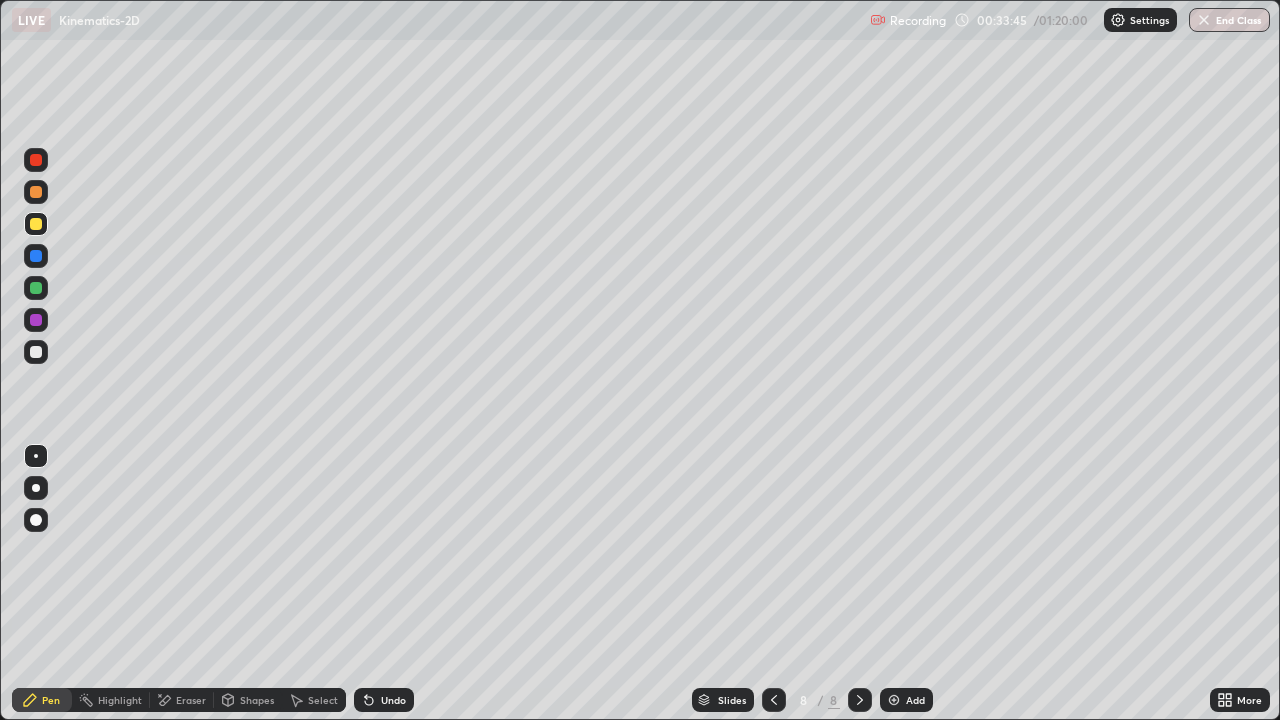 click on "Eraser" at bounding box center (191, 700) 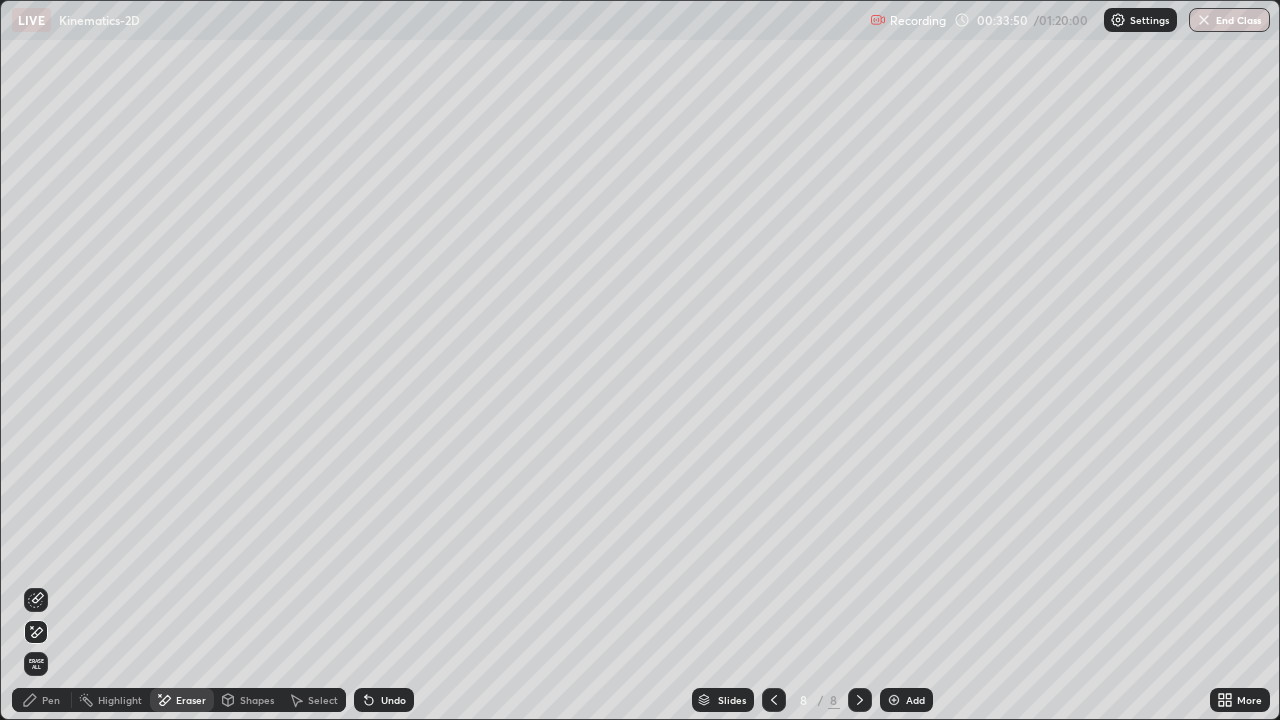 click on "Pen" at bounding box center [51, 700] 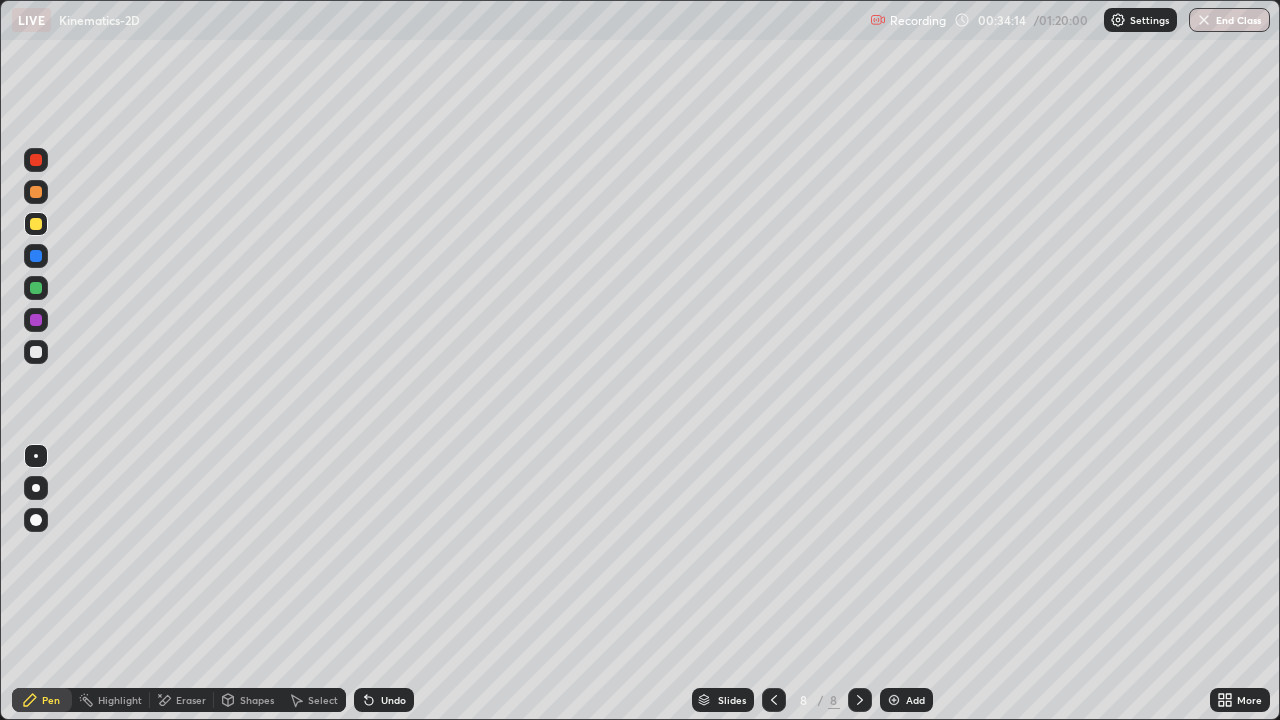 click at bounding box center (36, 288) 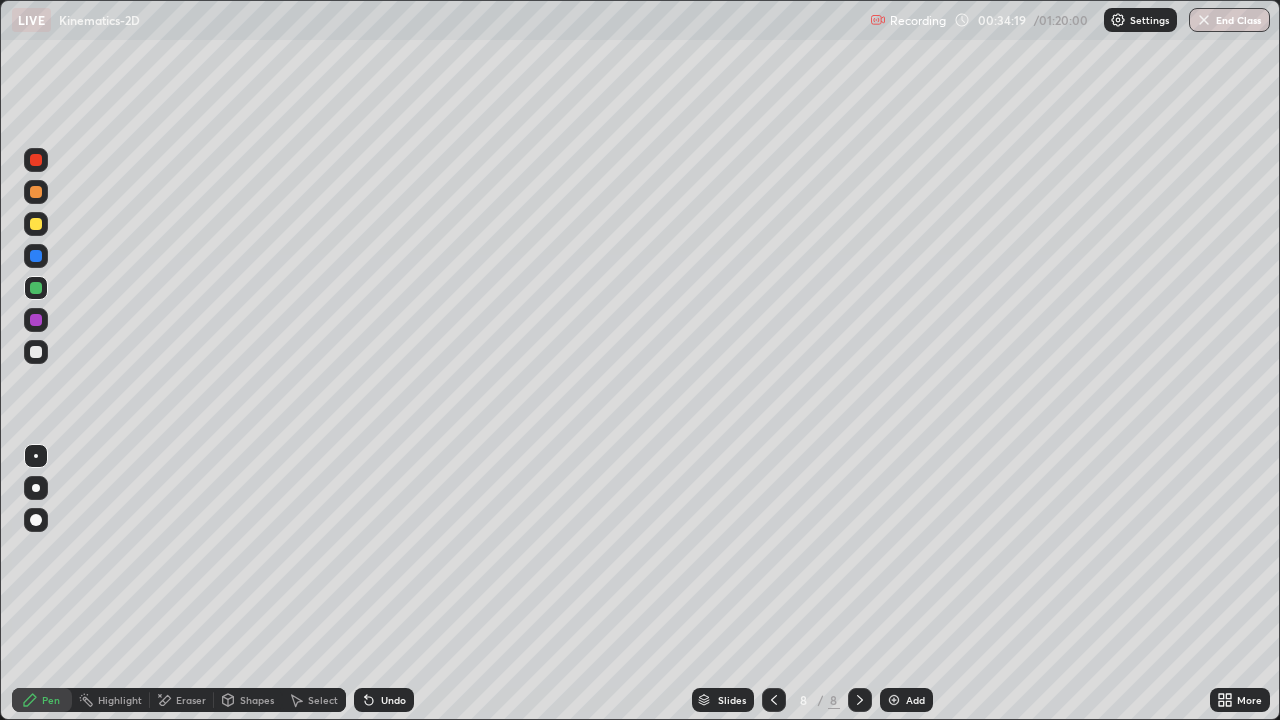 click on "Undo" at bounding box center [393, 700] 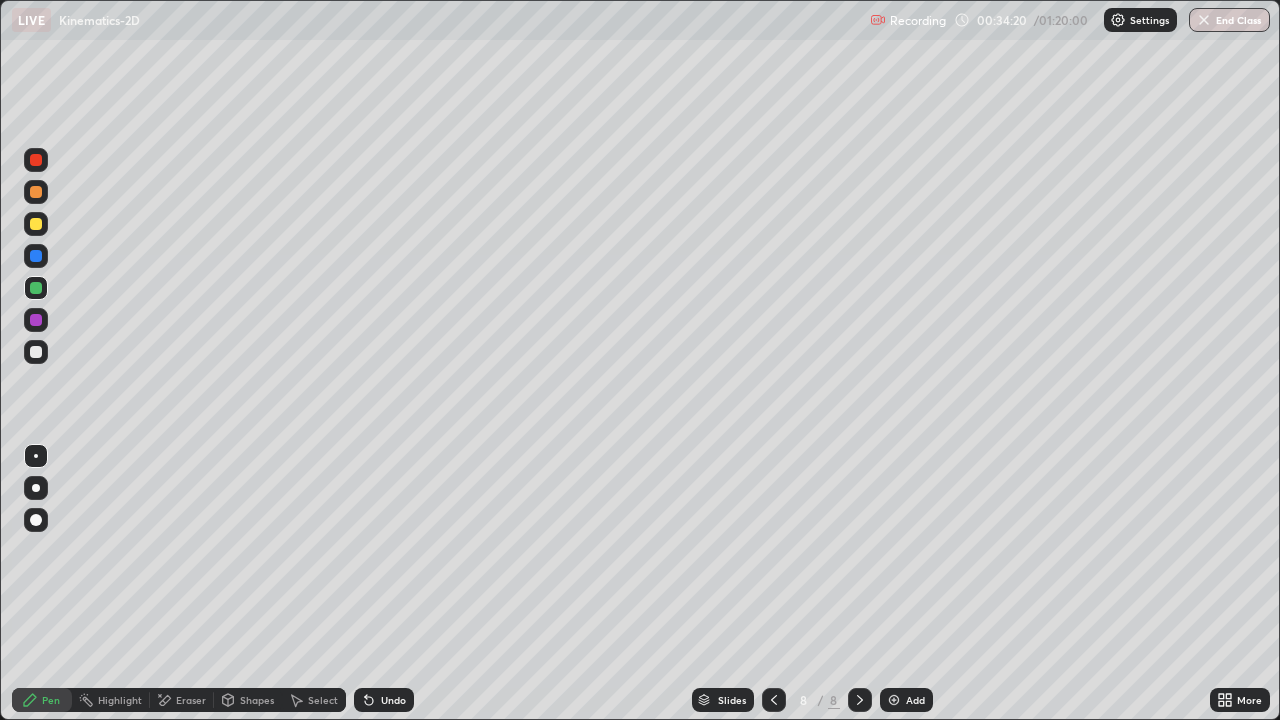 click 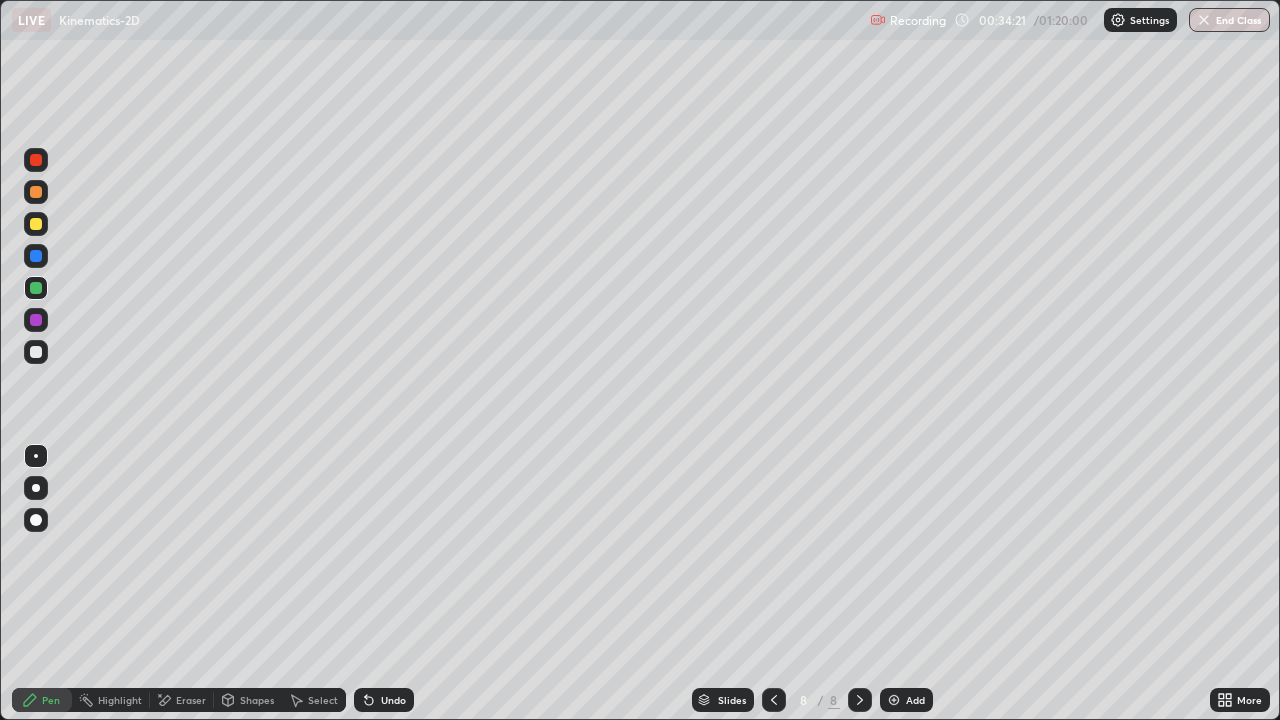 click 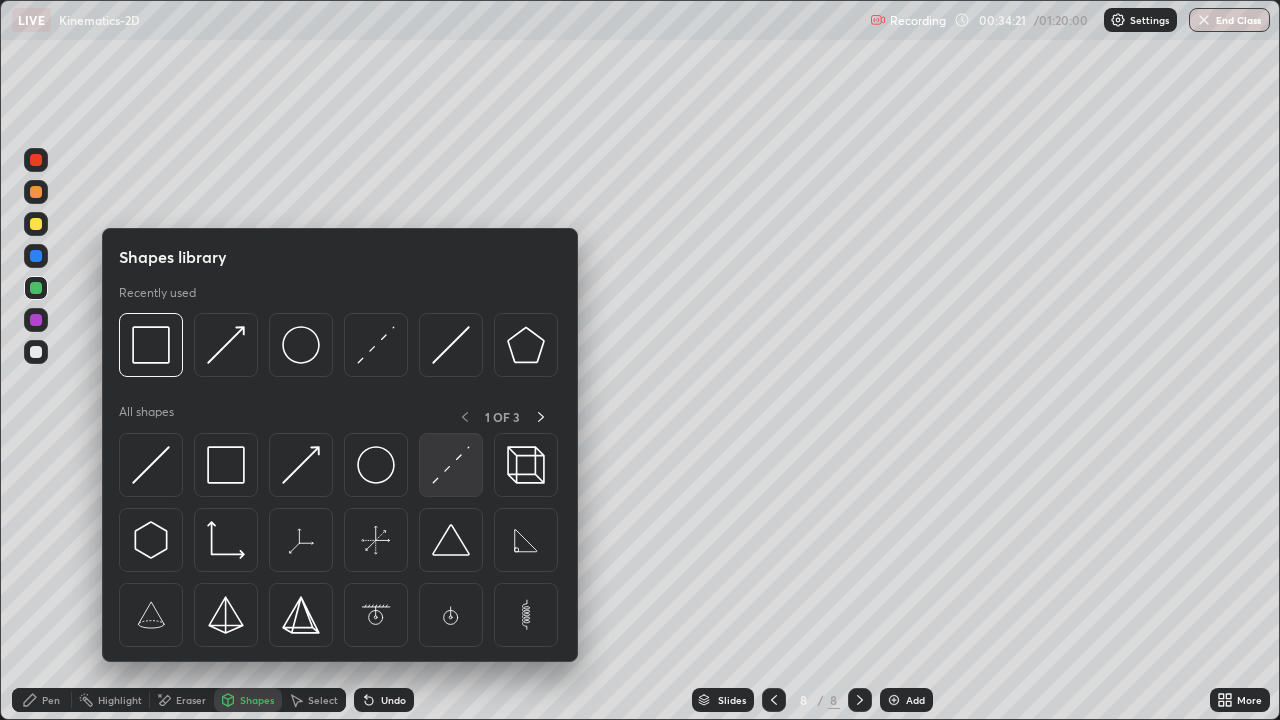 click at bounding box center (451, 465) 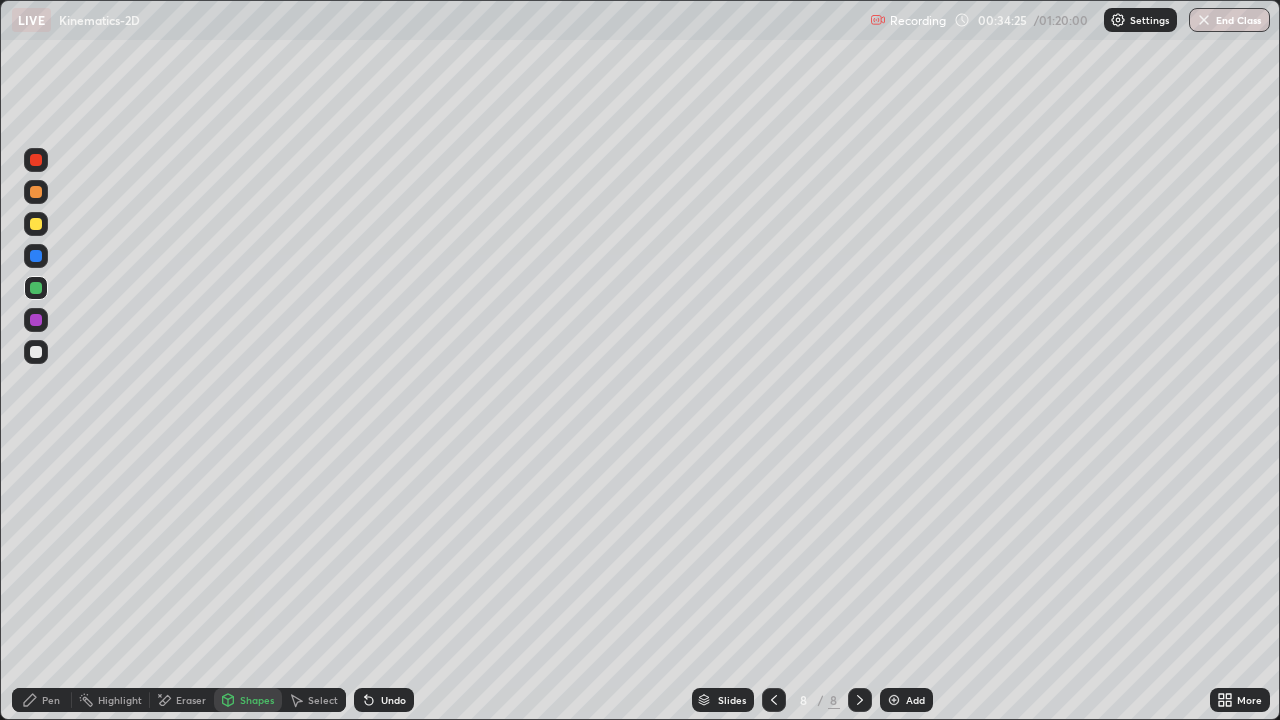 click on "Pen" at bounding box center (42, 700) 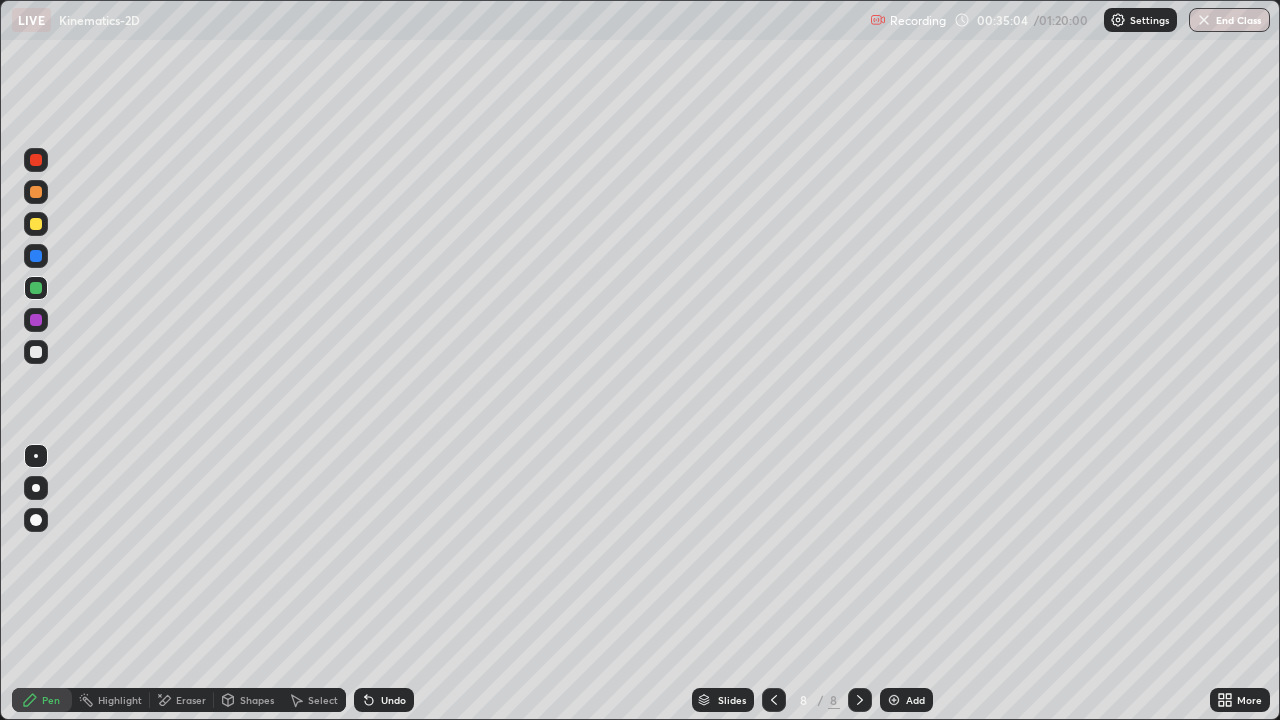 click at bounding box center [36, 352] 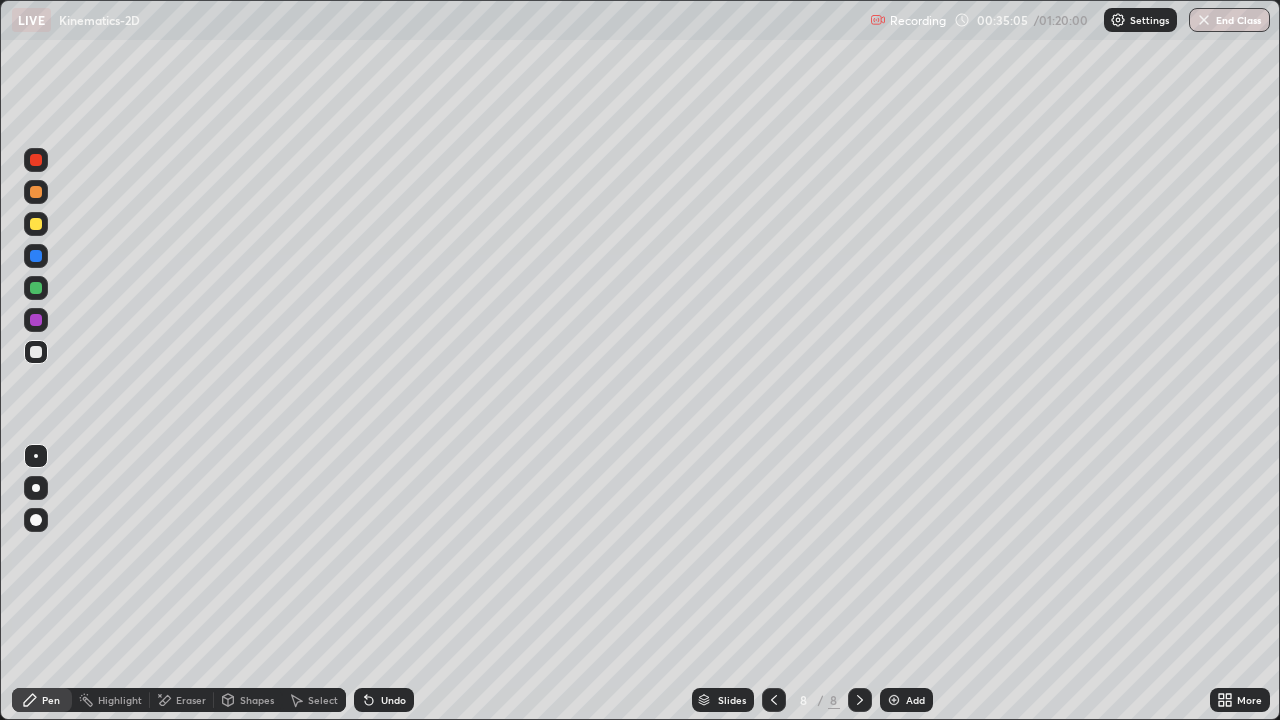 click on "Shapes" at bounding box center [257, 700] 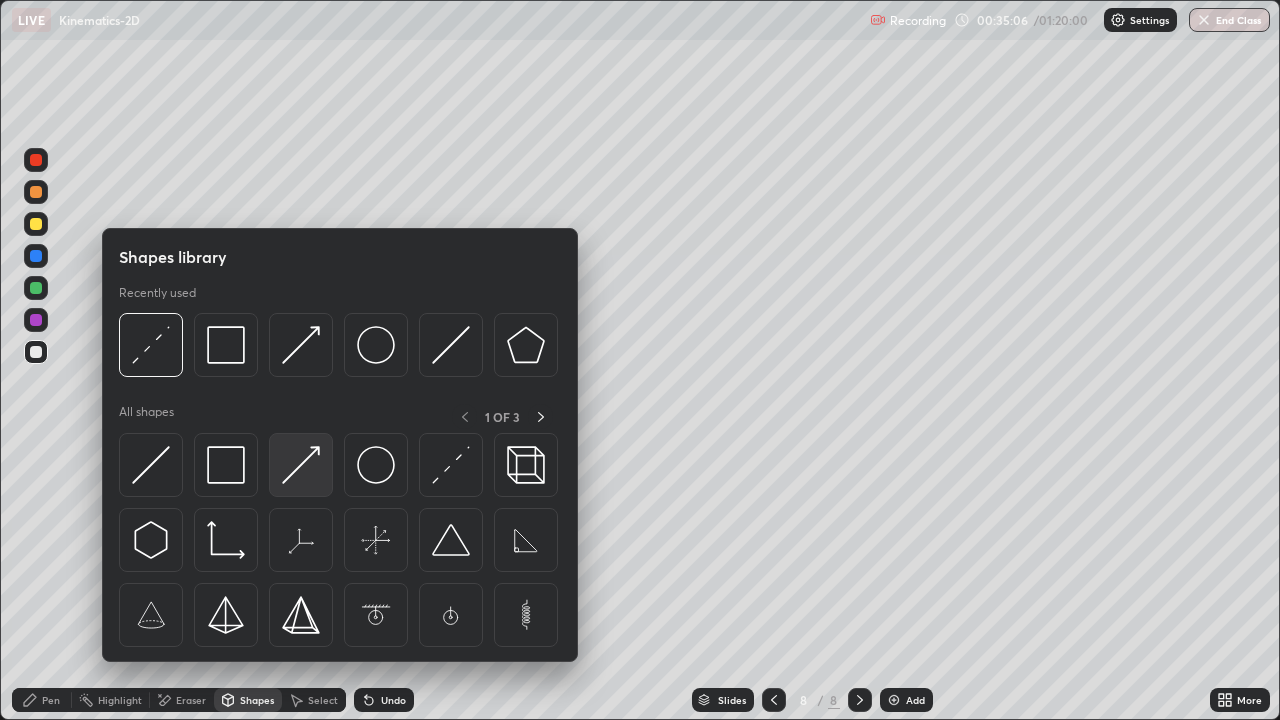 click at bounding box center [301, 465] 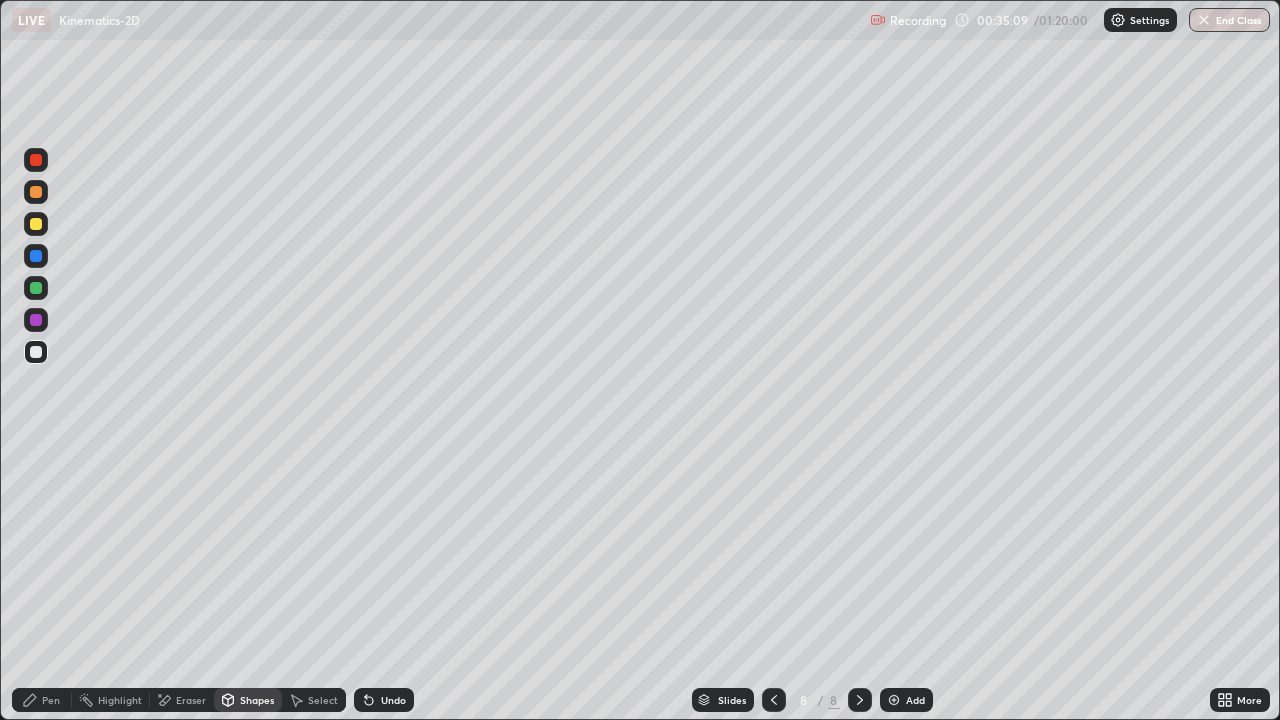 click on "Pen" at bounding box center (42, 700) 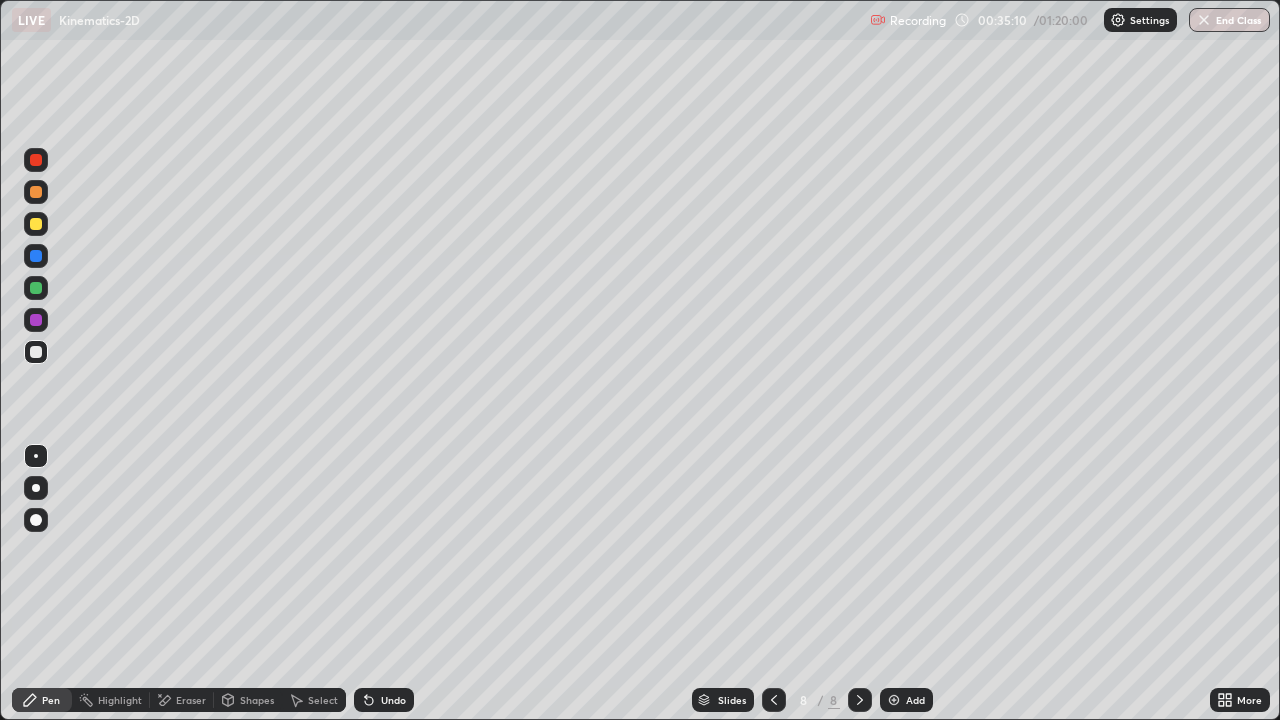 click at bounding box center (36, 320) 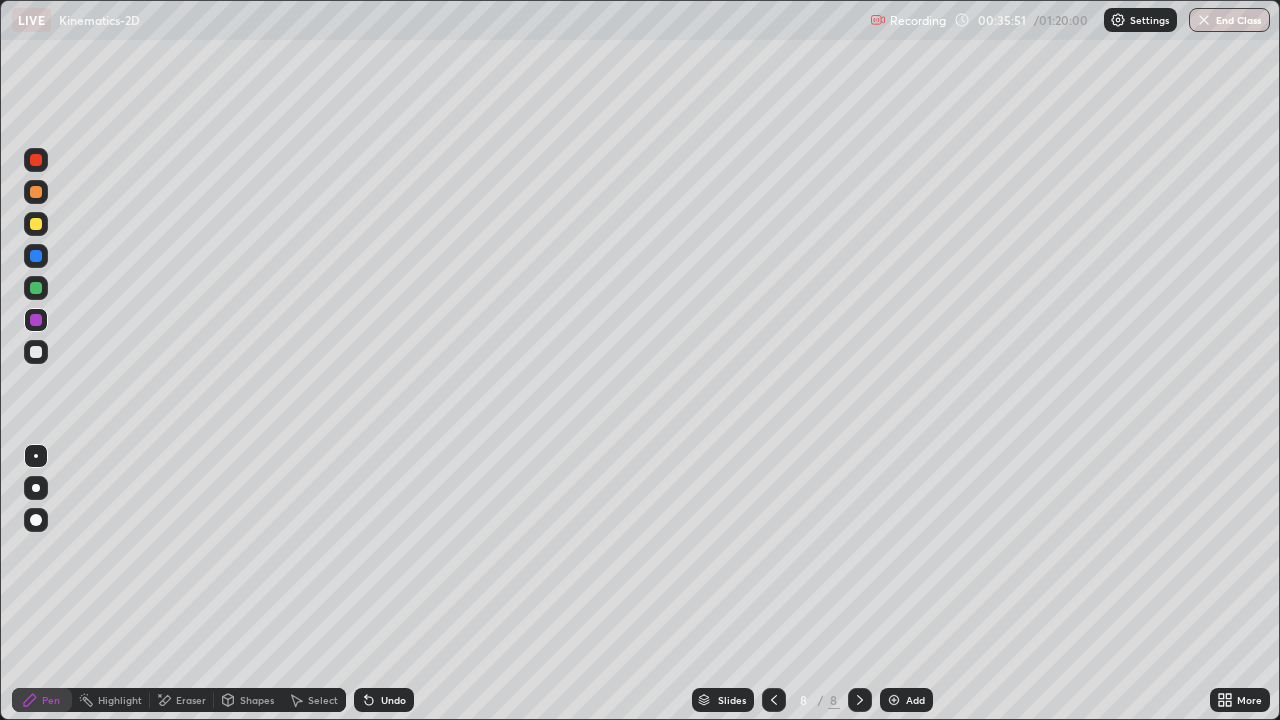 click on "Undo" at bounding box center (384, 700) 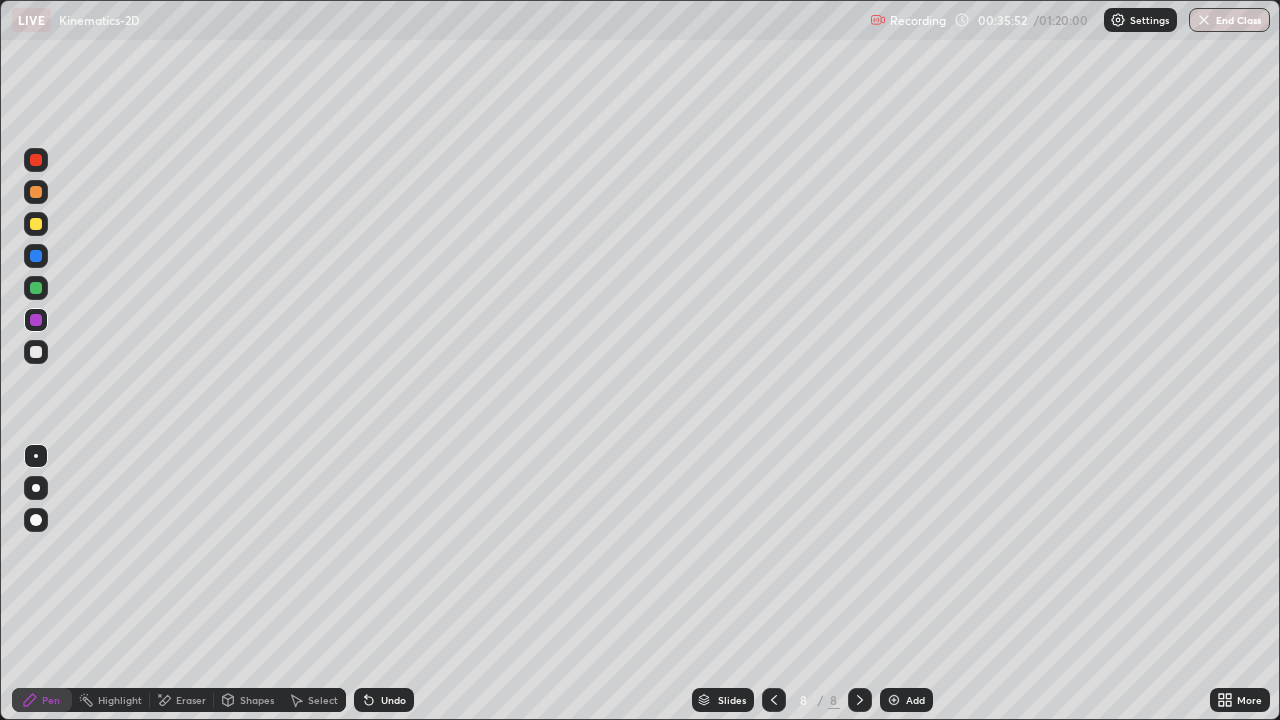 click on "Undo" at bounding box center [384, 700] 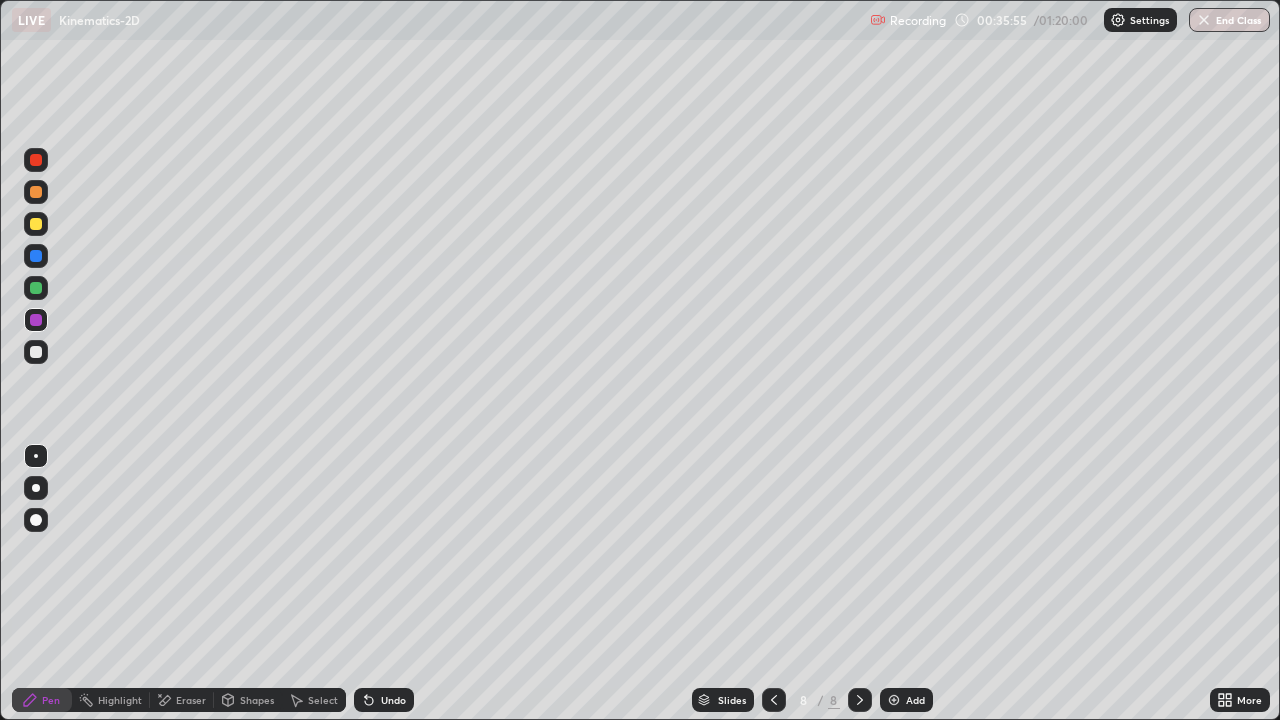 click at bounding box center [36, 352] 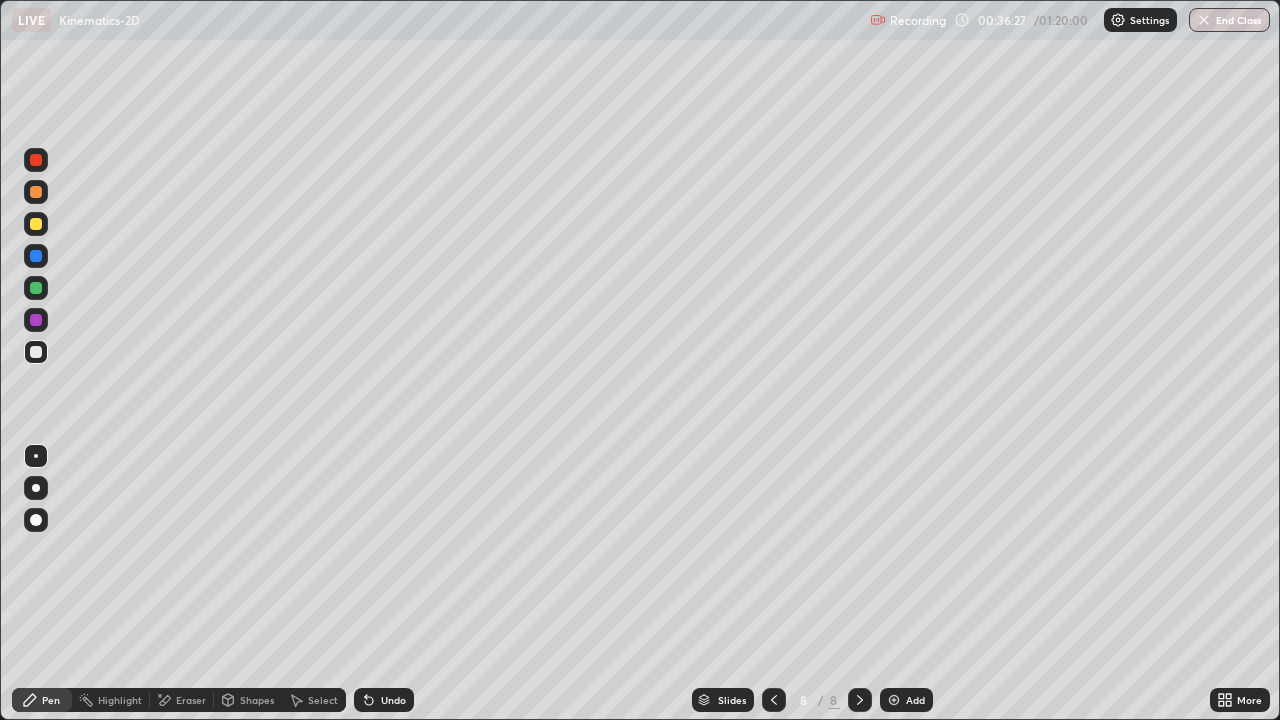 click on "Undo" at bounding box center [393, 700] 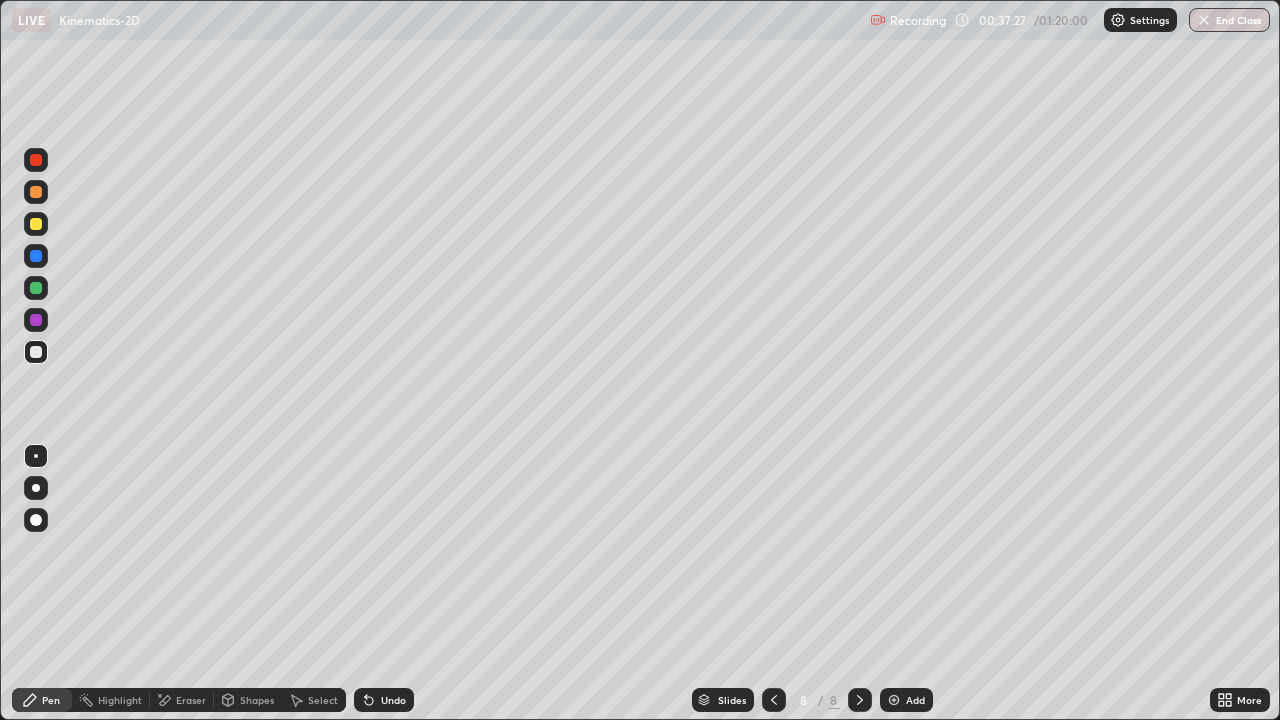 click 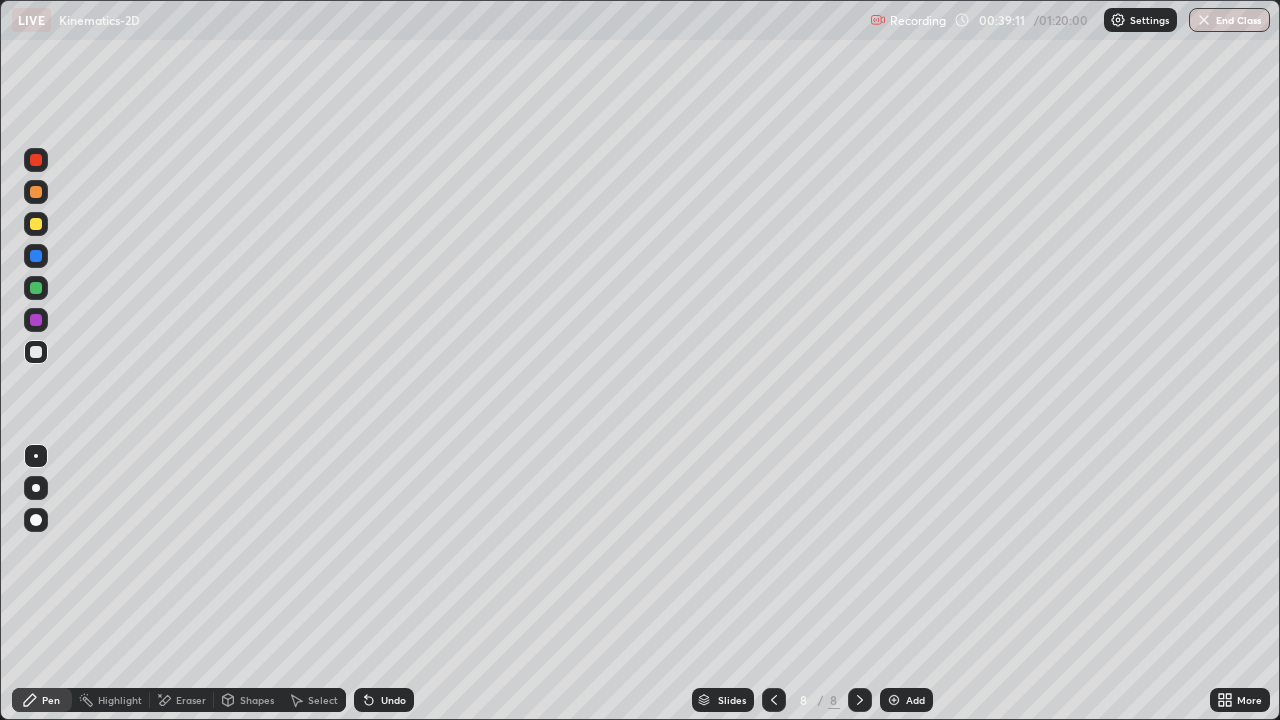click on "Highlight" at bounding box center (120, 700) 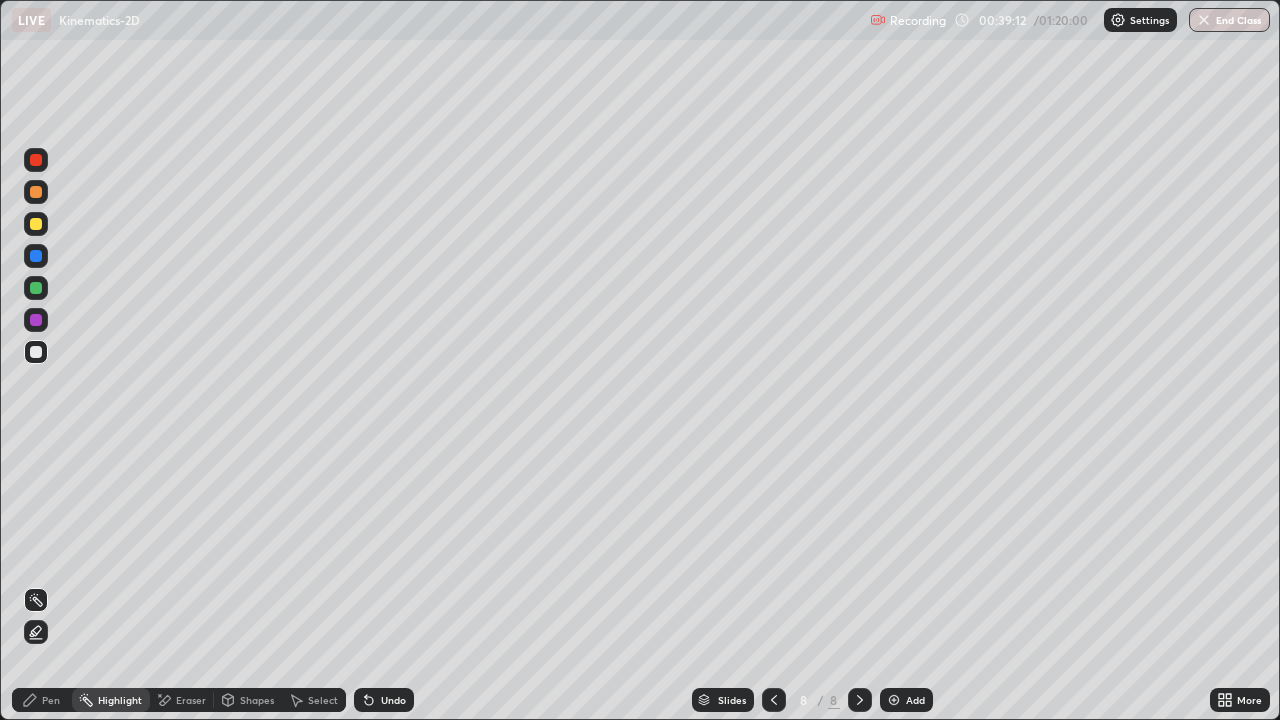 click at bounding box center (36, 320) 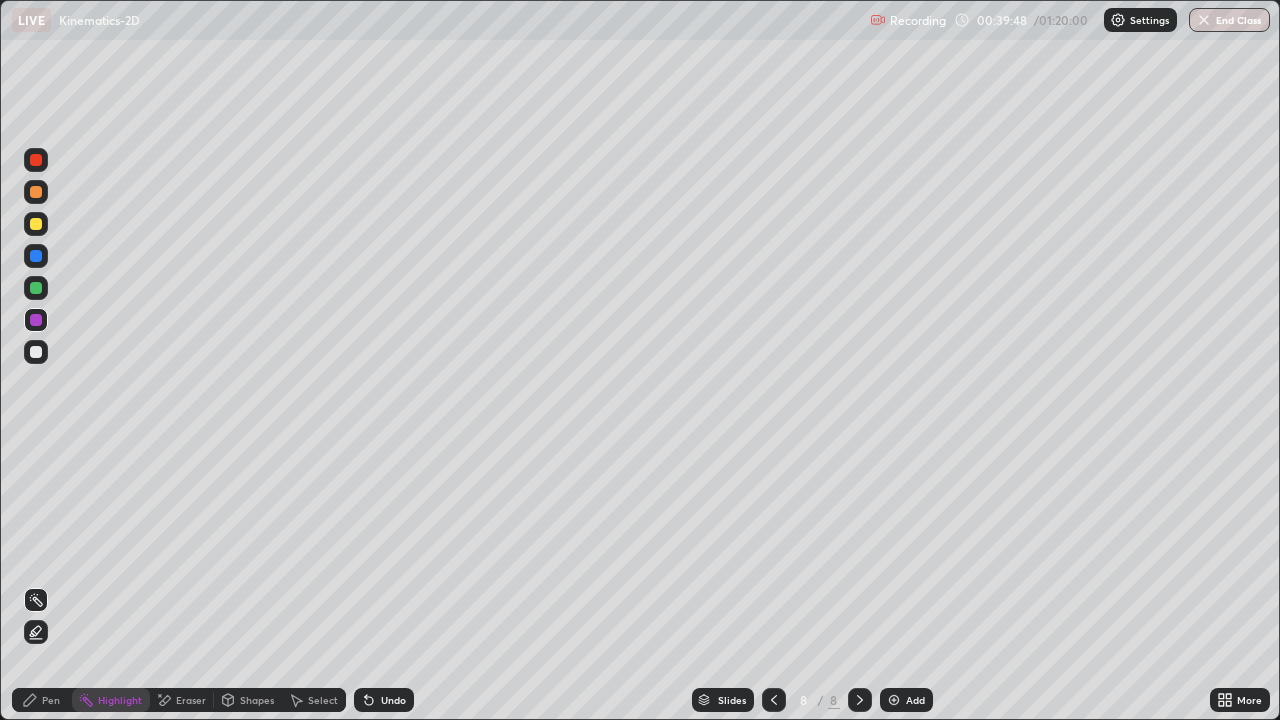 click at bounding box center (774, 700) 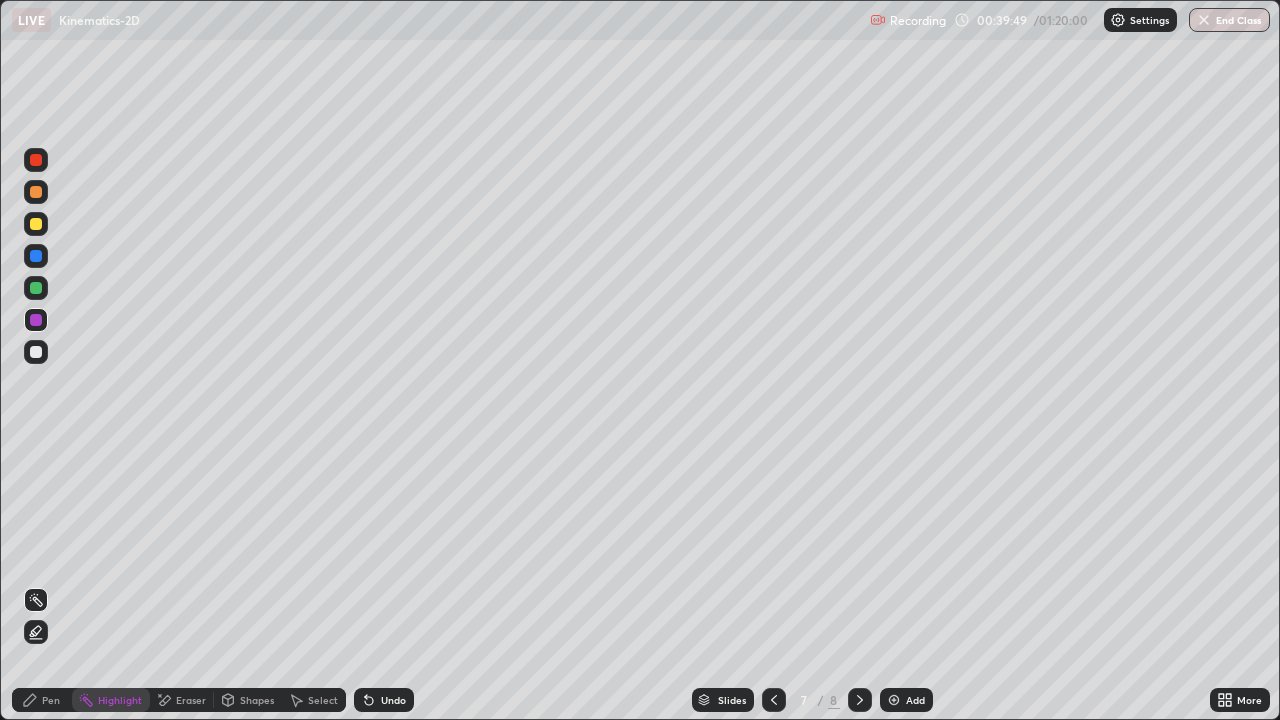click at bounding box center (860, 700) 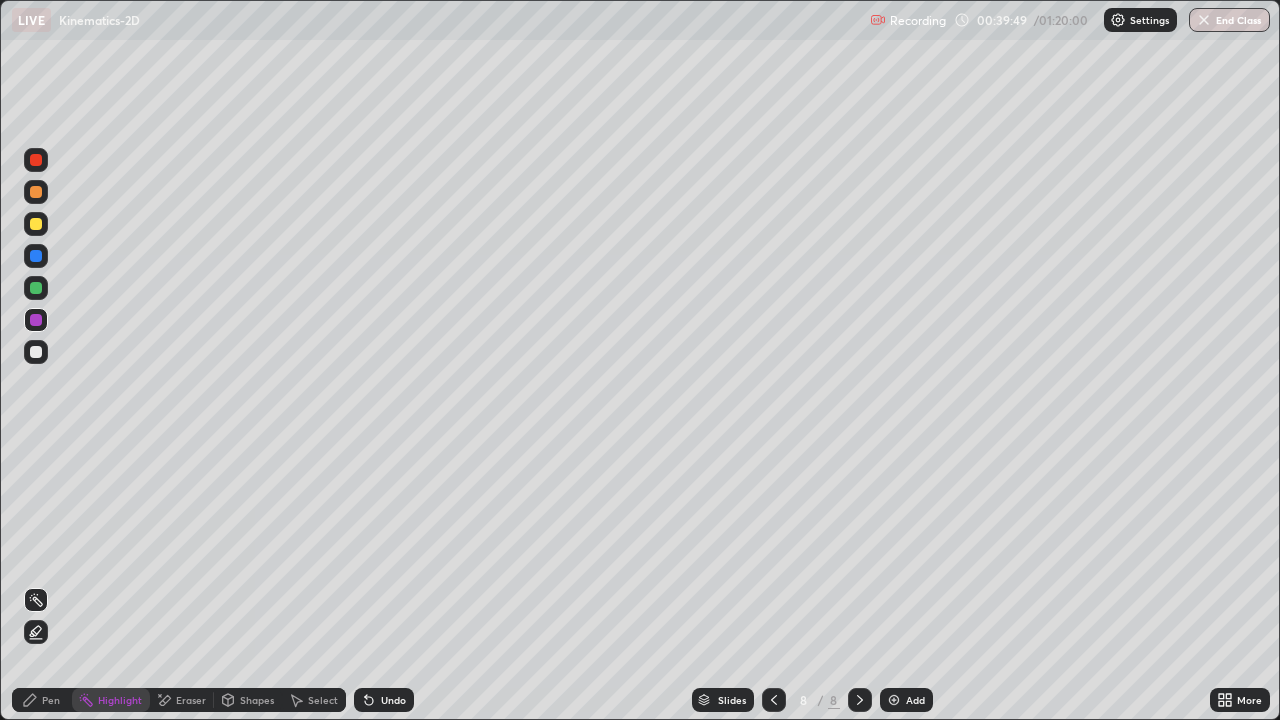 click on "Add" at bounding box center (906, 700) 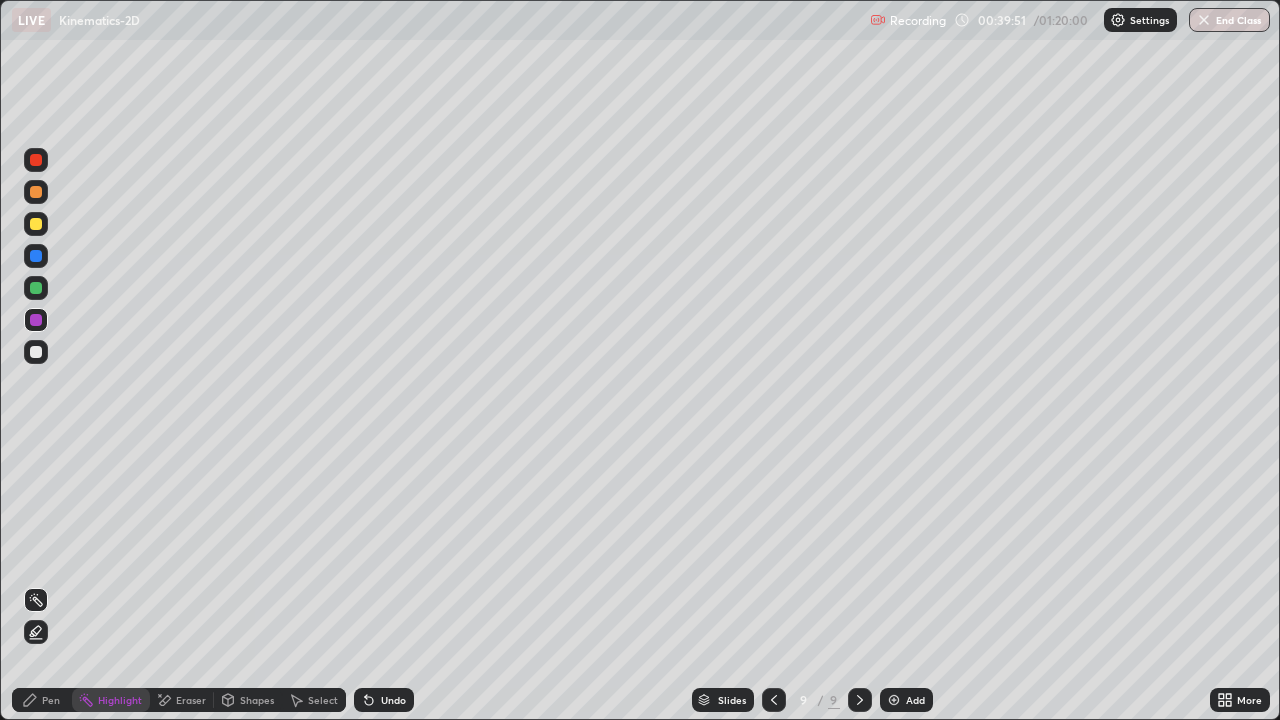 click at bounding box center [36, 352] 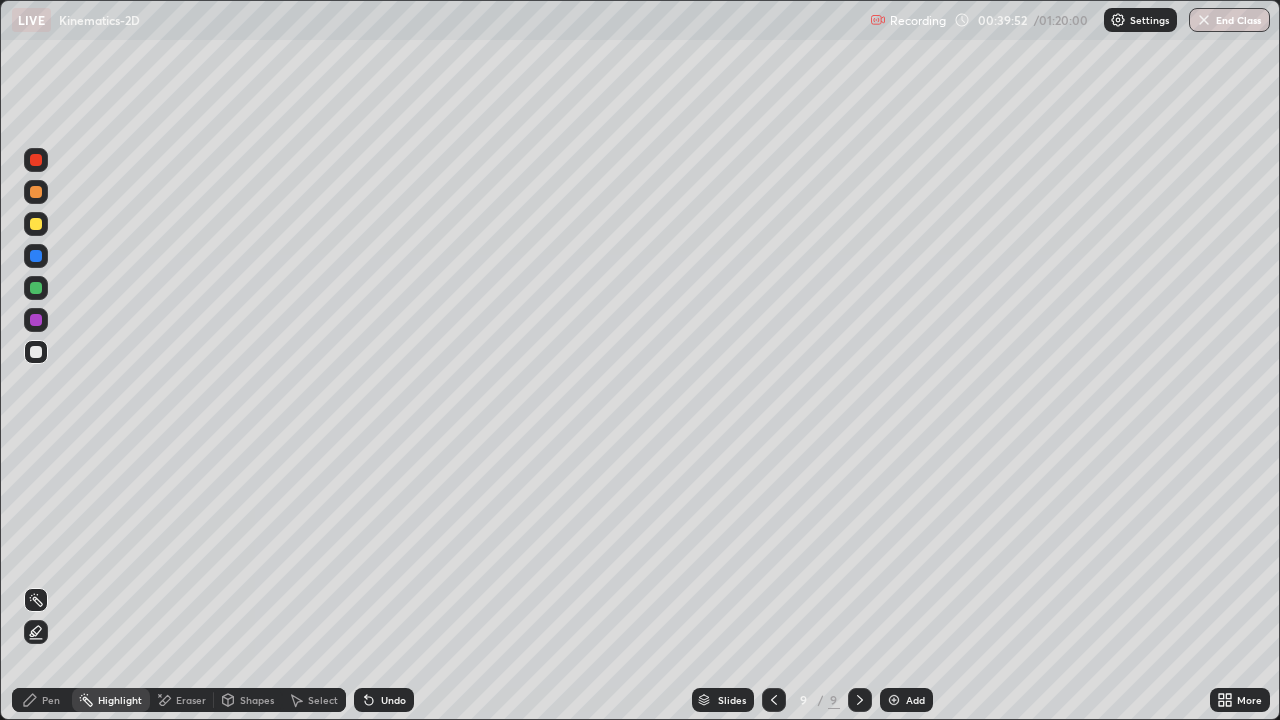 click 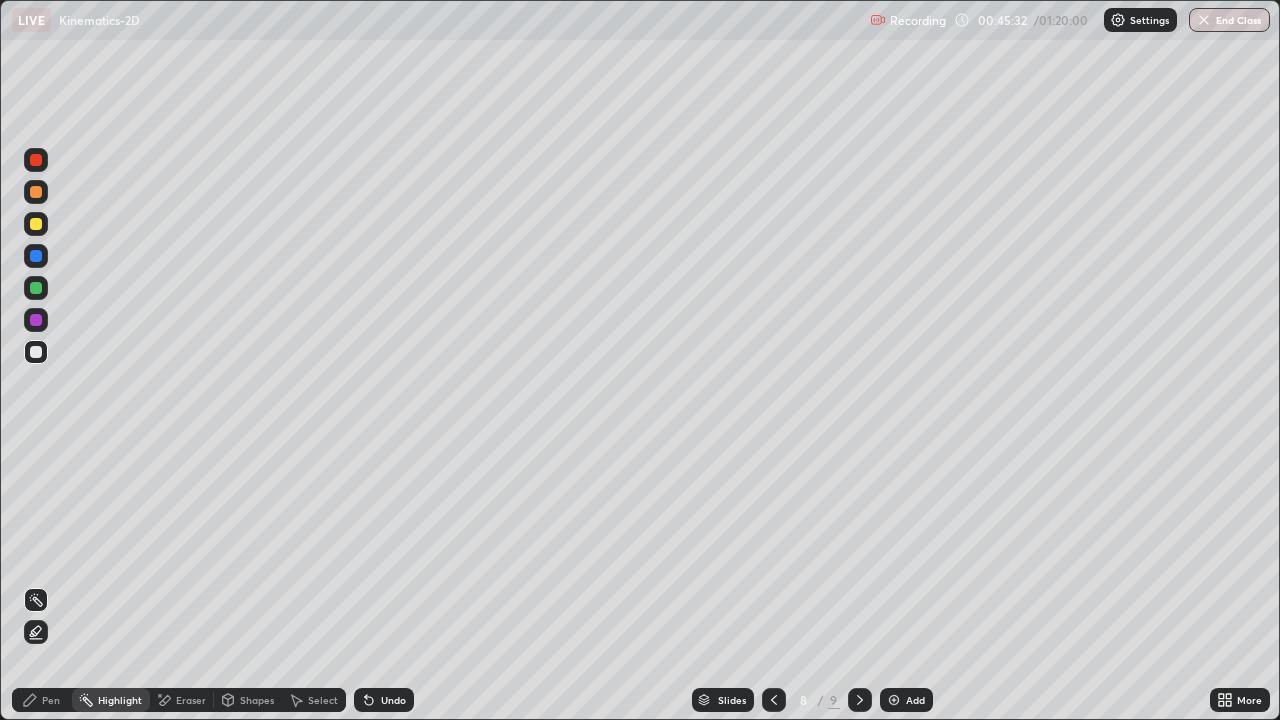 click 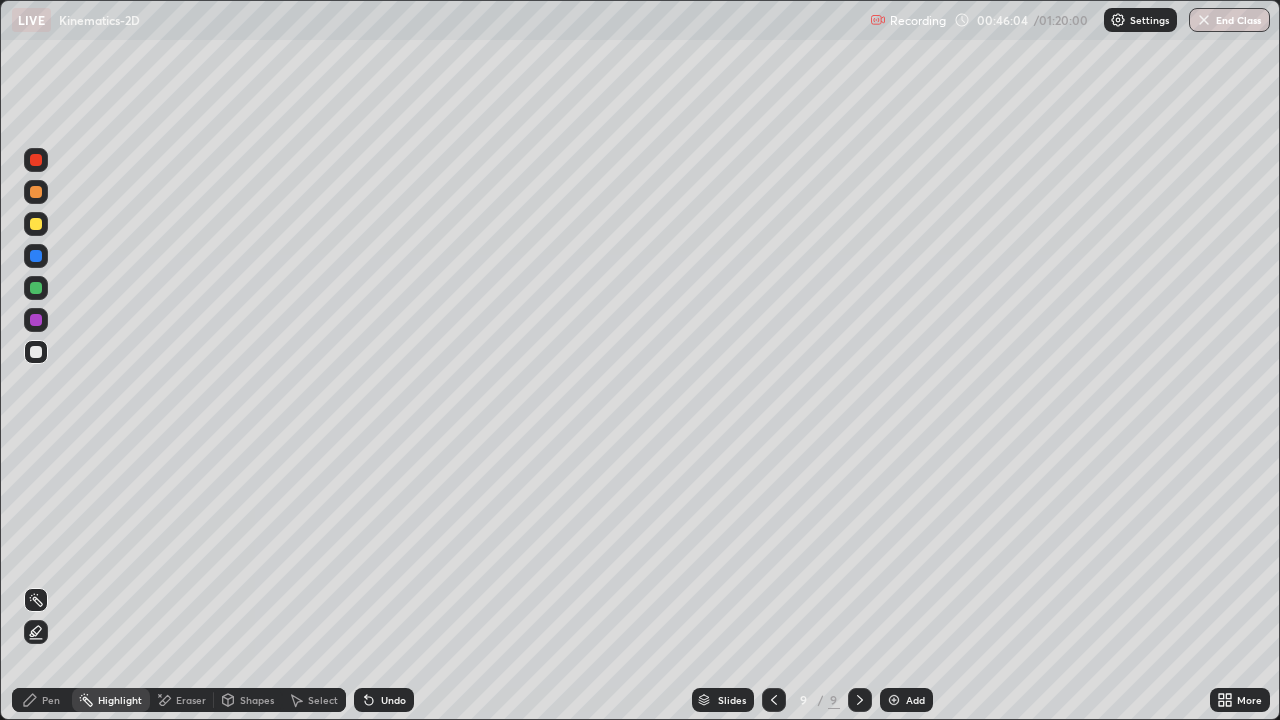 click at bounding box center [36, 224] 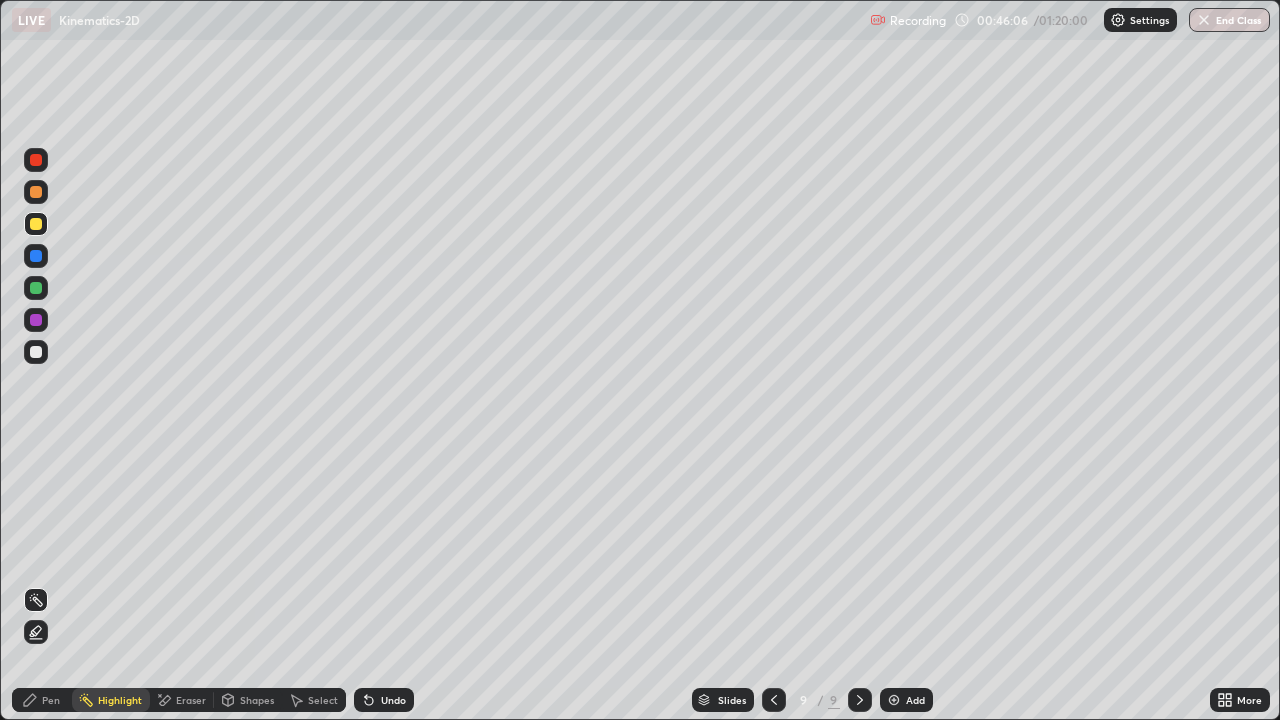 click on "Pen" at bounding box center (51, 700) 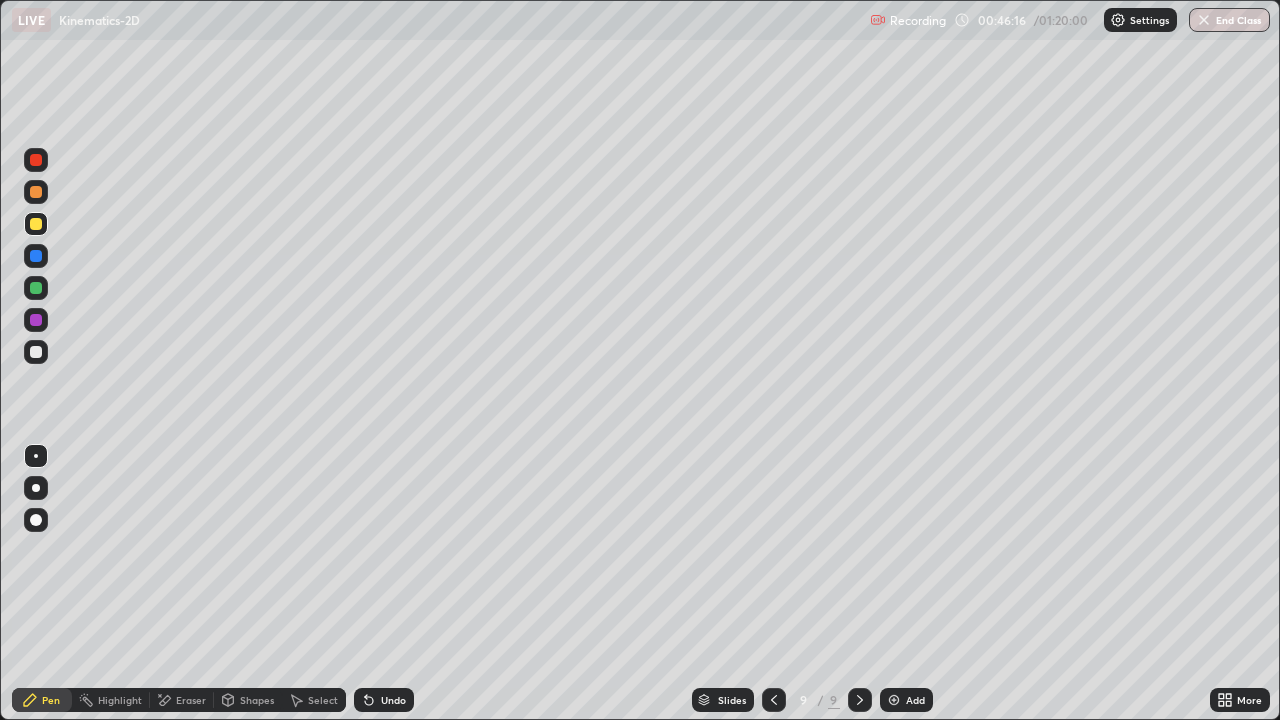 click 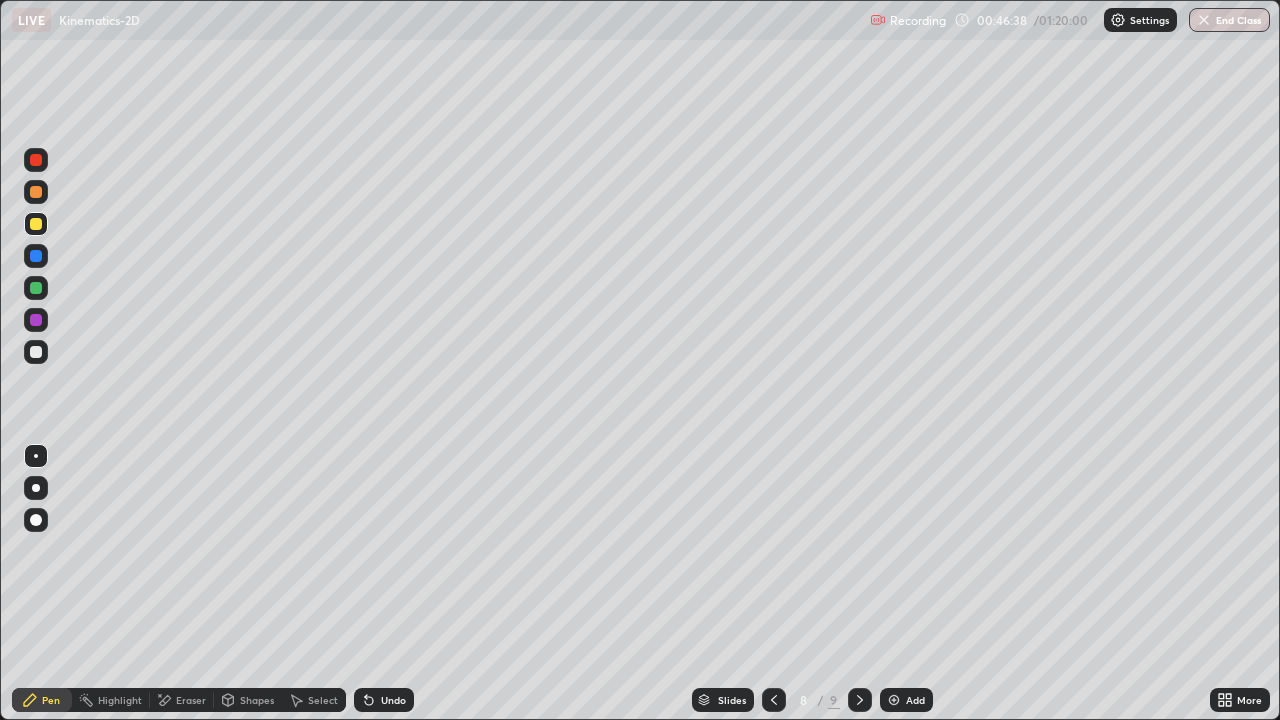 click 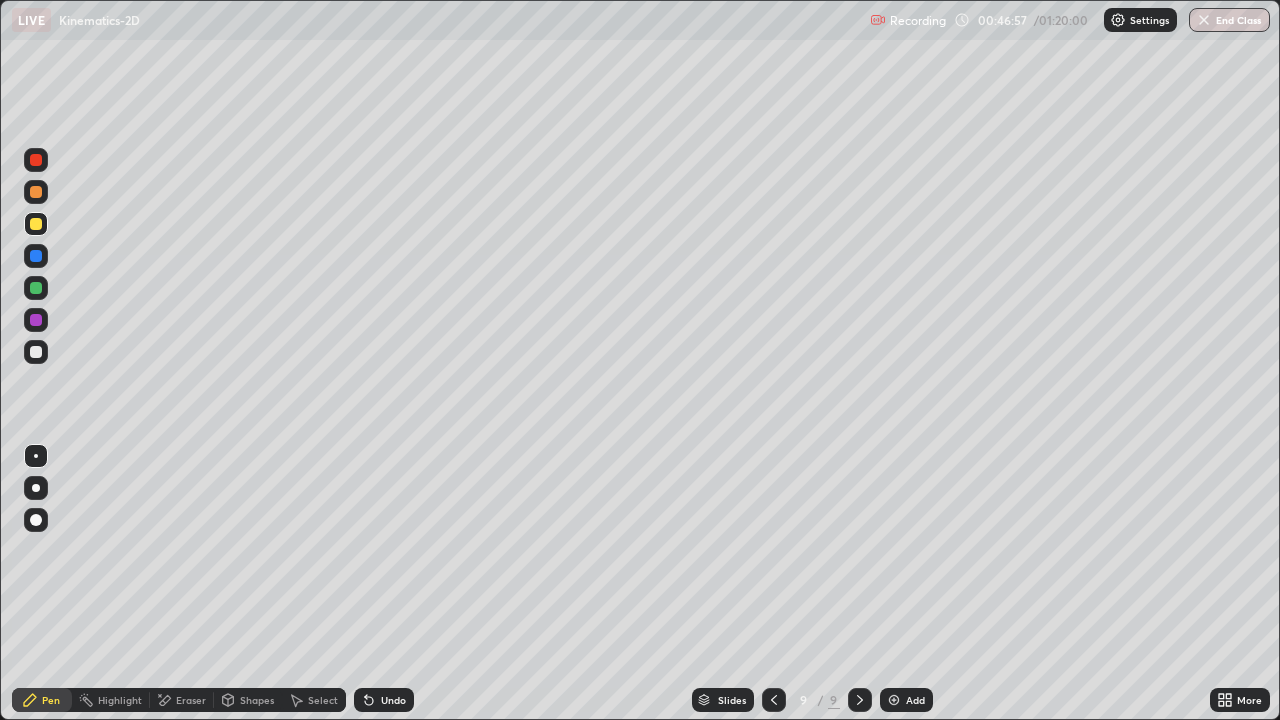 click on "Undo" at bounding box center [393, 700] 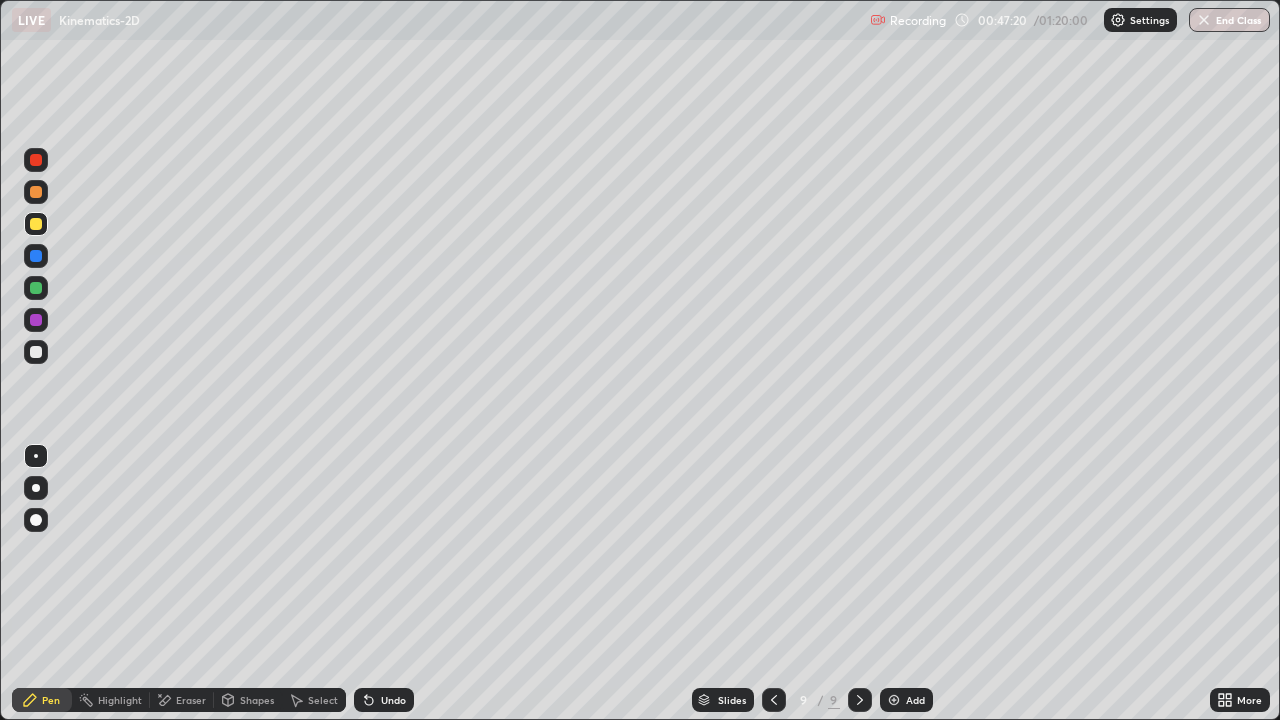 click 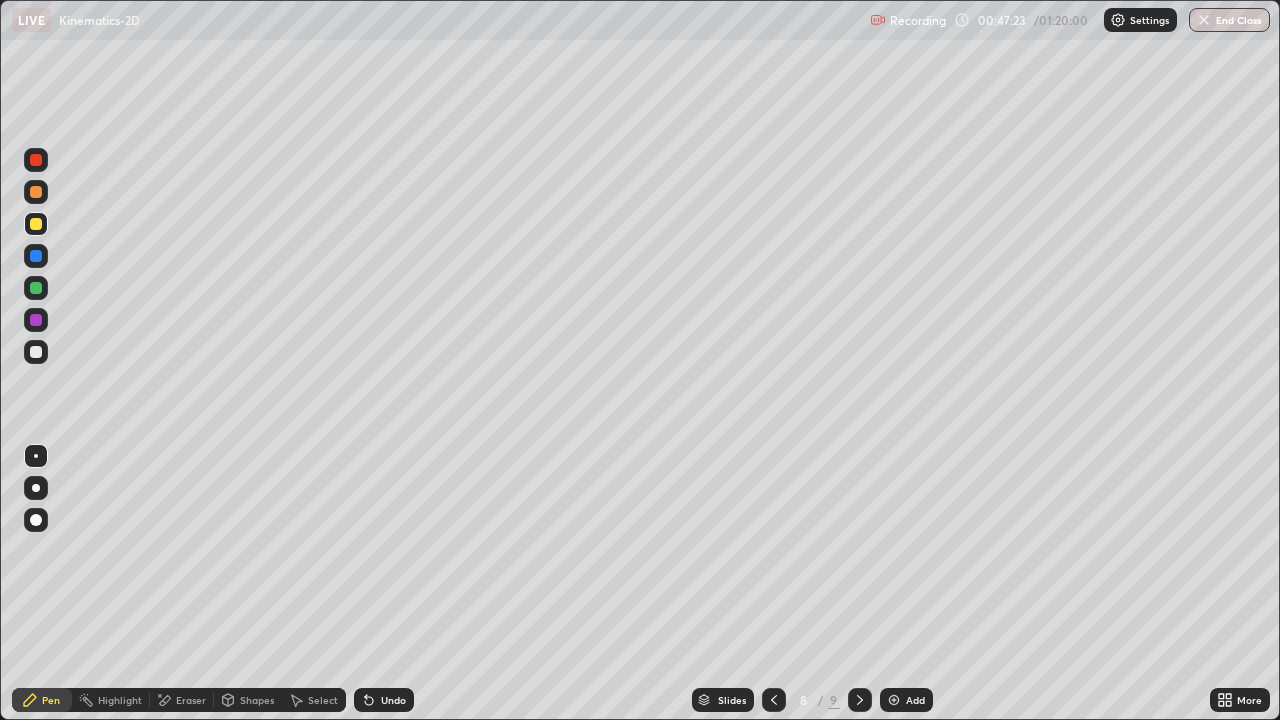 click 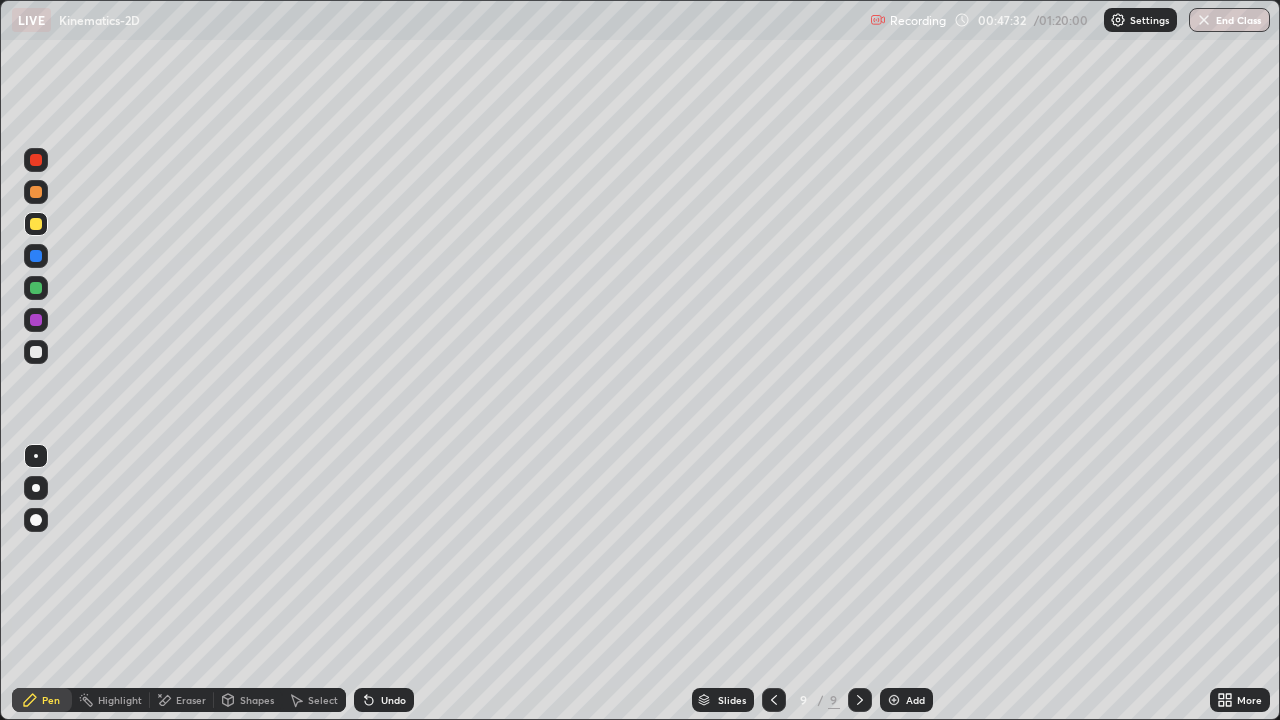 click 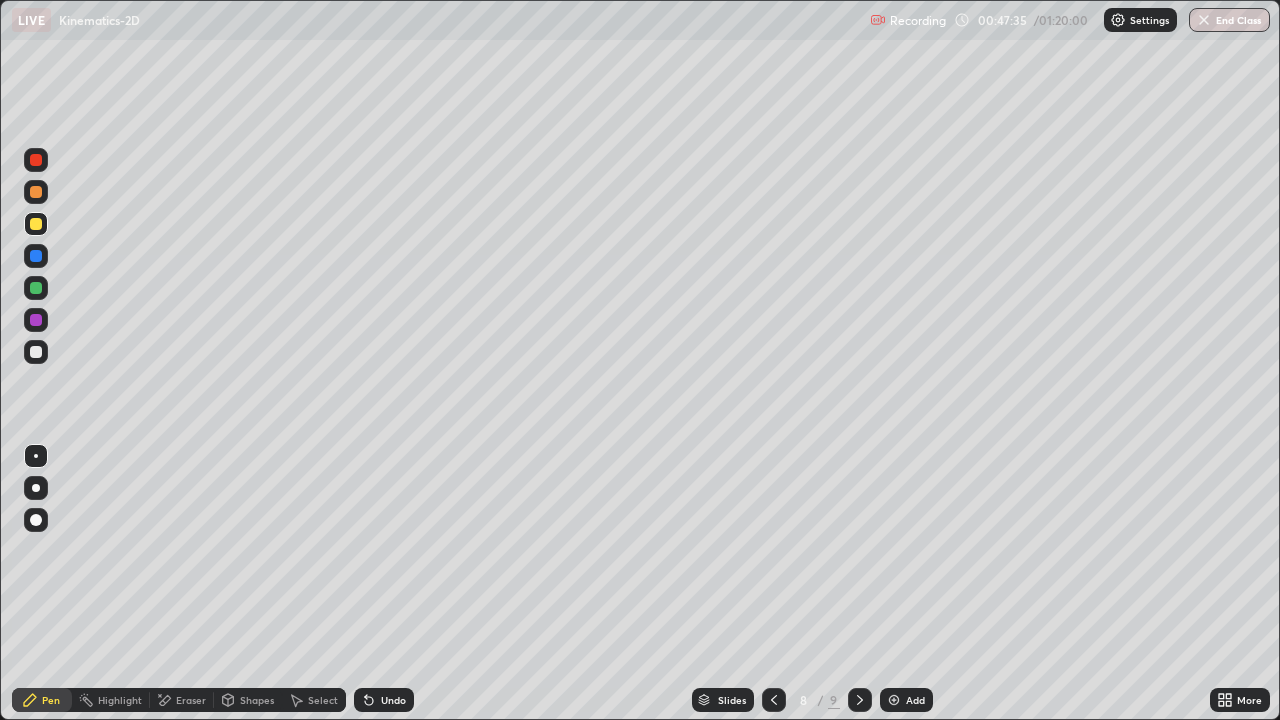 click 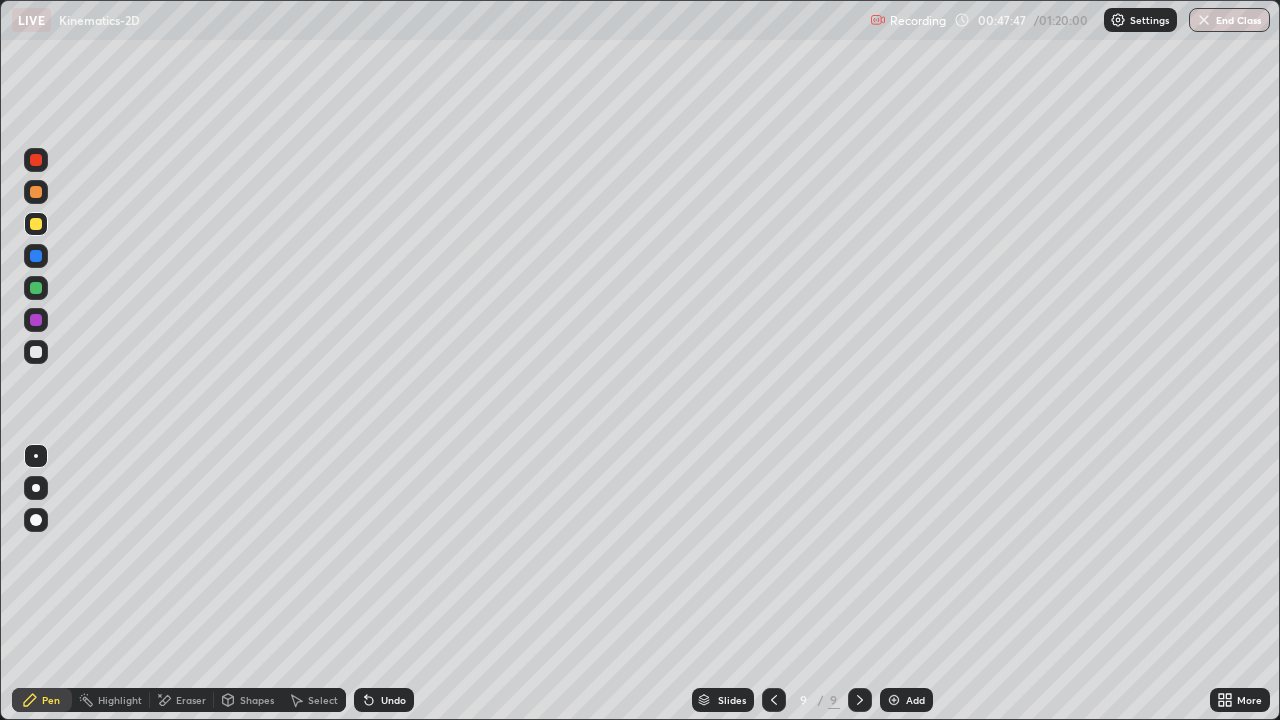 click 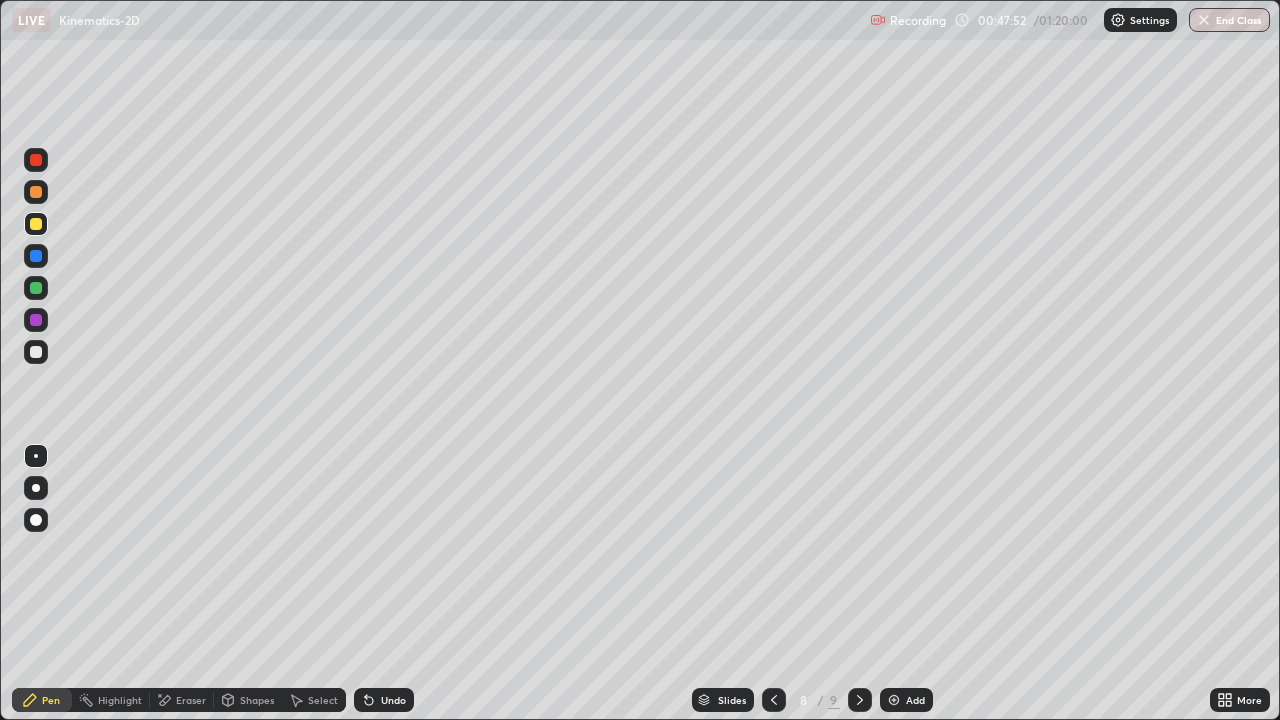 click 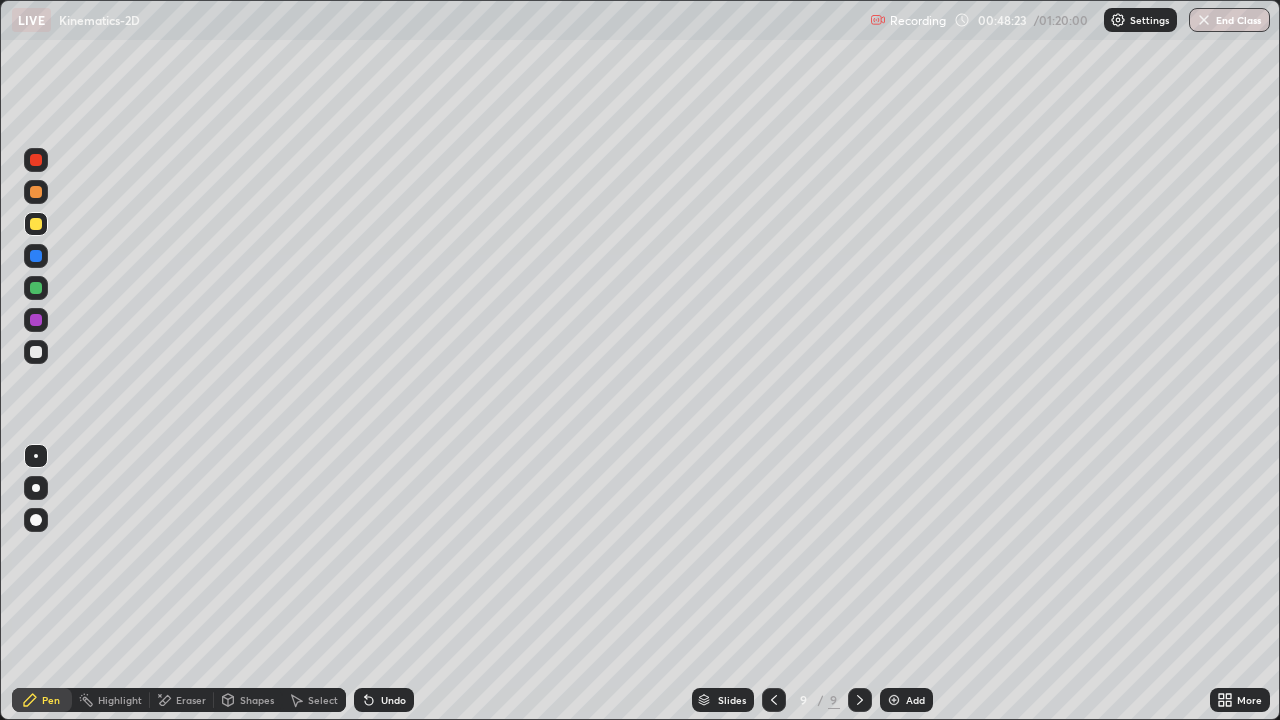 click on "Add" at bounding box center (906, 700) 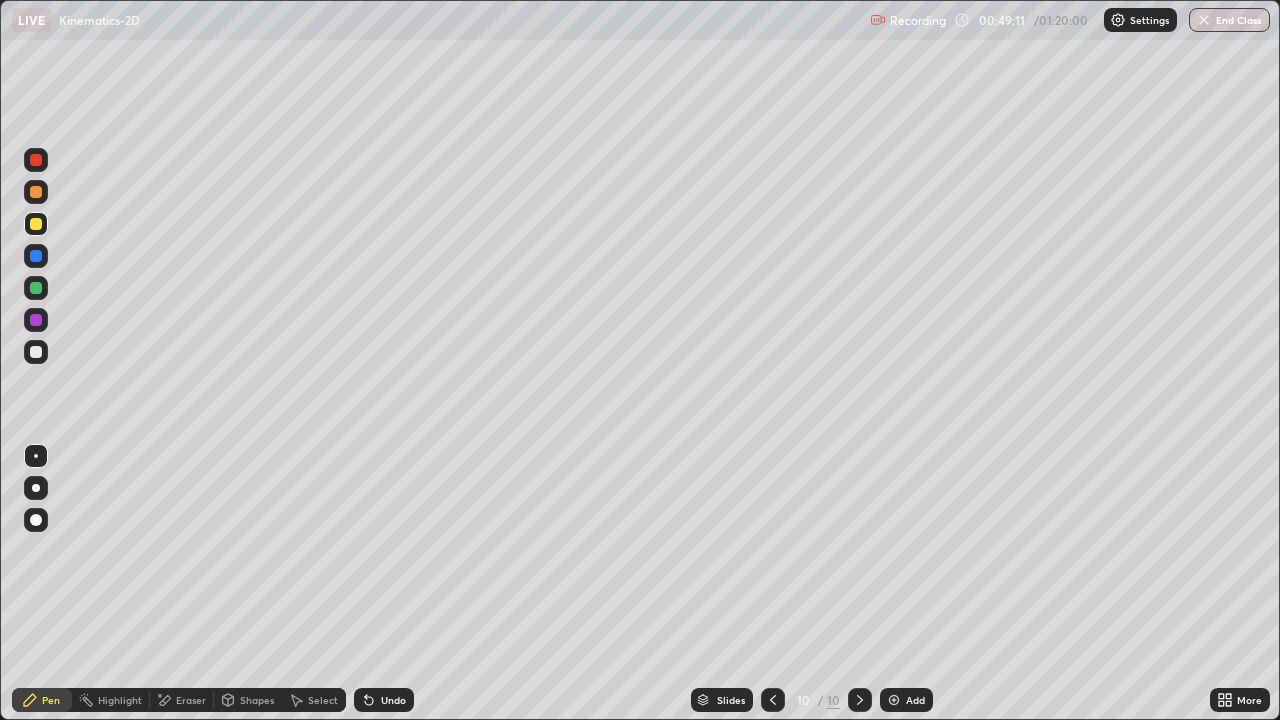 click 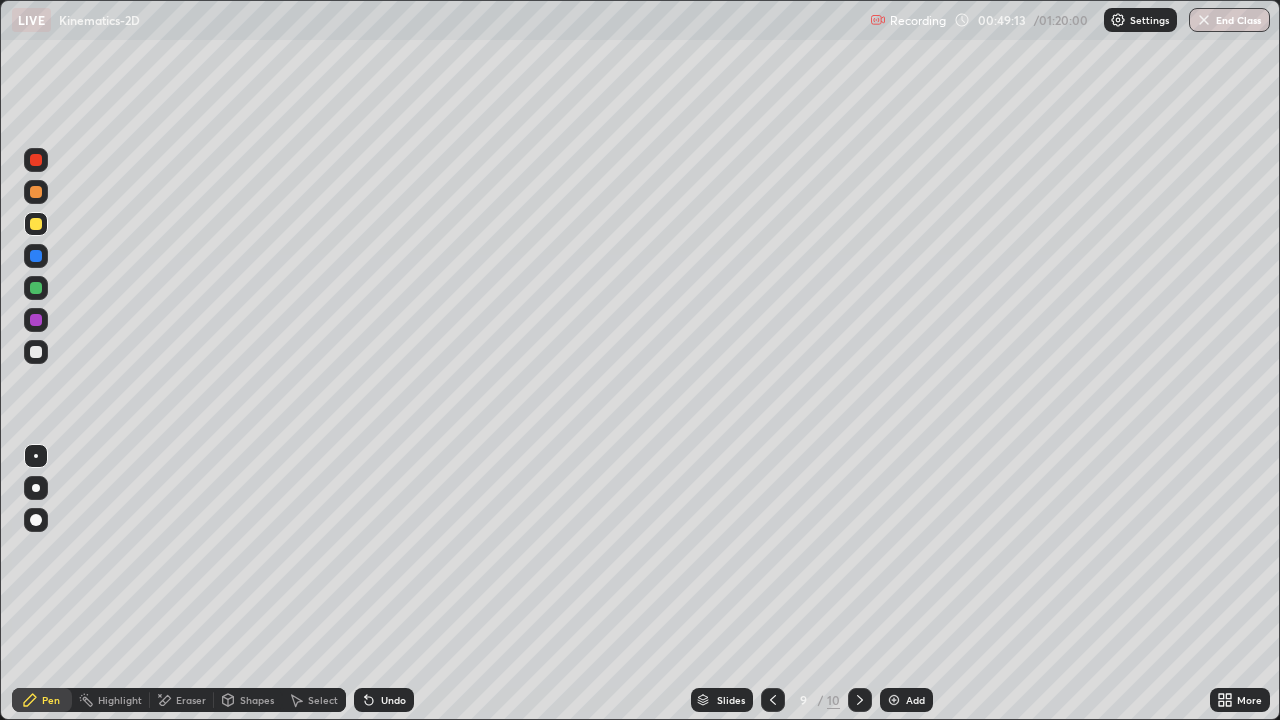 click at bounding box center [860, 700] 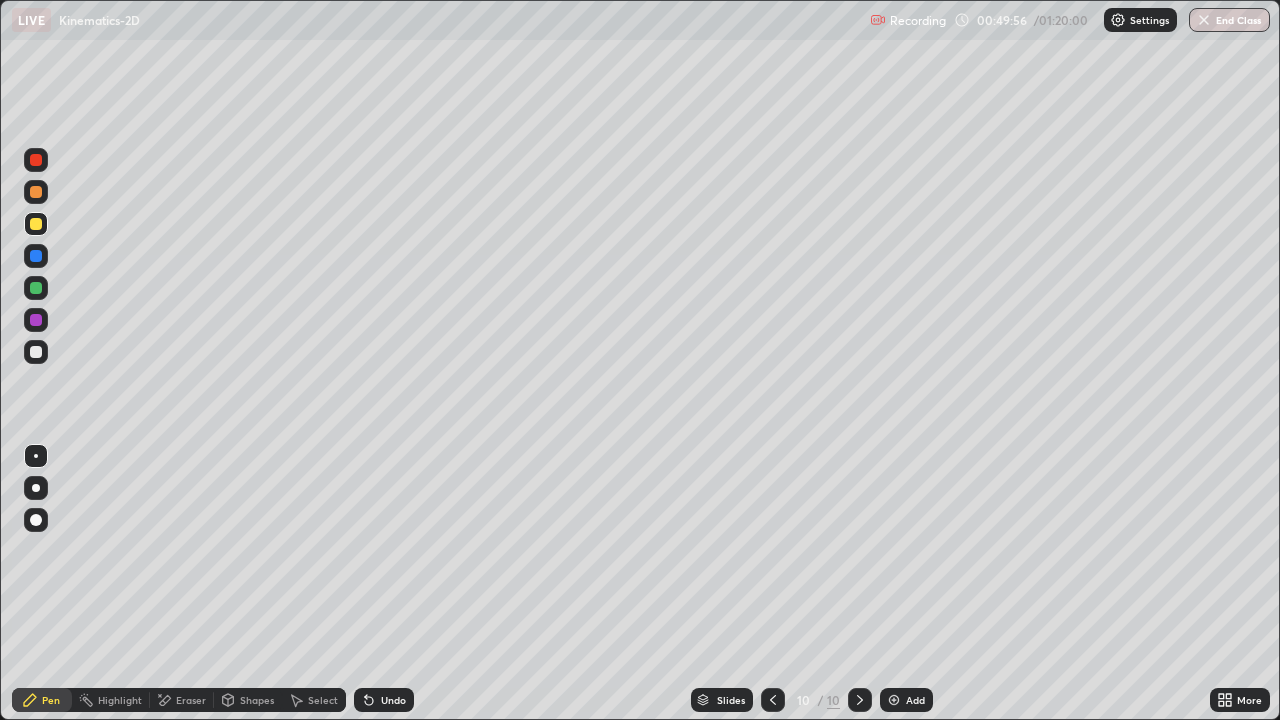 click 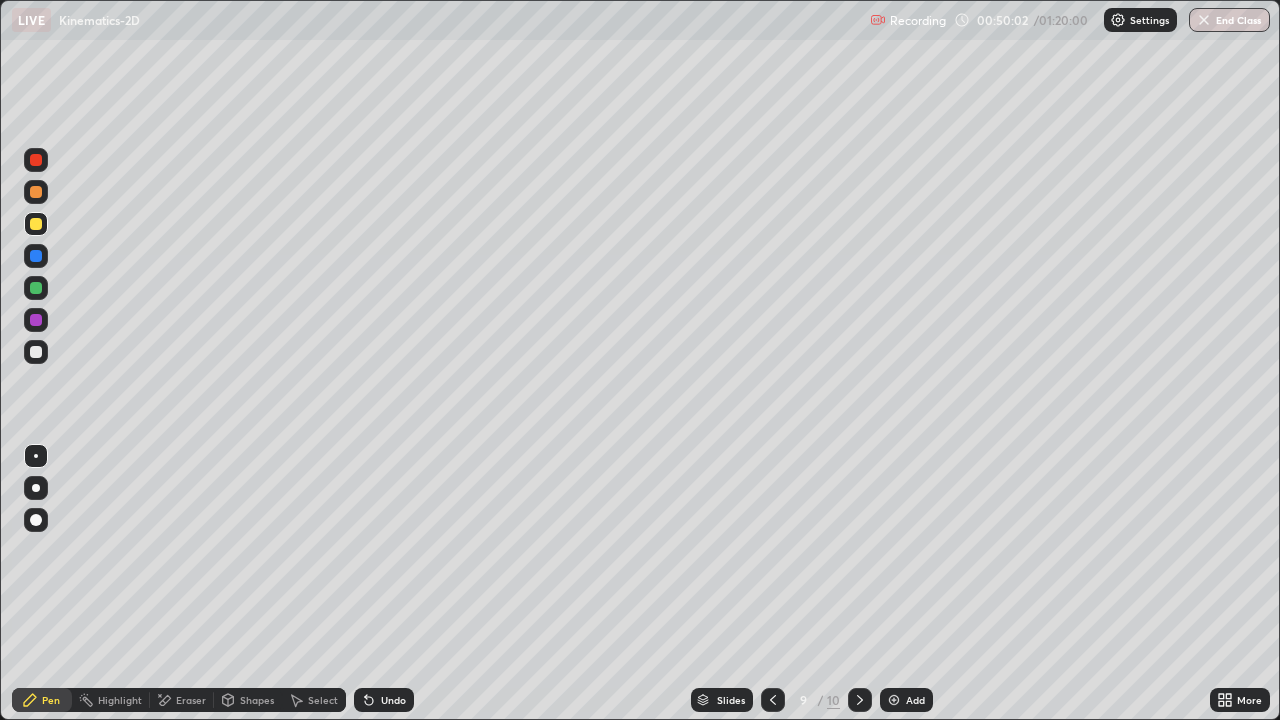 click 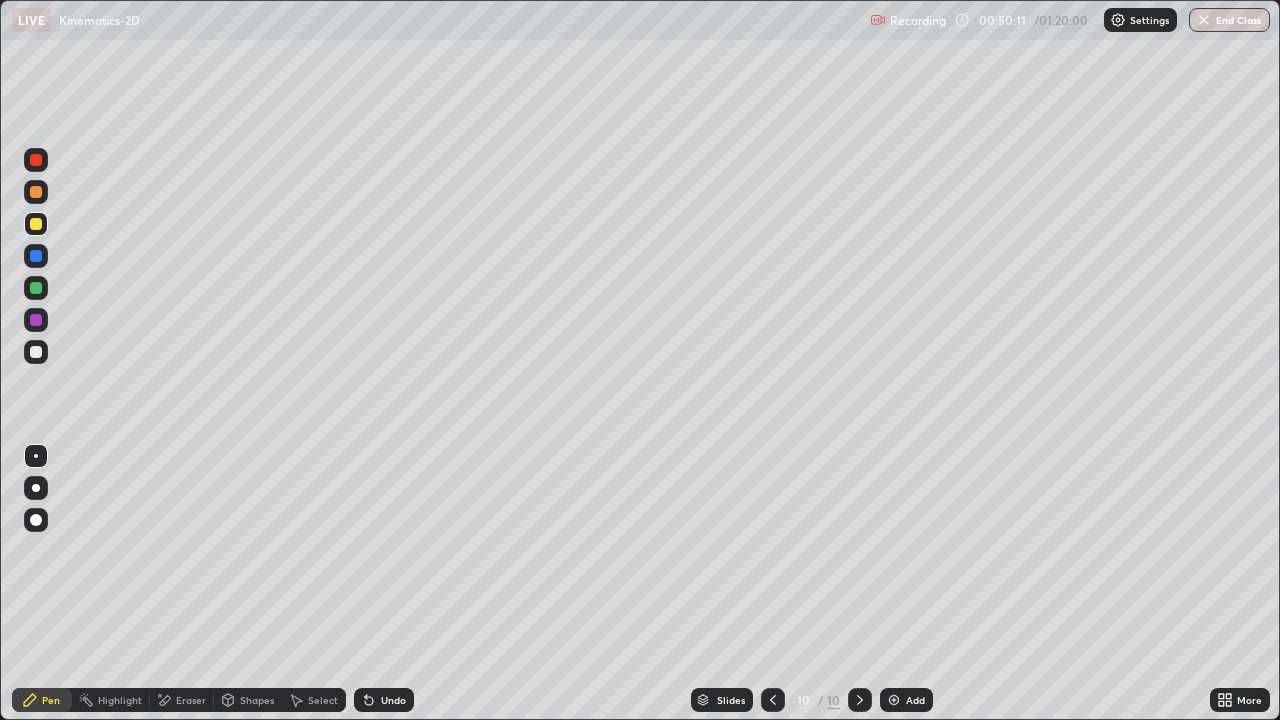 click at bounding box center (773, 700) 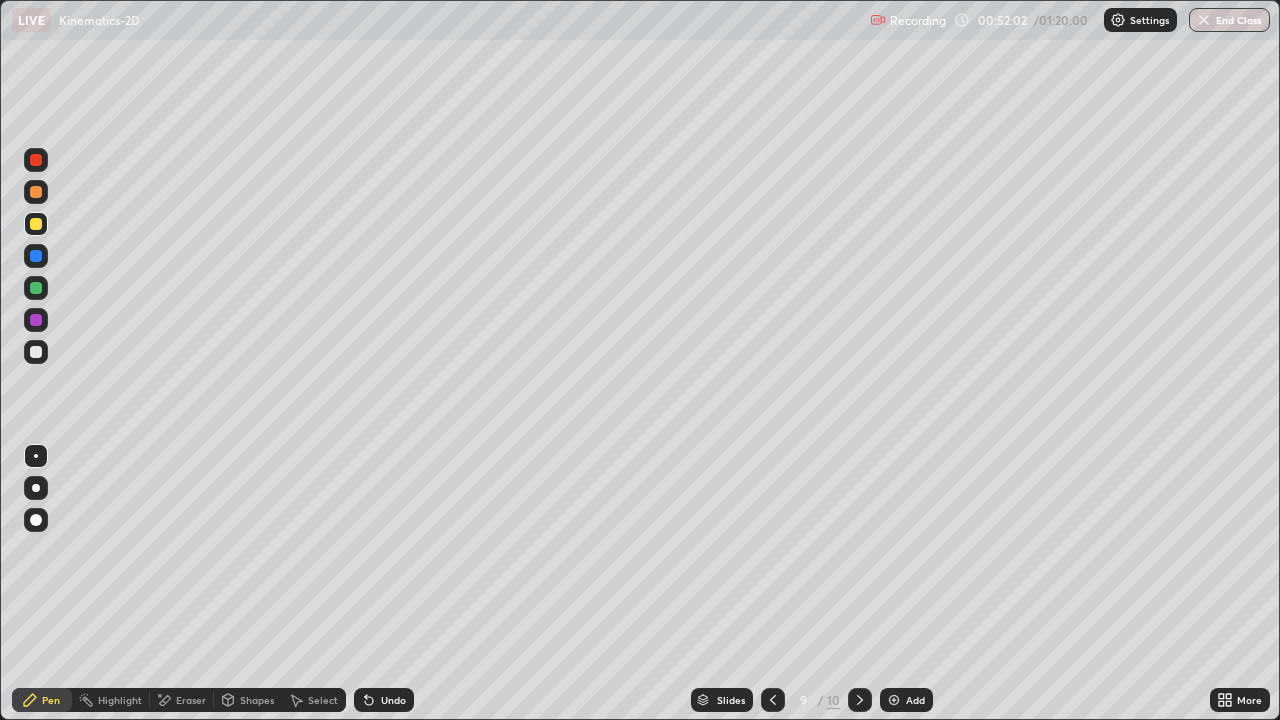 click 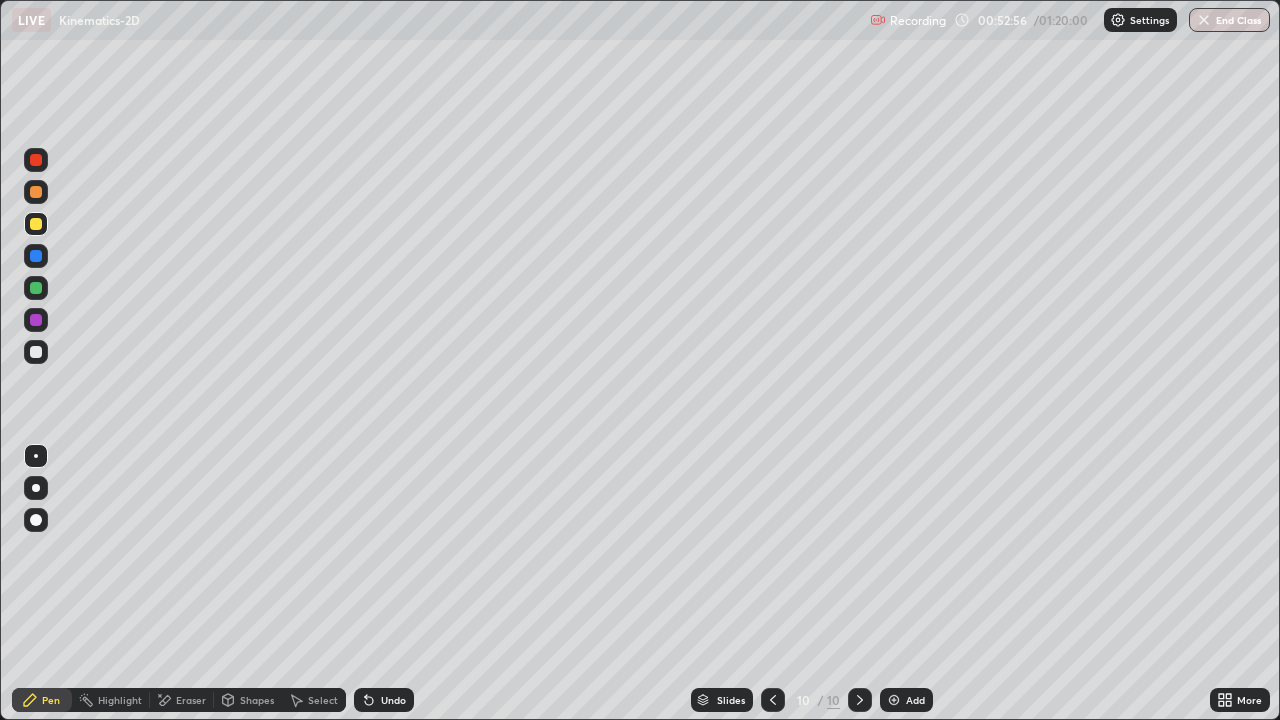 click 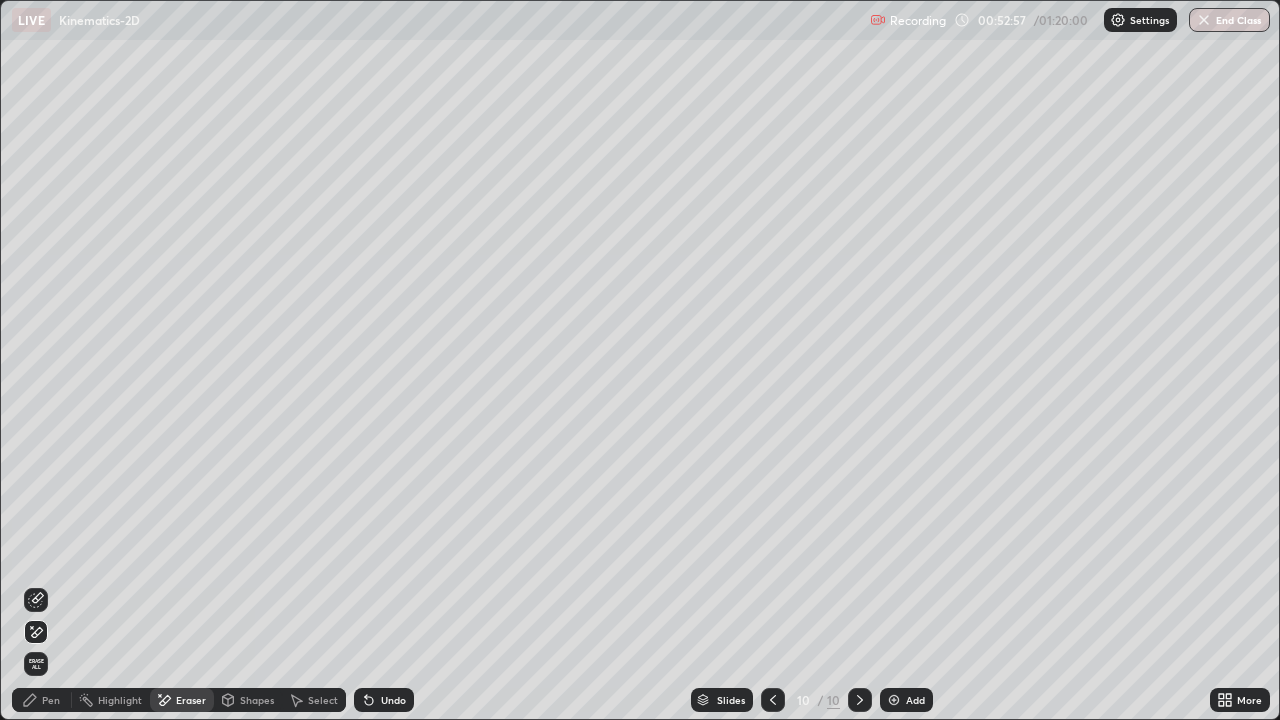 click on "Highlight" at bounding box center (120, 700) 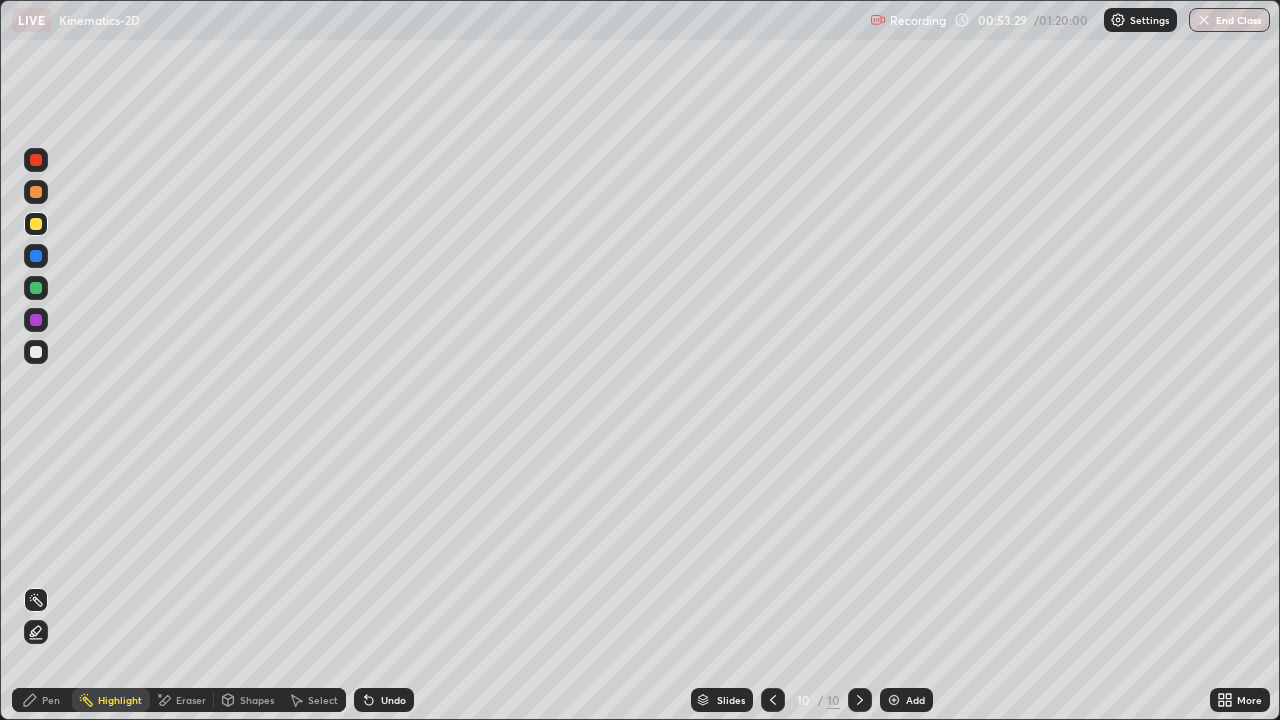 click 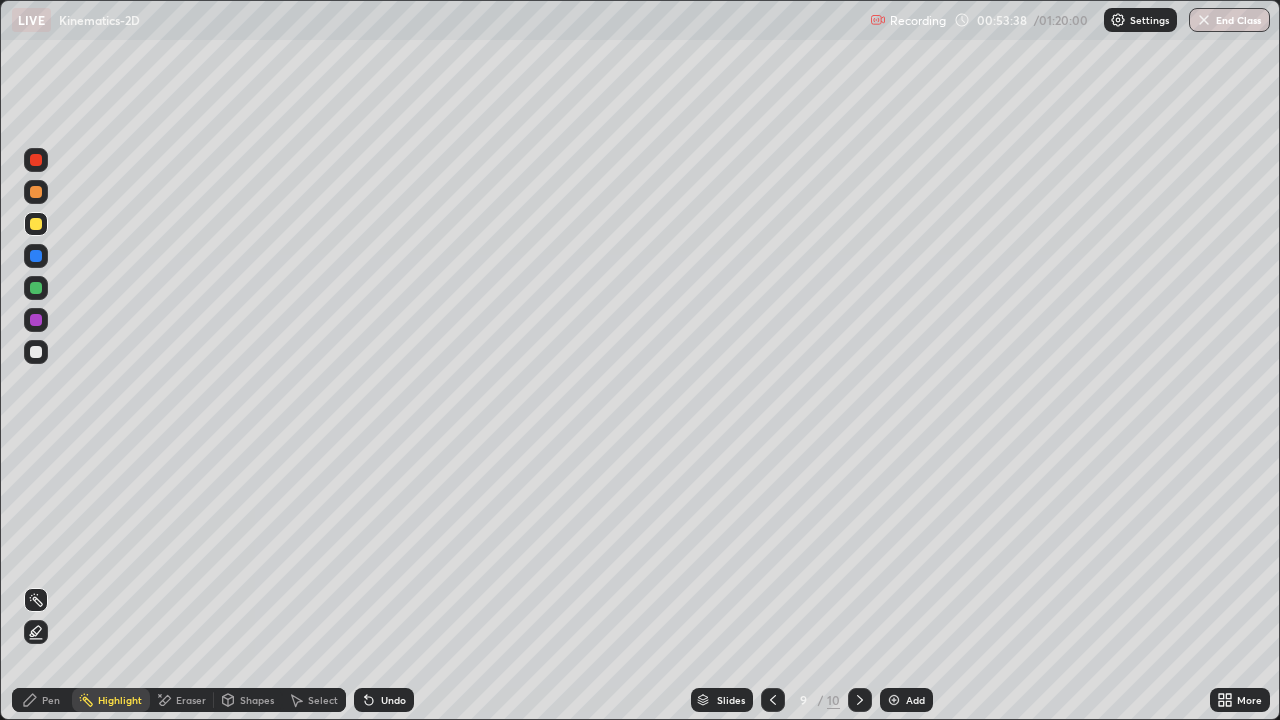 click 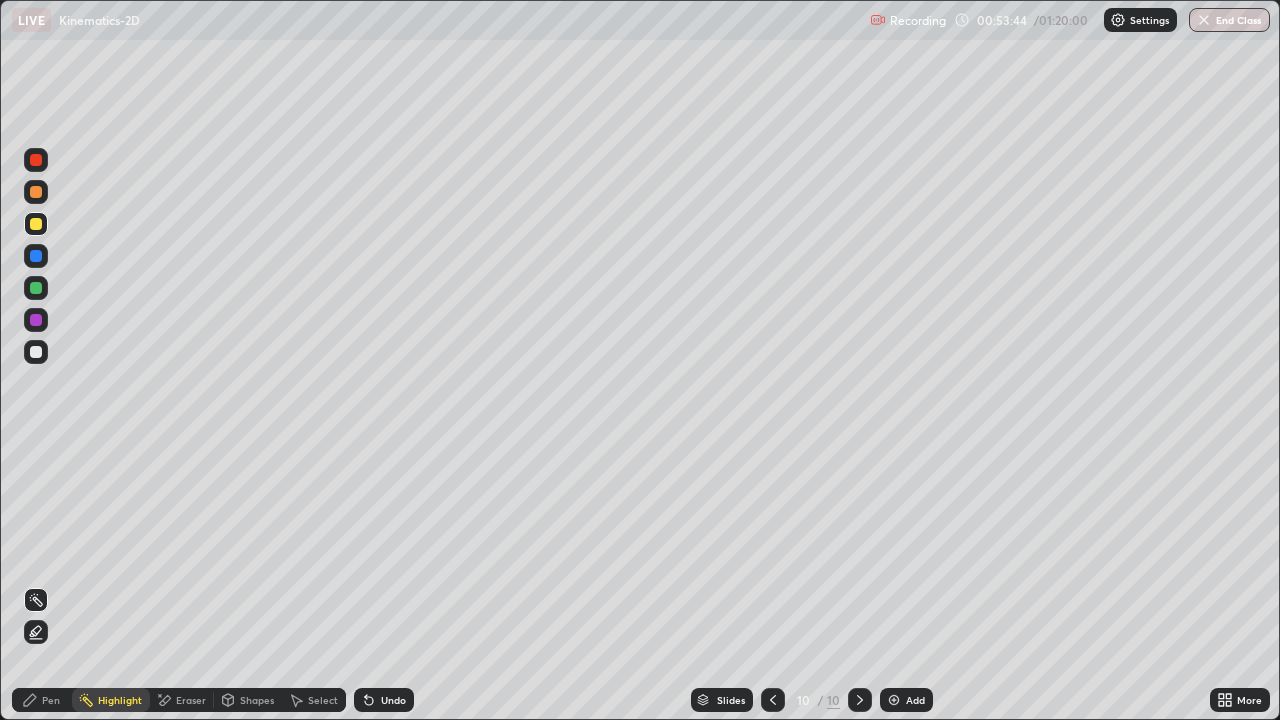 click at bounding box center [894, 700] 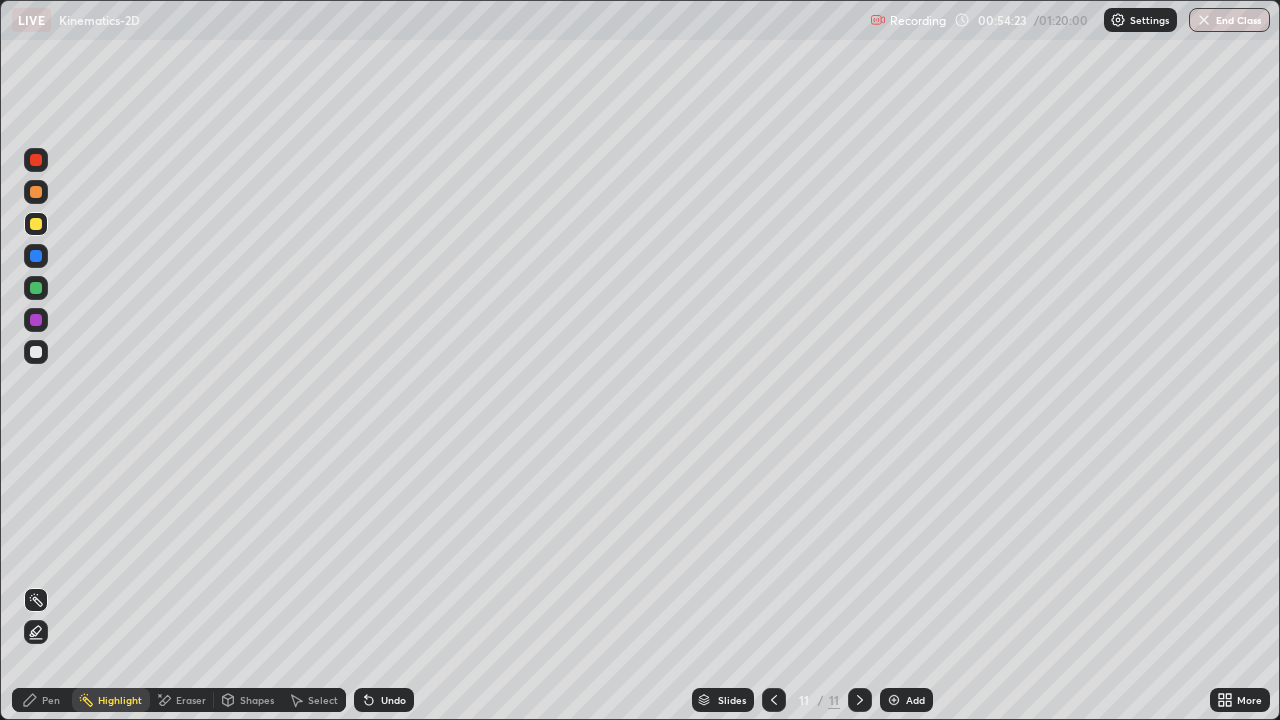 click on "Shapes" at bounding box center [257, 700] 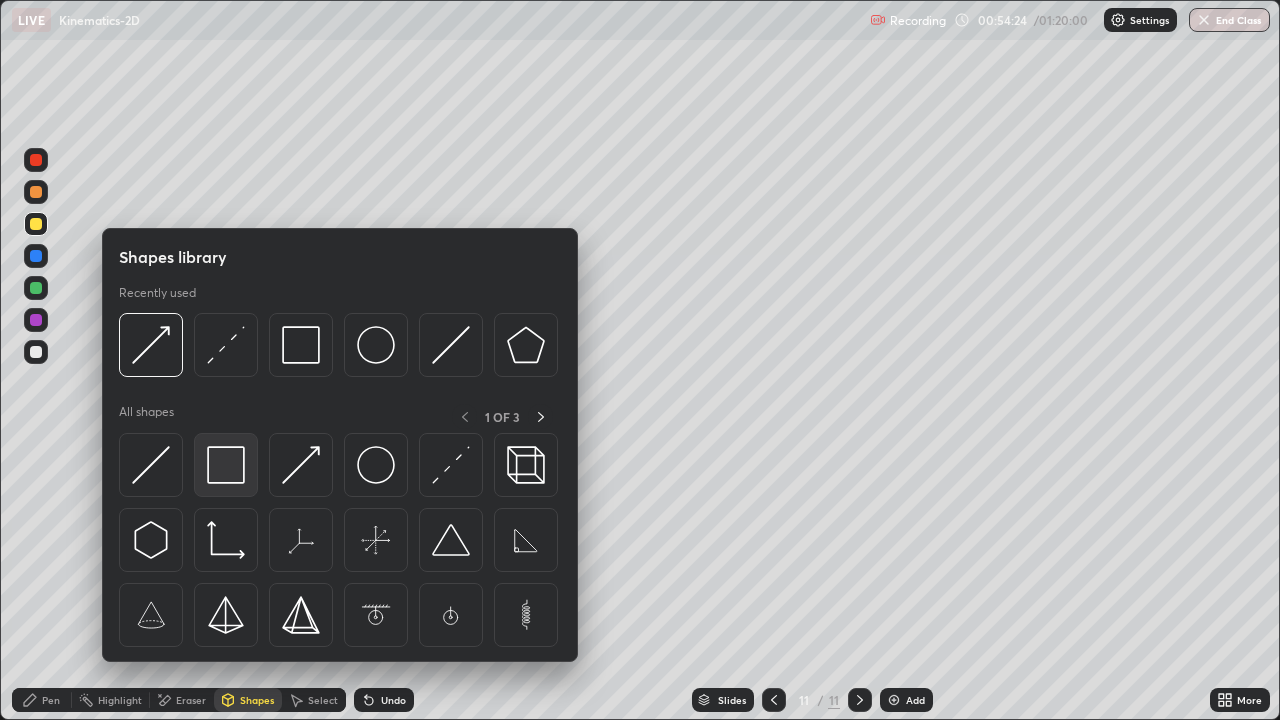 click at bounding box center [226, 465] 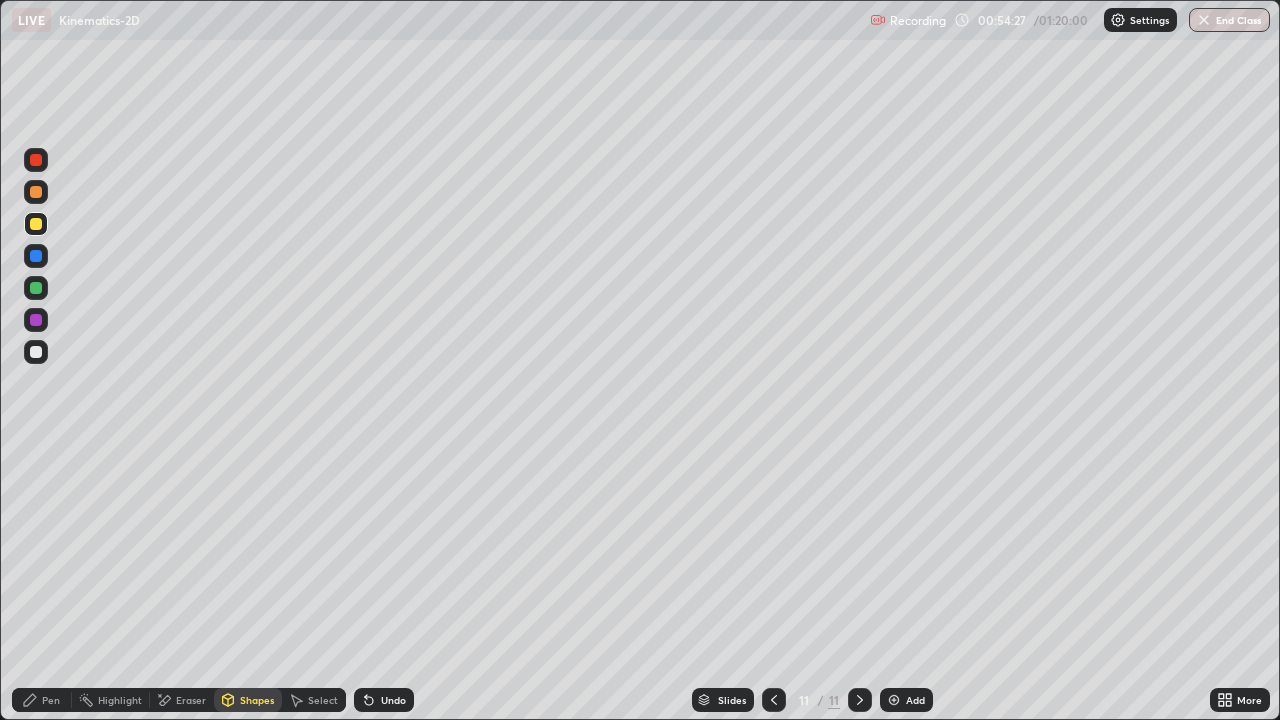 click on "Pen" at bounding box center [51, 700] 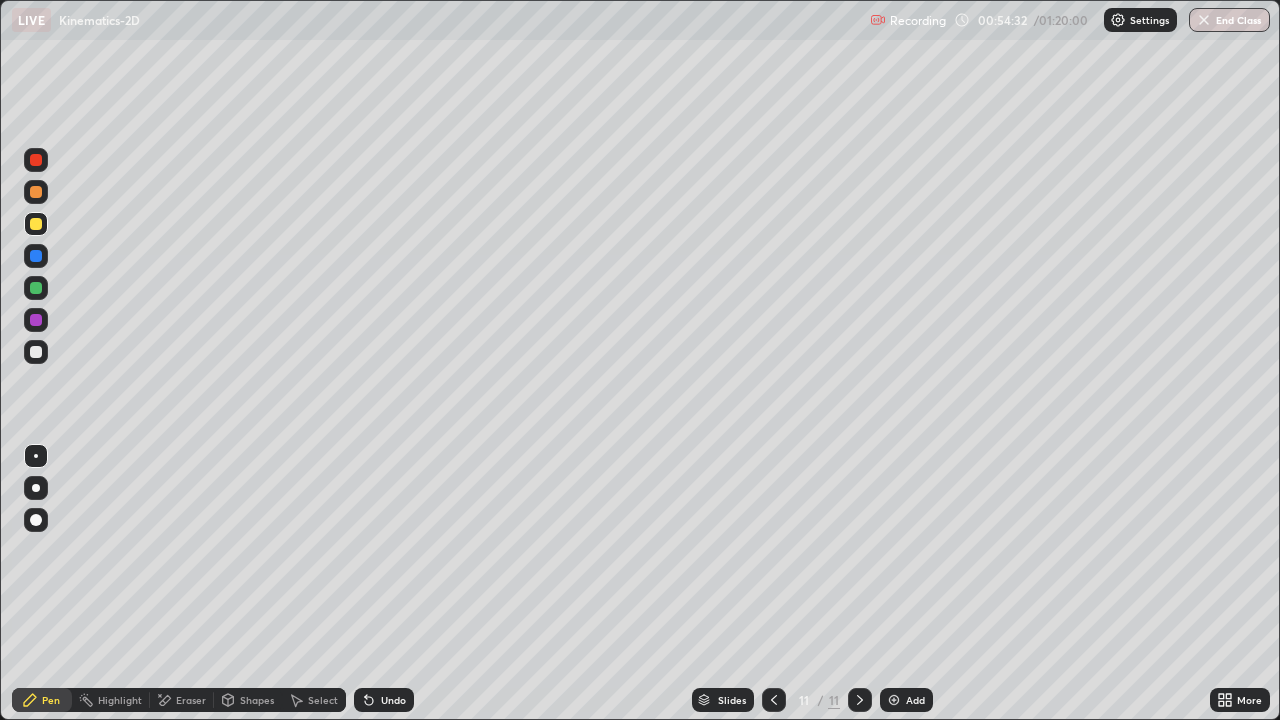 click on "Shapes" at bounding box center (248, 700) 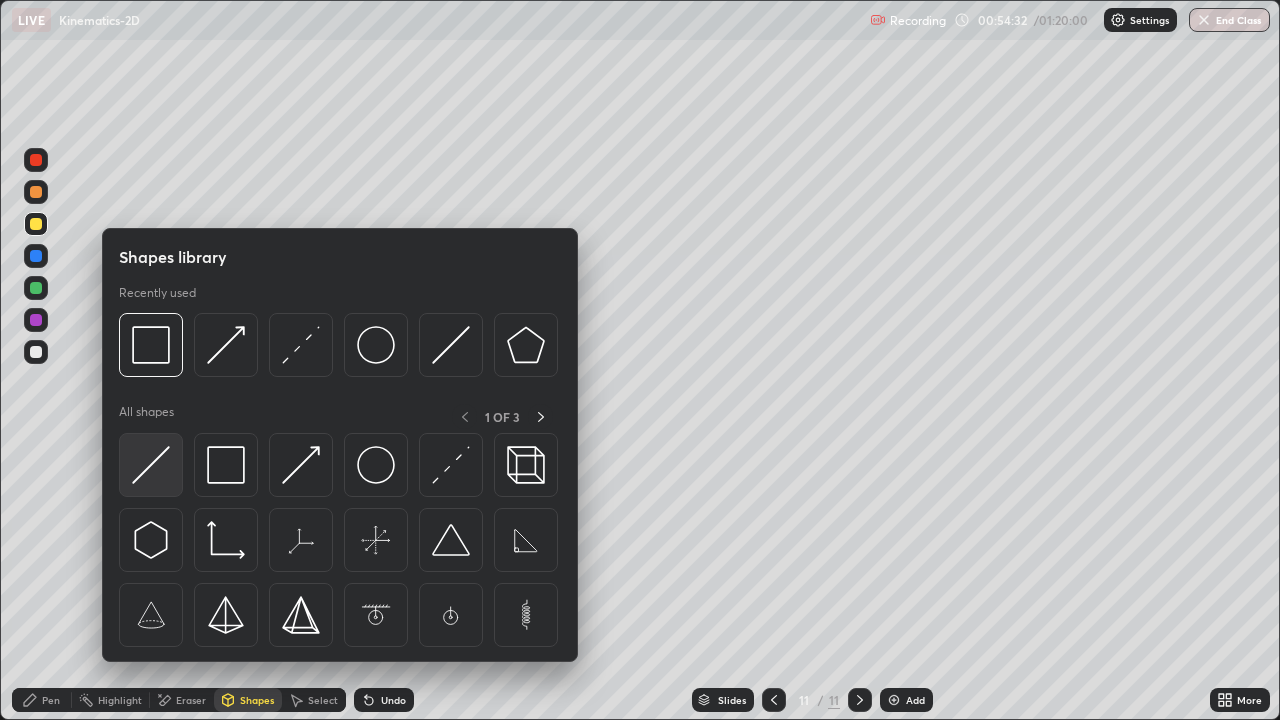 click at bounding box center (151, 465) 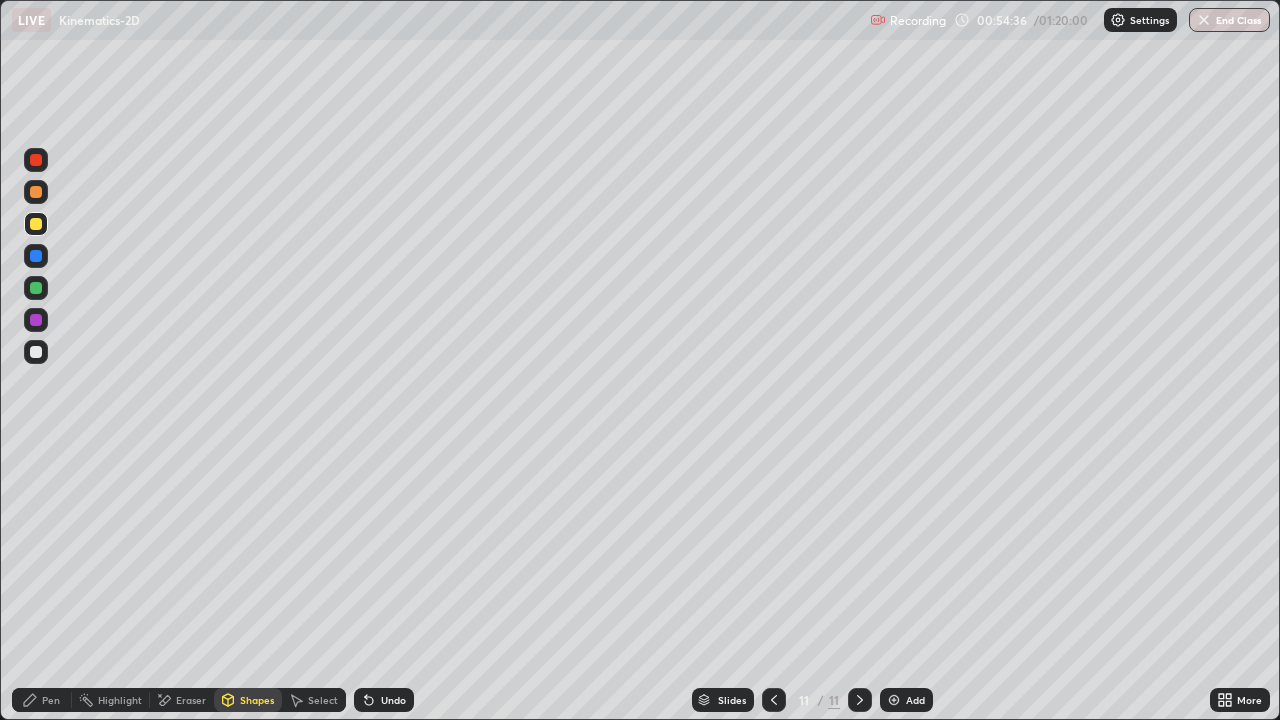 click on "Pen" at bounding box center (51, 700) 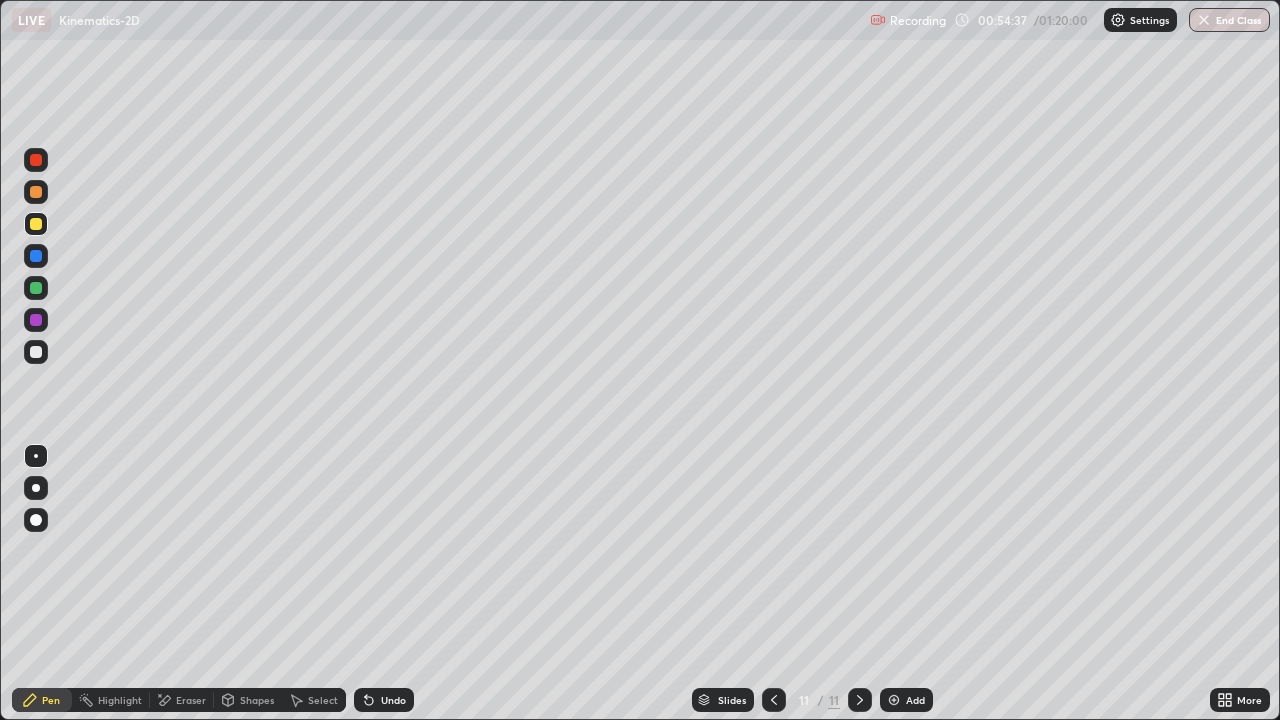 click at bounding box center [36, 352] 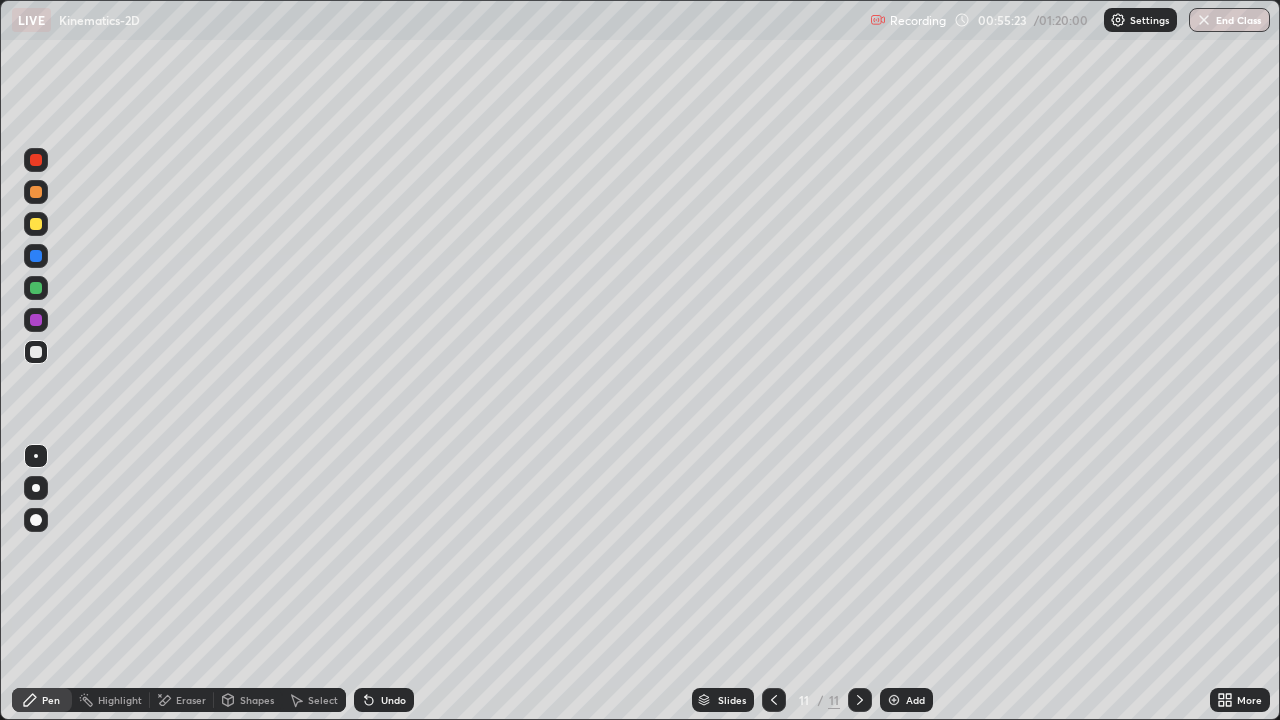 click on "Undo" at bounding box center [384, 700] 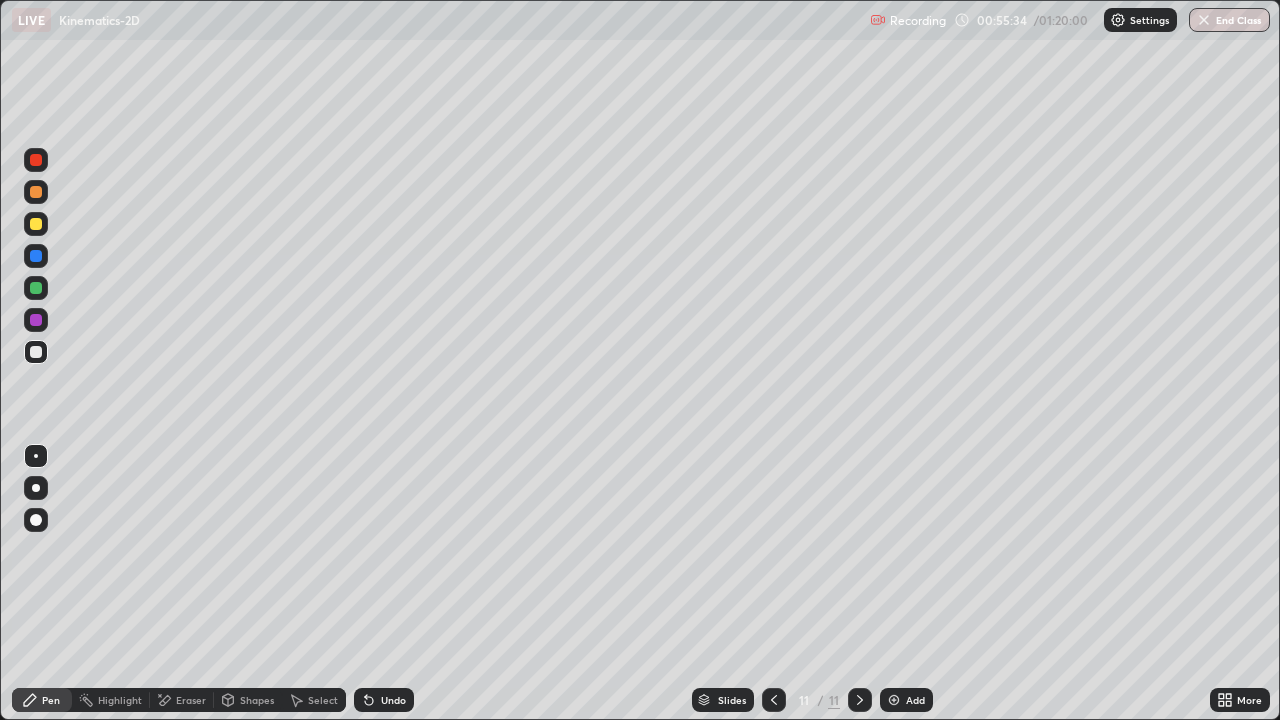 click on "Undo" at bounding box center (384, 700) 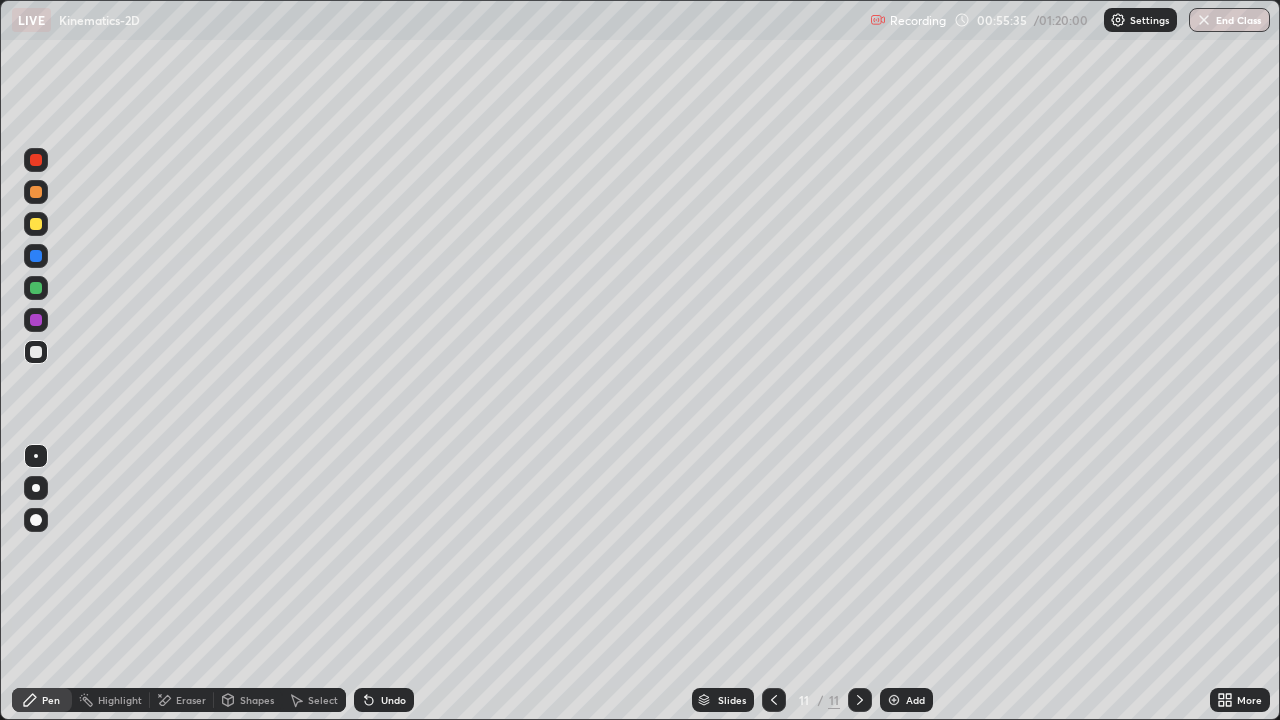 click on "Undo" at bounding box center [393, 700] 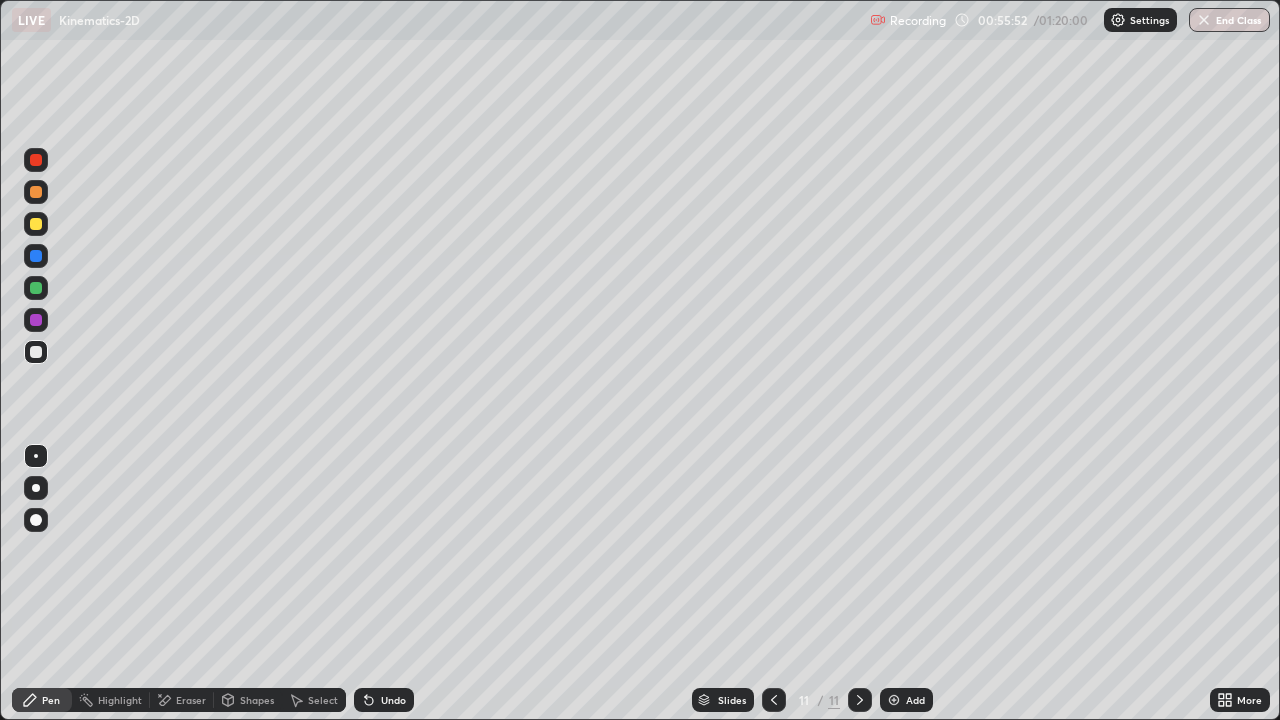 click on "Undo" at bounding box center [393, 700] 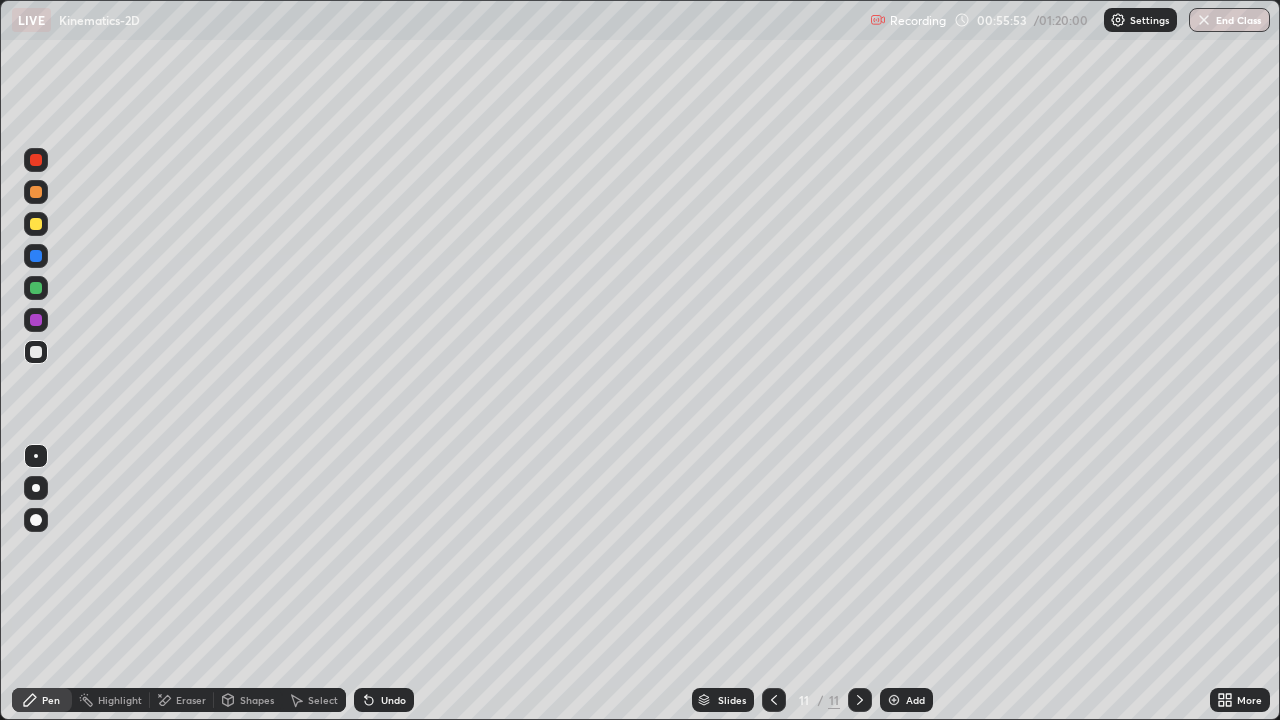 click on "Undo" at bounding box center [384, 700] 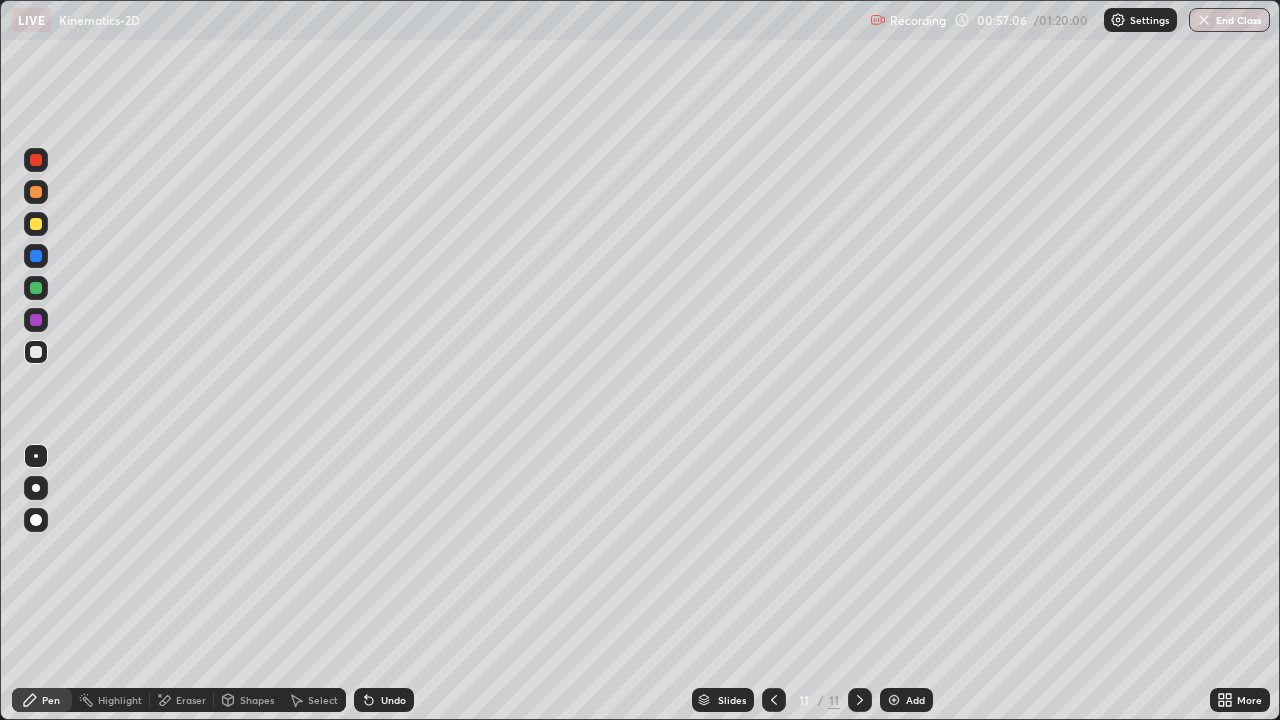 click at bounding box center (36, 224) 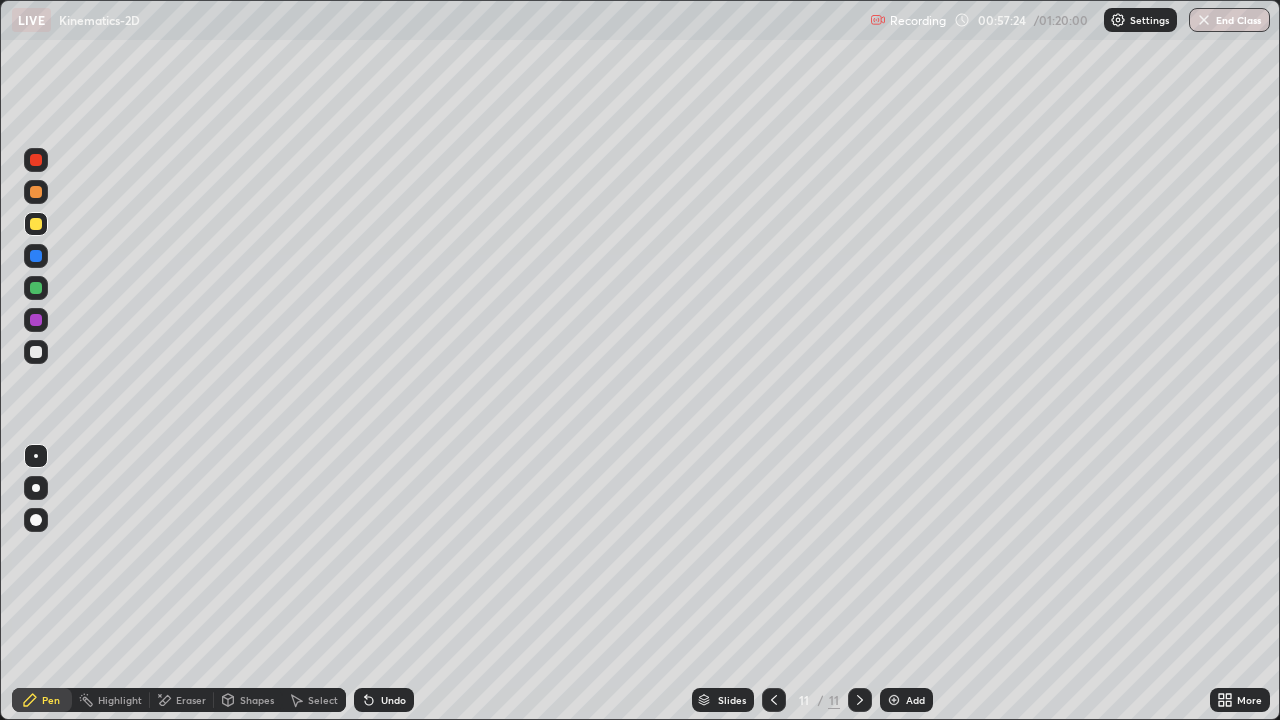 click at bounding box center [36, 320] 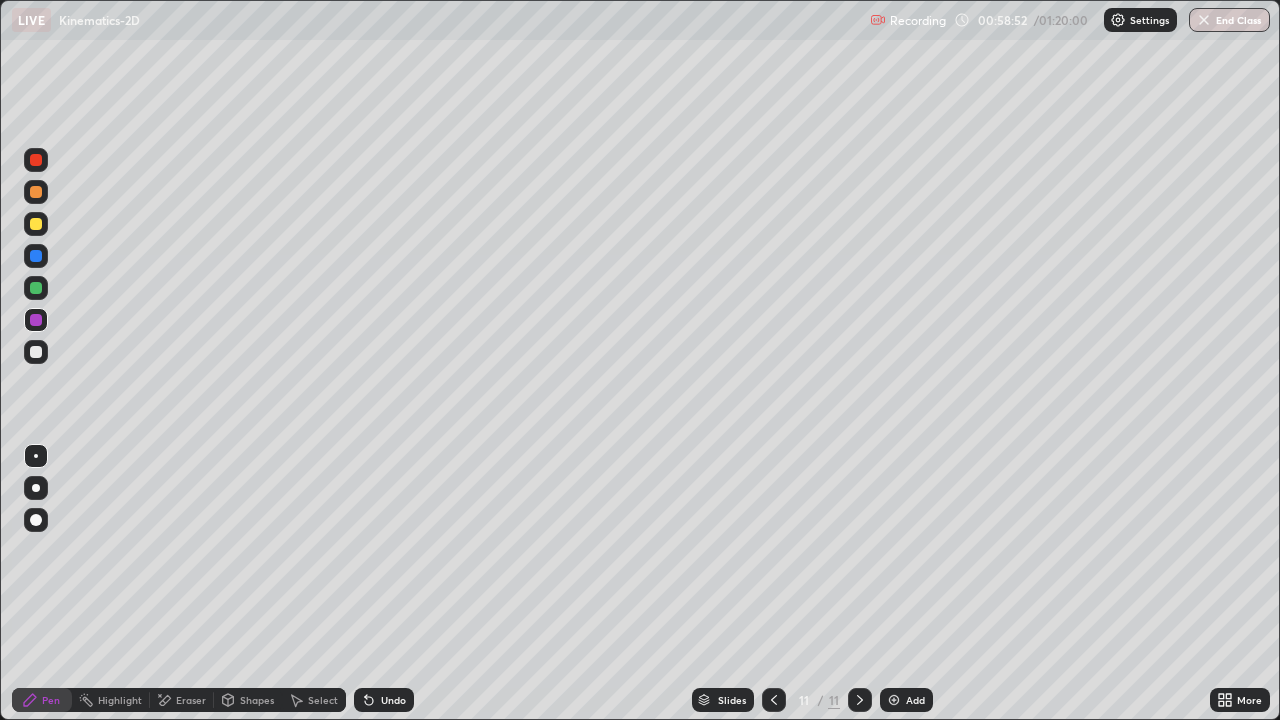 click at bounding box center (36, 352) 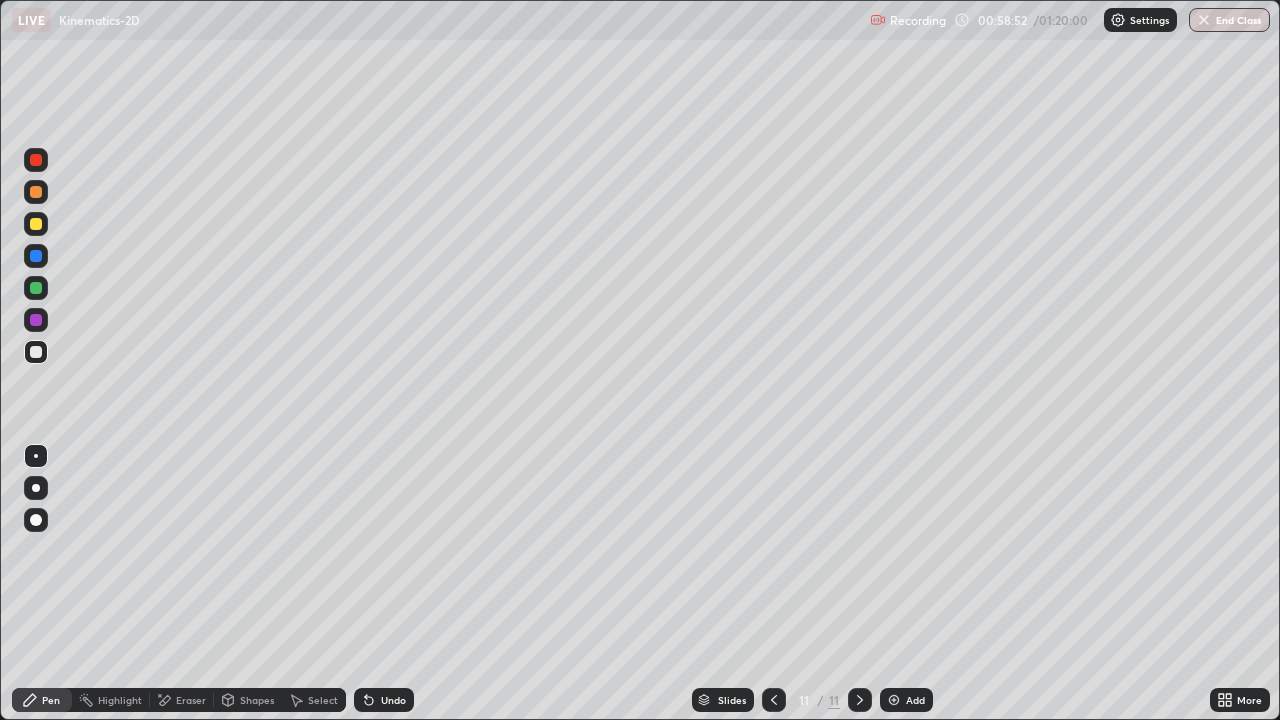 click at bounding box center [36, 288] 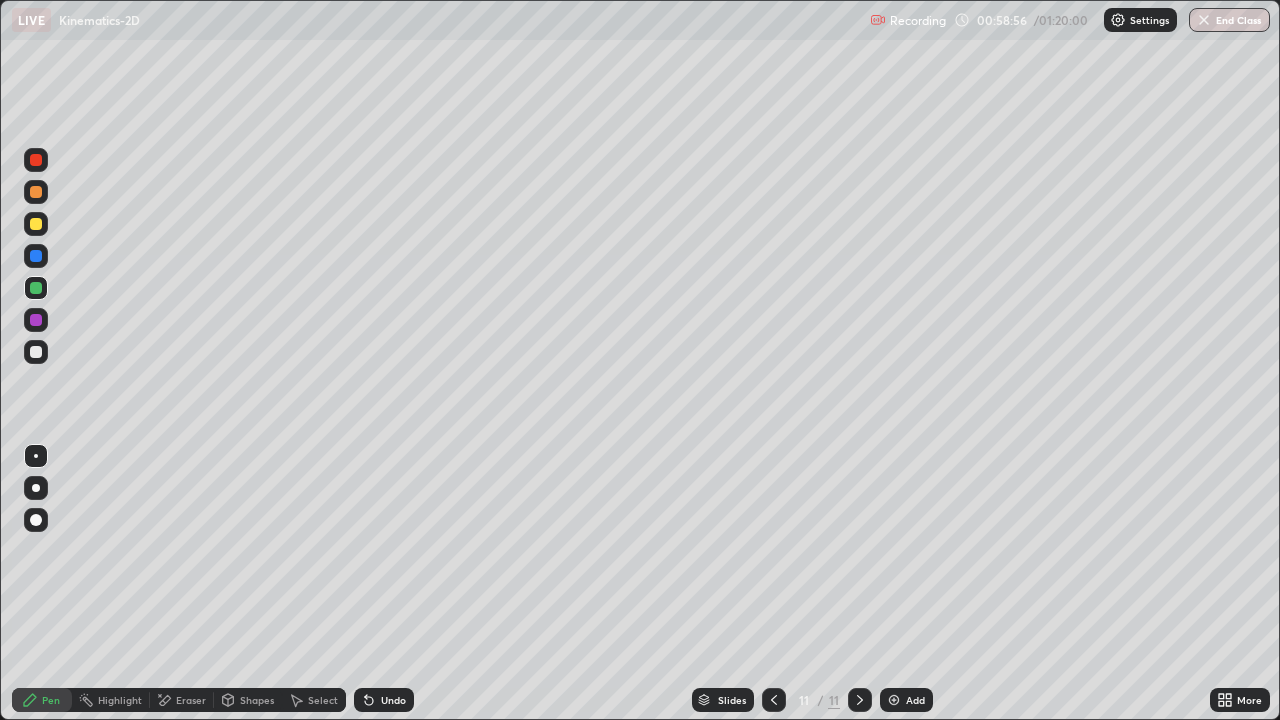 click on "Undo" at bounding box center [393, 700] 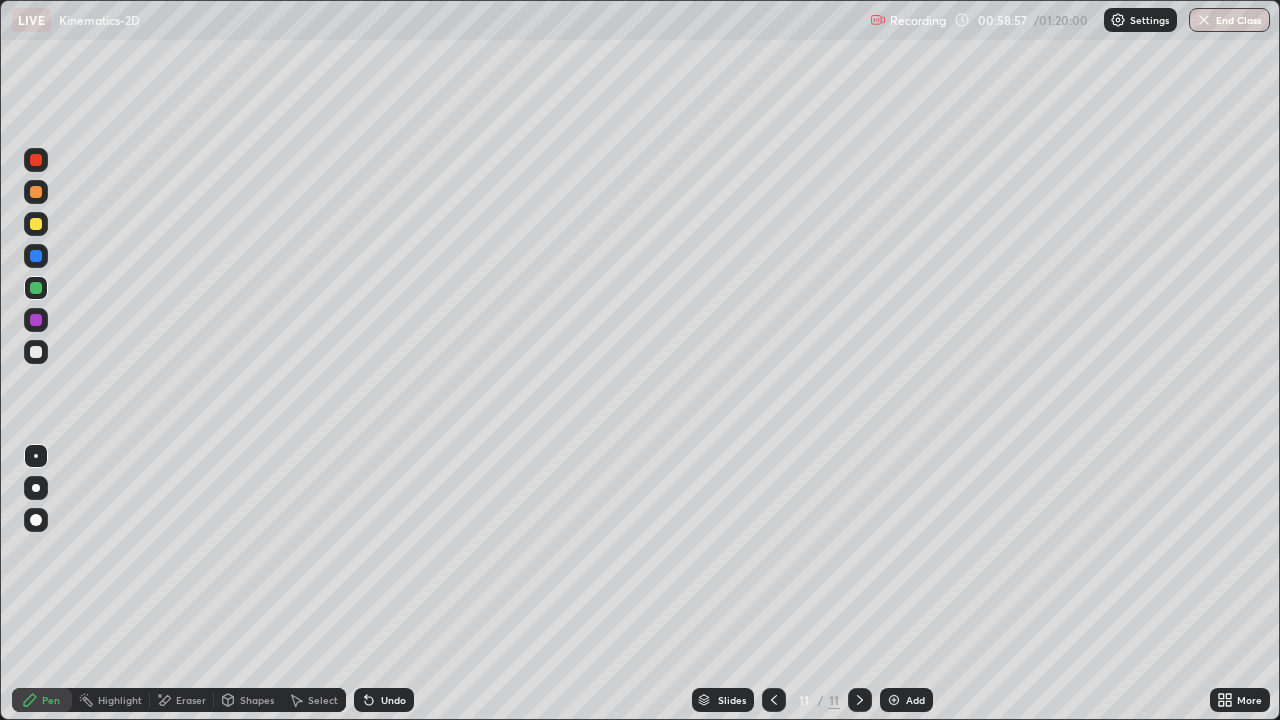 click on "Eraser" at bounding box center [191, 700] 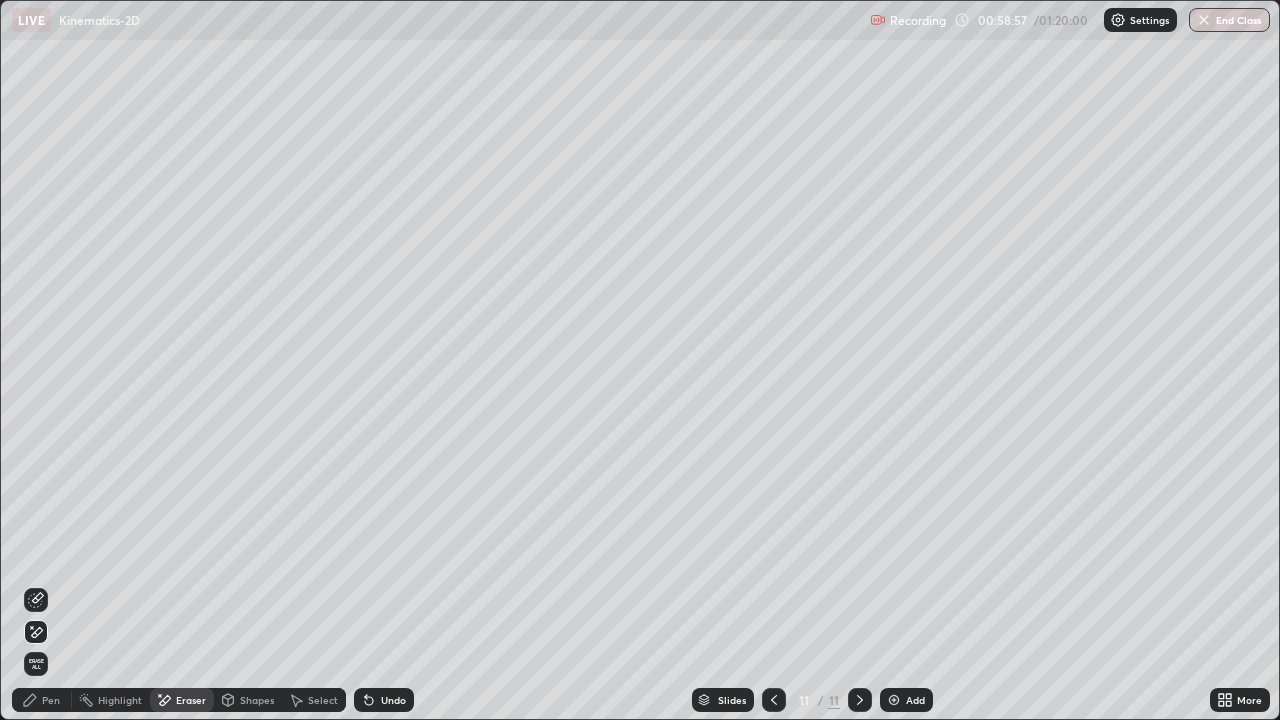 click 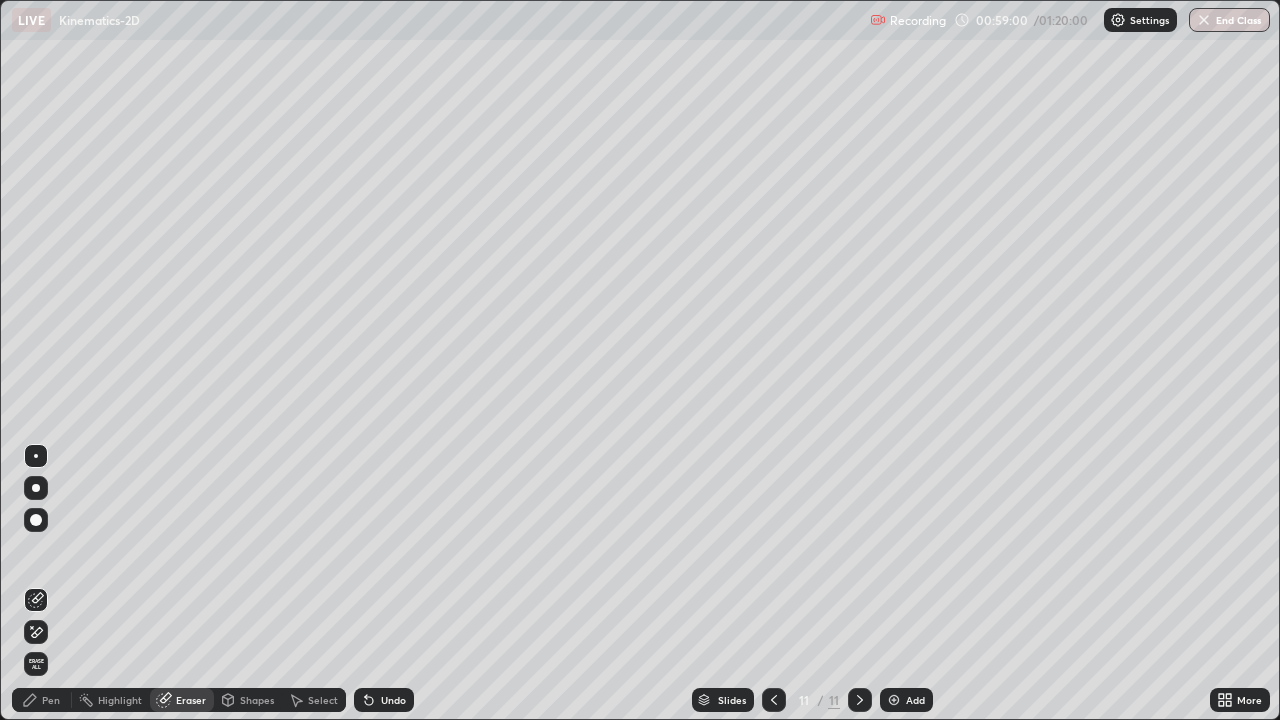 click on "Pen" at bounding box center [42, 700] 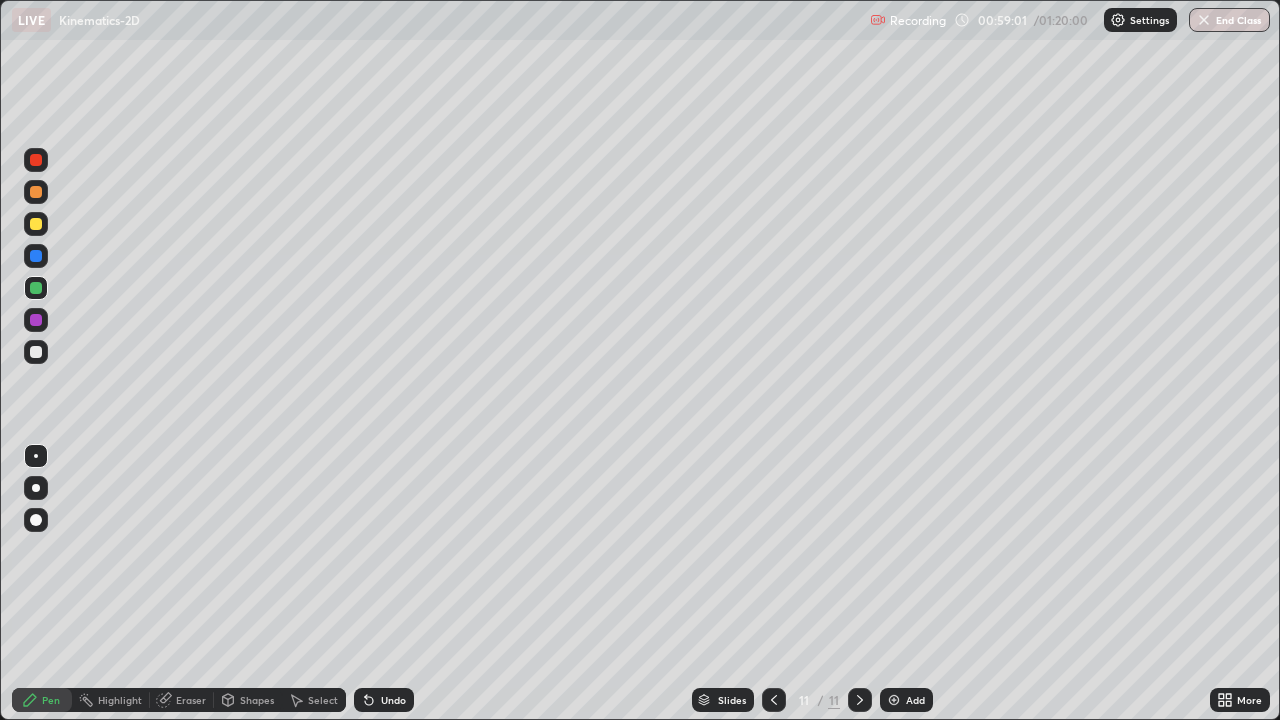 click at bounding box center (36, 224) 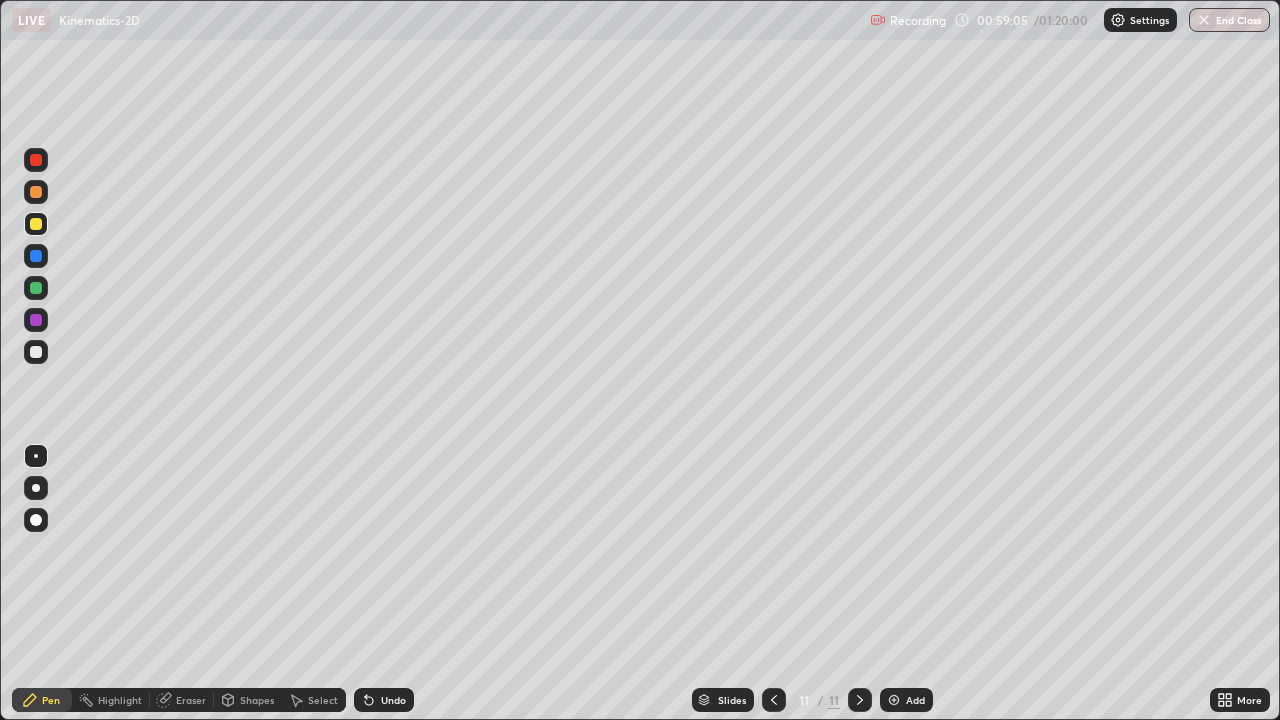 click at bounding box center (36, 288) 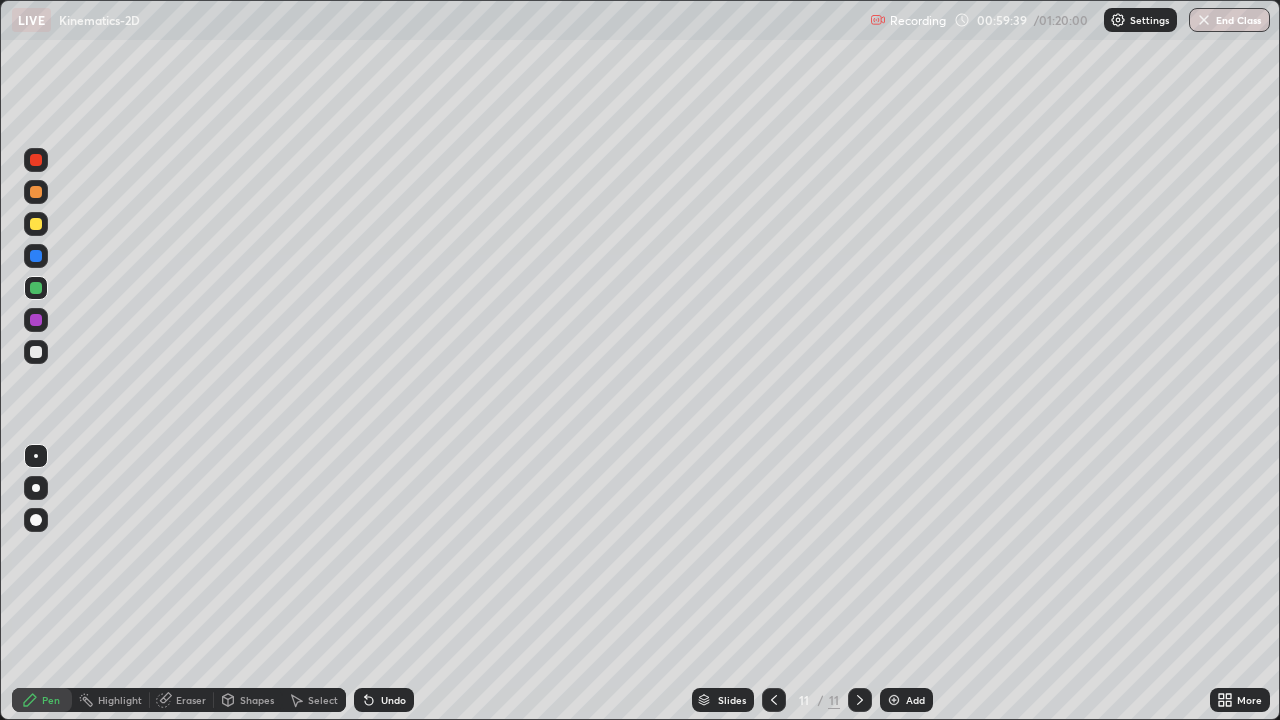click on "Undo" at bounding box center [393, 700] 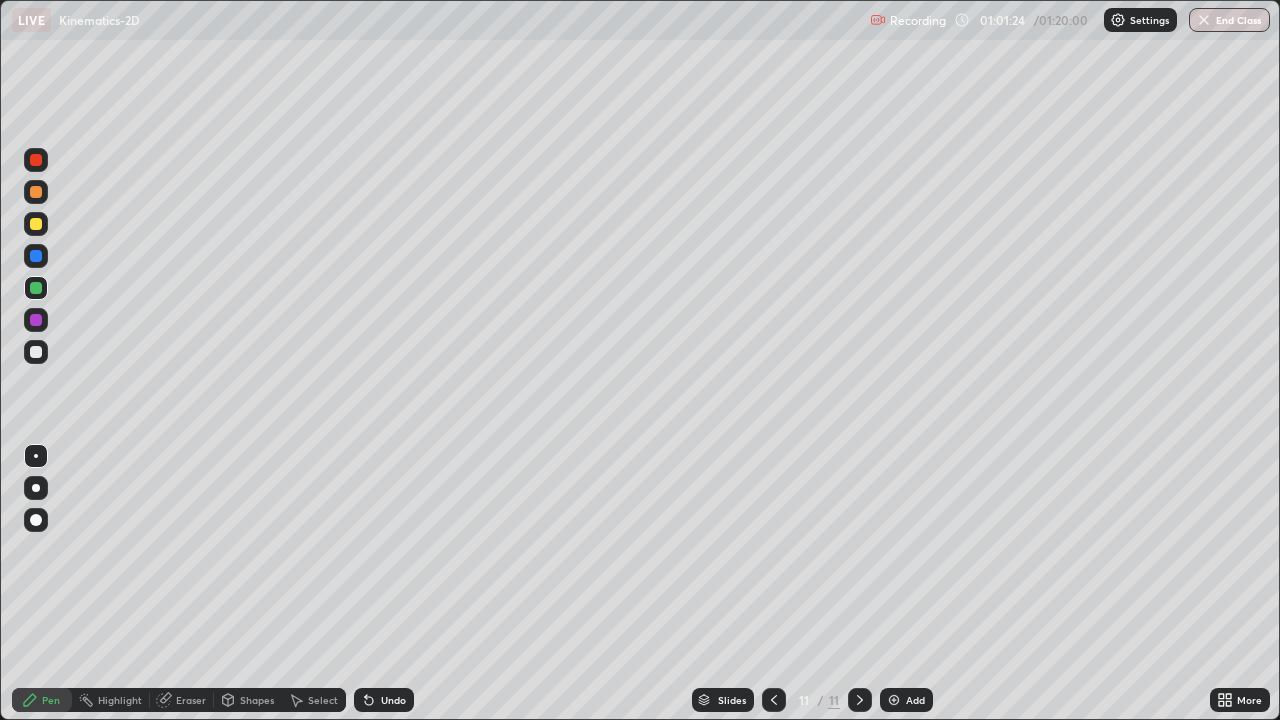 click at bounding box center (36, 192) 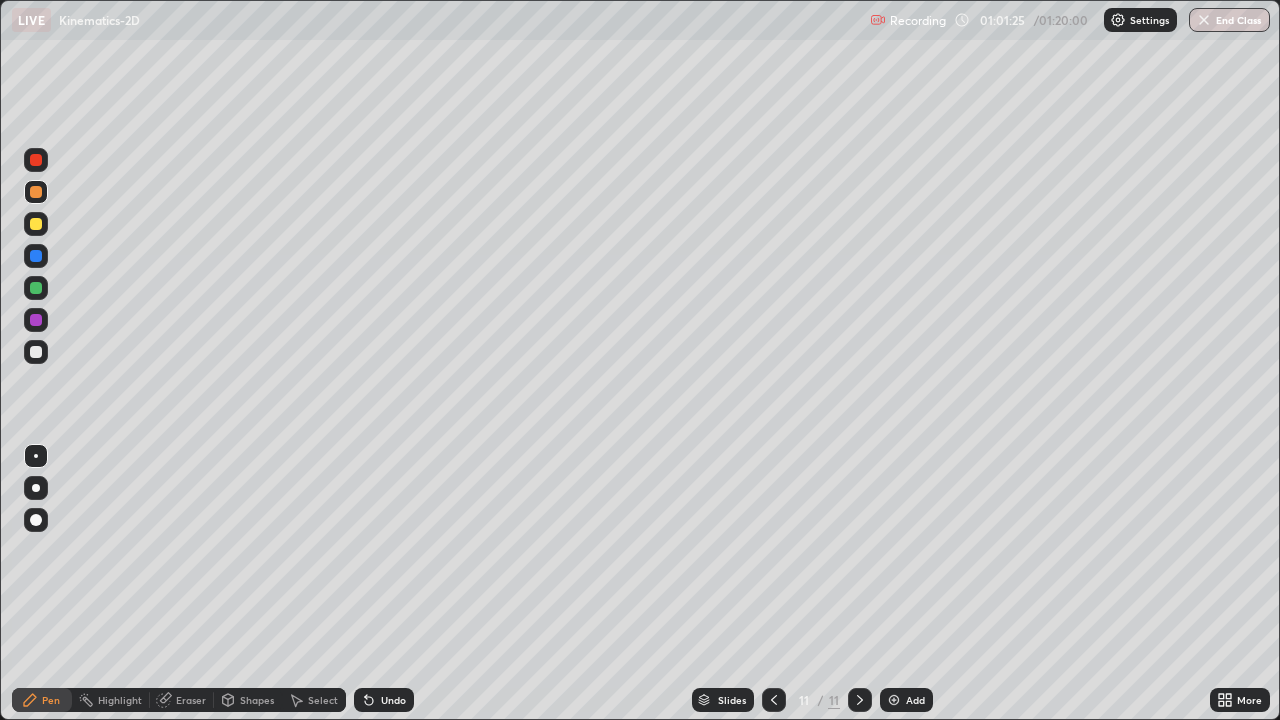 click on "Highlight" at bounding box center (120, 700) 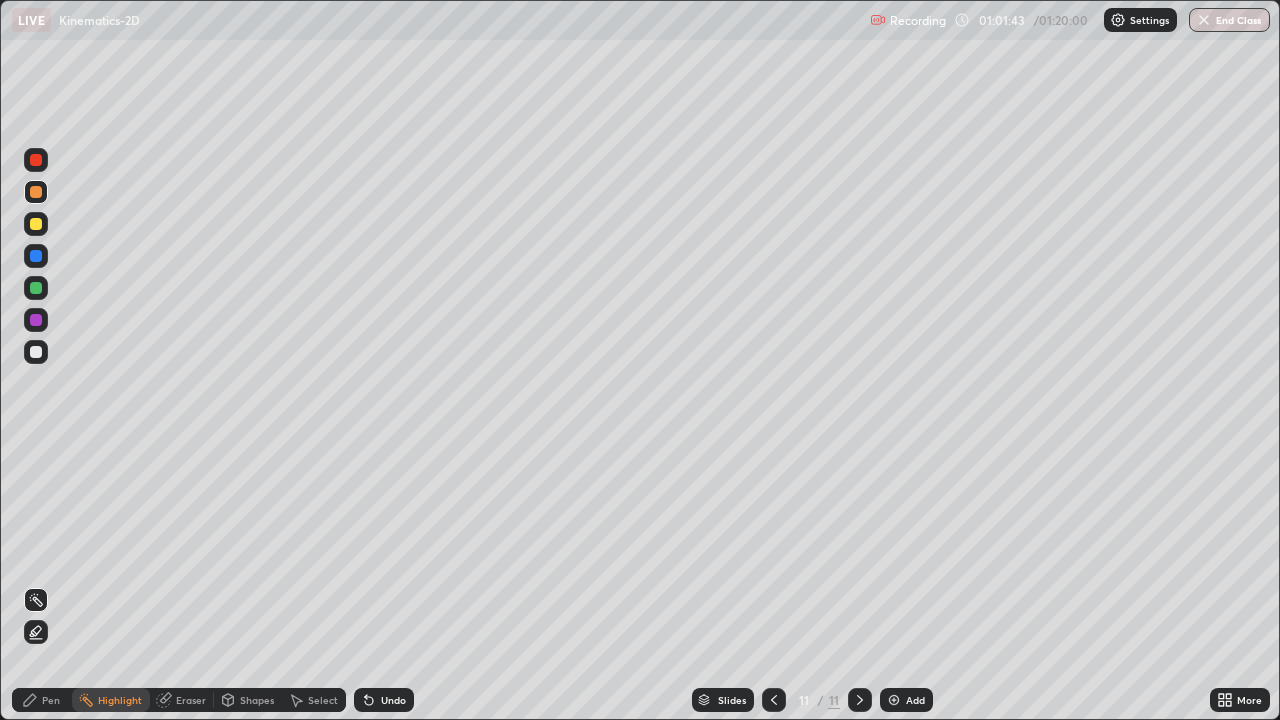 click 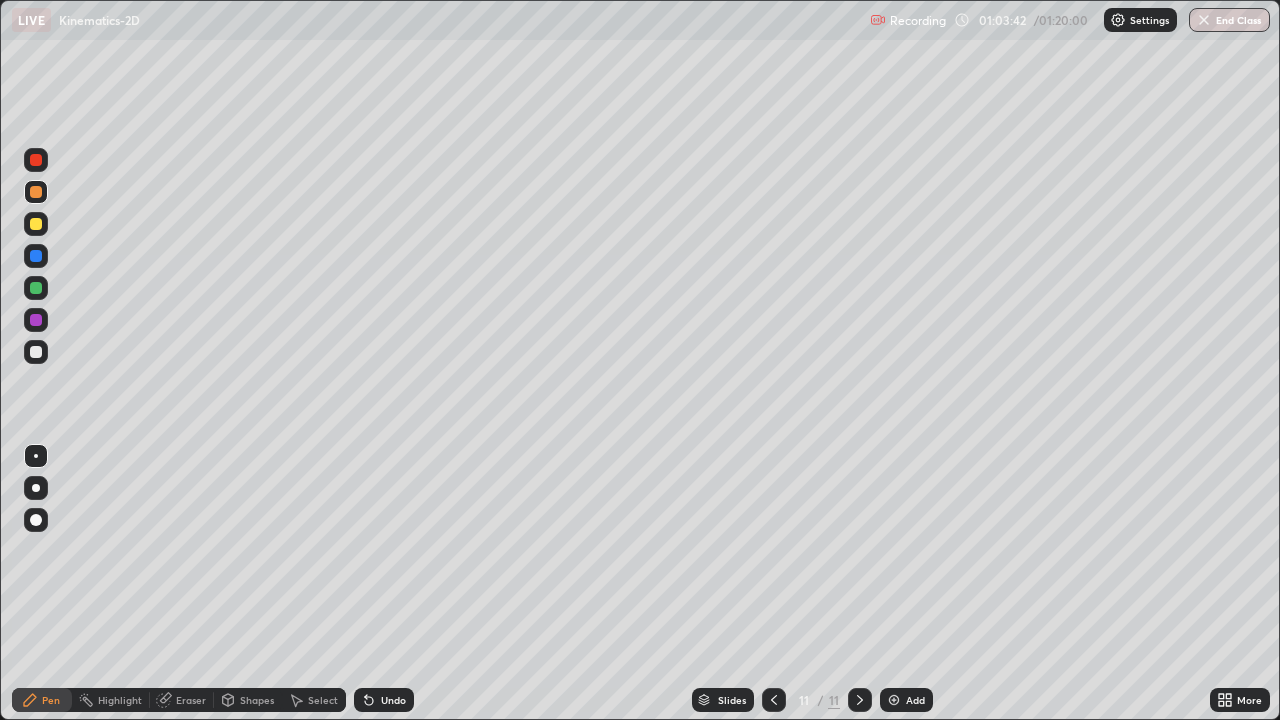 click on "Add" at bounding box center [906, 700] 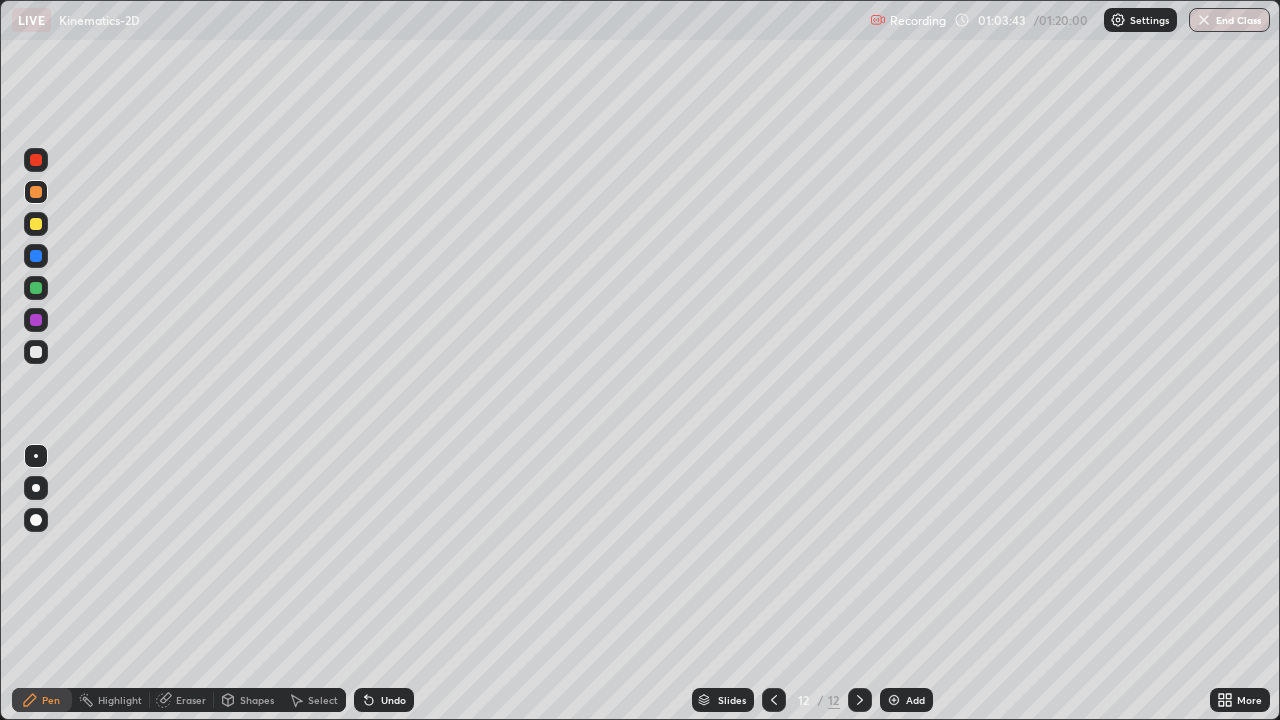 click on "Shapes" at bounding box center (257, 700) 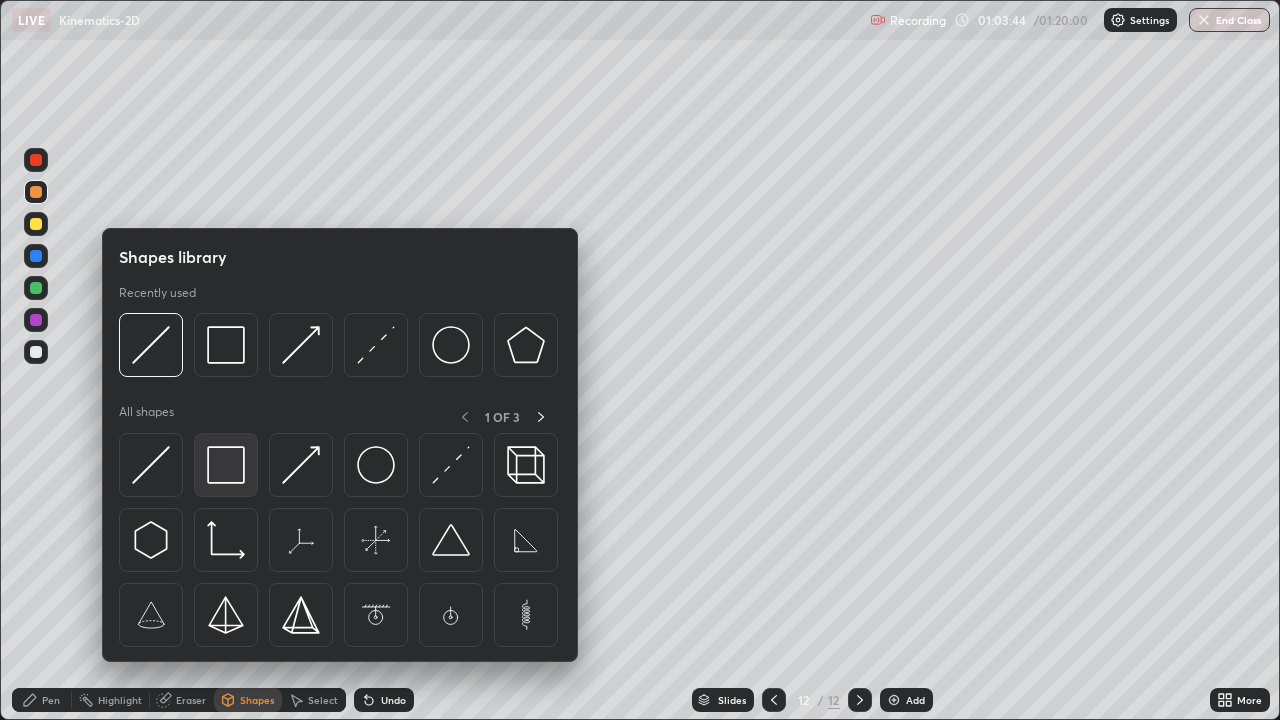 click at bounding box center [226, 465] 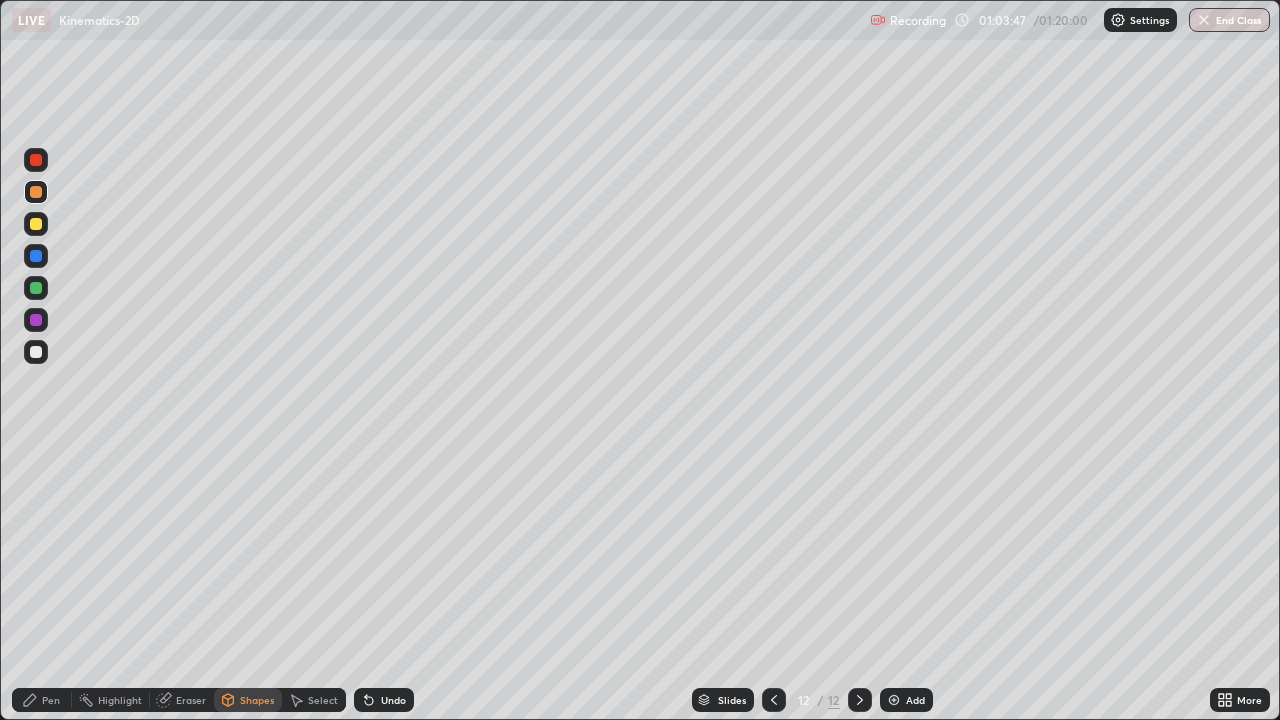 click on "Pen" at bounding box center [51, 700] 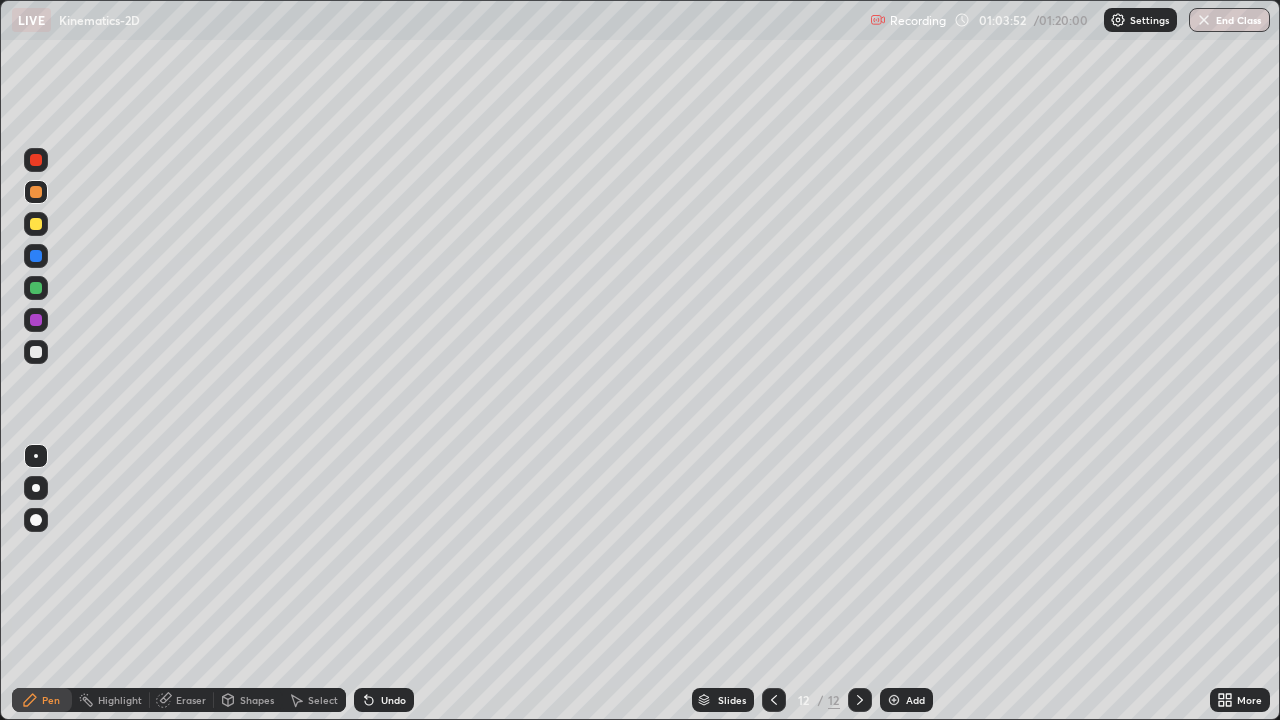 click 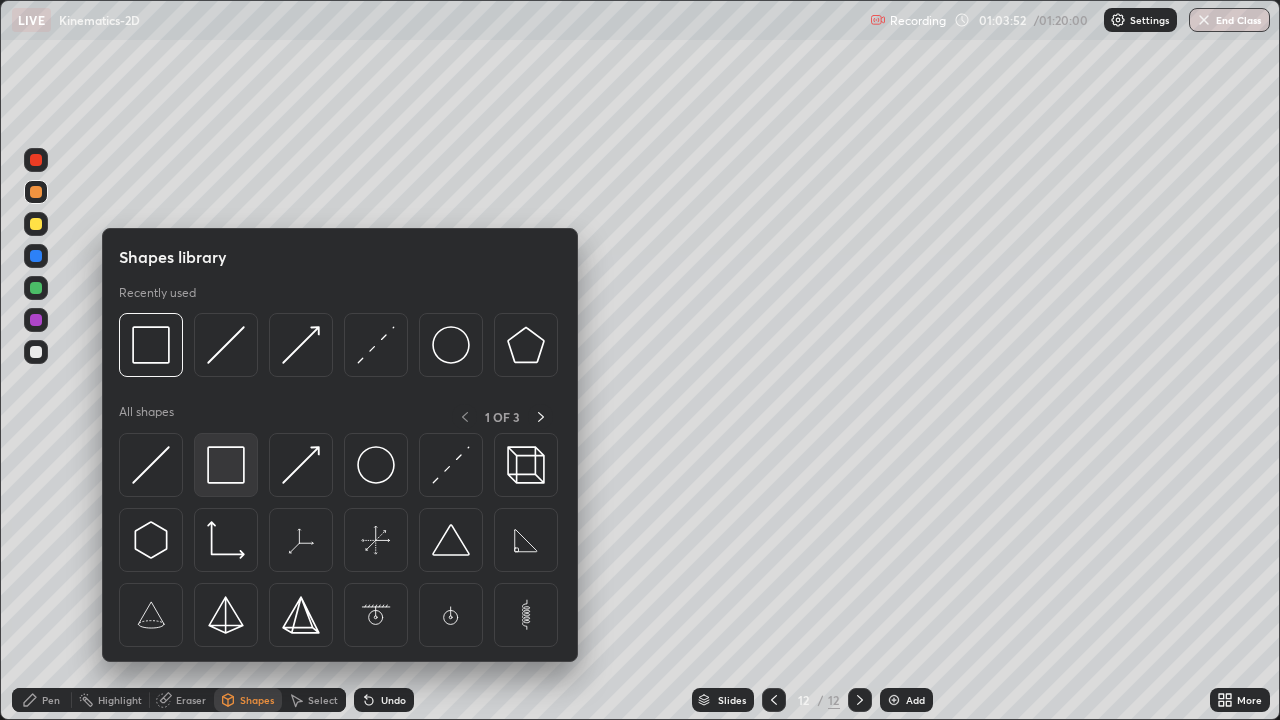 click at bounding box center (226, 465) 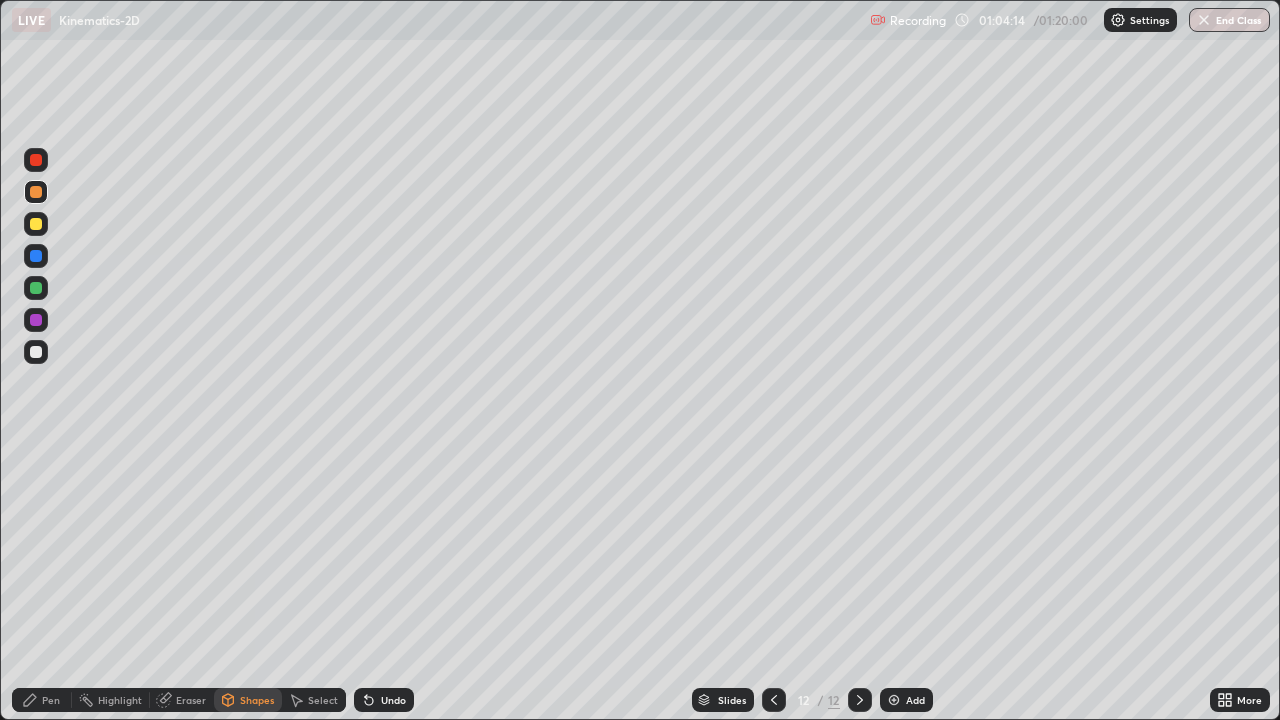 click at bounding box center [36, 256] 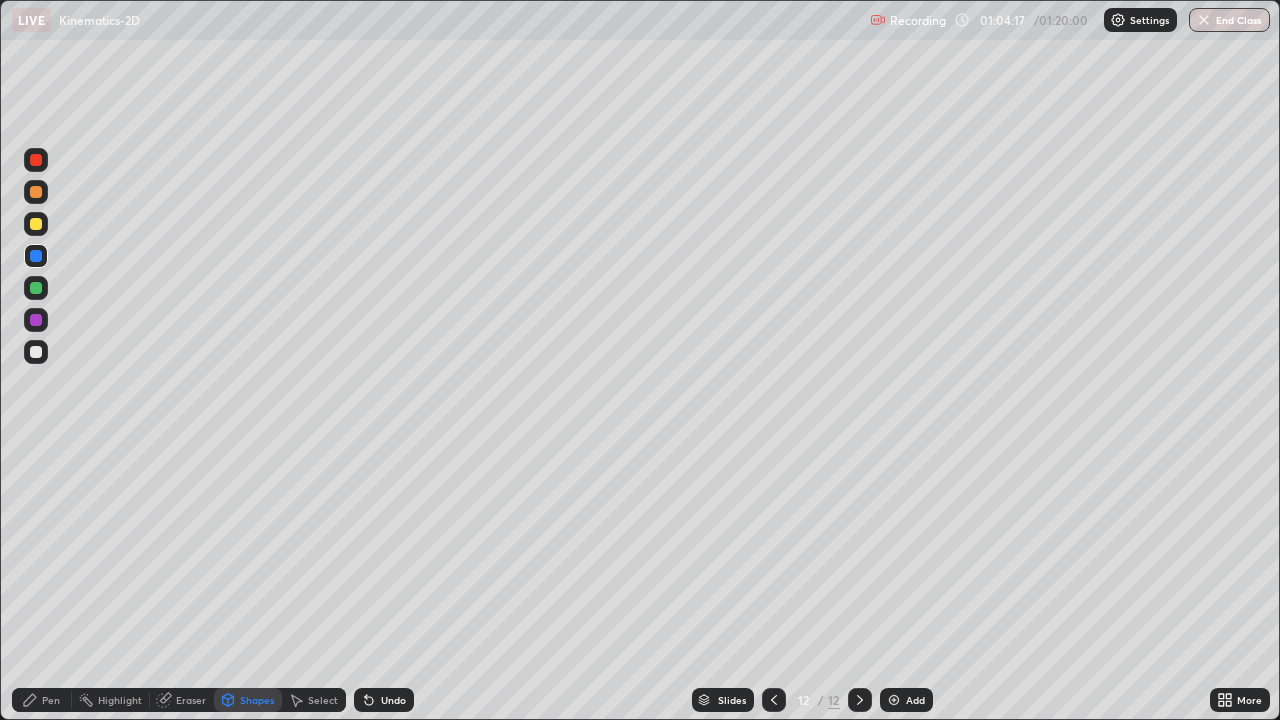 click 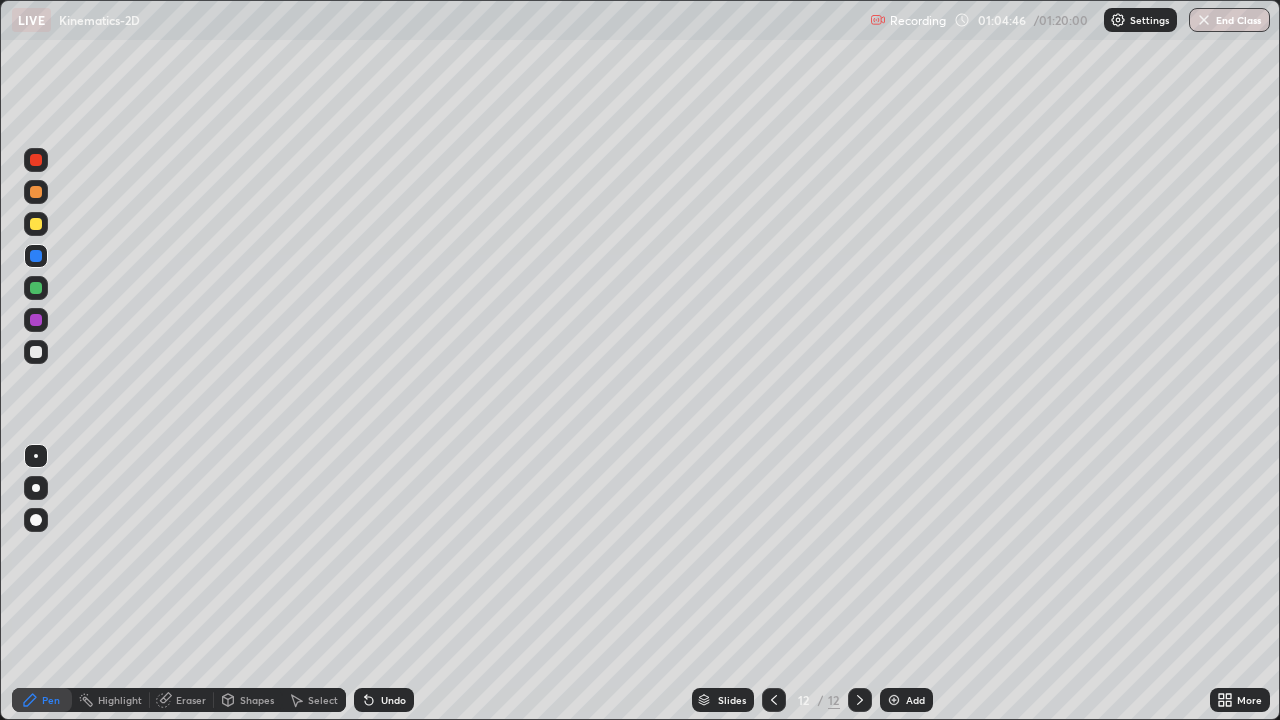 click at bounding box center [36, 288] 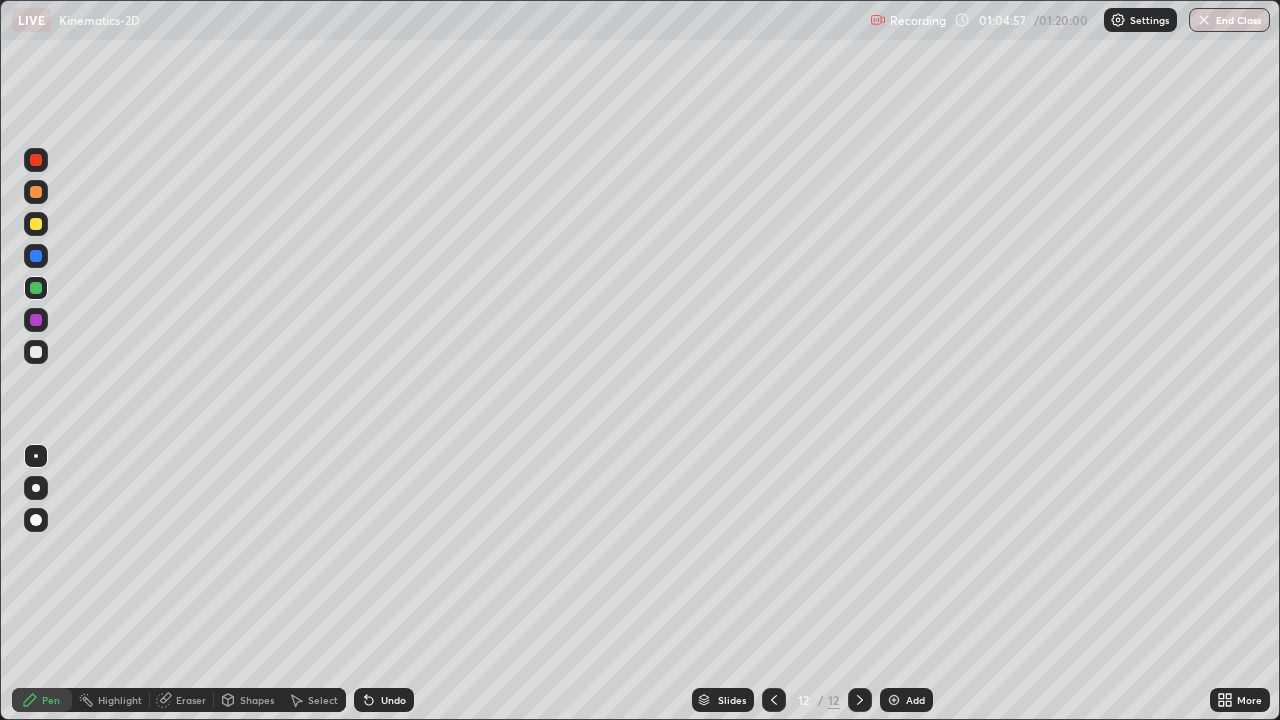 click at bounding box center (36, 160) 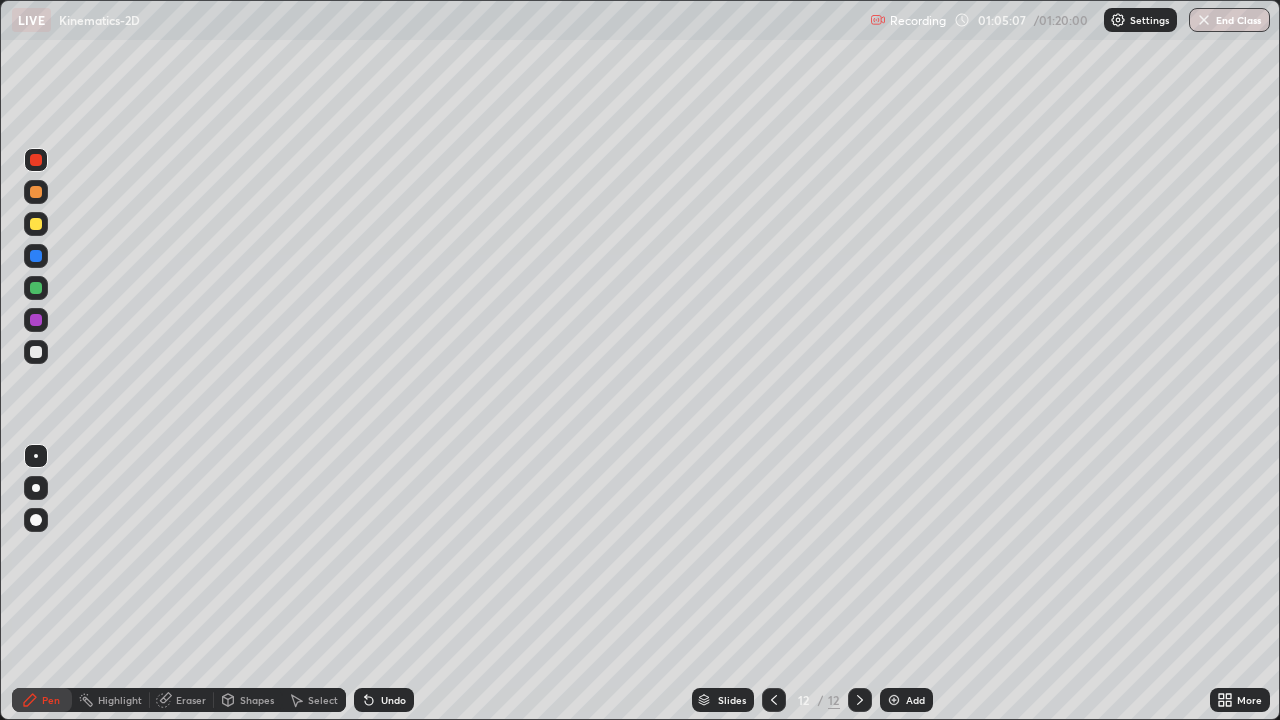 click at bounding box center [36, 352] 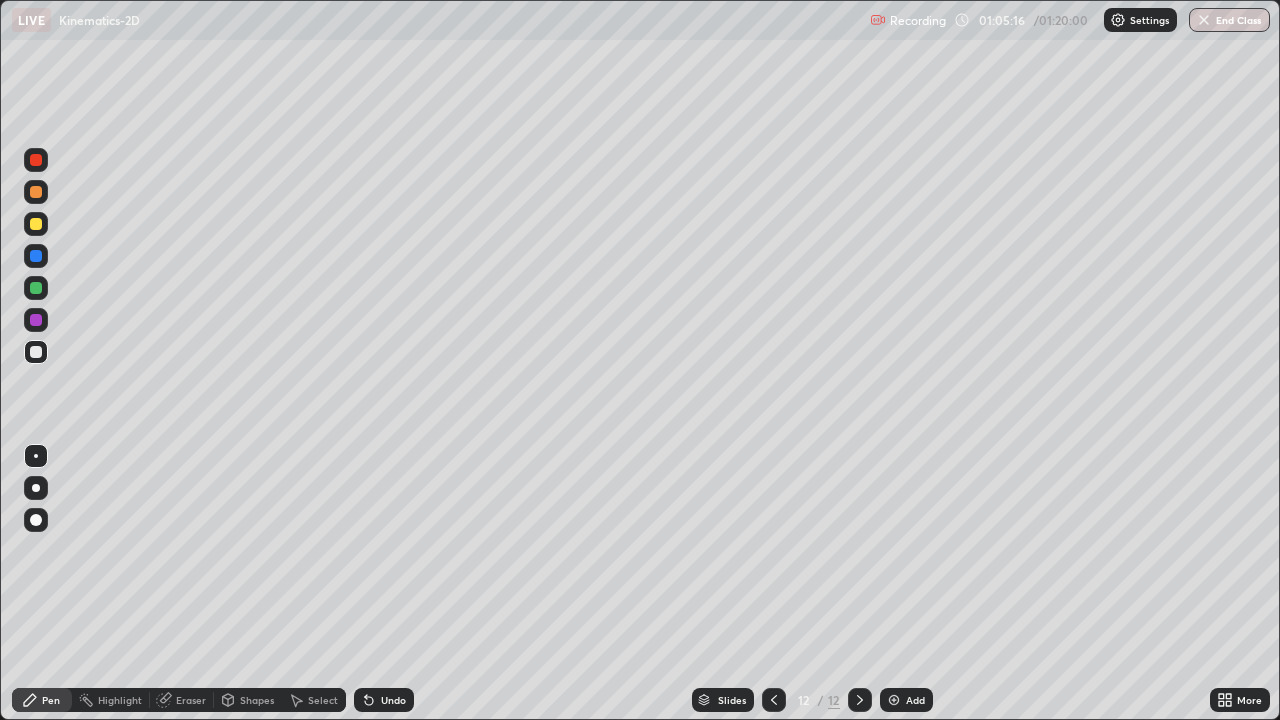 click at bounding box center [36, 288] 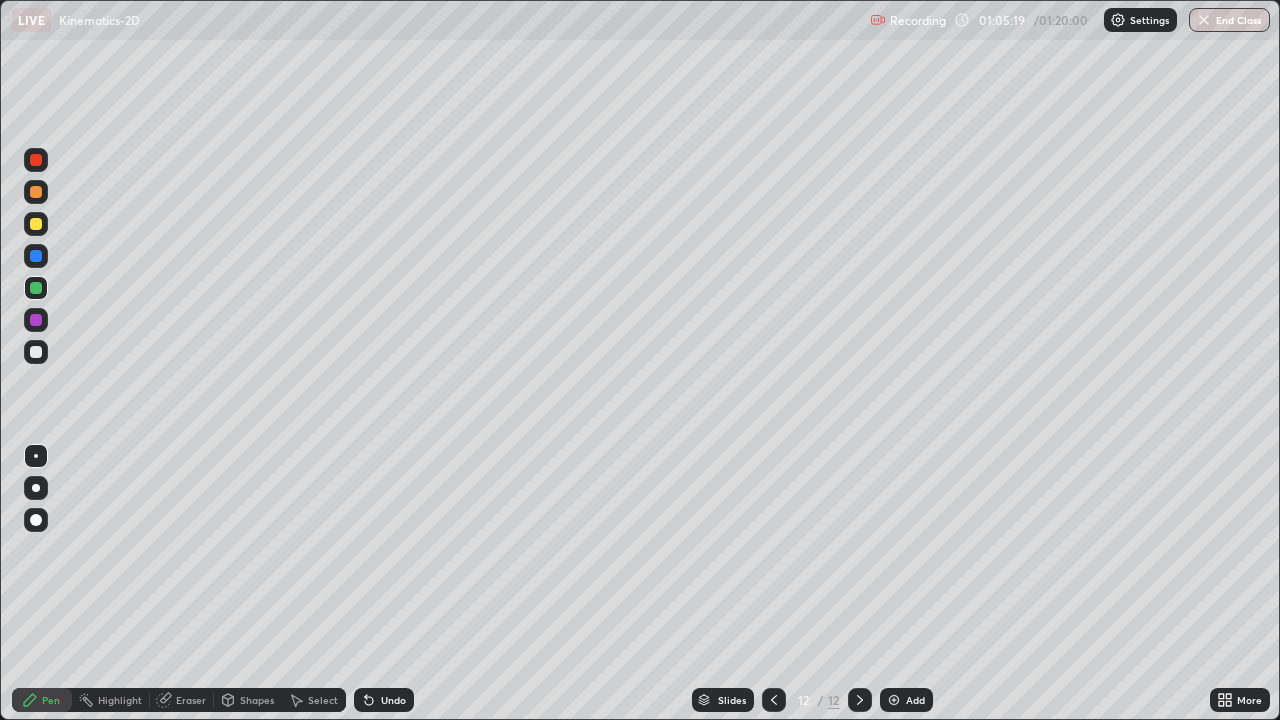 click at bounding box center (36, 160) 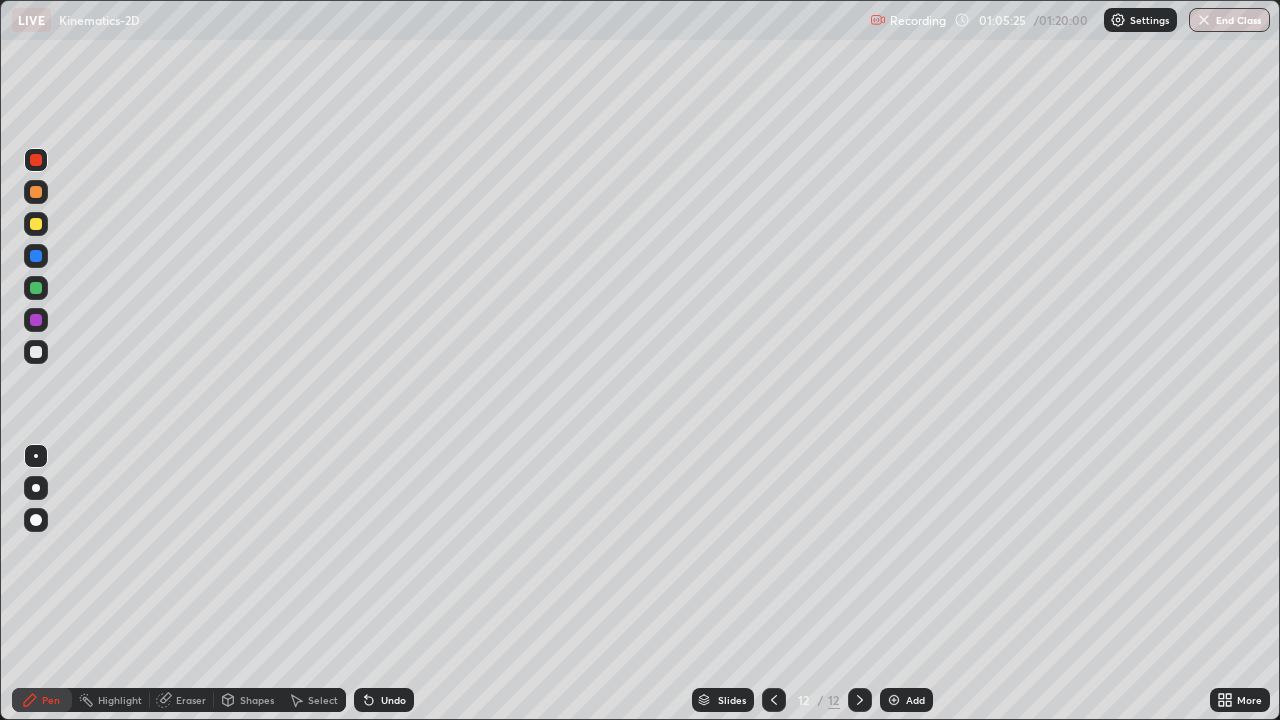 click on "Undo" at bounding box center [393, 700] 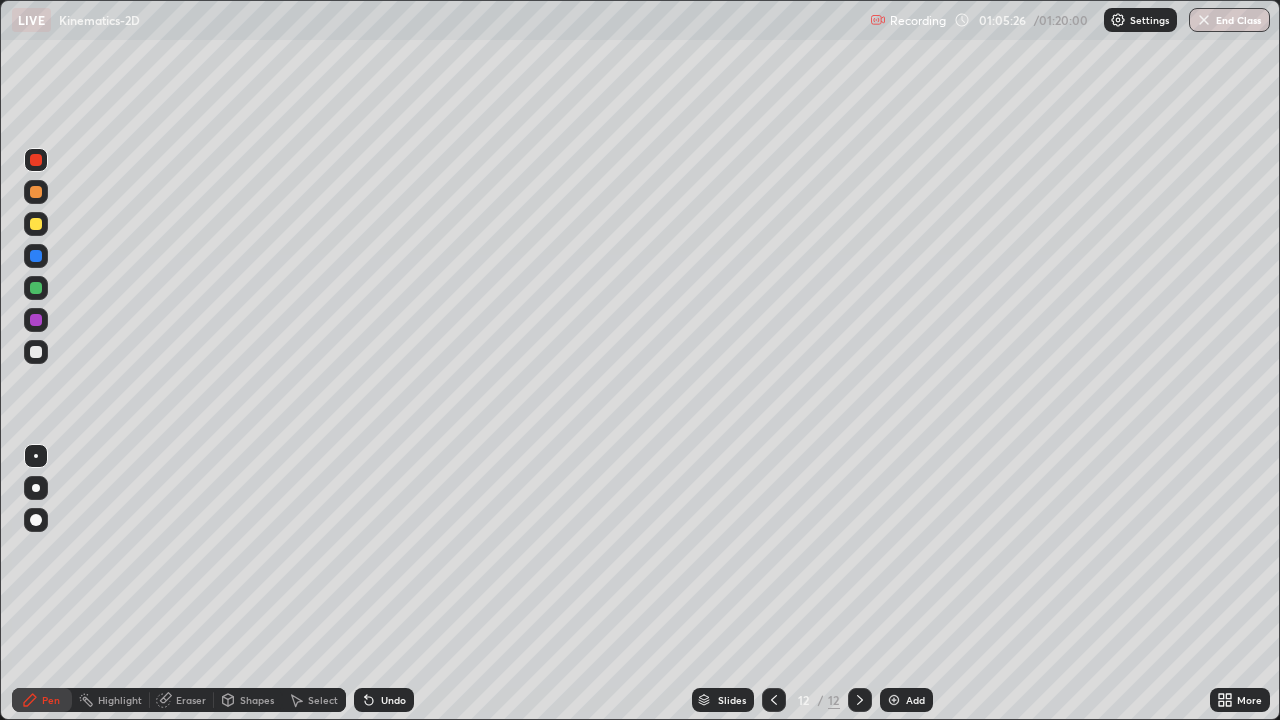 click at bounding box center [36, 256] 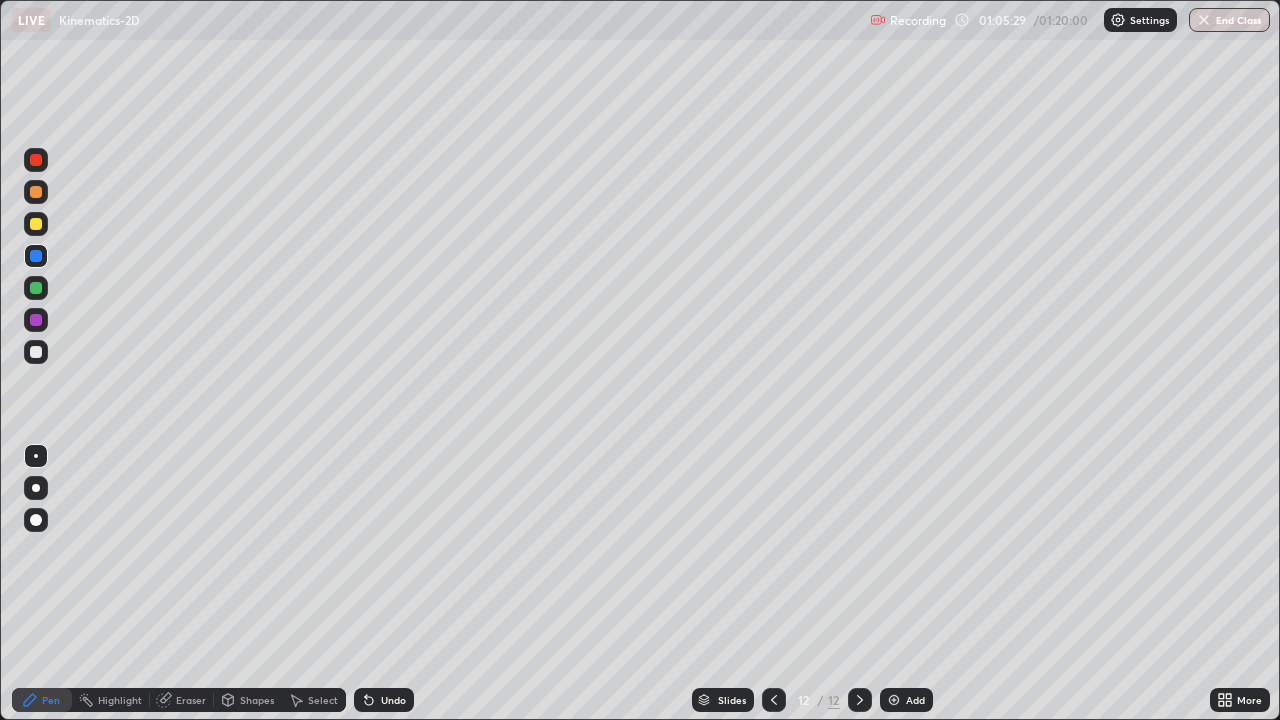 click at bounding box center (36, 288) 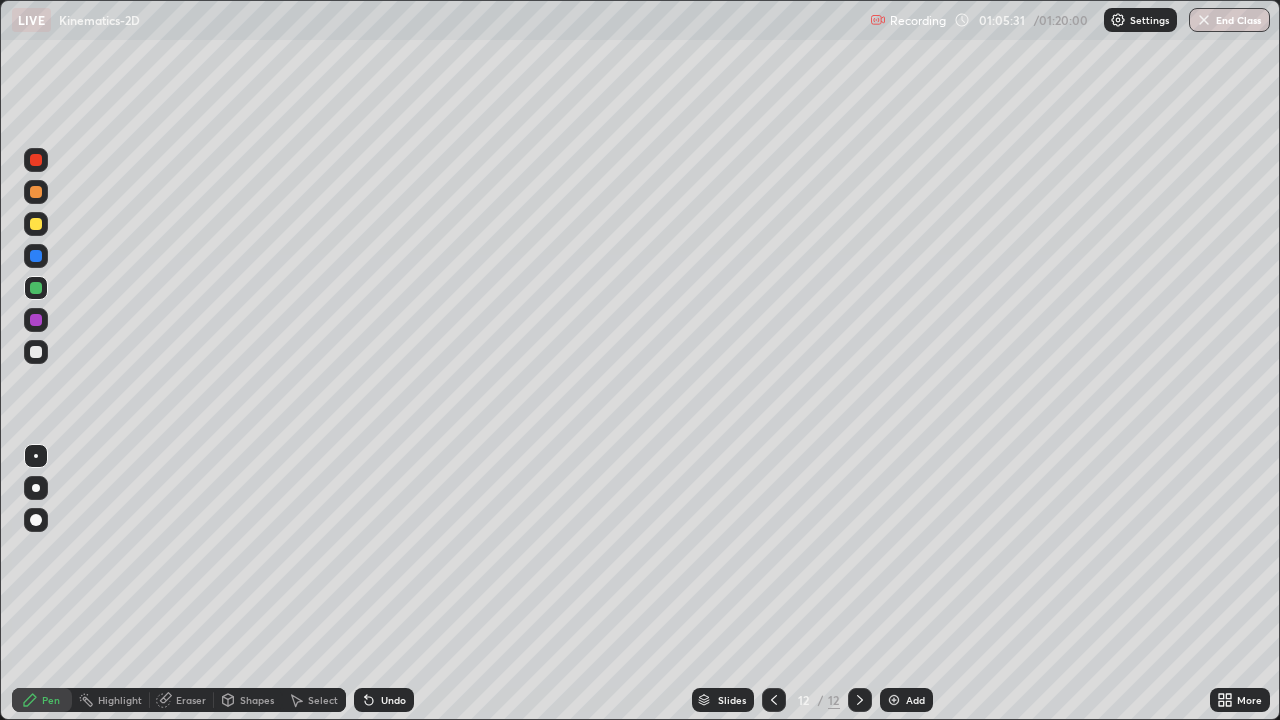click at bounding box center [36, 160] 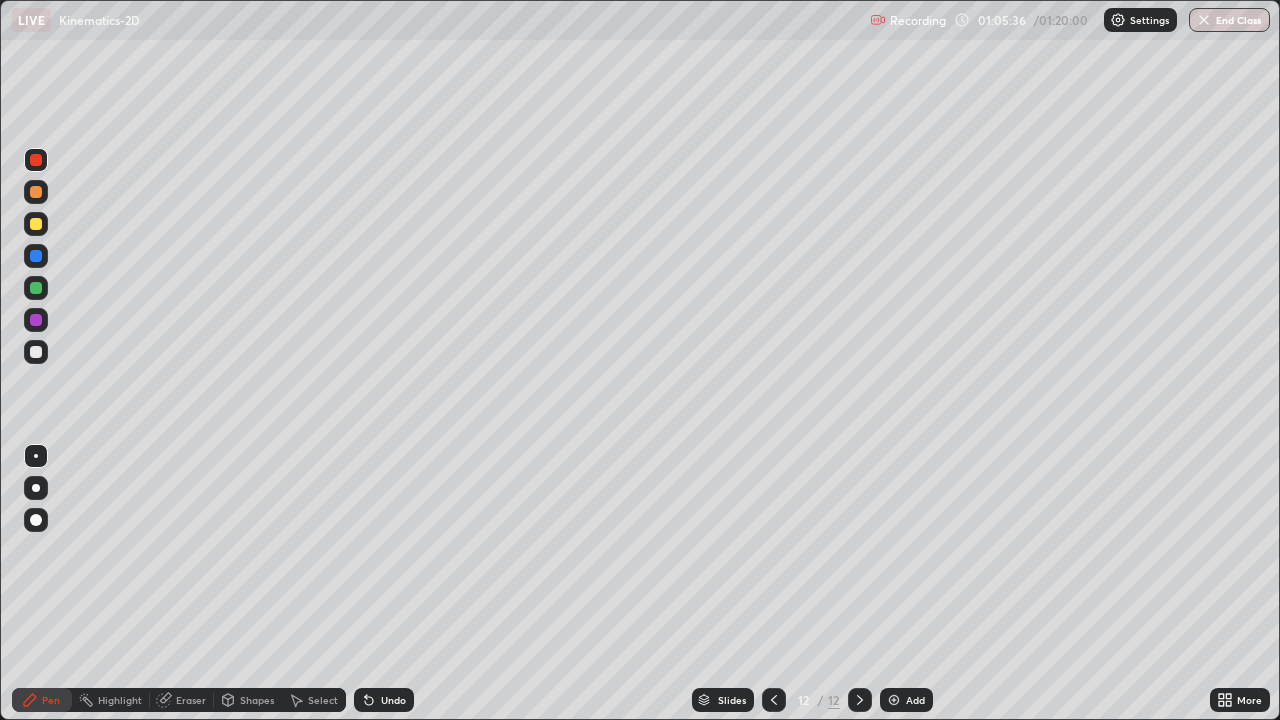 click at bounding box center [36, 352] 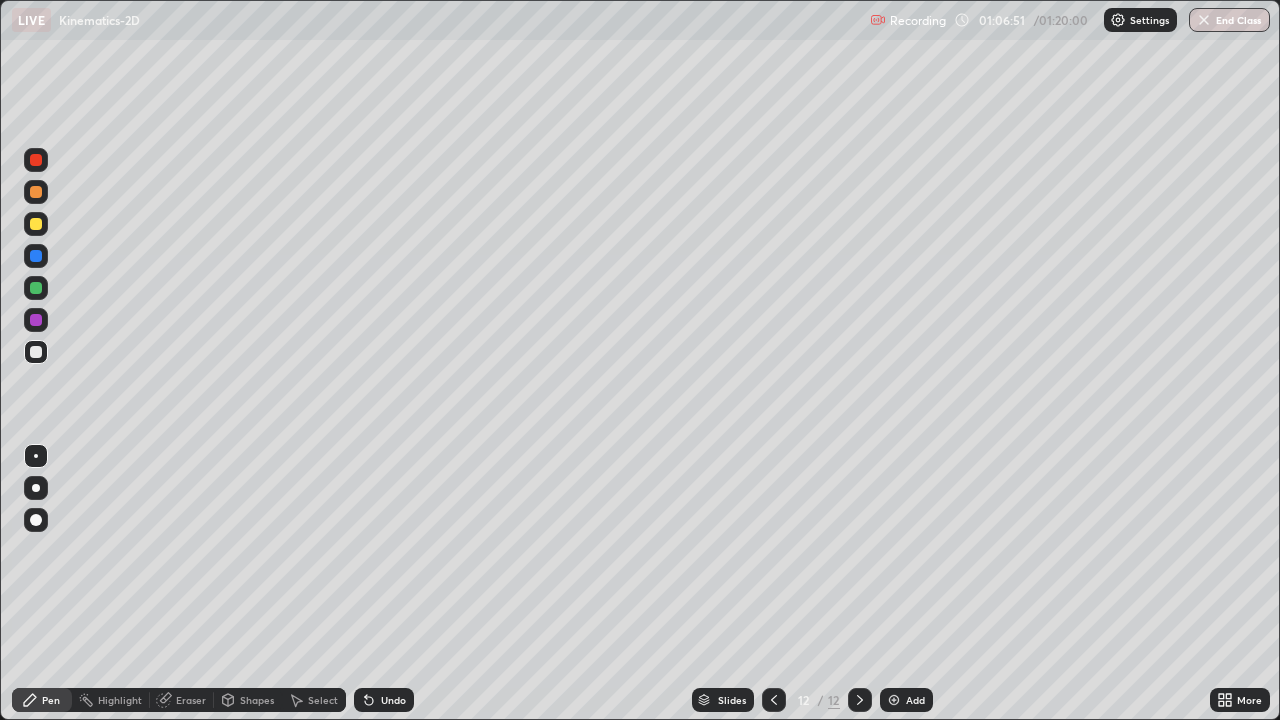 click at bounding box center [774, 700] 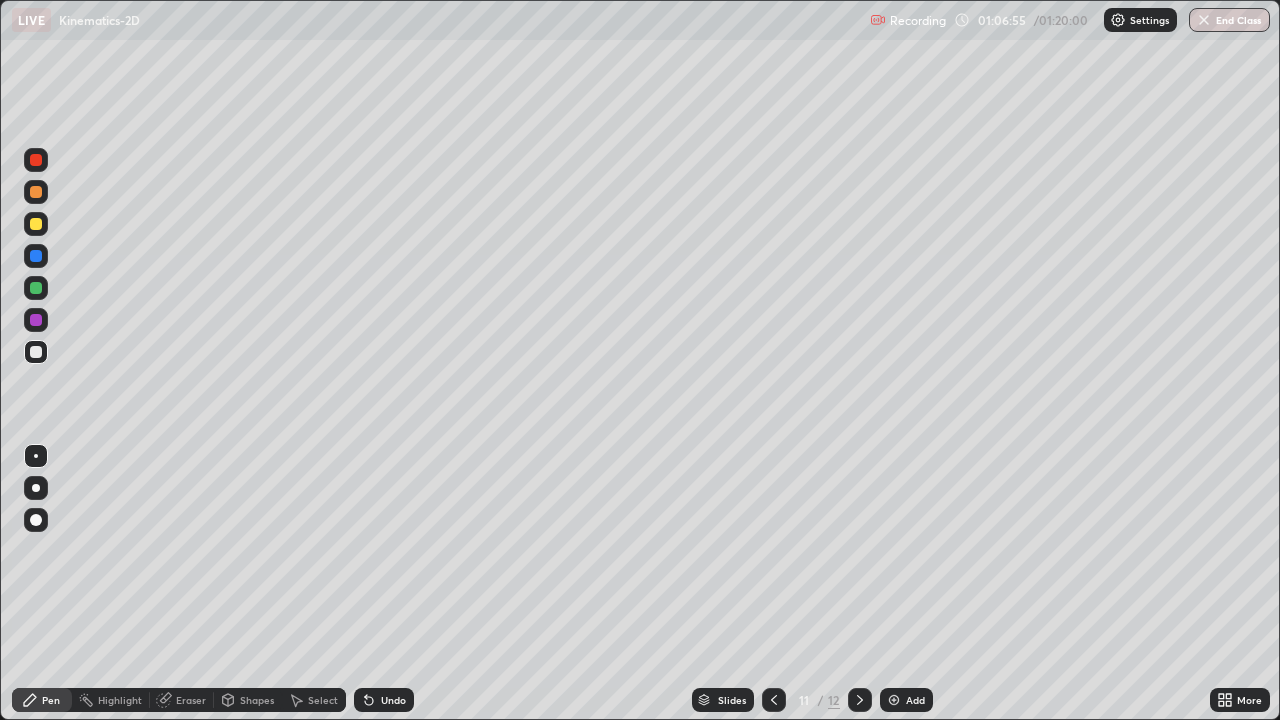 click 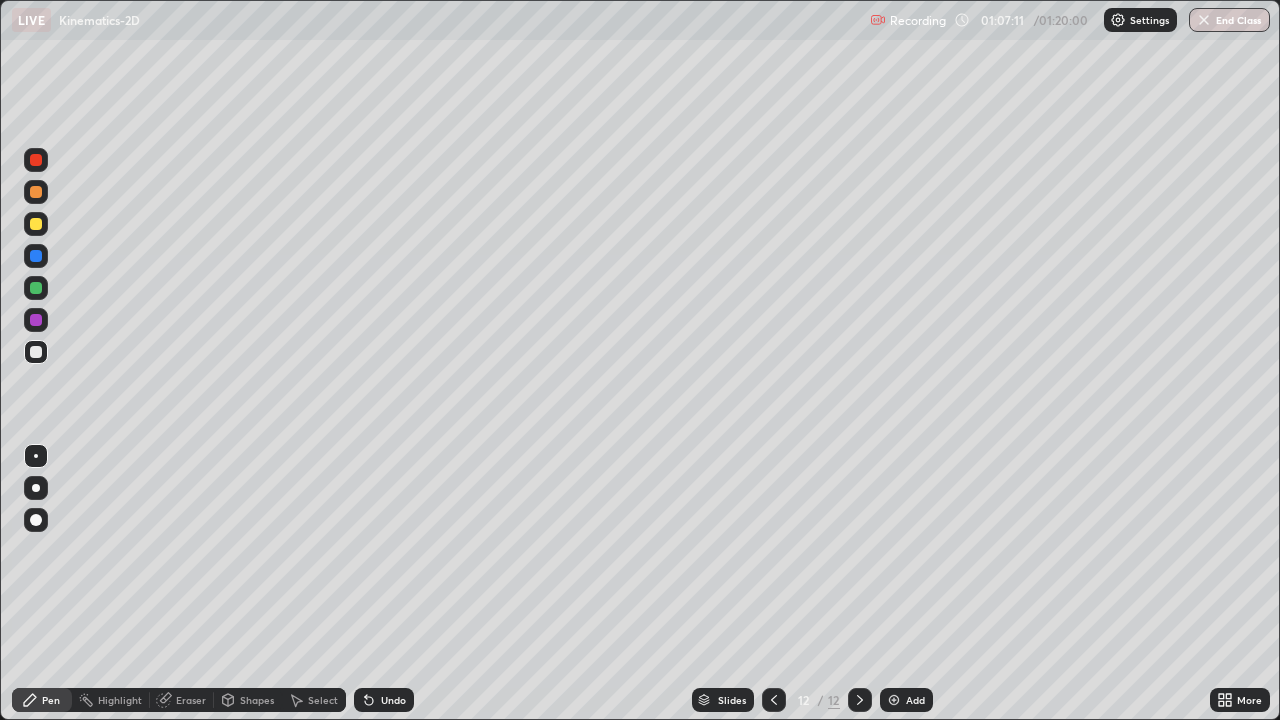 click 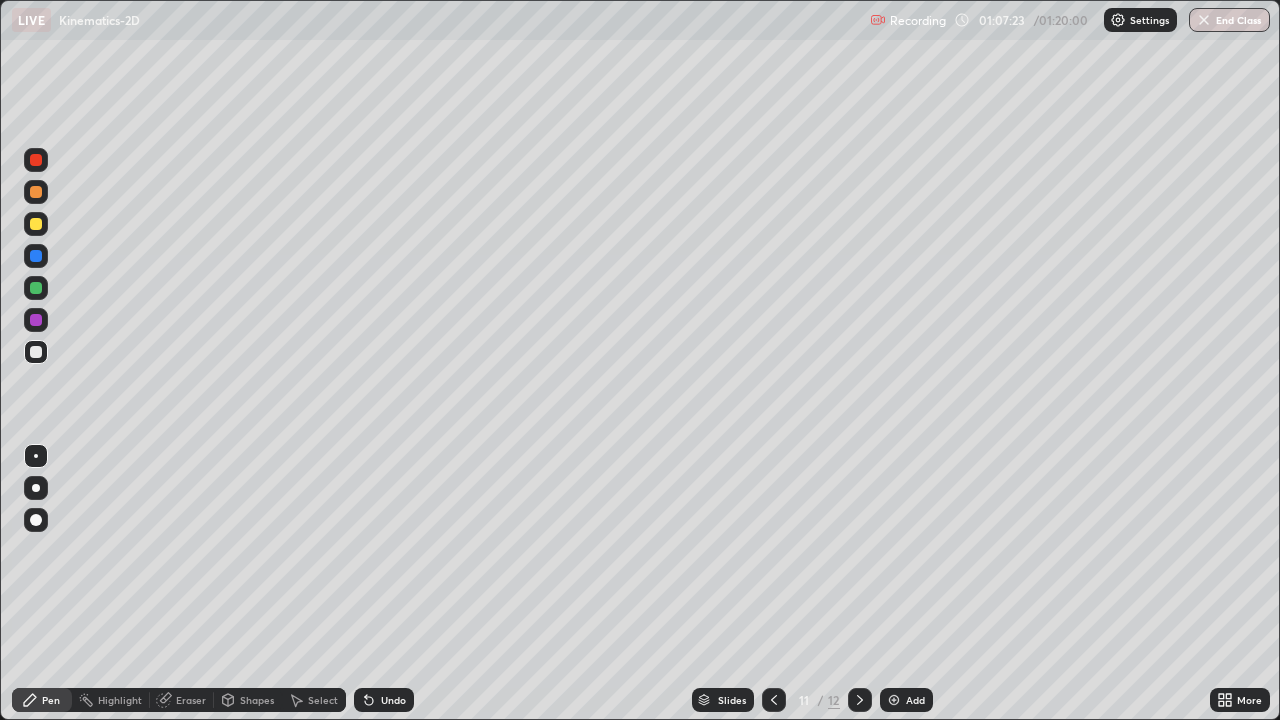 click 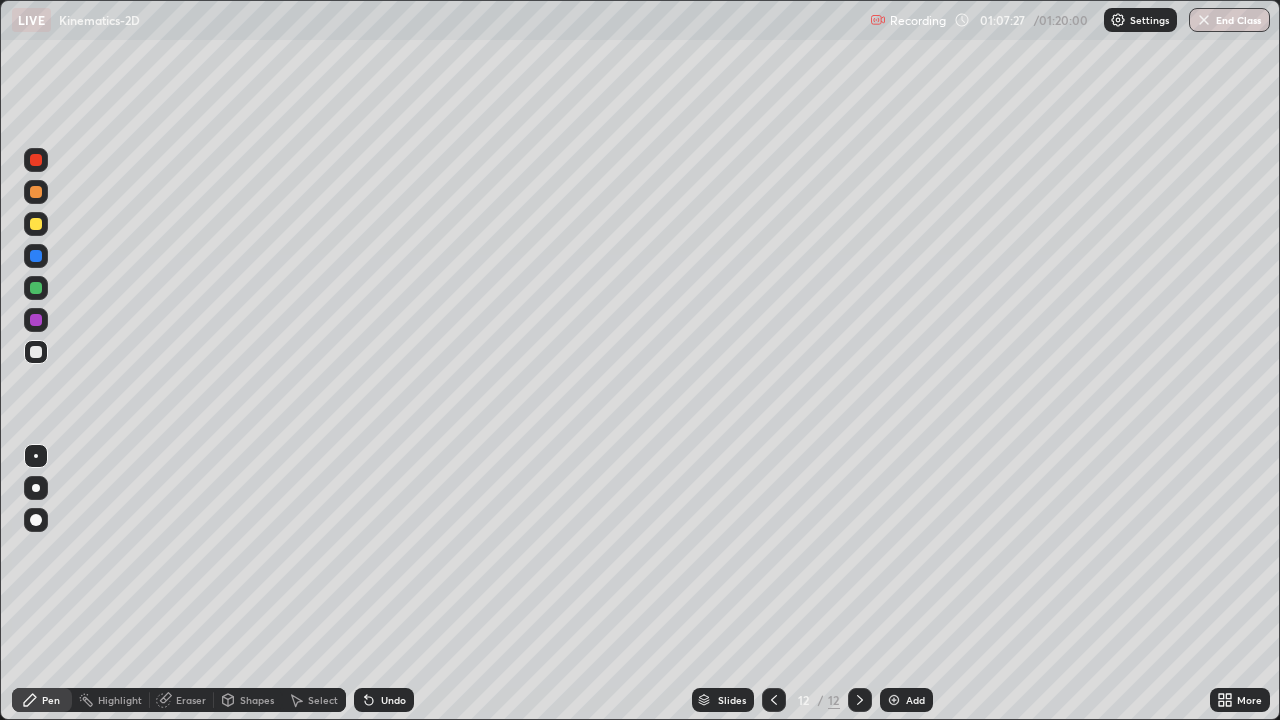 click on "Eraser" at bounding box center (191, 700) 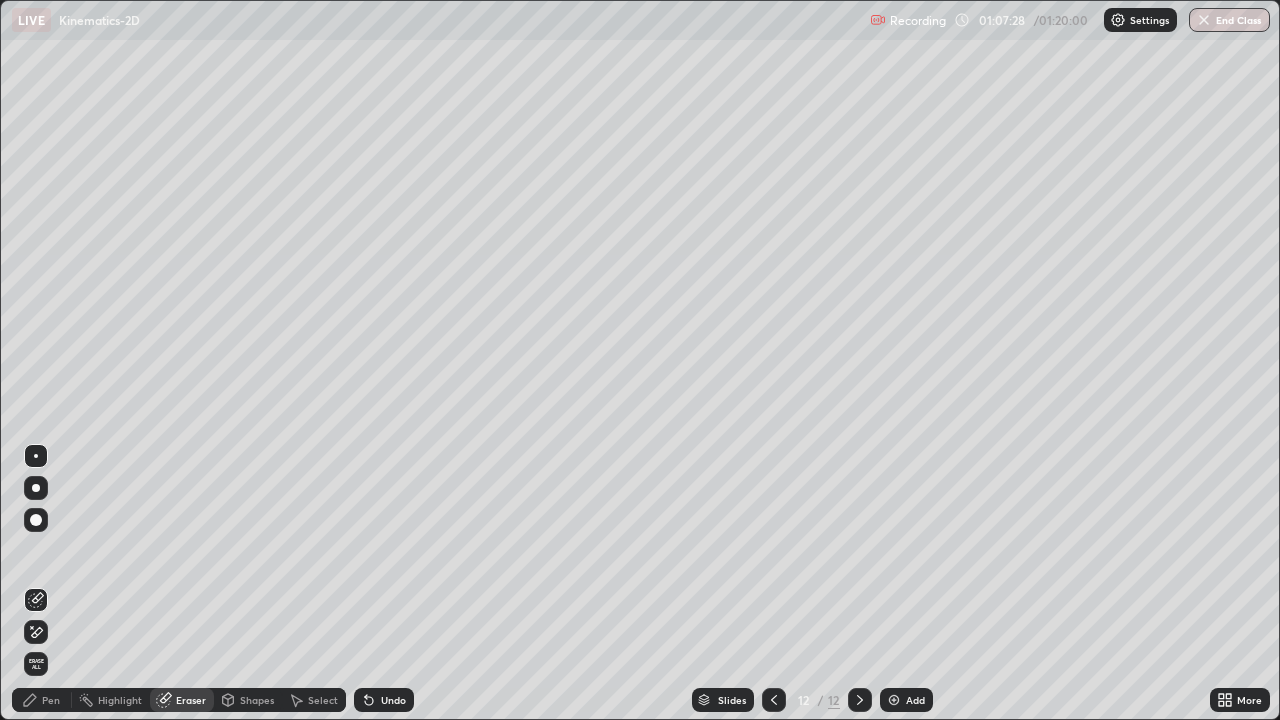 click 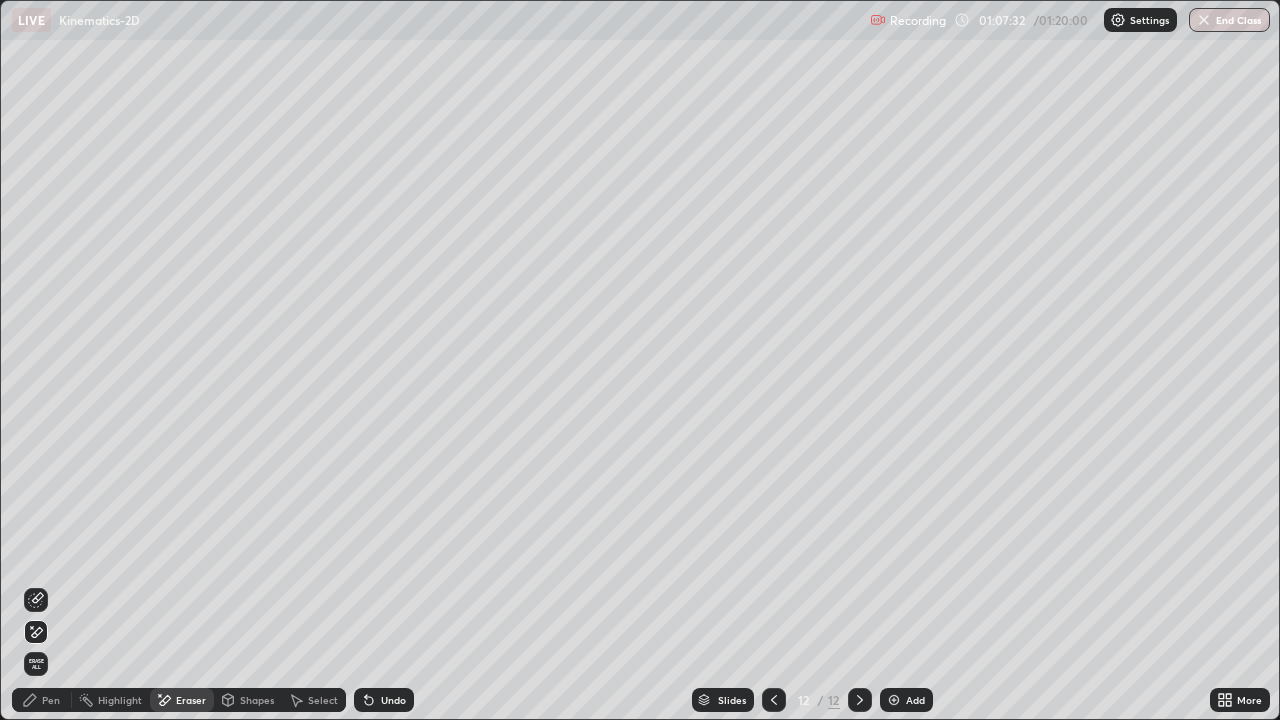 click on "Undo" at bounding box center [393, 700] 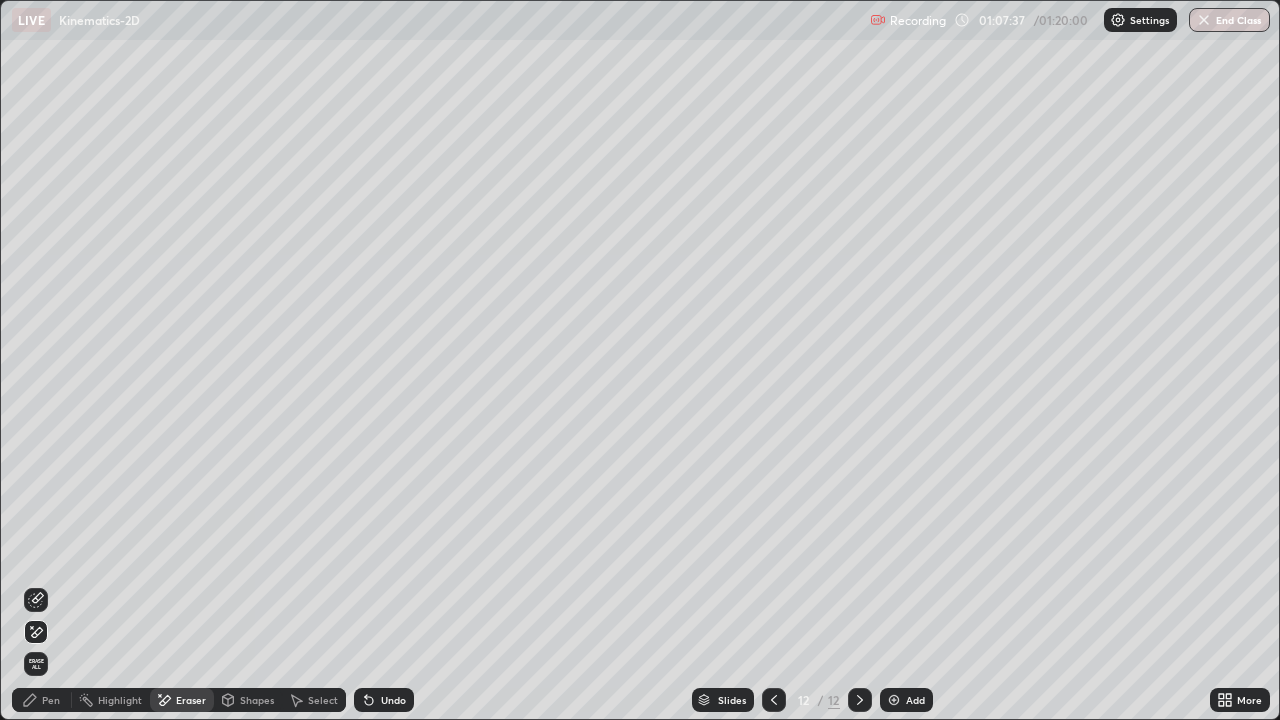 click on "Pen" at bounding box center [51, 700] 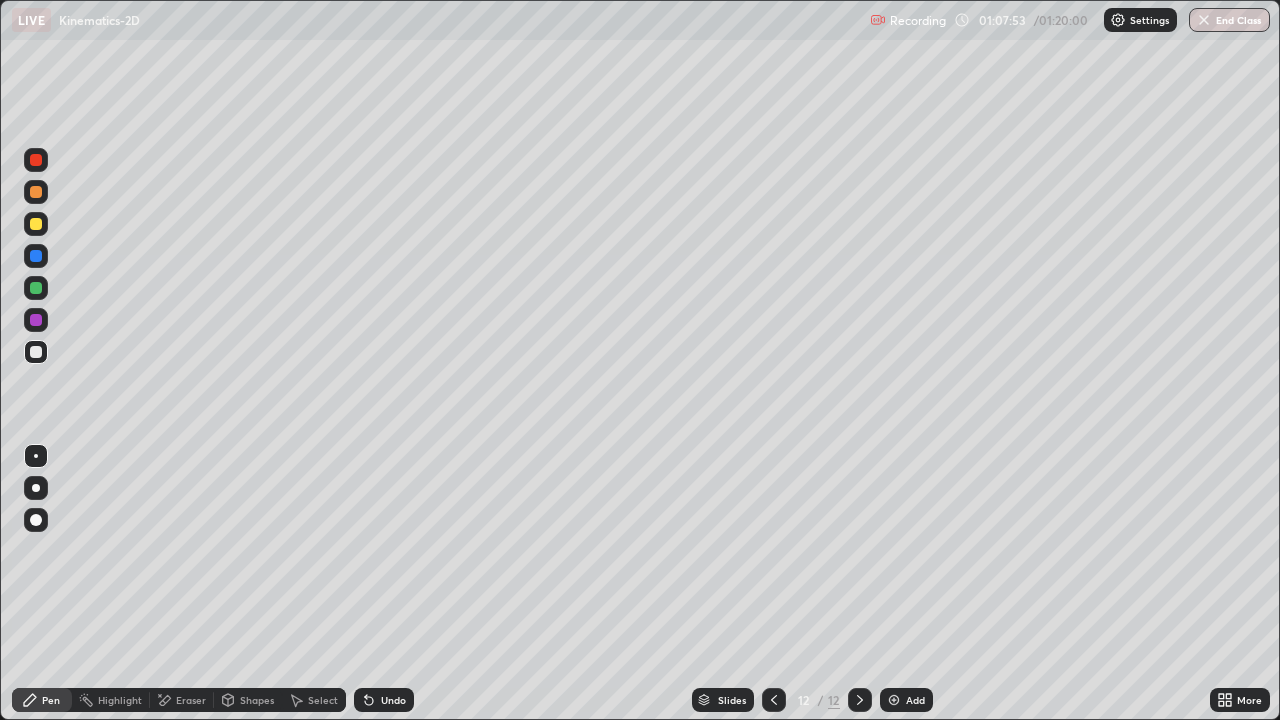 click 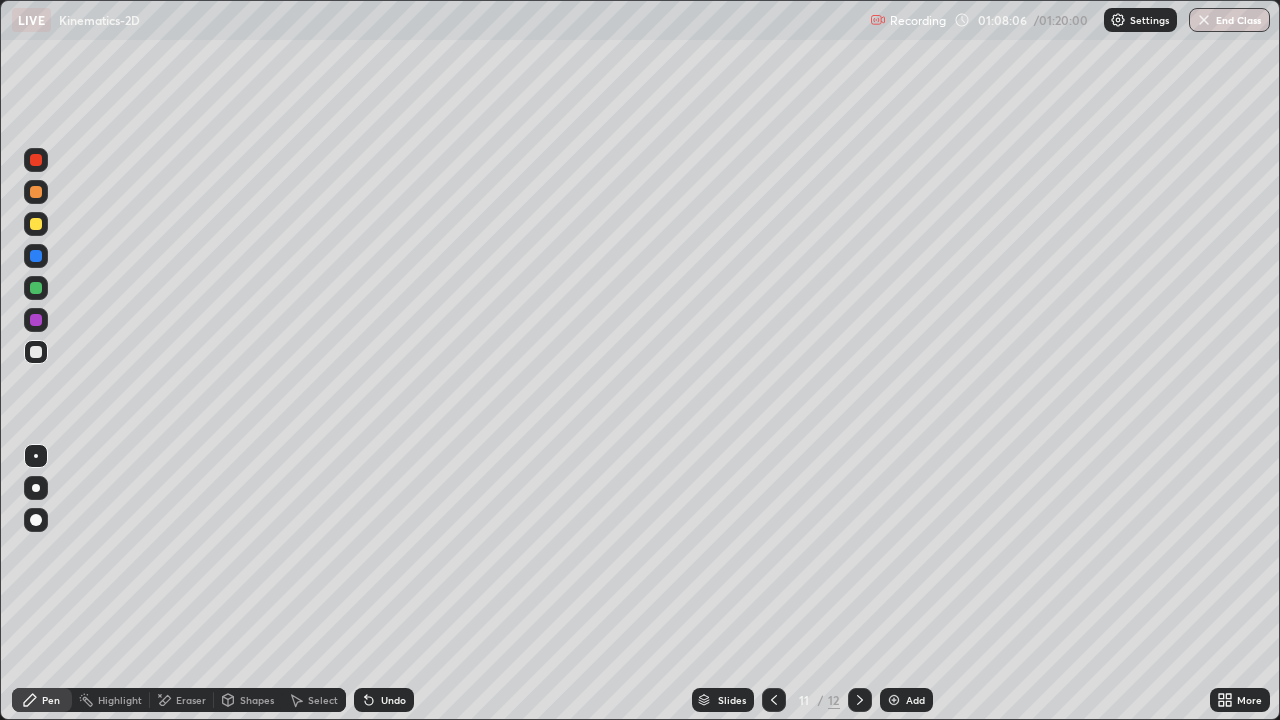 click 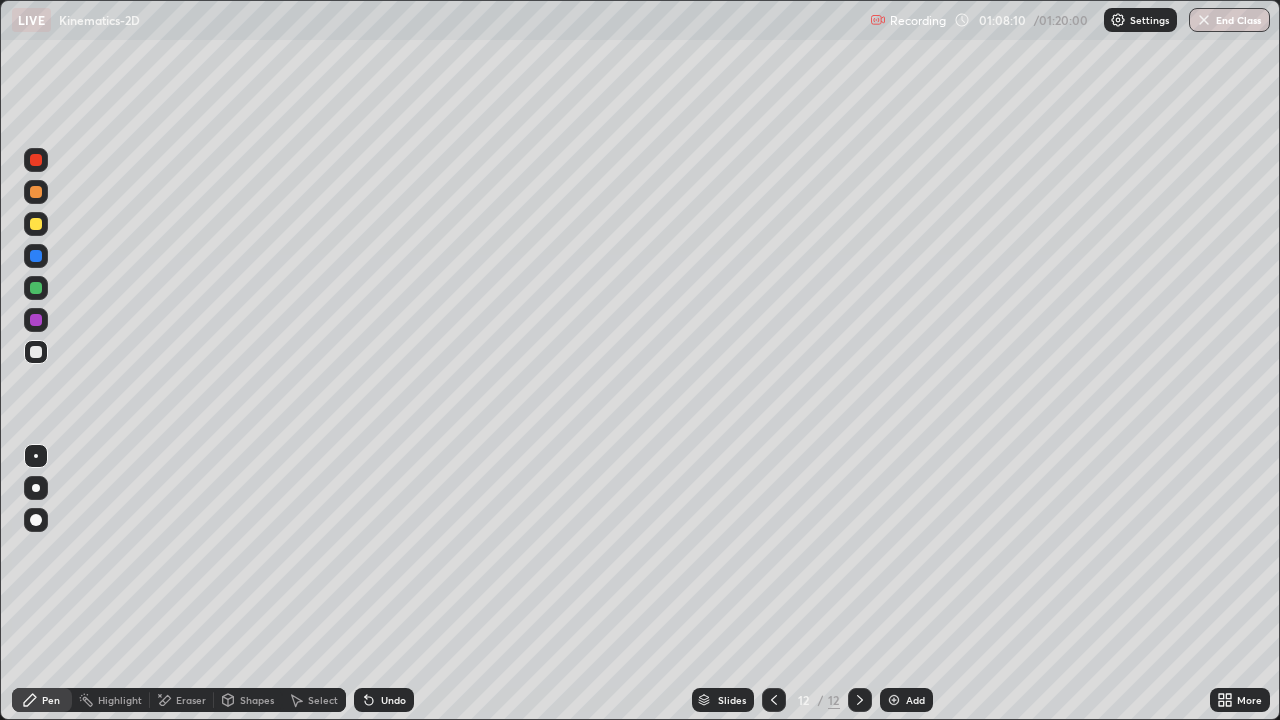 click on "Undo" at bounding box center [393, 700] 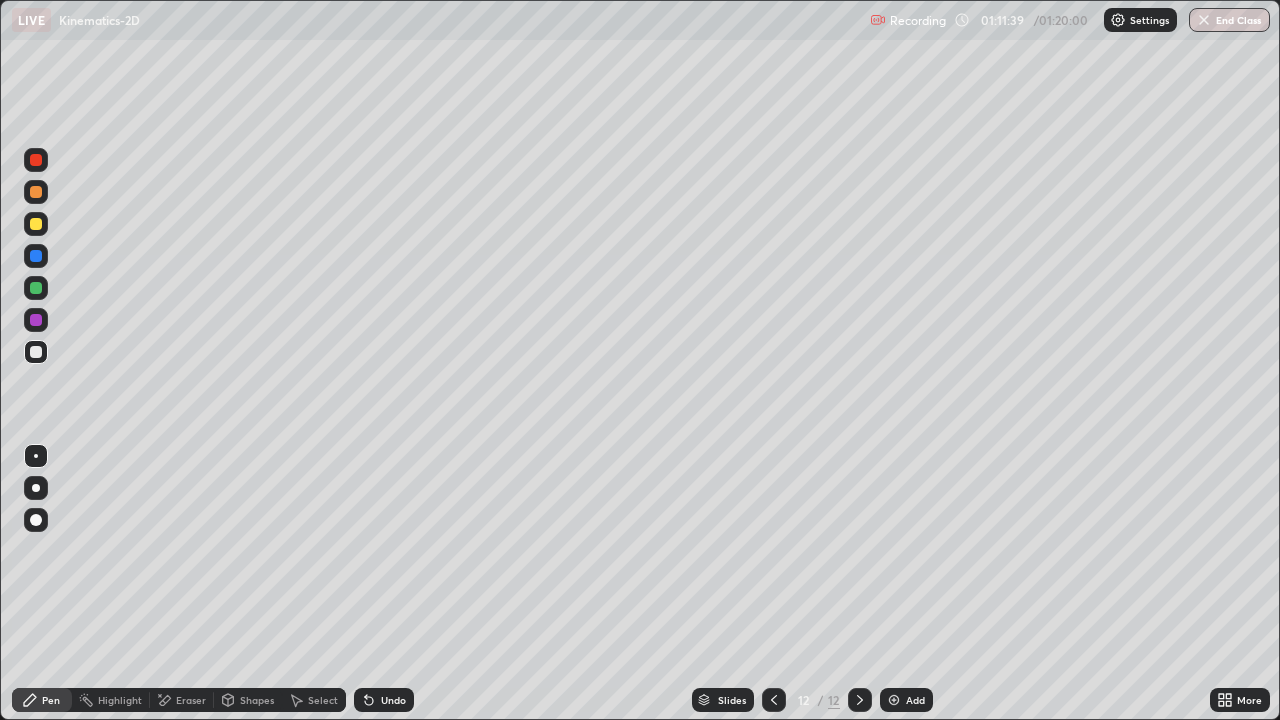 click at bounding box center (894, 700) 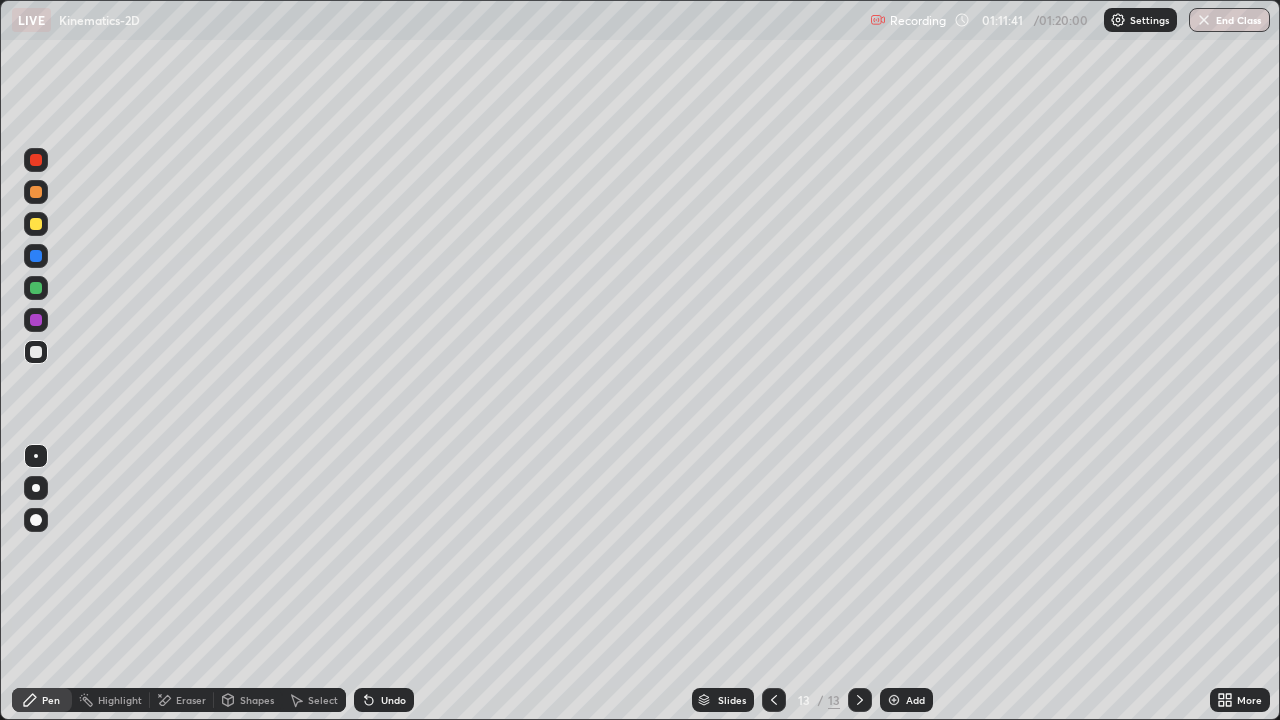 click at bounding box center (36, 352) 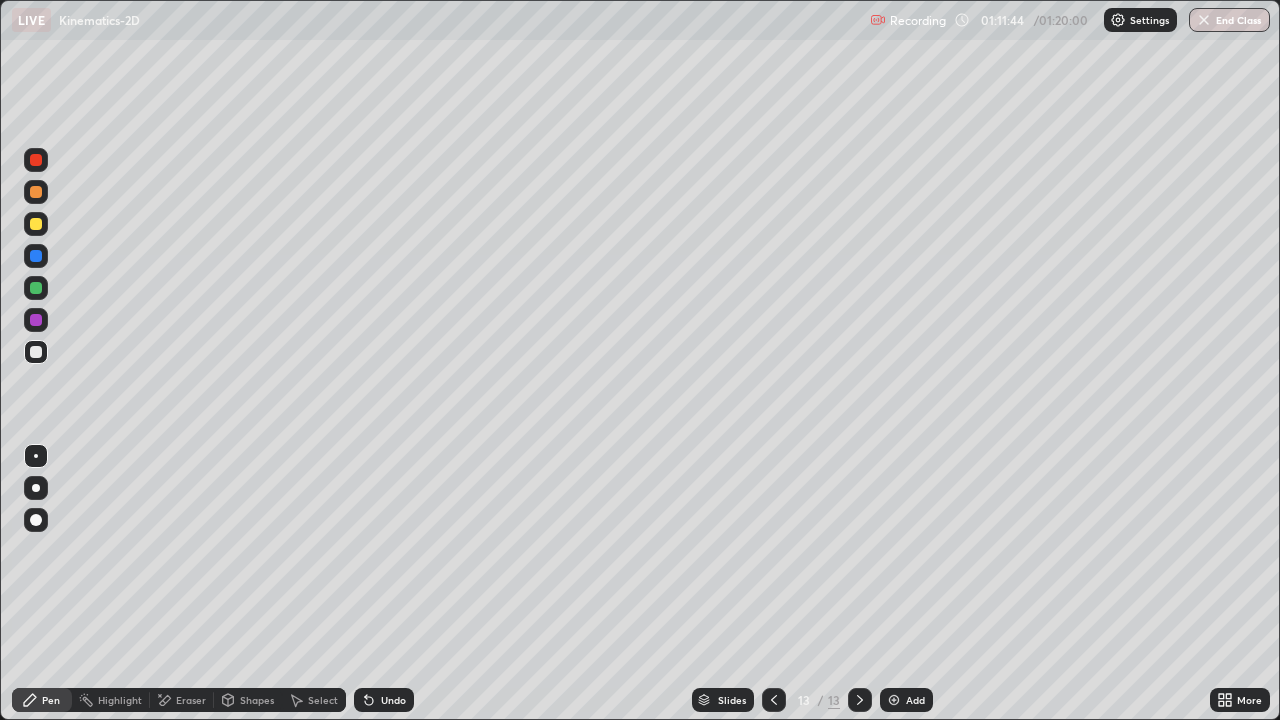 click 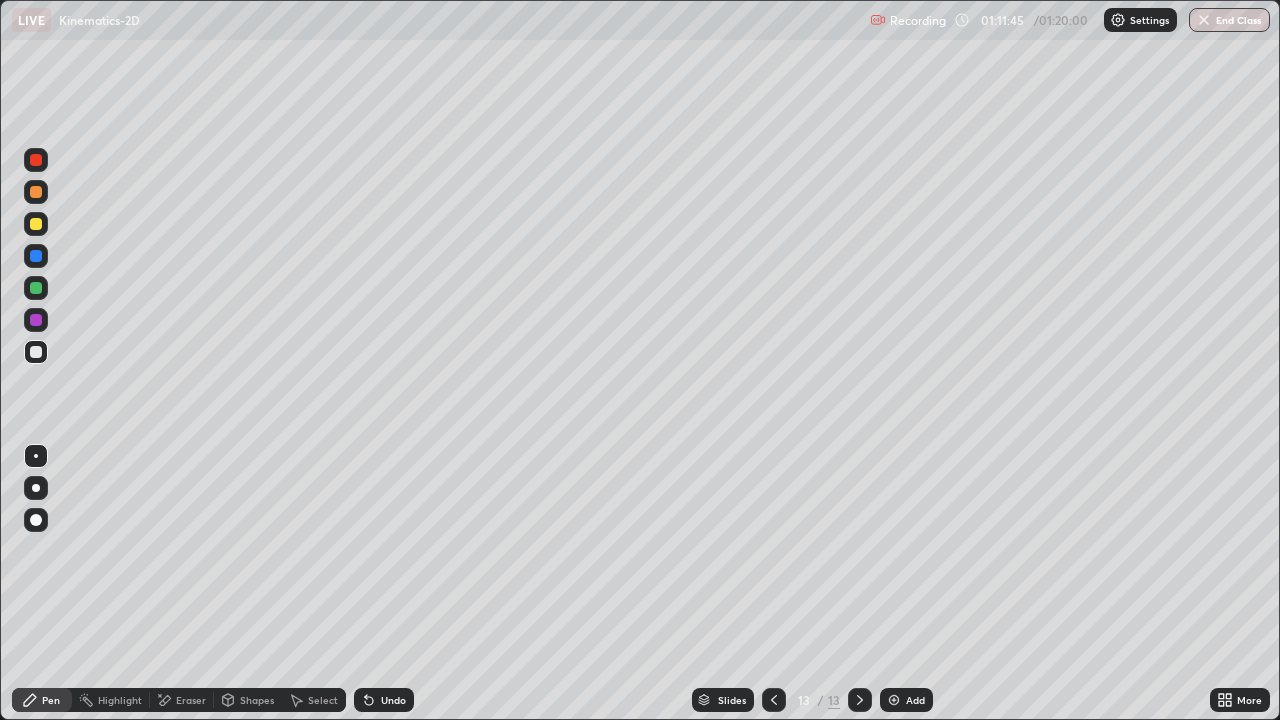 click on "Undo" at bounding box center [384, 700] 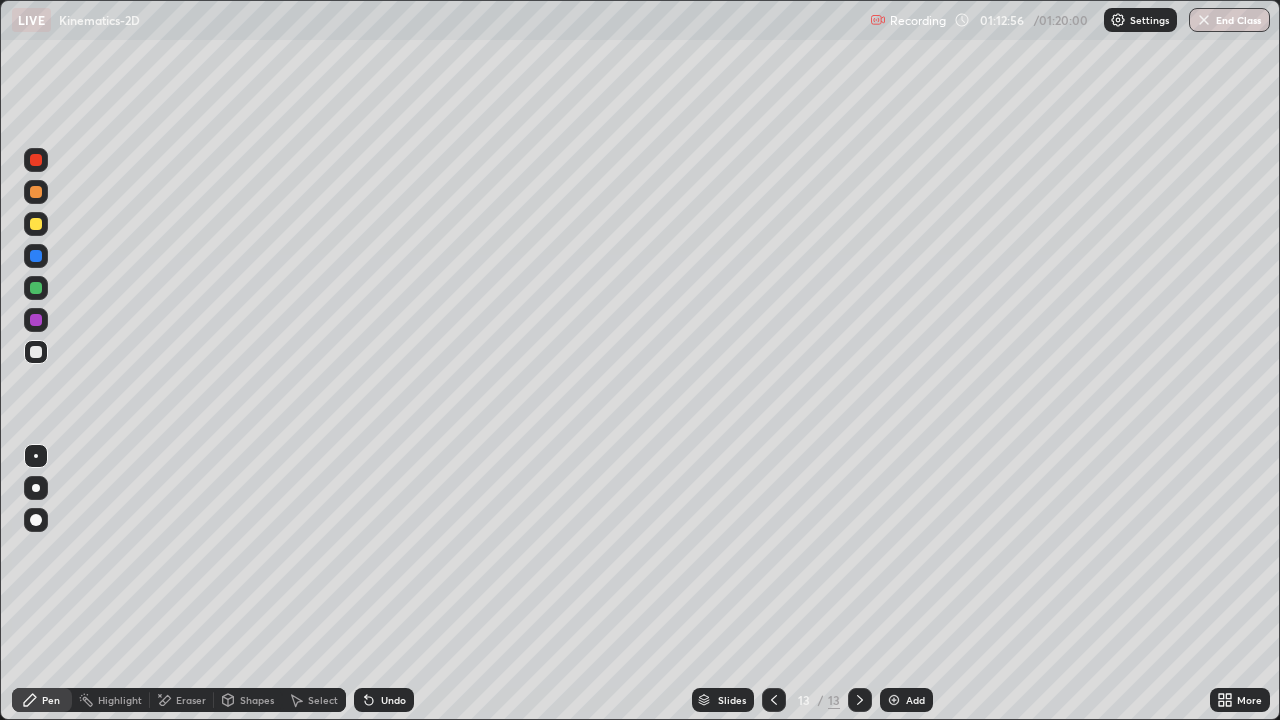 click on "Highlight" at bounding box center (120, 700) 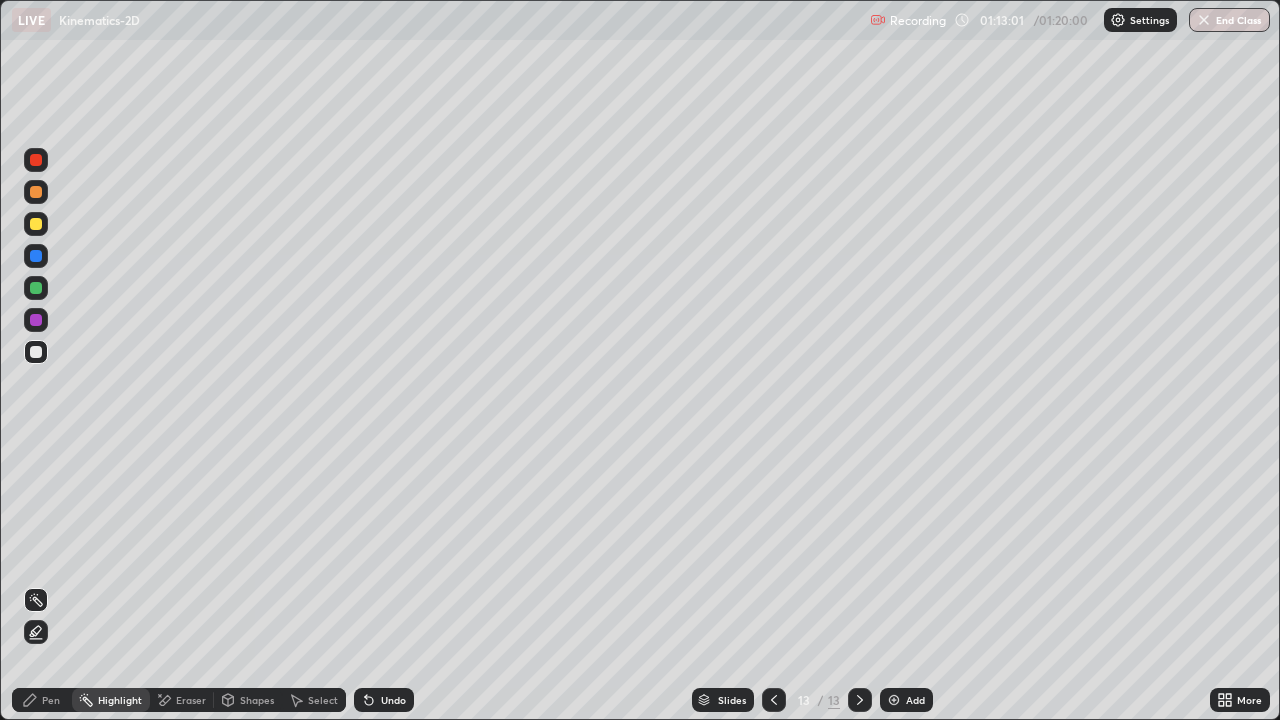 click on "Pen" at bounding box center (51, 700) 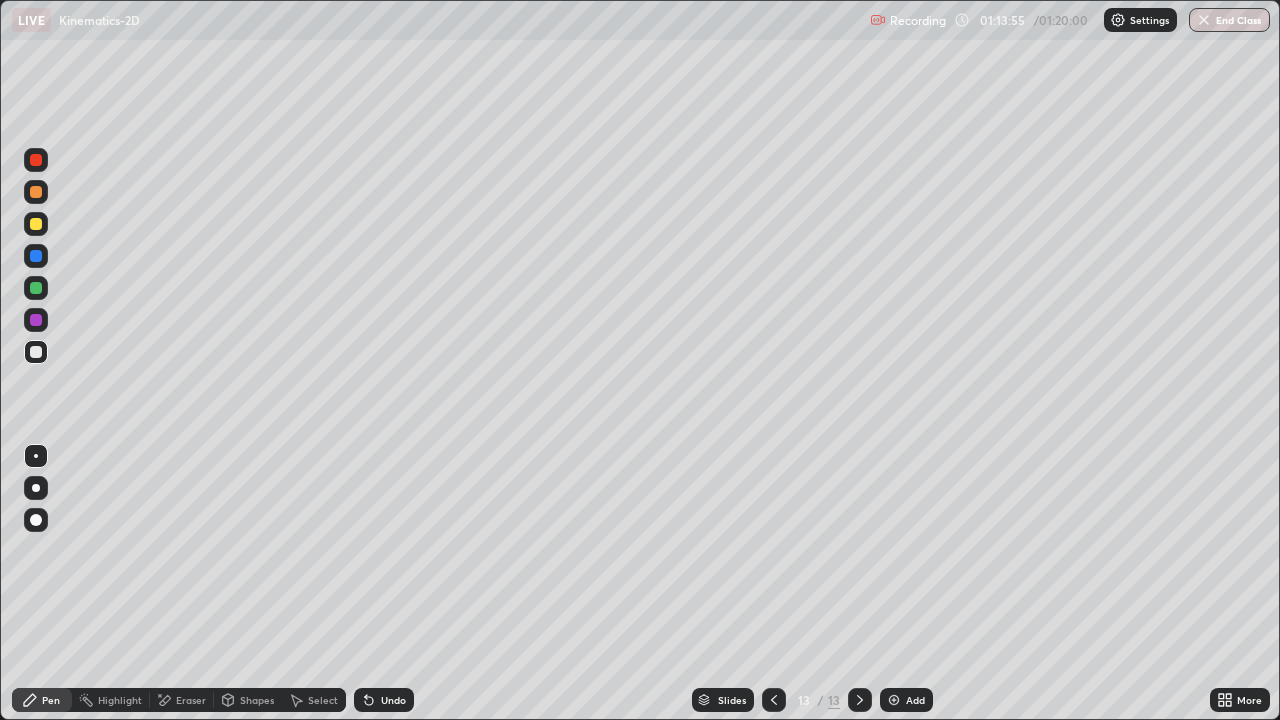 click on "Eraser" at bounding box center (191, 700) 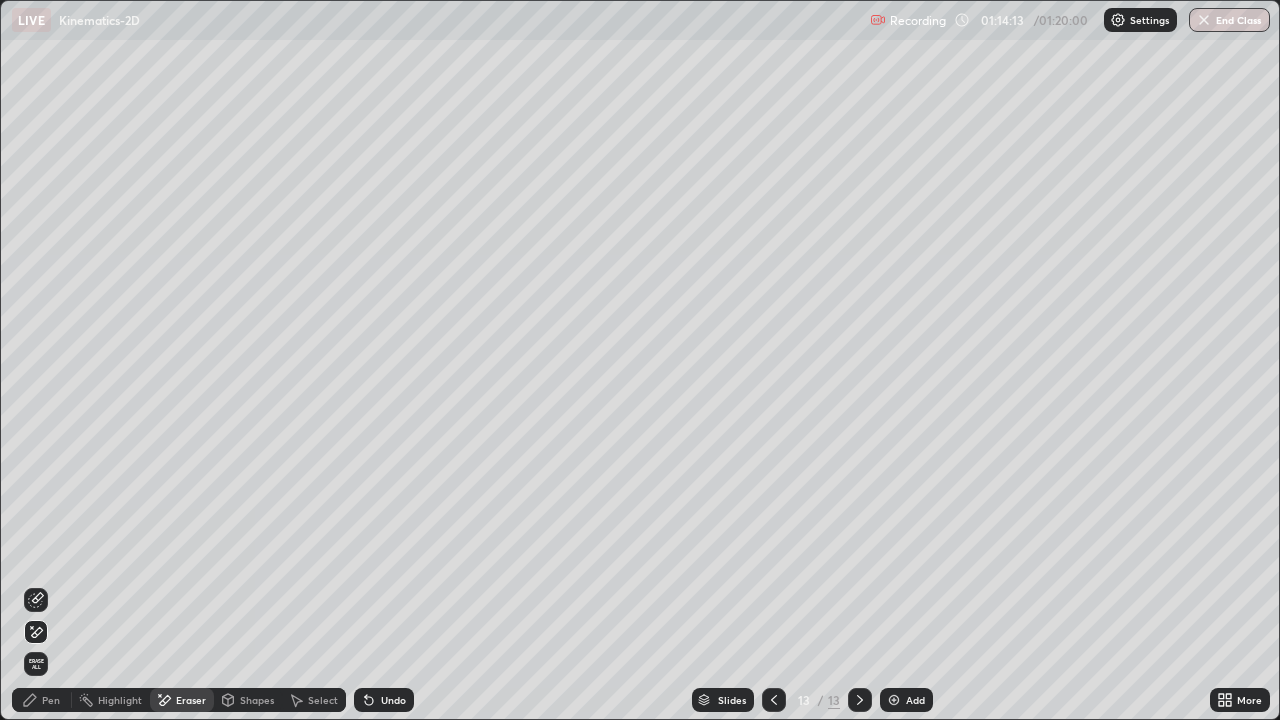 click on "Pen" at bounding box center (42, 700) 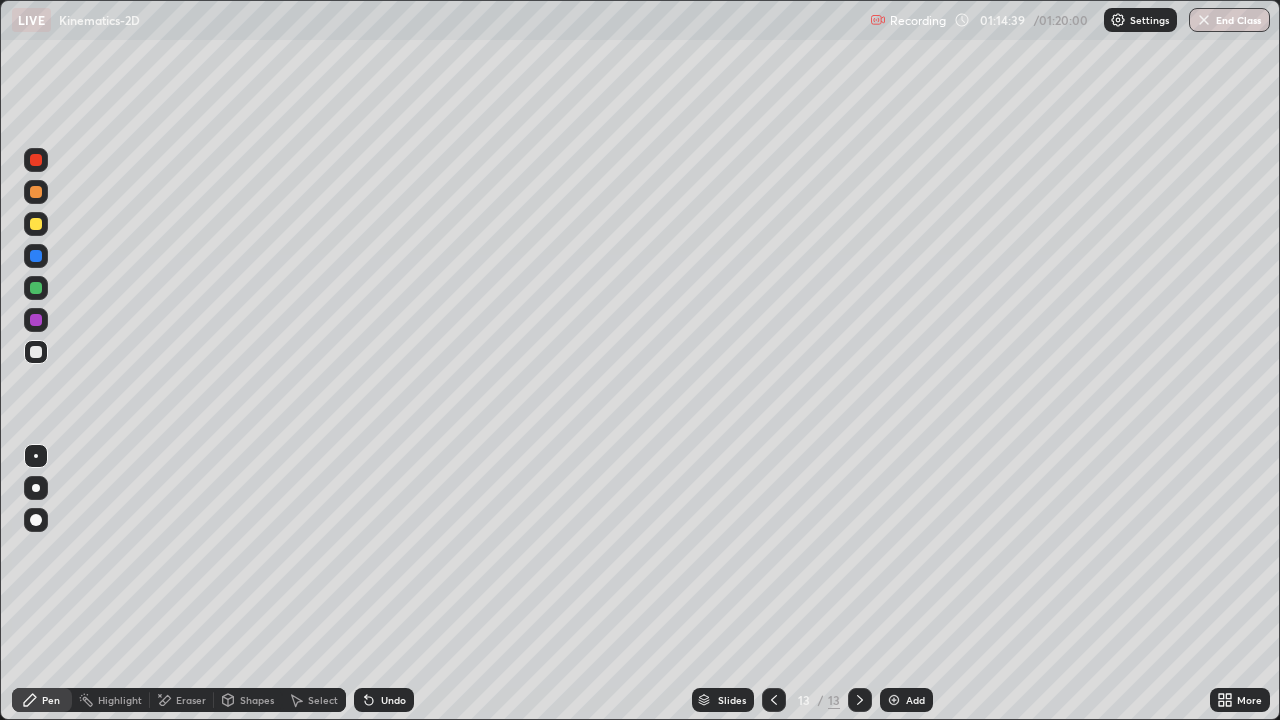 click on "Undo" at bounding box center [384, 700] 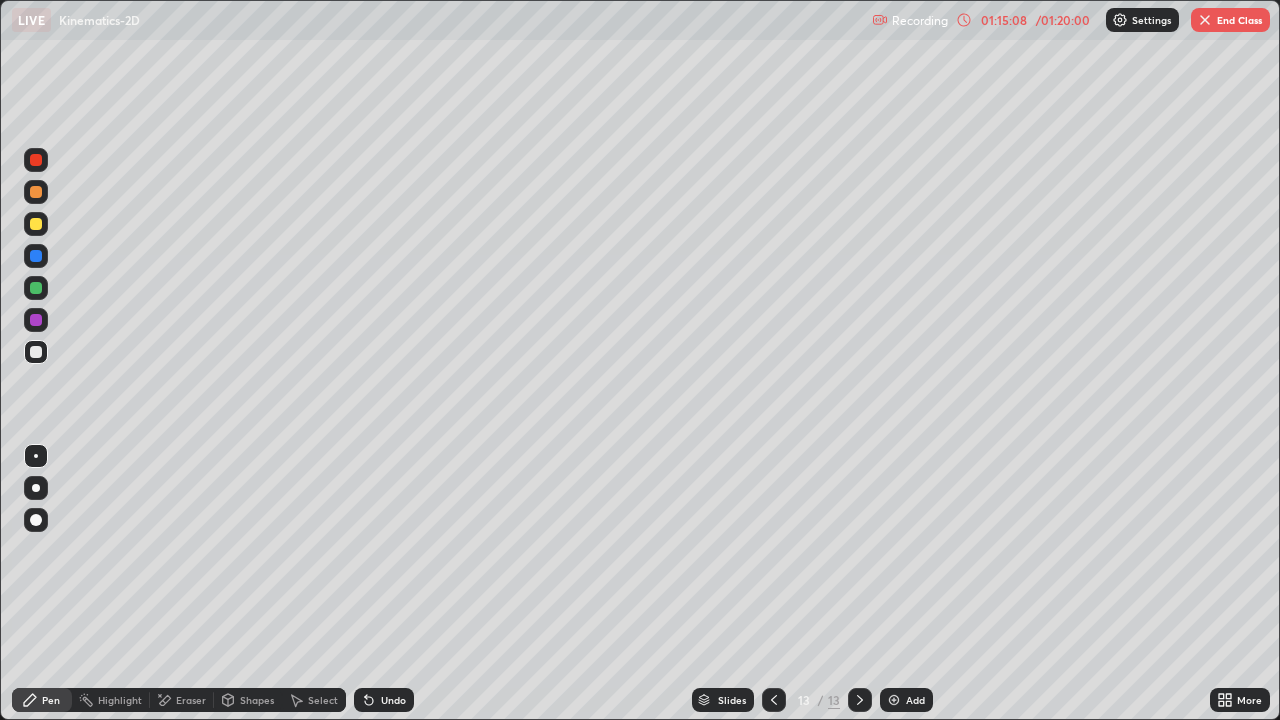 click 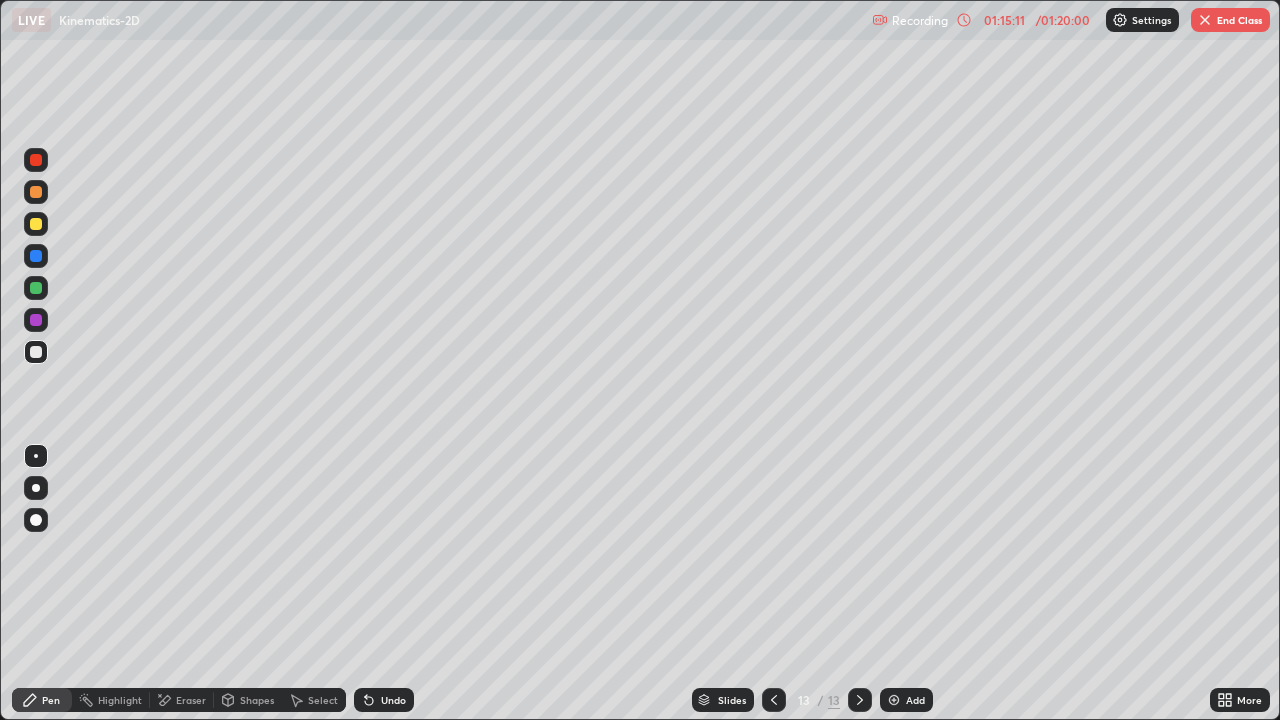 click at bounding box center (36, 224) 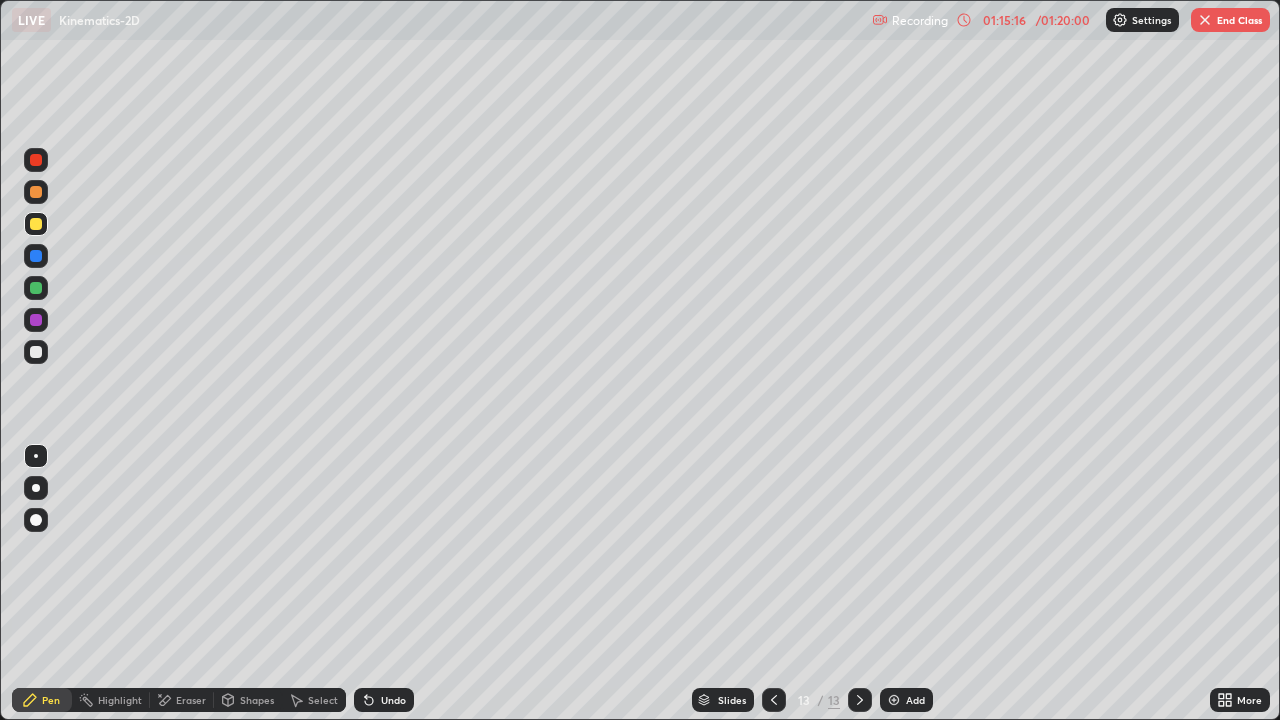 click on "Undo" at bounding box center [393, 700] 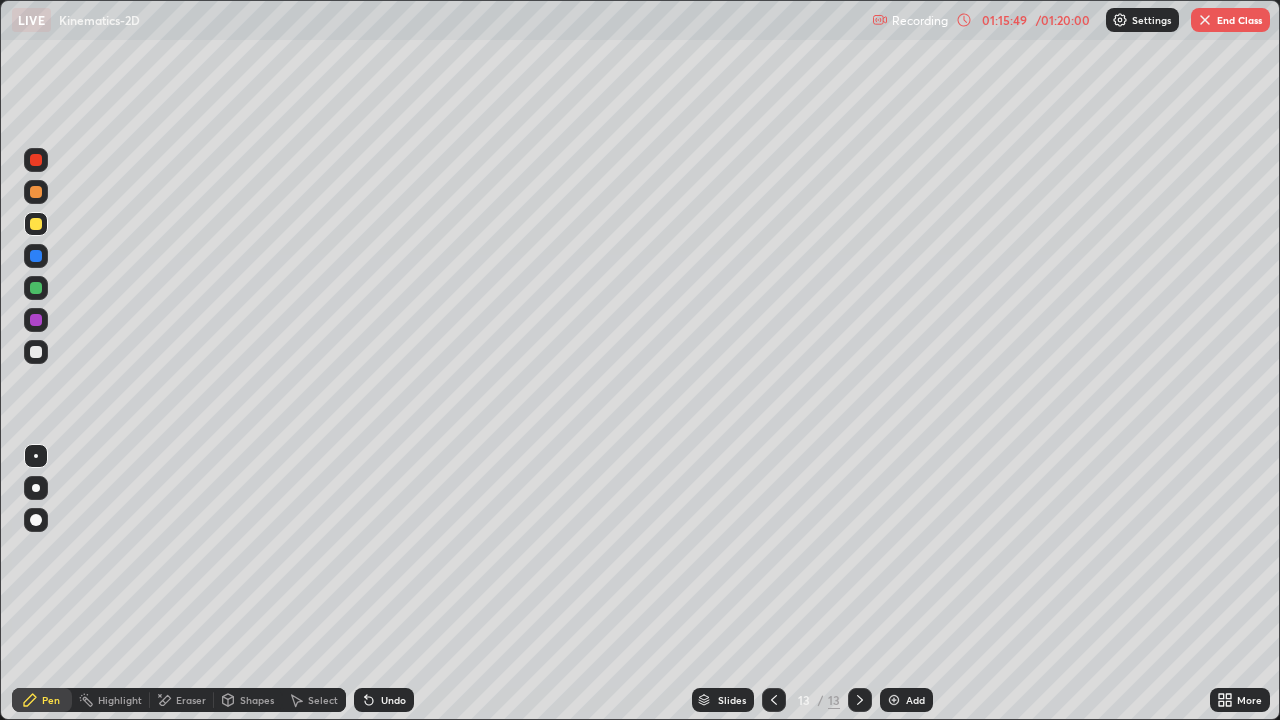 click on "Undo" at bounding box center [393, 700] 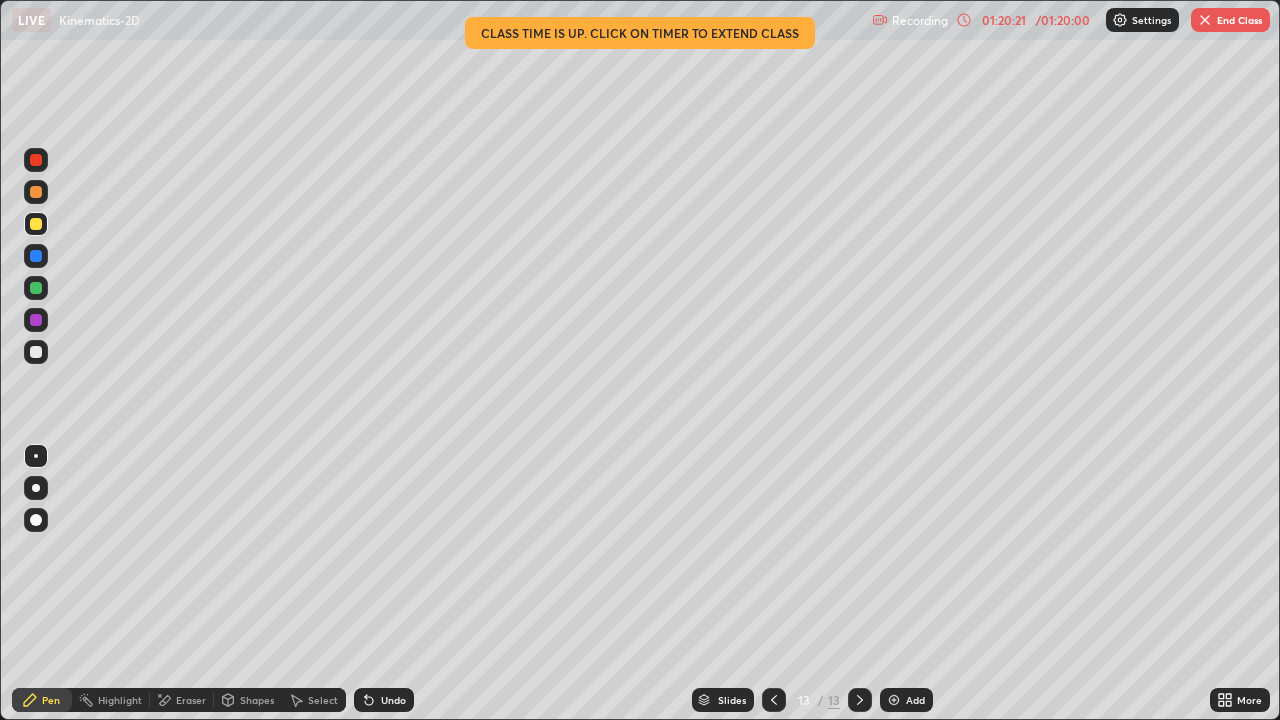 click on "End Class" at bounding box center [1230, 20] 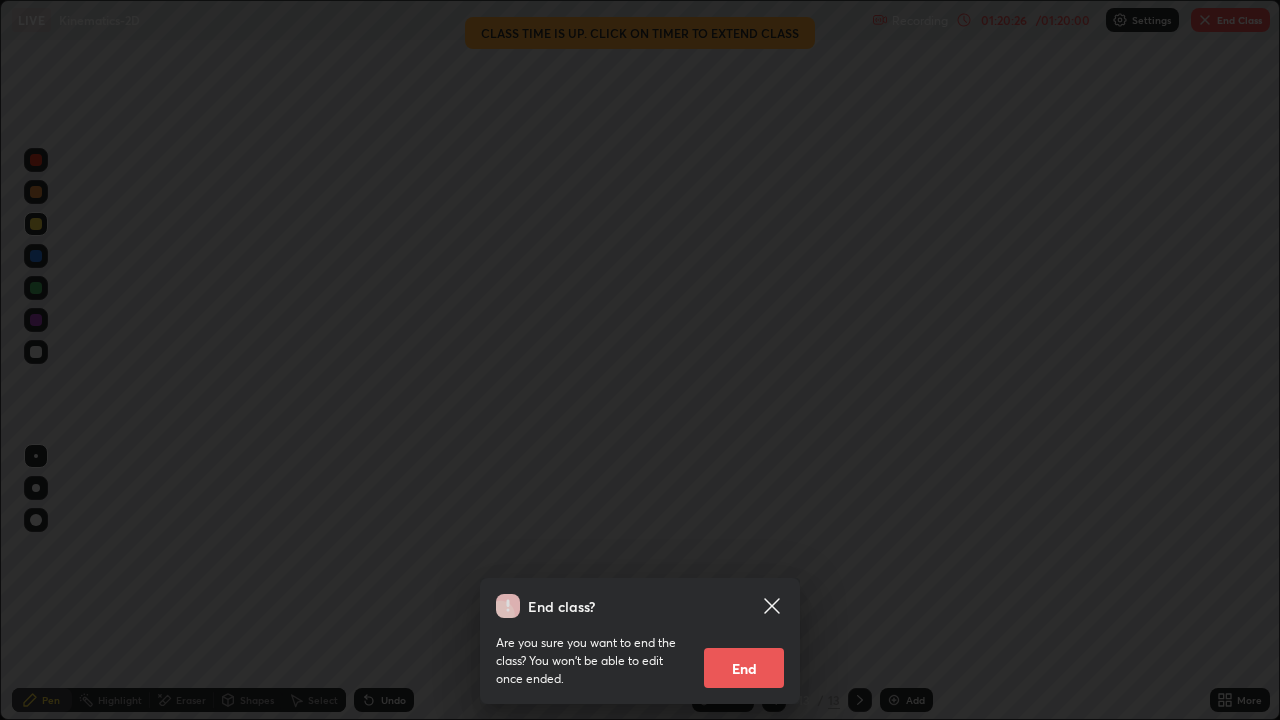 click on "End" at bounding box center [744, 668] 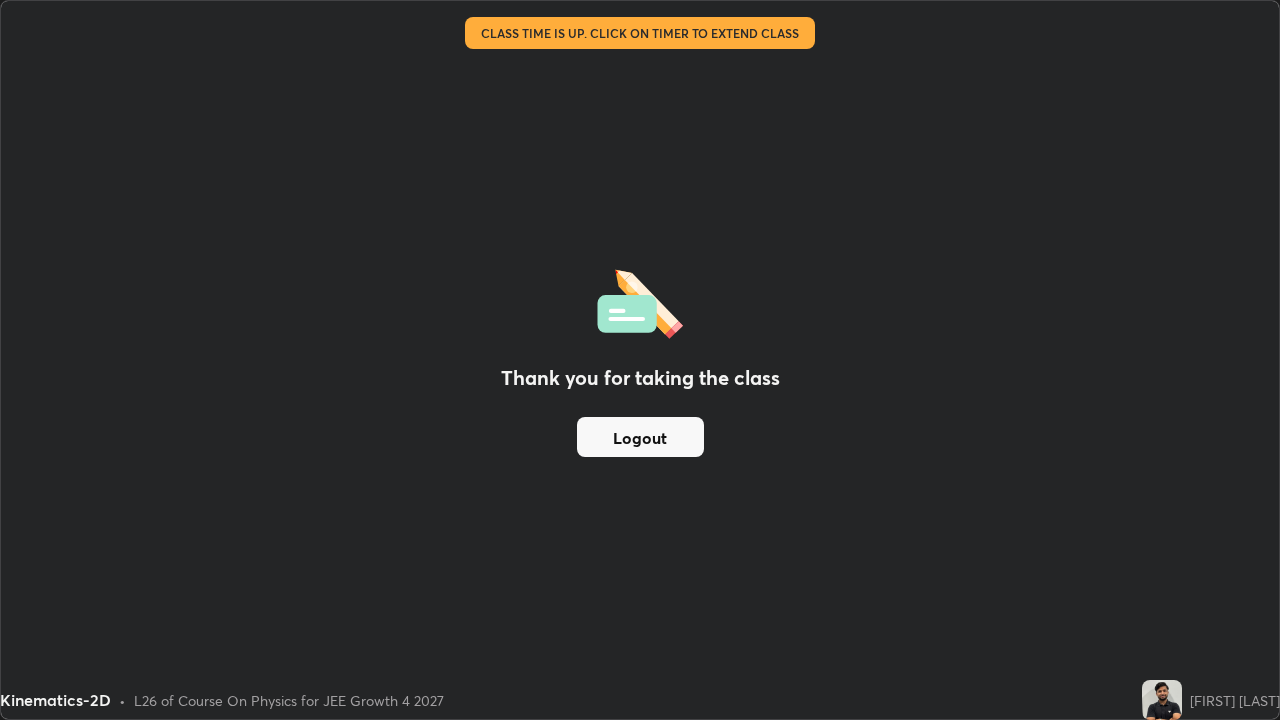 click on "Logout" at bounding box center [640, 437] 